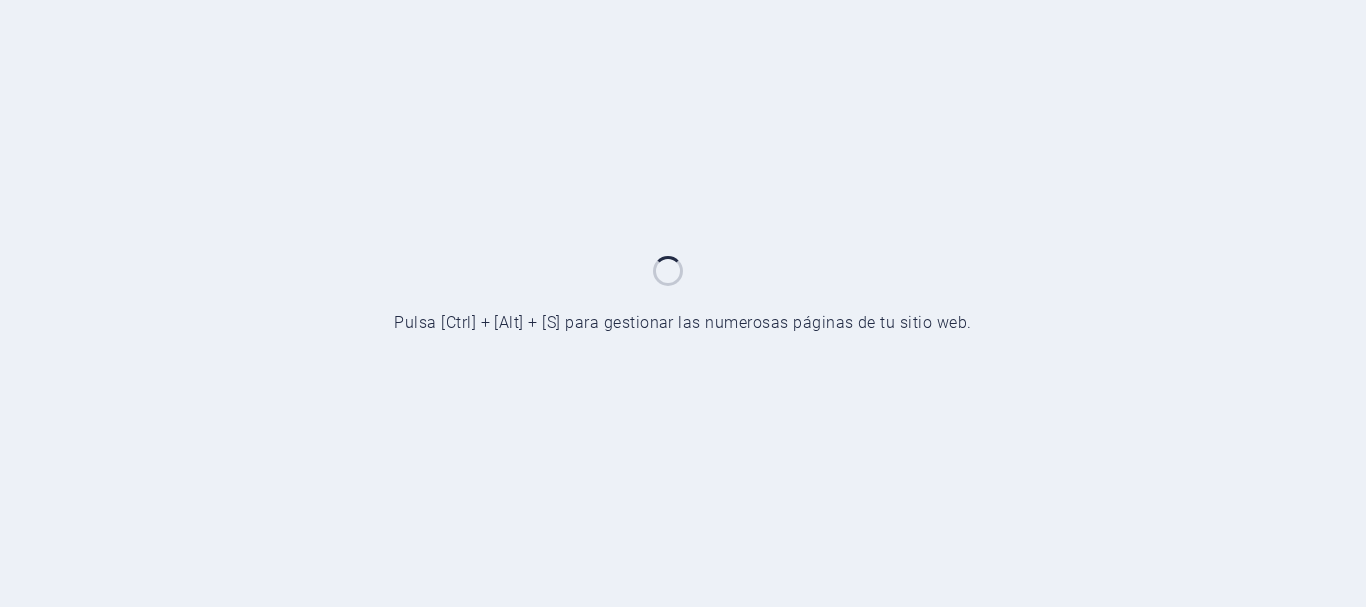 scroll, scrollTop: 0, scrollLeft: 0, axis: both 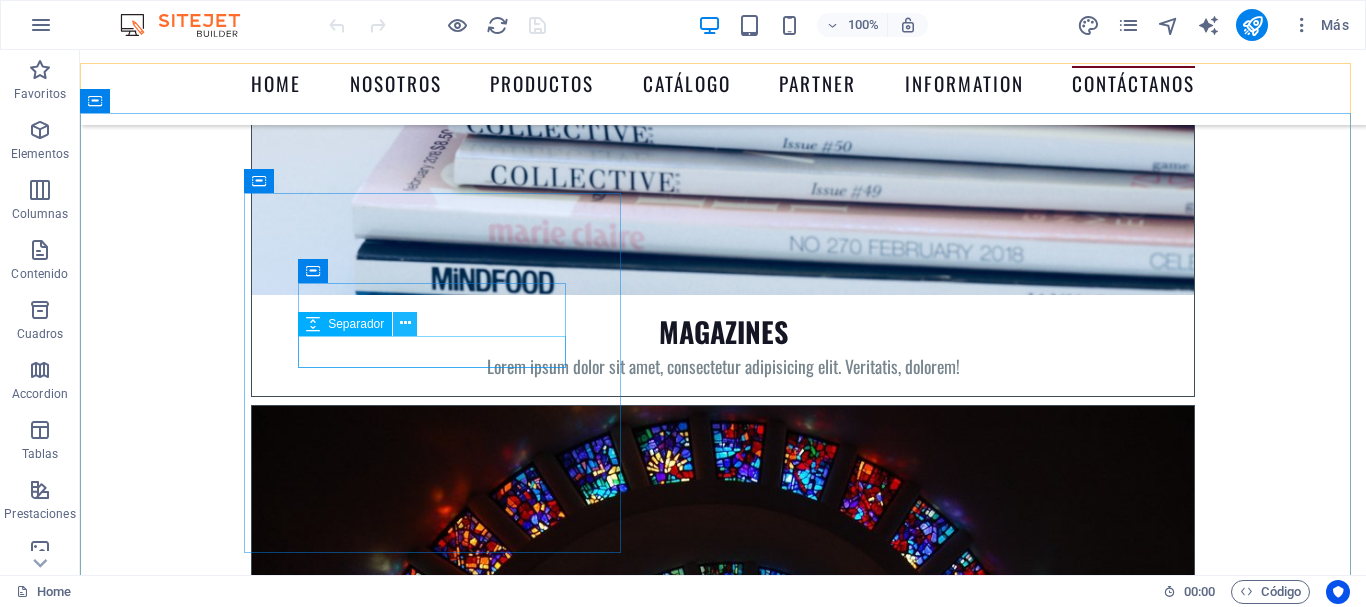 click at bounding box center [405, 323] 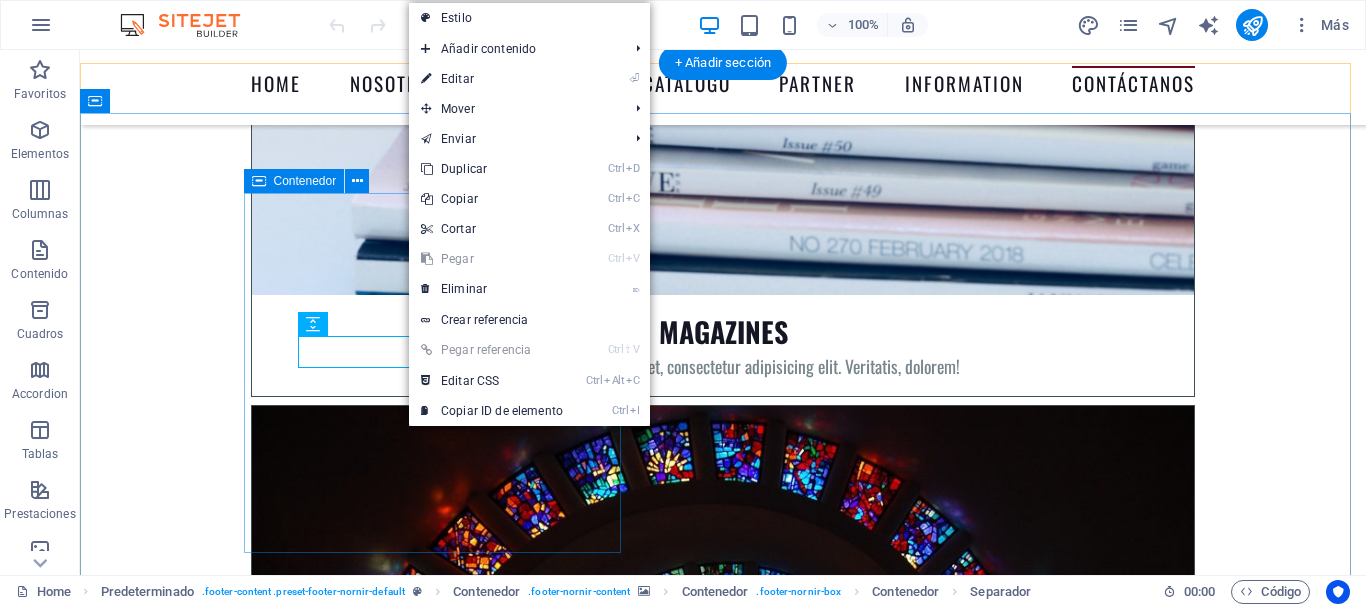 click on "Contacto Dirección [STREET], [CITY], [COUNTRY] [POSTAL_CODE] Teléfono contacto [PHONE] contacto@[WEBSITE] Aviso Legal | Privac idad" at bounding box center (723, 8918) 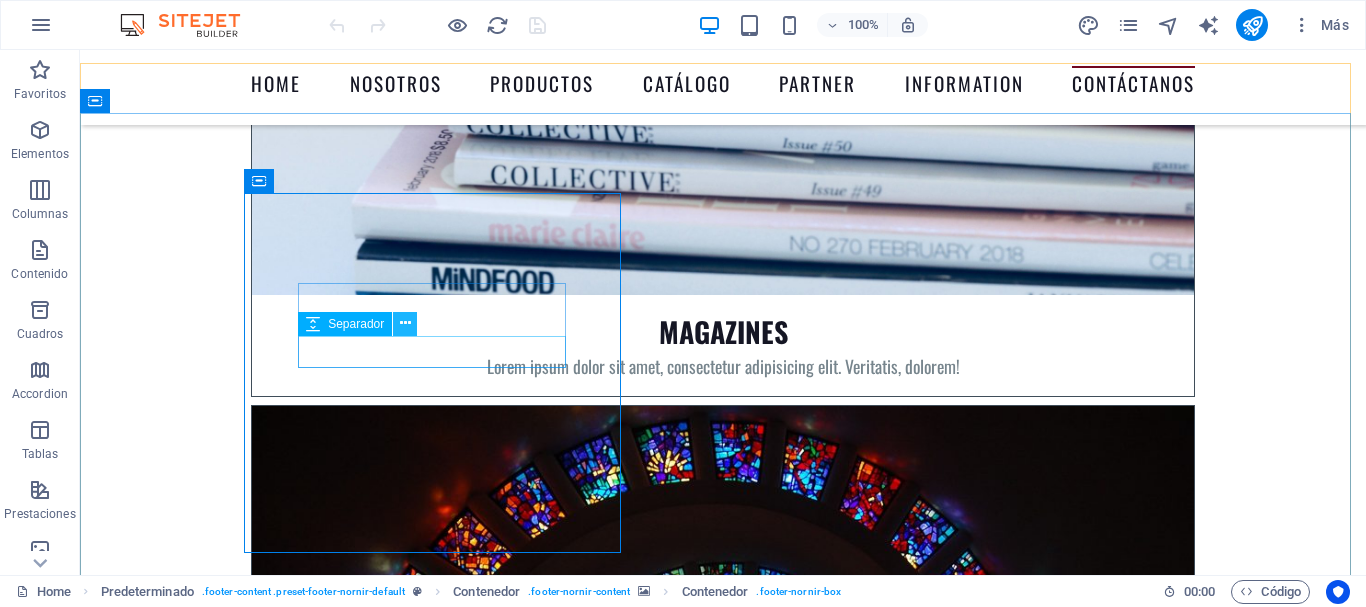 click at bounding box center [405, 323] 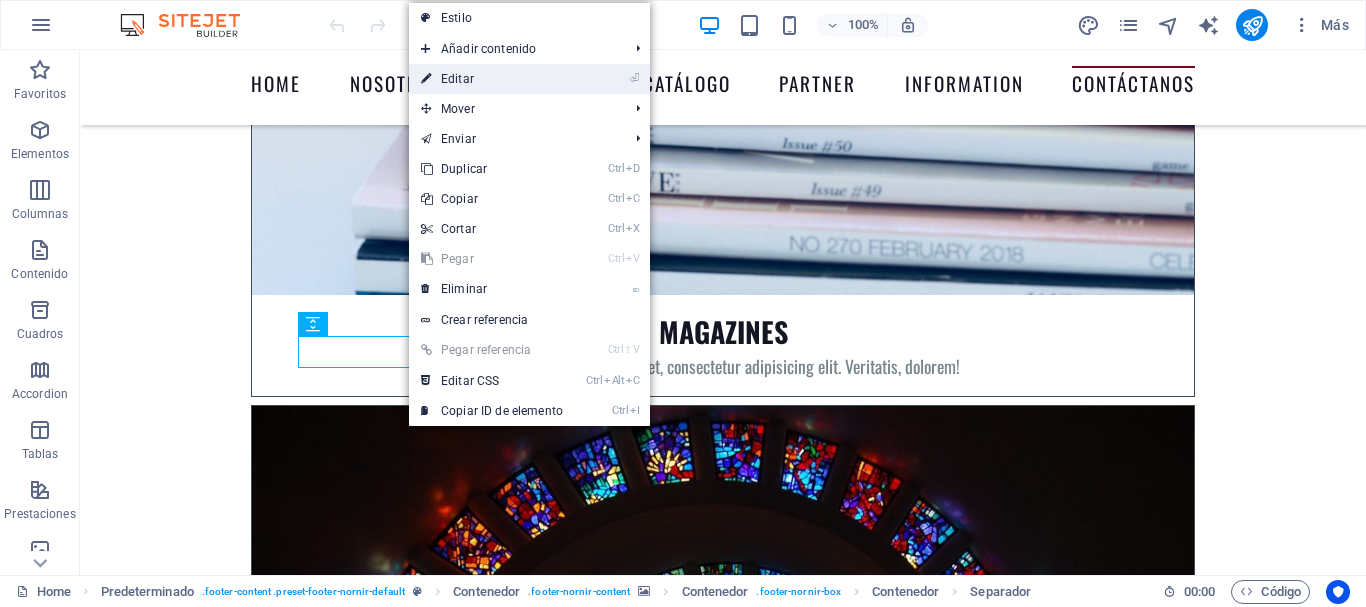 click on "⏎  Editar" at bounding box center (492, 79) 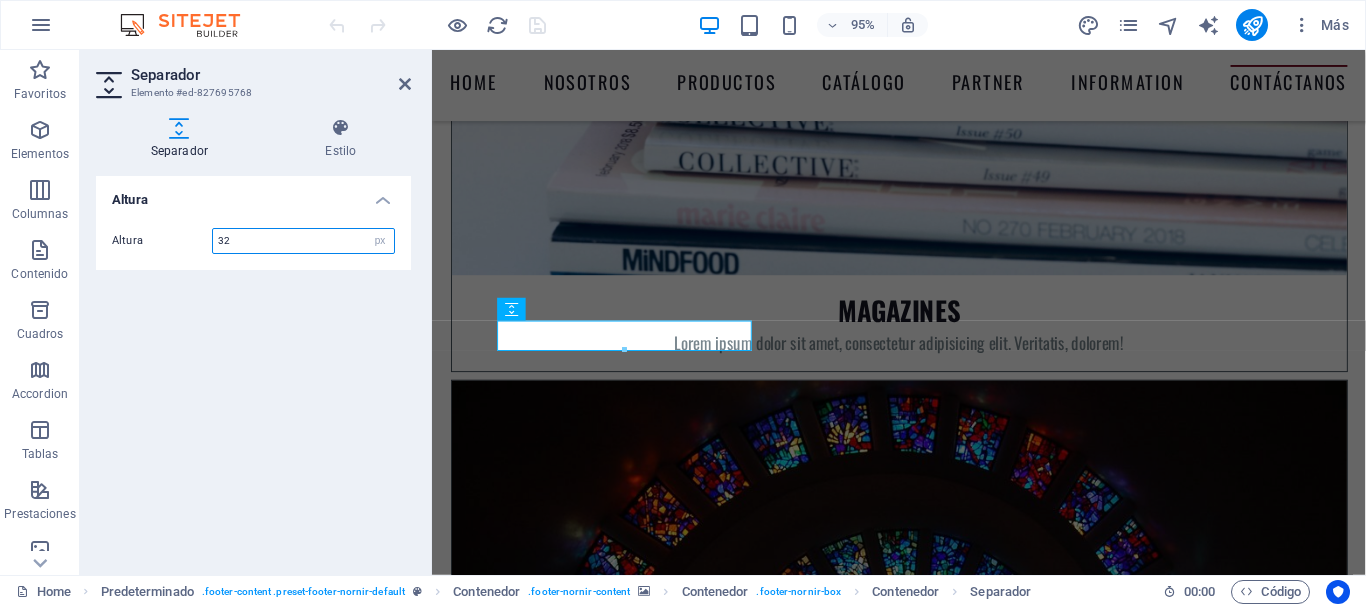 scroll, scrollTop: 9217, scrollLeft: 0, axis: vertical 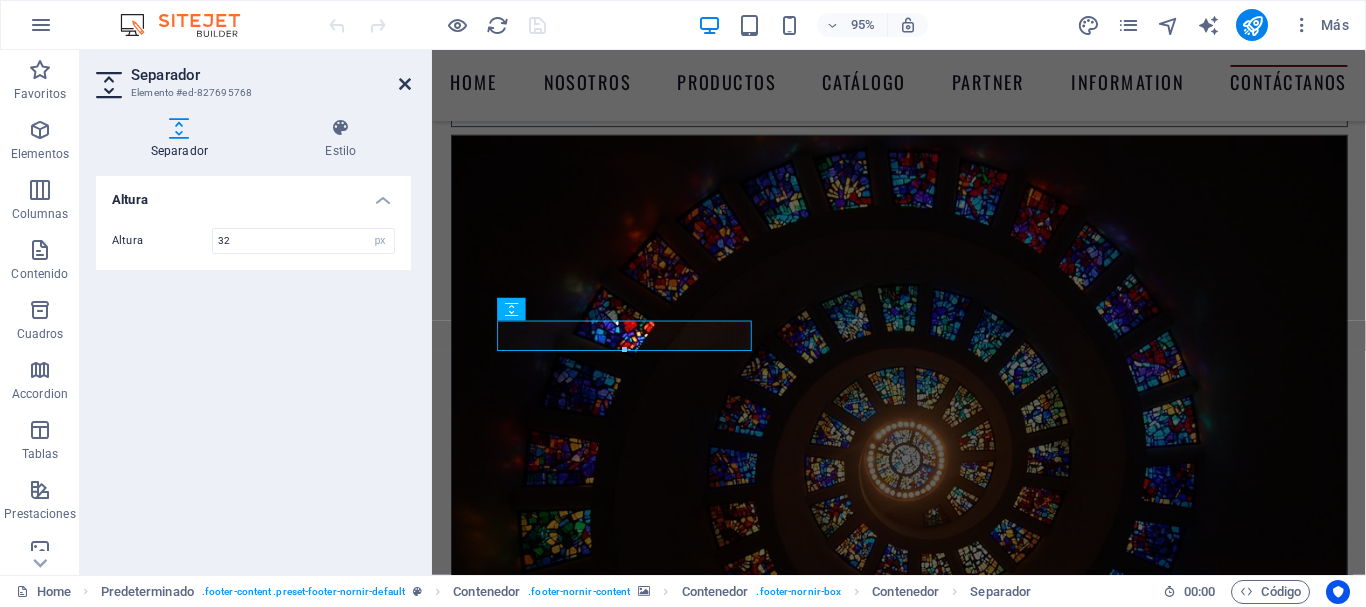 click at bounding box center [405, 84] 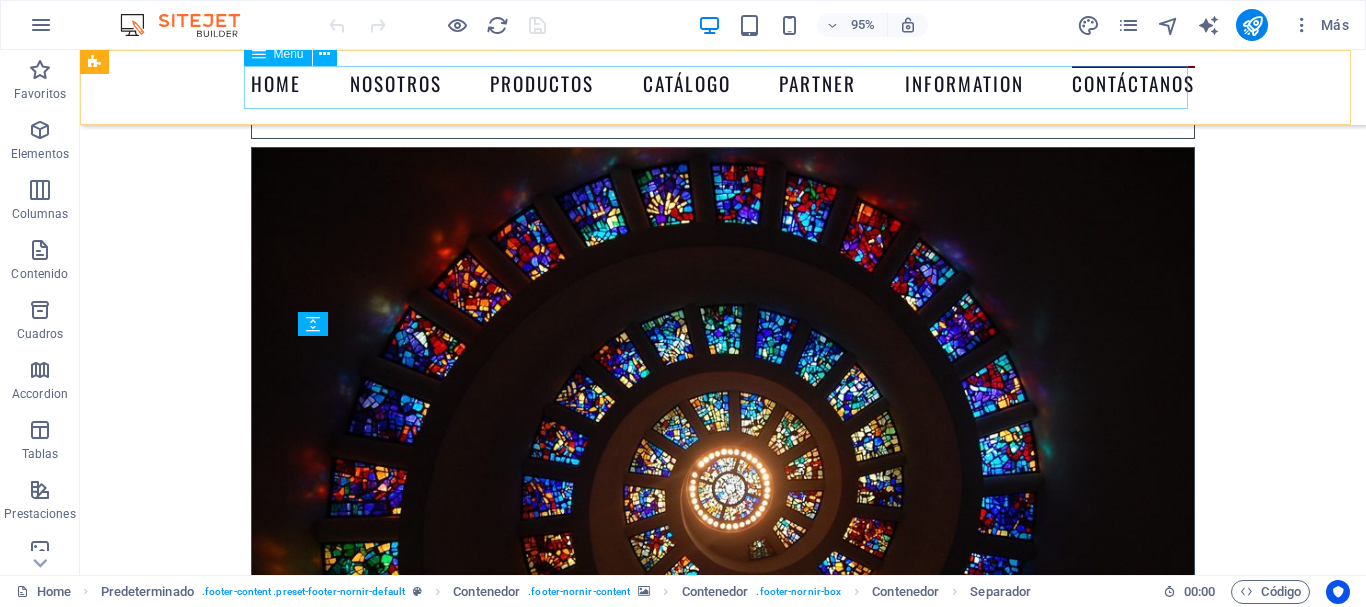 scroll, scrollTop: 8959, scrollLeft: 0, axis: vertical 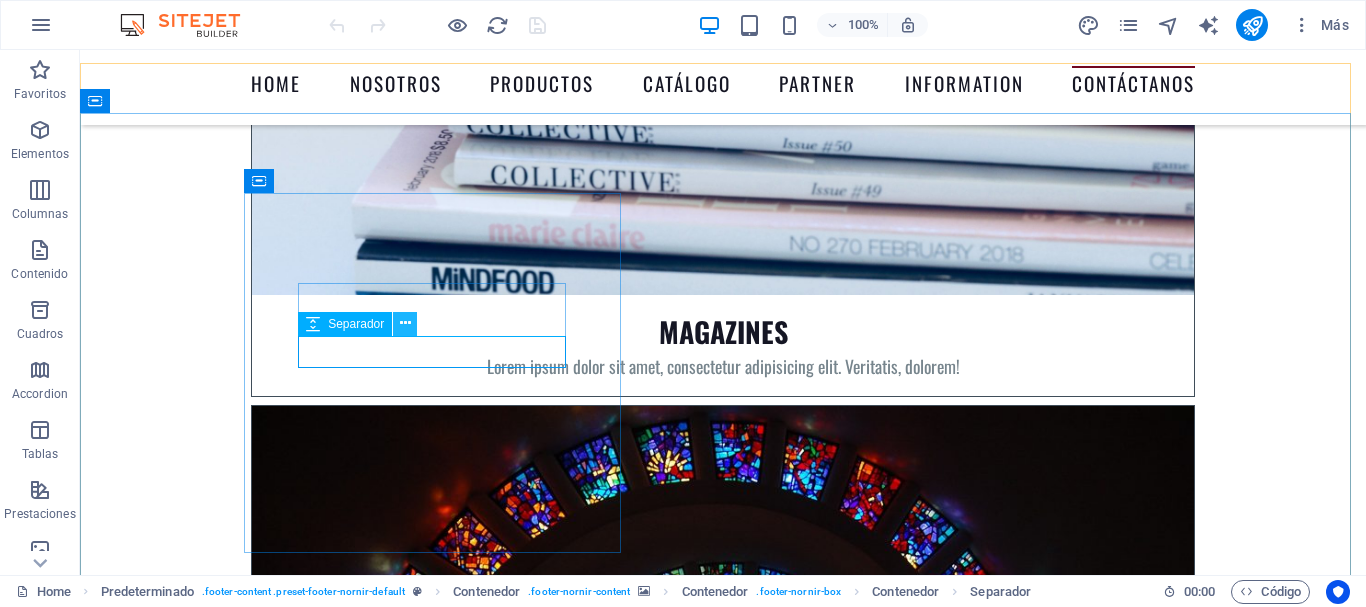 click at bounding box center (405, 323) 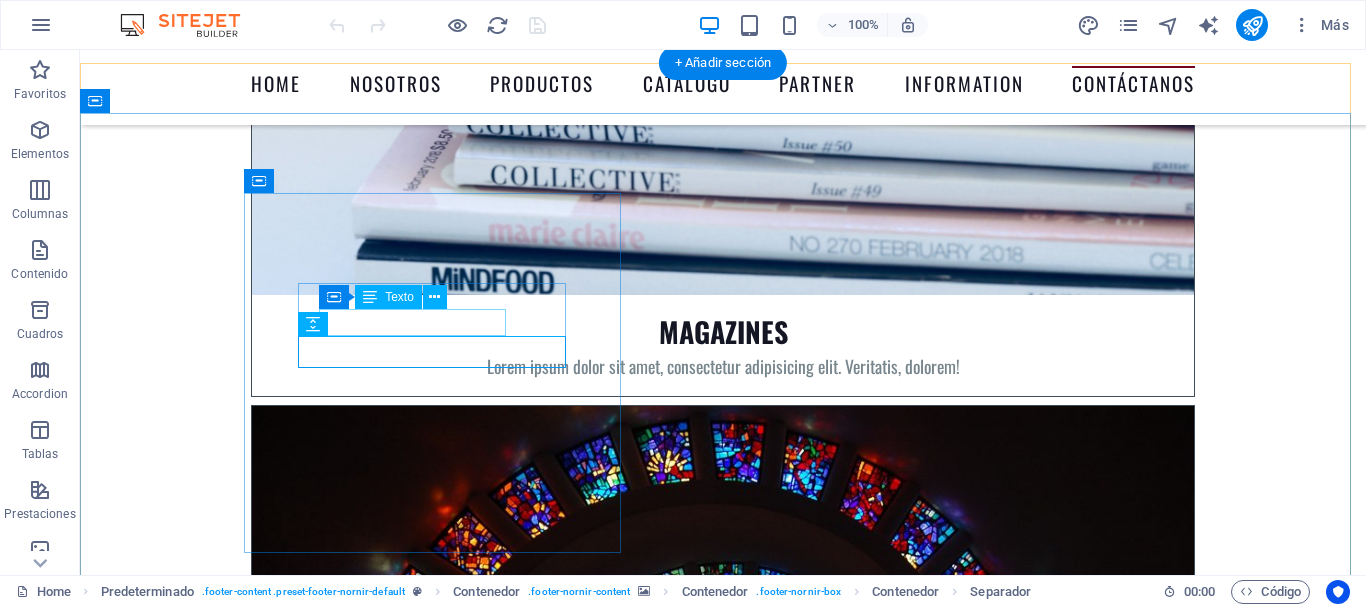 click on "[STREET], [CITY], [COUNTRY] [POSTAL_CODE]" at bounding box center (723, 8840) 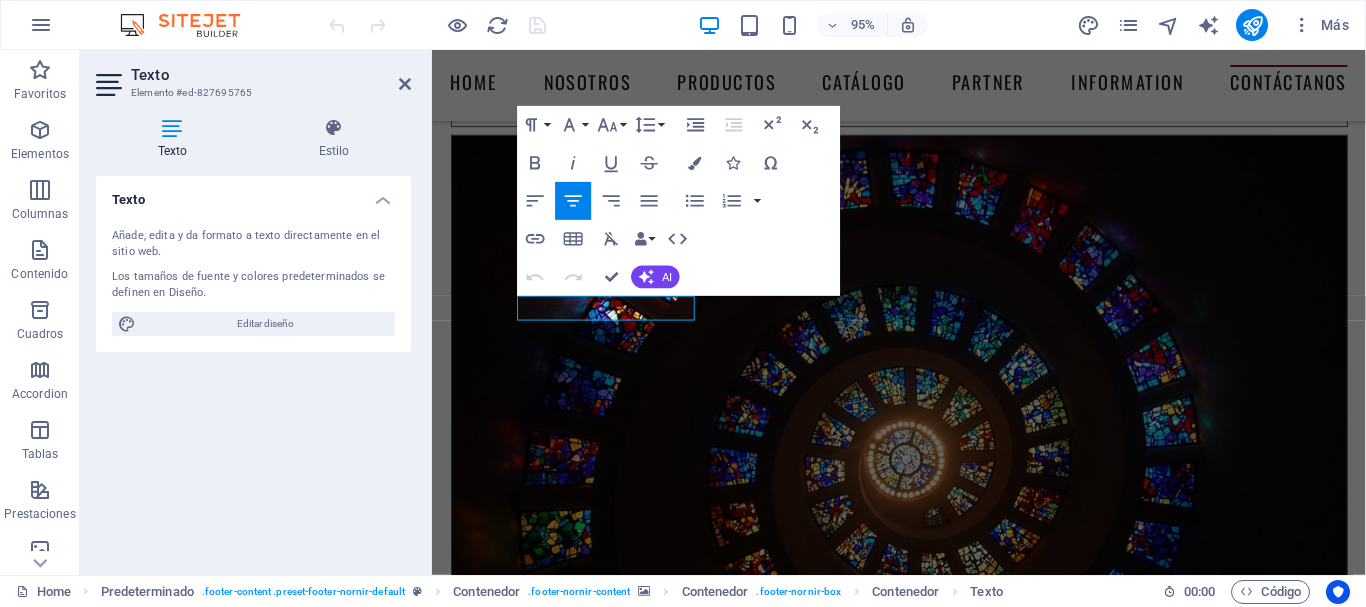 scroll, scrollTop: 8959, scrollLeft: 0, axis: vertical 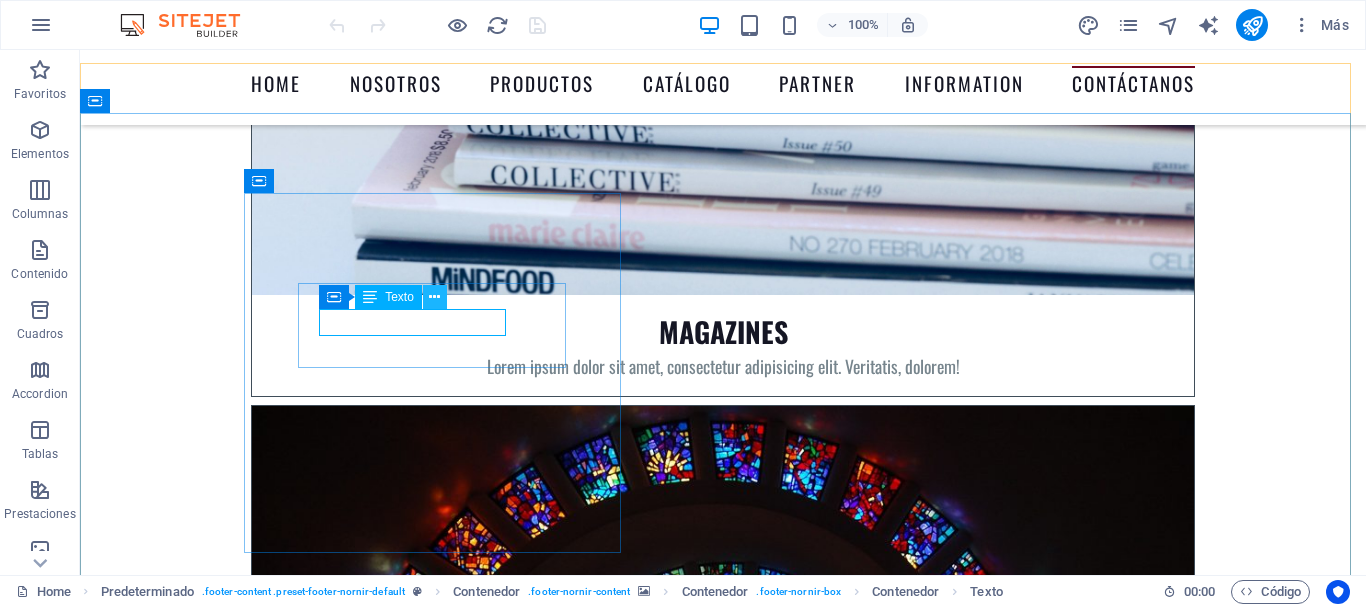 click at bounding box center [434, 297] 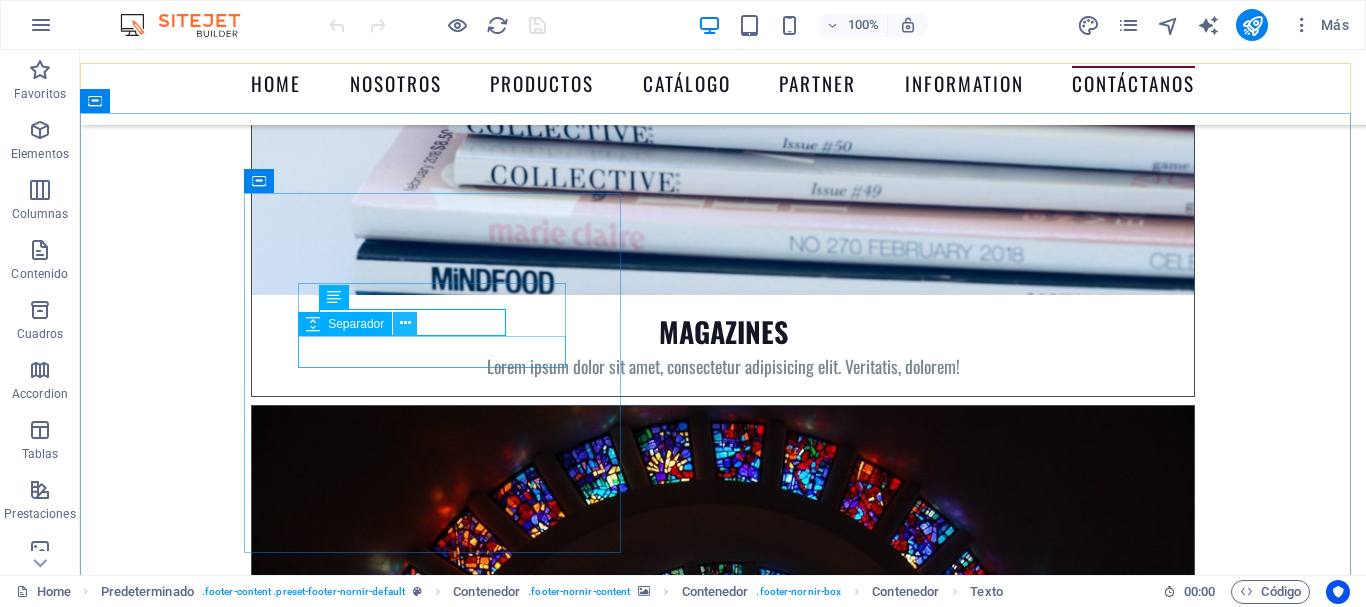 click at bounding box center (405, 323) 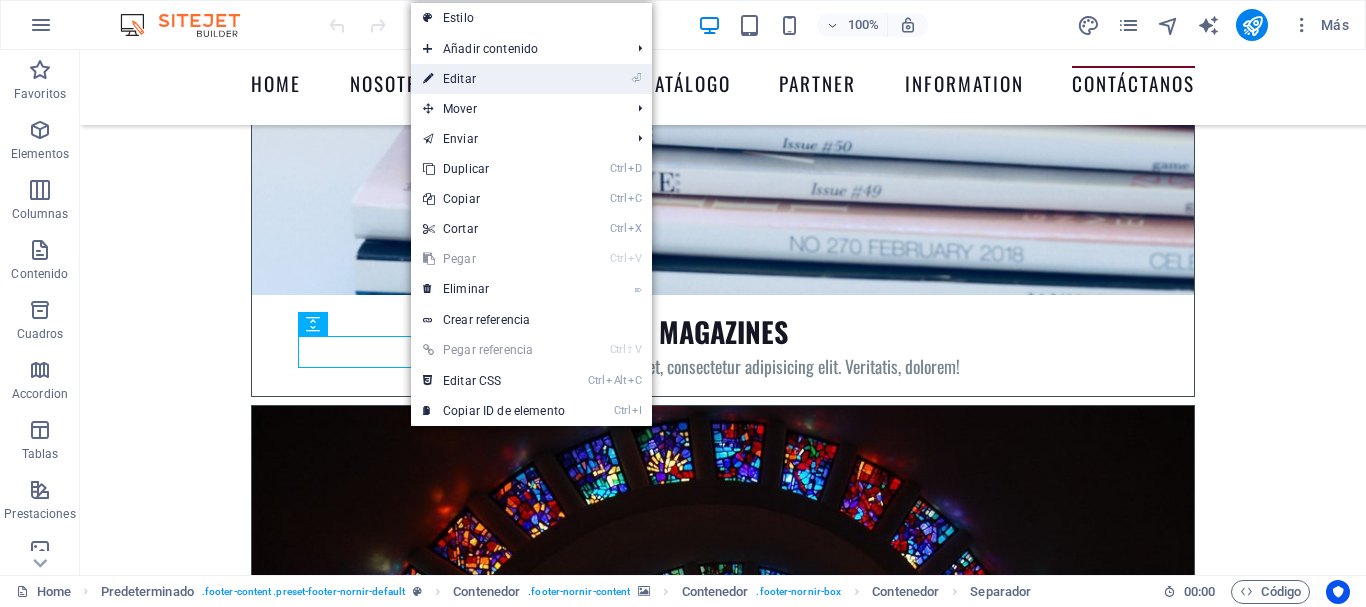 click on "⏎  Editar" at bounding box center [494, 79] 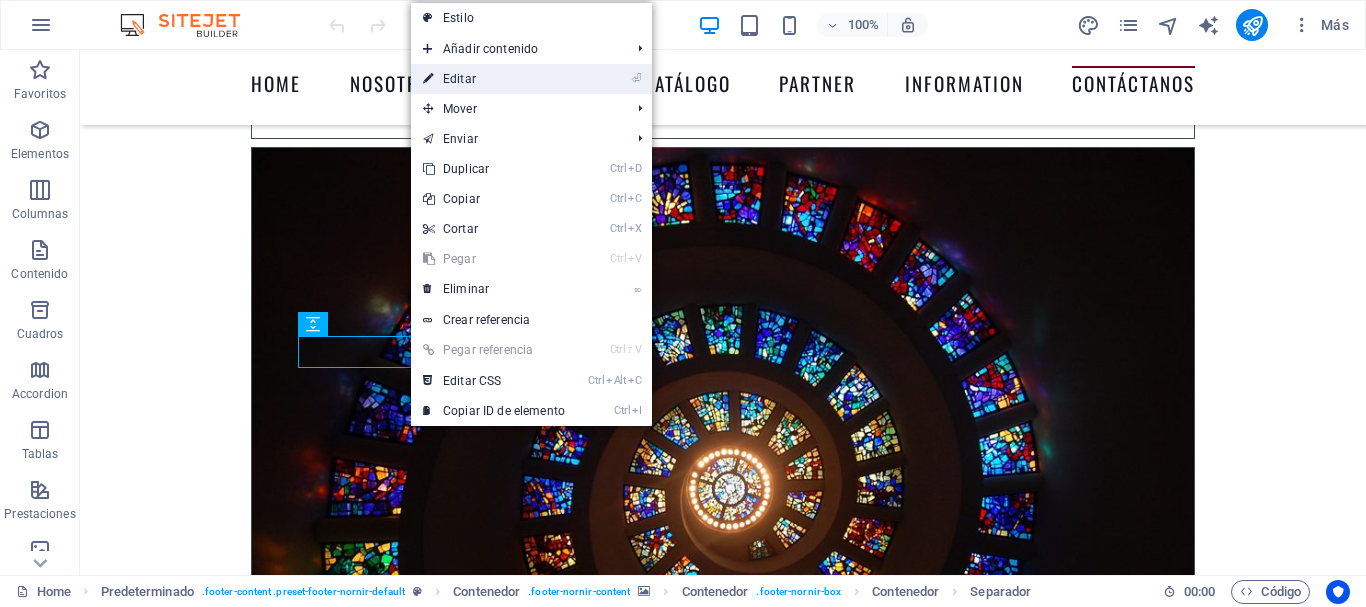 select on "px" 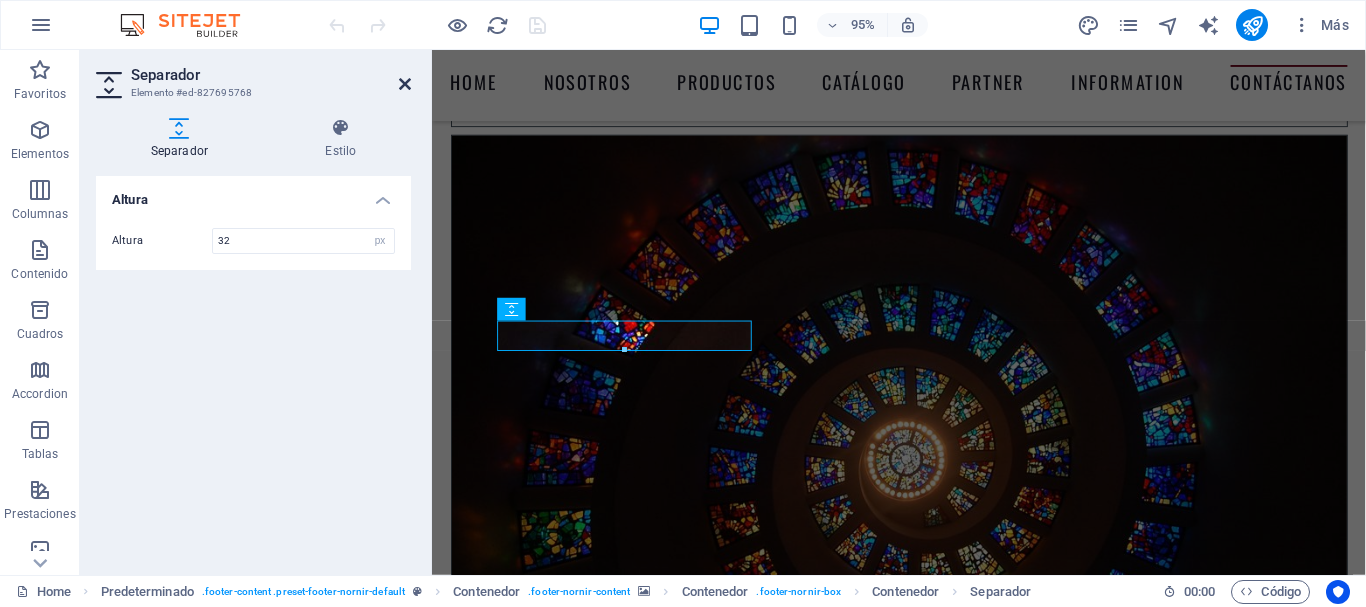 click at bounding box center [405, 84] 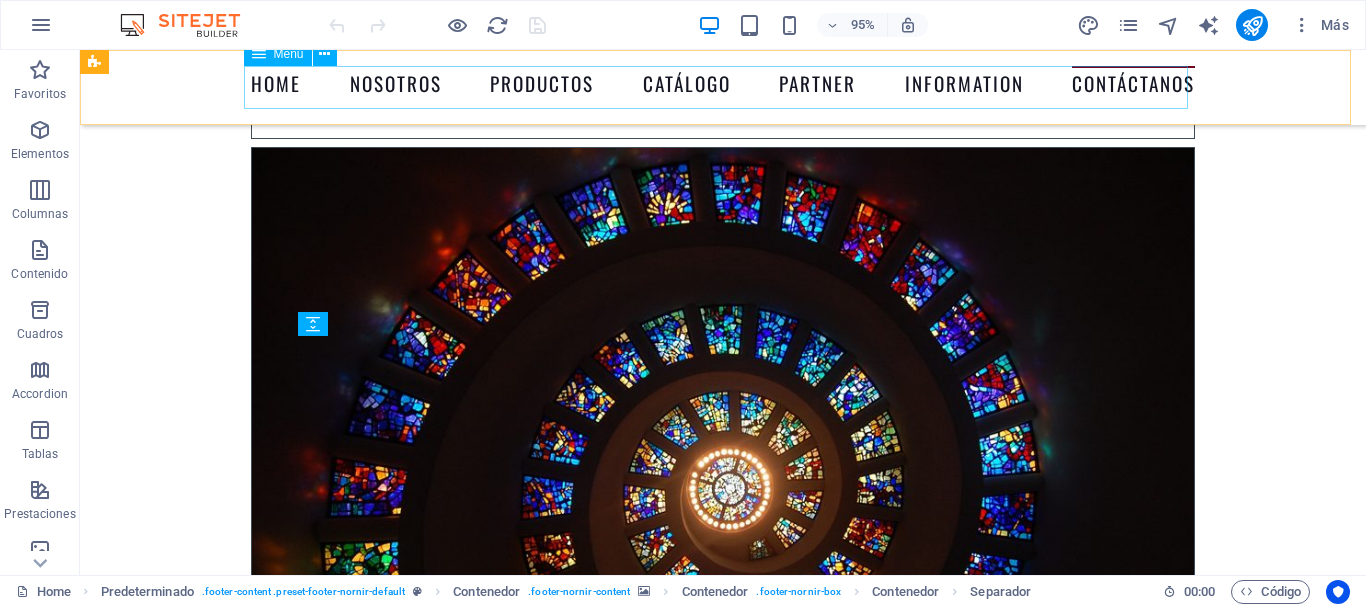 scroll, scrollTop: 8959, scrollLeft: 0, axis: vertical 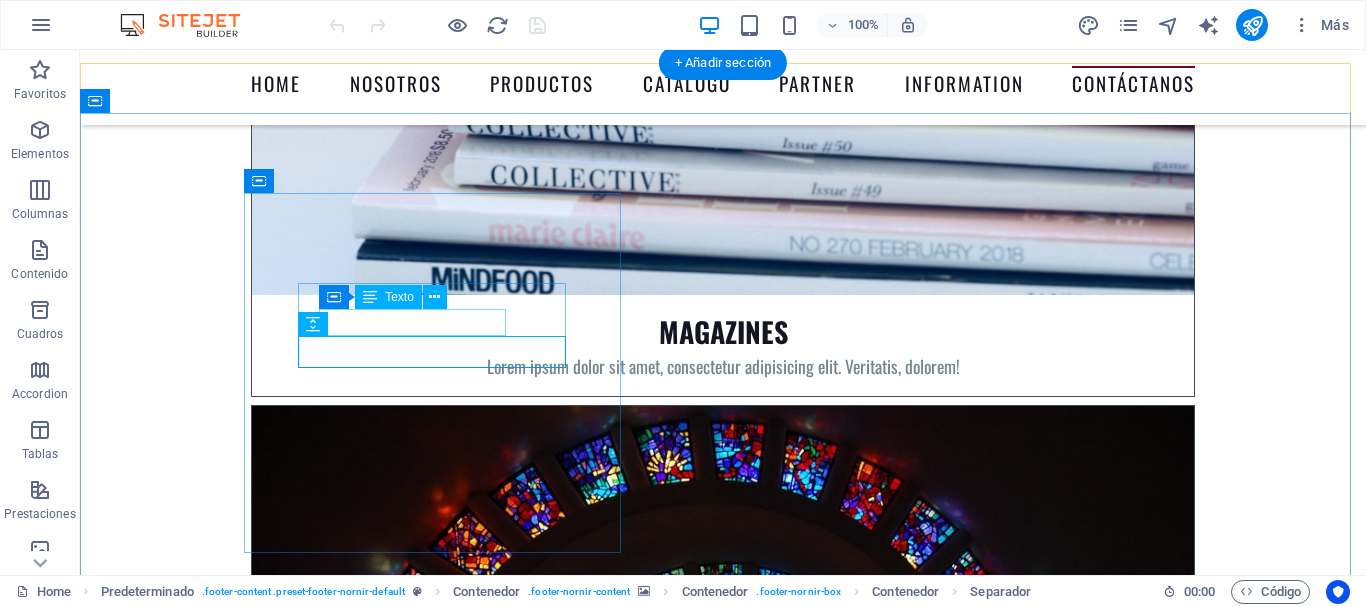 click on "[STREET], [CITY], [COUNTRY] [POSTAL_CODE]" at bounding box center [723, 8840] 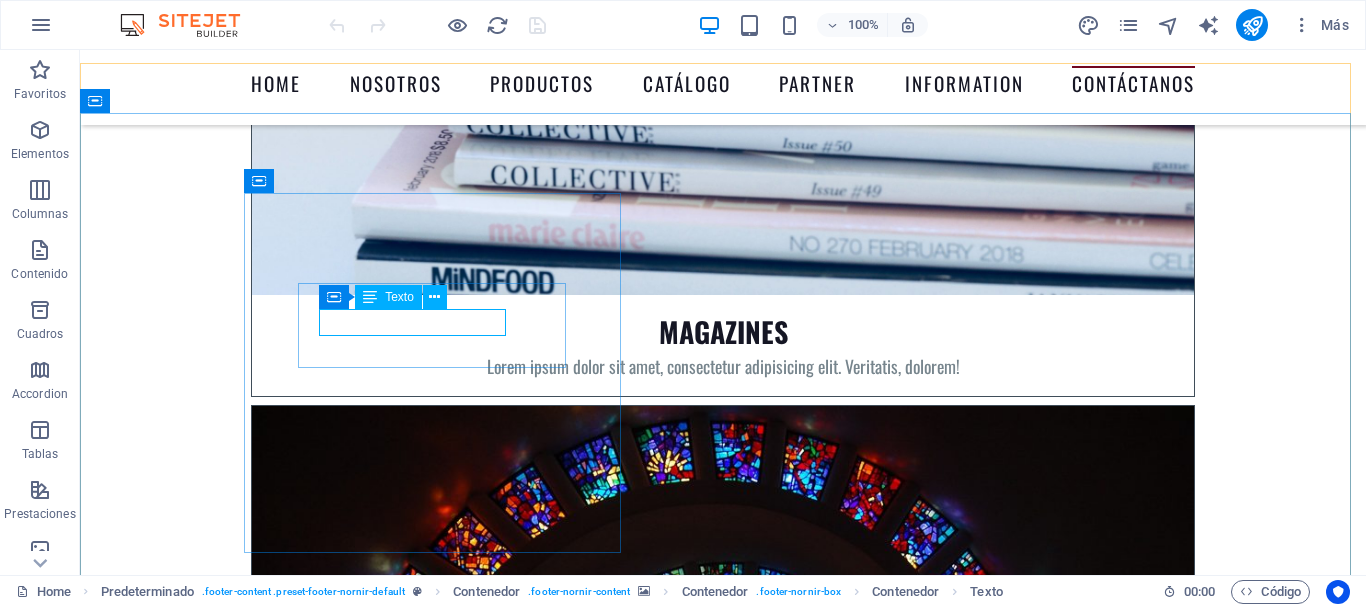 click on "Texto" at bounding box center [399, 297] 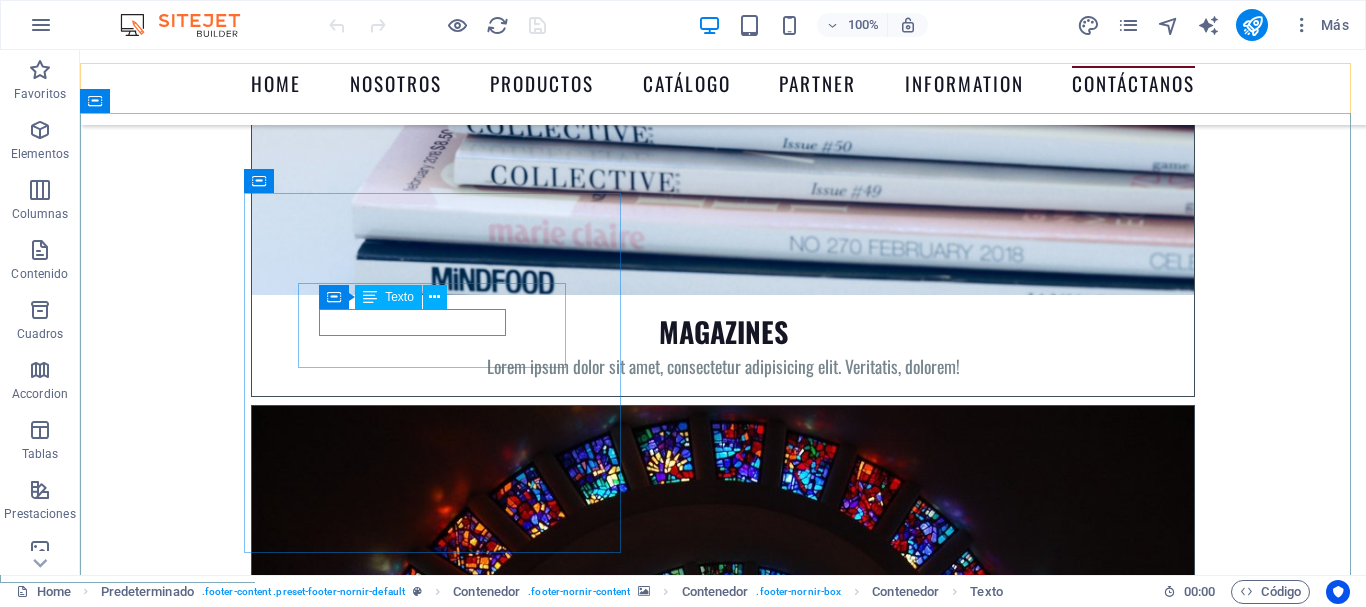 click on "Texto" at bounding box center [399, 297] 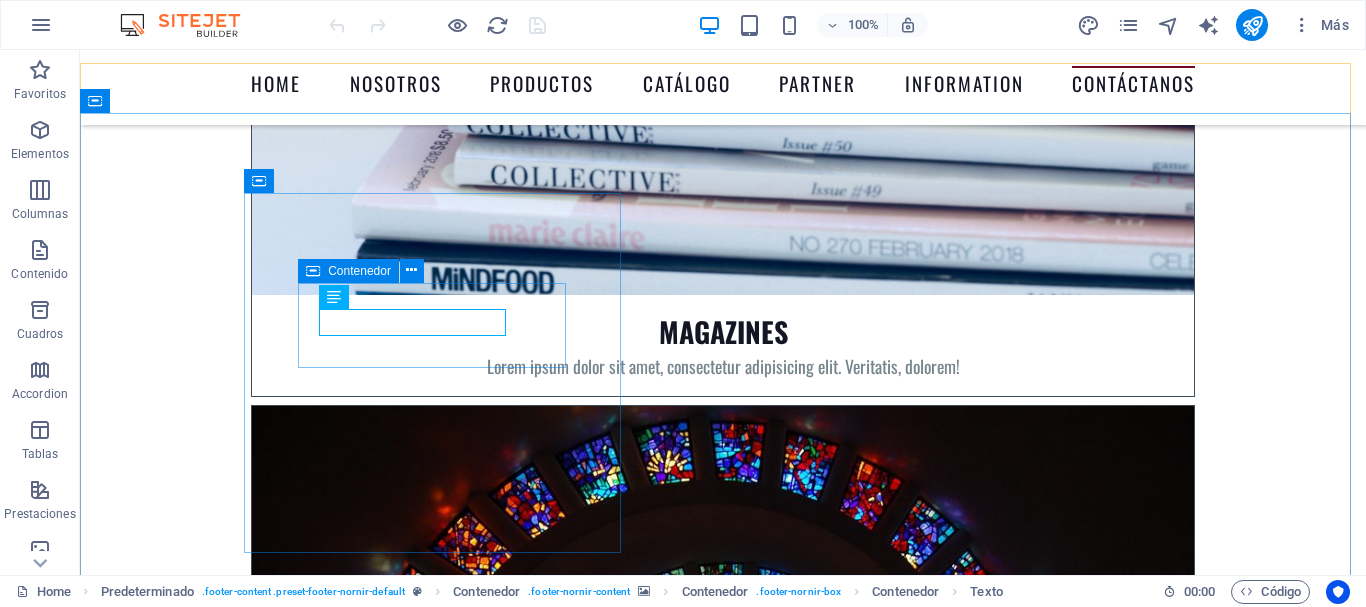 click at bounding box center [313, 271] 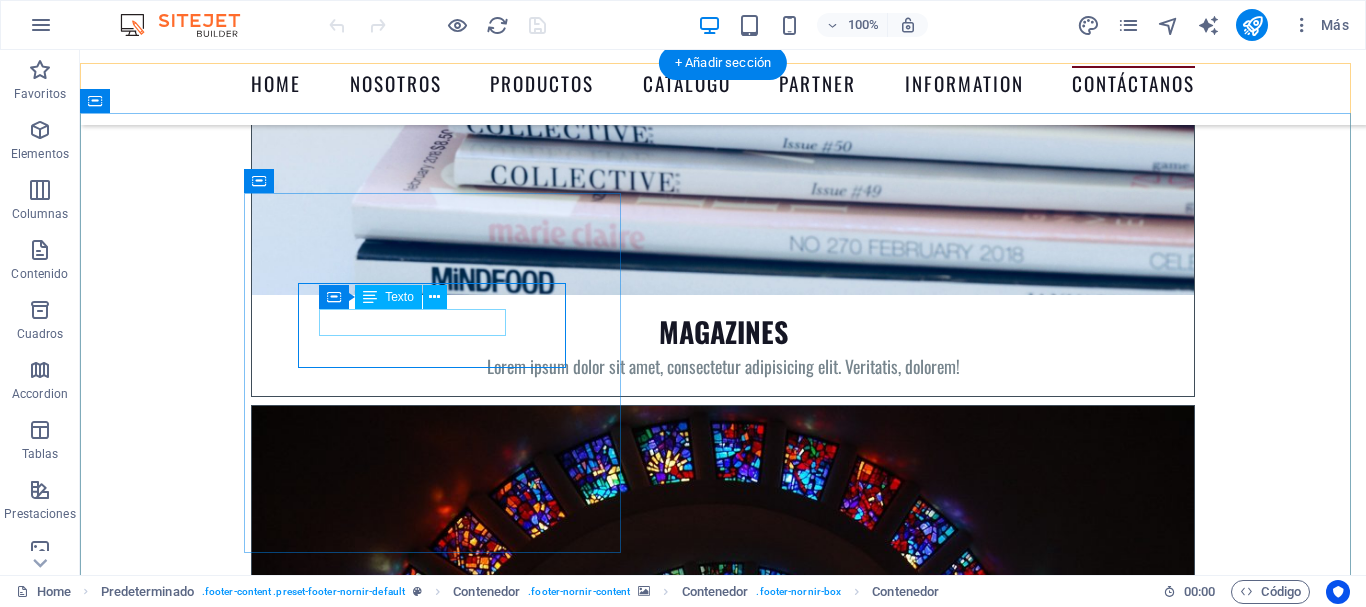 click on "[STREET], [CITY], [COUNTRY] [POSTAL_CODE]" at bounding box center [723, 8840] 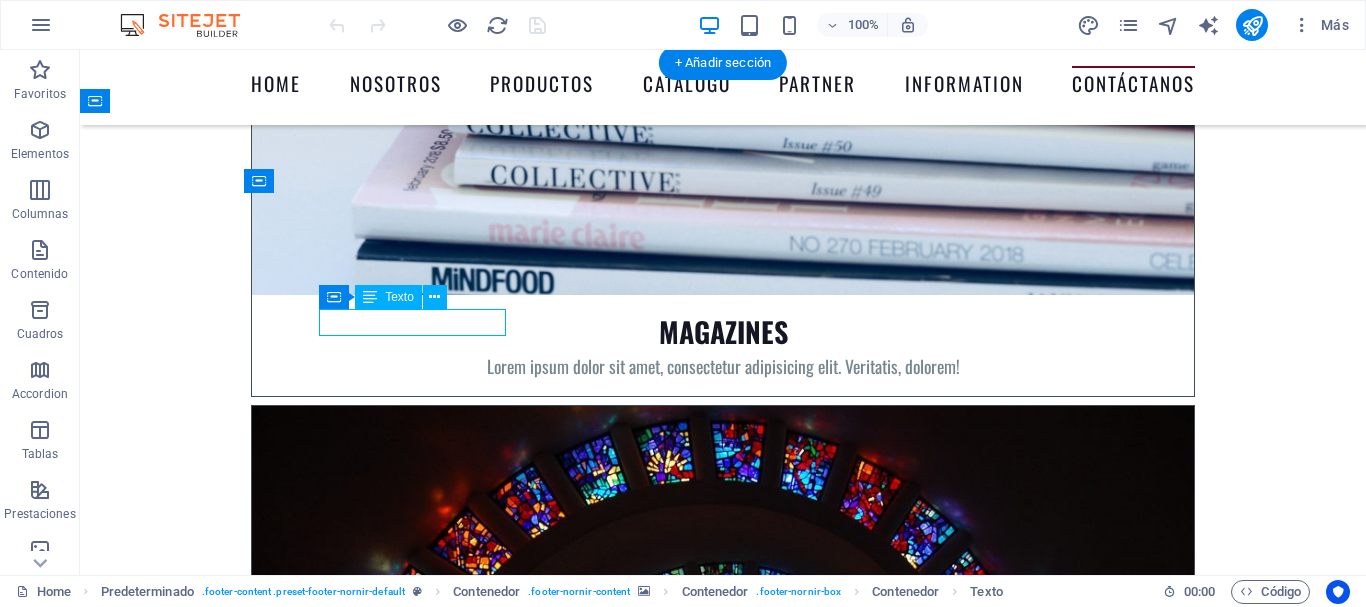 click on "[STREET], [CITY], [COUNTRY] [POSTAL_CODE]" at bounding box center (723, 8840) 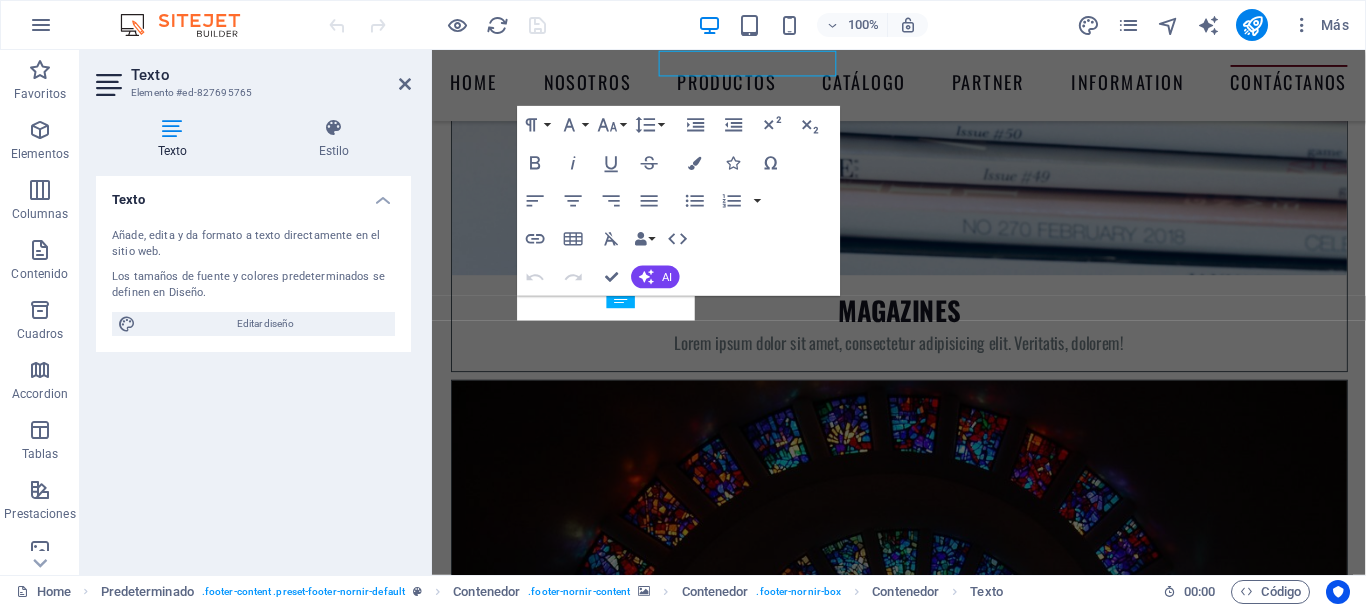 scroll, scrollTop: 9217, scrollLeft: 0, axis: vertical 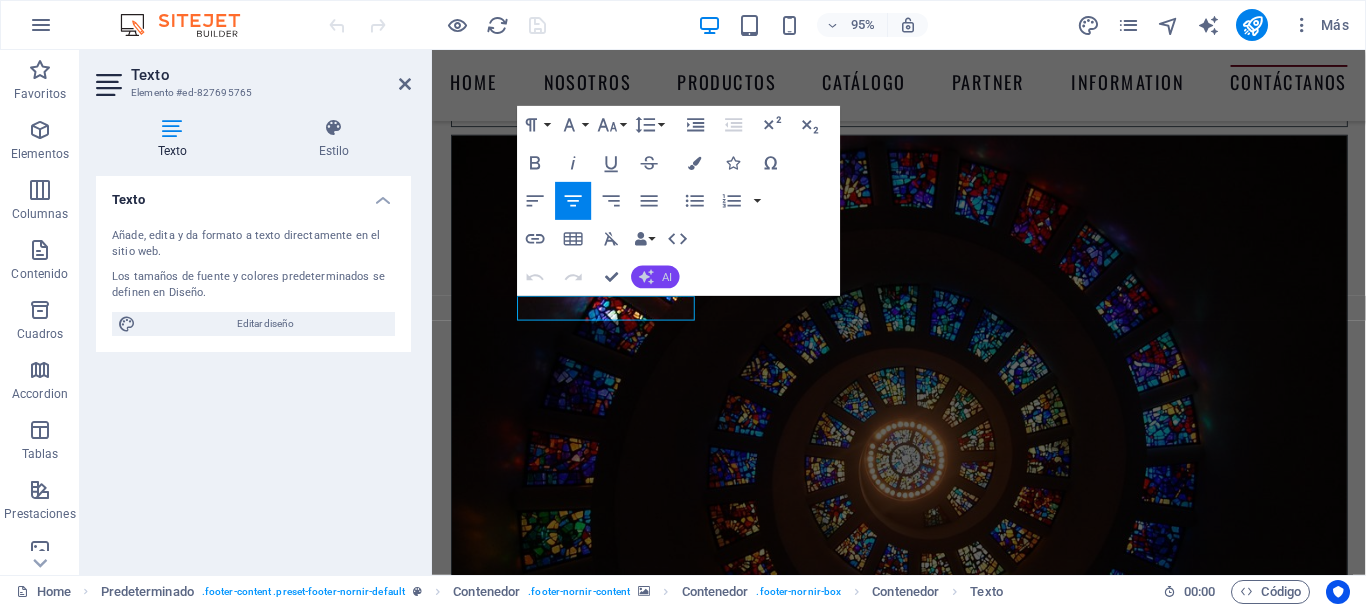 click on "AI" at bounding box center (656, 277) 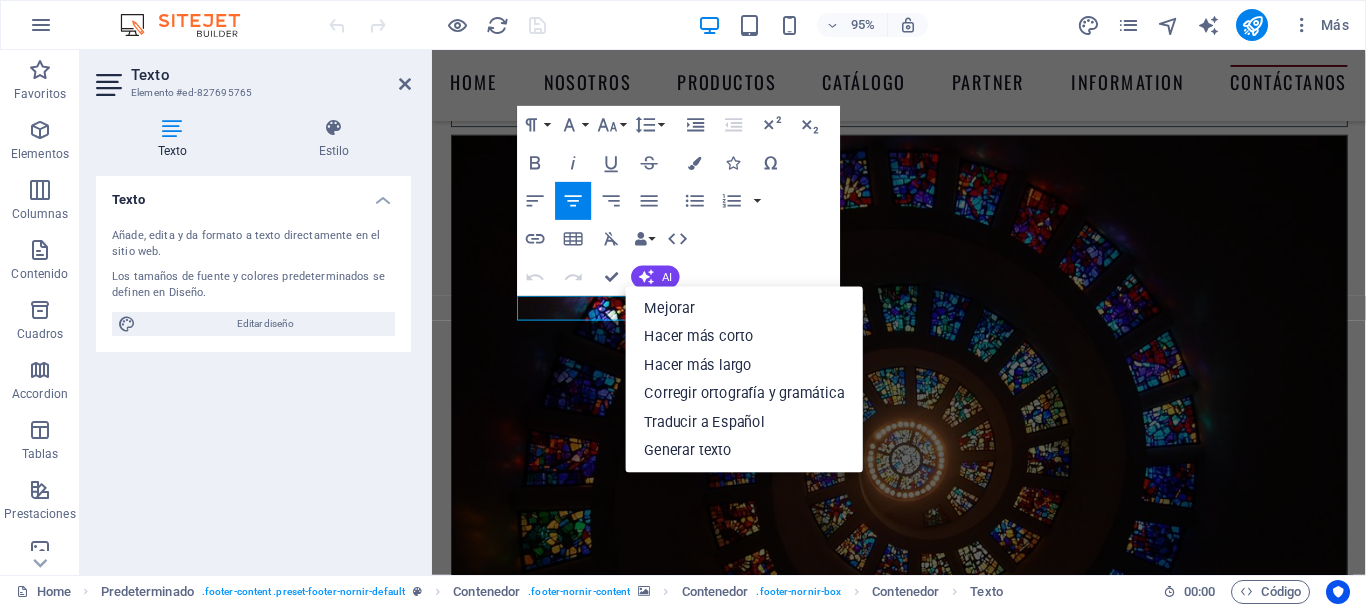 click on "Paragraph Format Normal Heading 1 Heading 2 Heading 3 Heading 4 Heading 5 Heading 6 Code Font Family Arial Georgia Impact Tahoma Times New Roman Verdana Oswald Font Size 8 9 10 11 12 14 18 24 30 36 48 60 72 96 Line Height Default Single 1.15 1.5 Double Increase Indent Decrease Indent Superscript Subscript Bold Italic Underline Strikethrough Colors Icons Special Characters Align Left Align Center Align Right Align Justify Unordered List Default Circle Disc Square Ordered List Default Lower Alpha Lower Greek Lower Roman Upper Alpha Upper Roman Insert Link Insert Table Clear Formatting Data Bindings Empresa Nombre Apellidos Calle [POSTAL_CODE] Ciudad Email Teléfono Móvil Fax Campo personalizado 1 Campo personalizado 2 Campo personalizado 3 Campo personalizado 4 Campo personalizado 5 Campo personalizado 6 HTML Undo Redo Confirm (Ctrl+⏎) AI Mejorar Hacer más corto Hacer más largo Corregir ortografía y gramática Traducir a Español Generar texto" at bounding box center (679, 201) 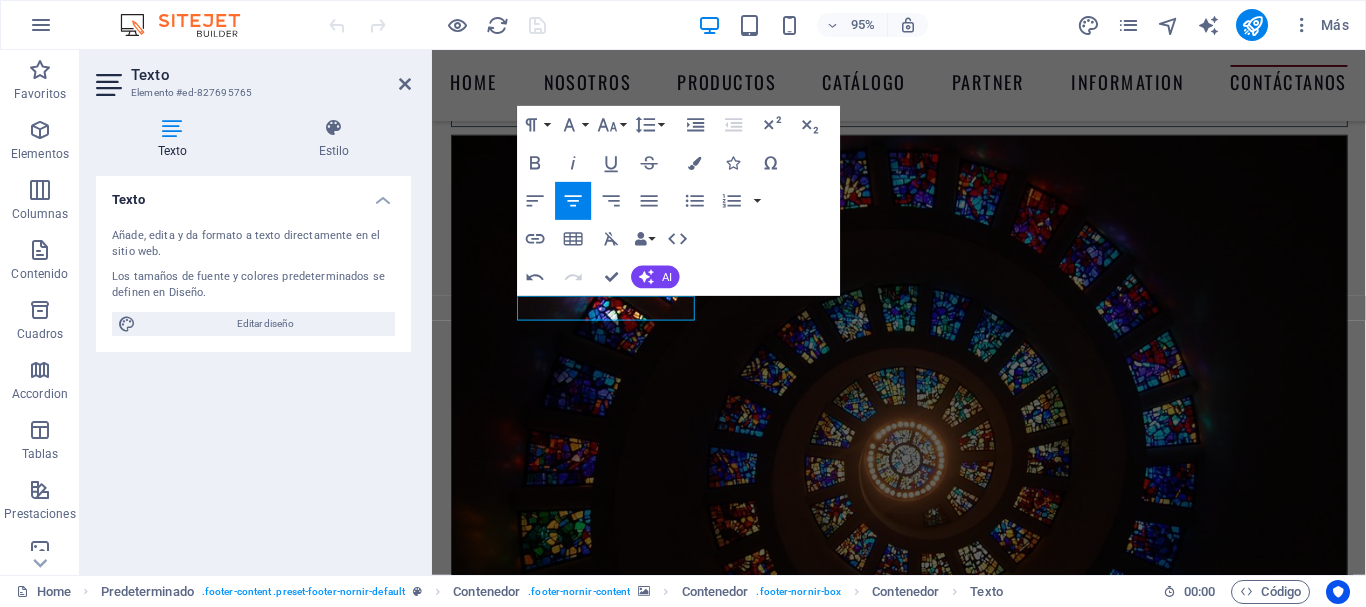 click 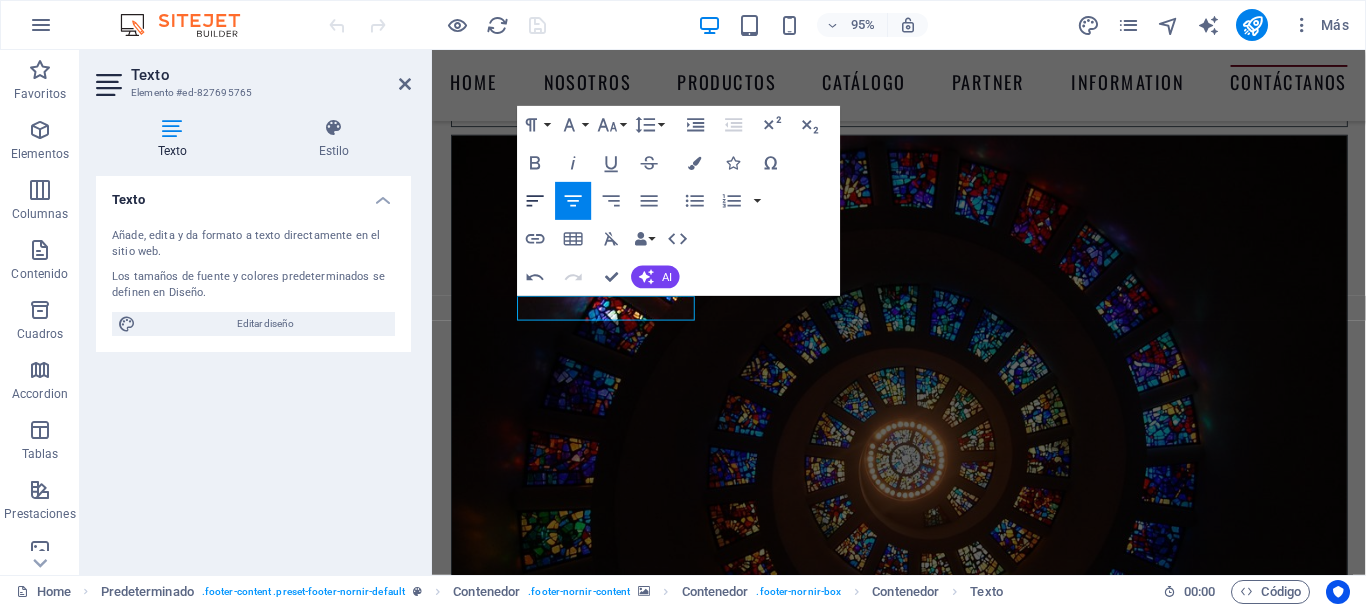 click 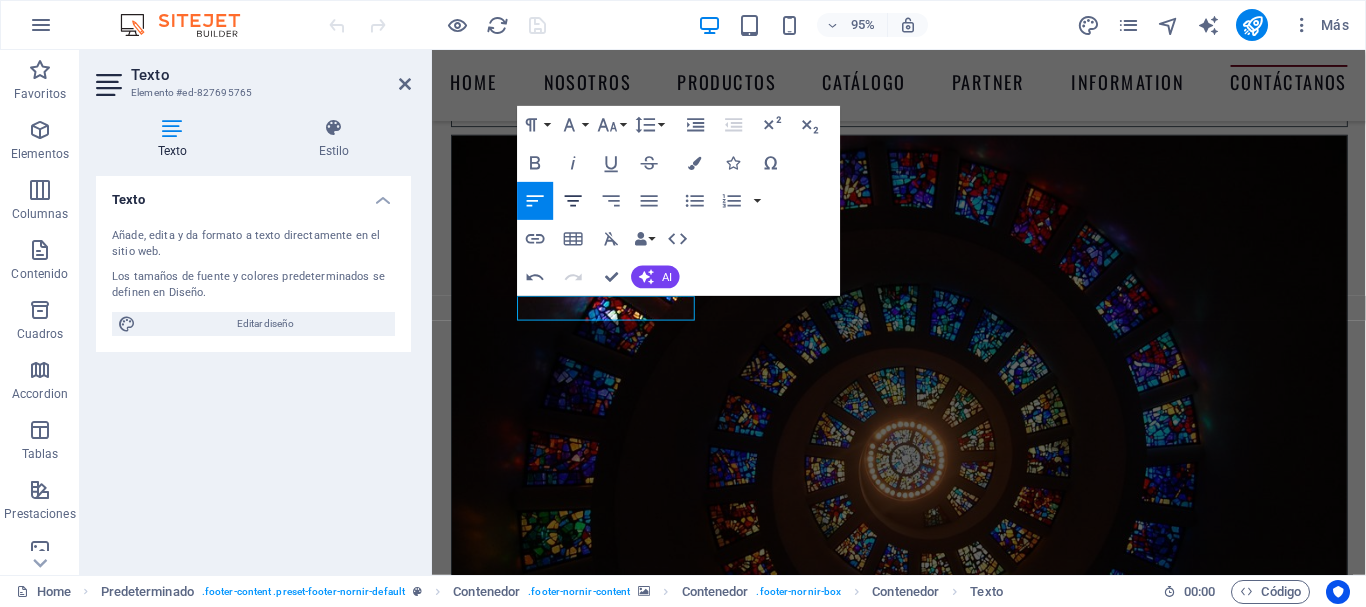click 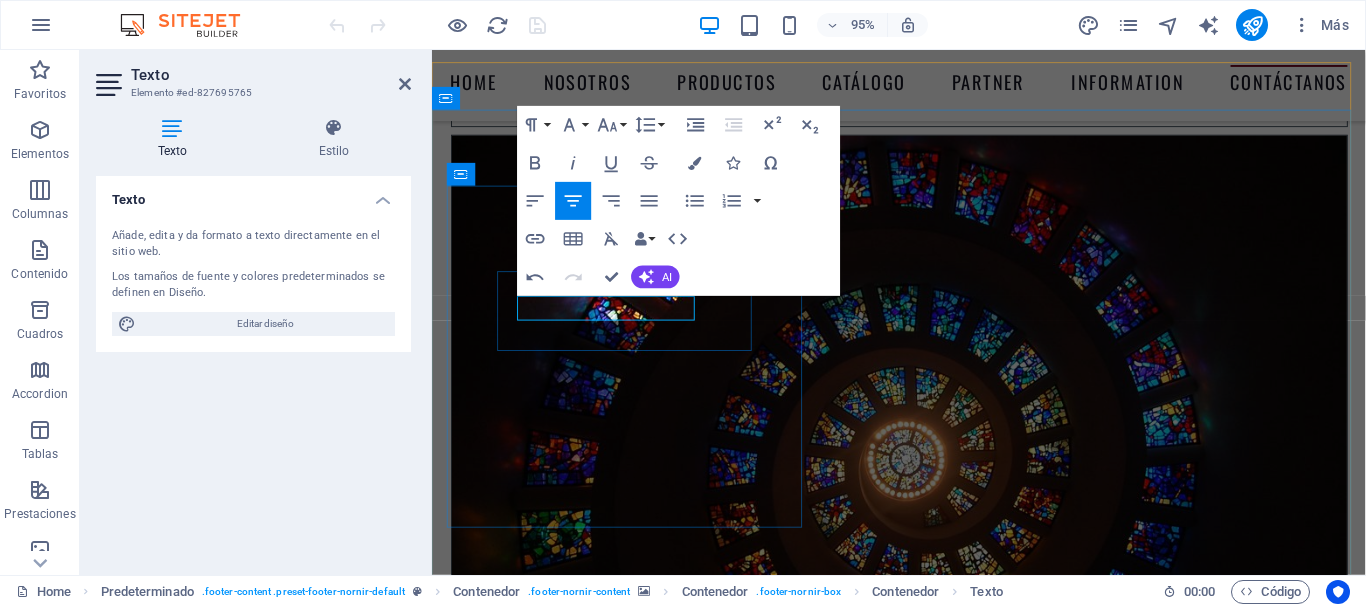 click on "[CITY], [COUNTRY]" at bounding box center (921, 8574) 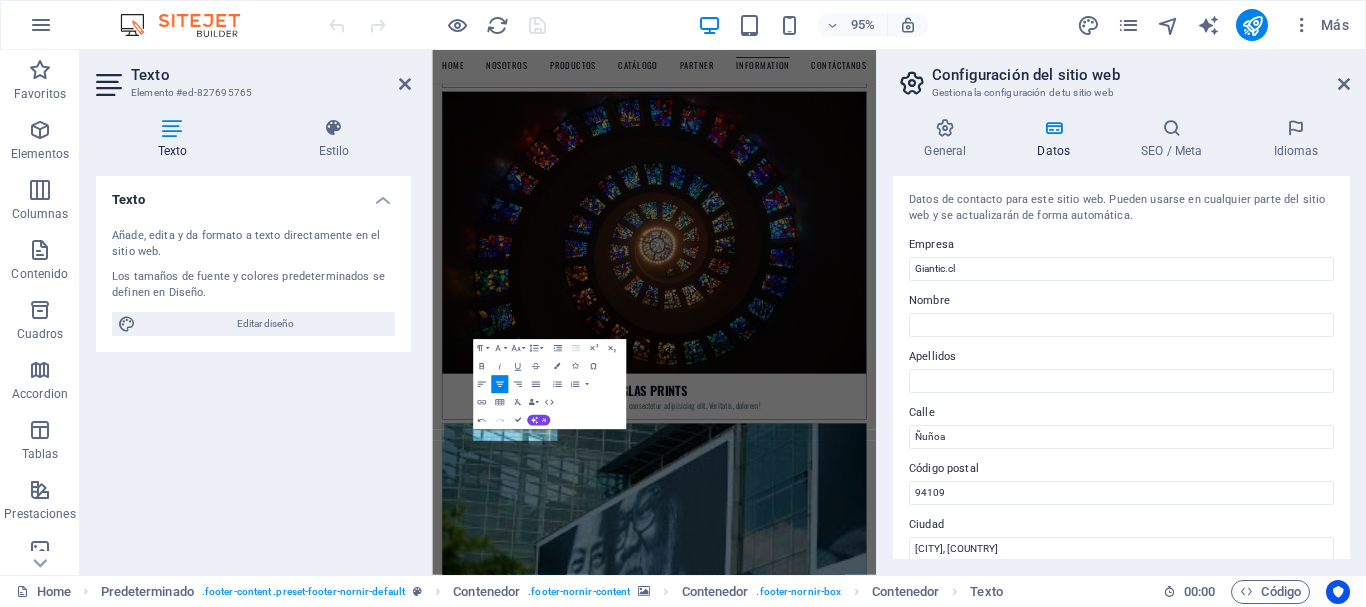 scroll, scrollTop: 8641, scrollLeft: 0, axis: vertical 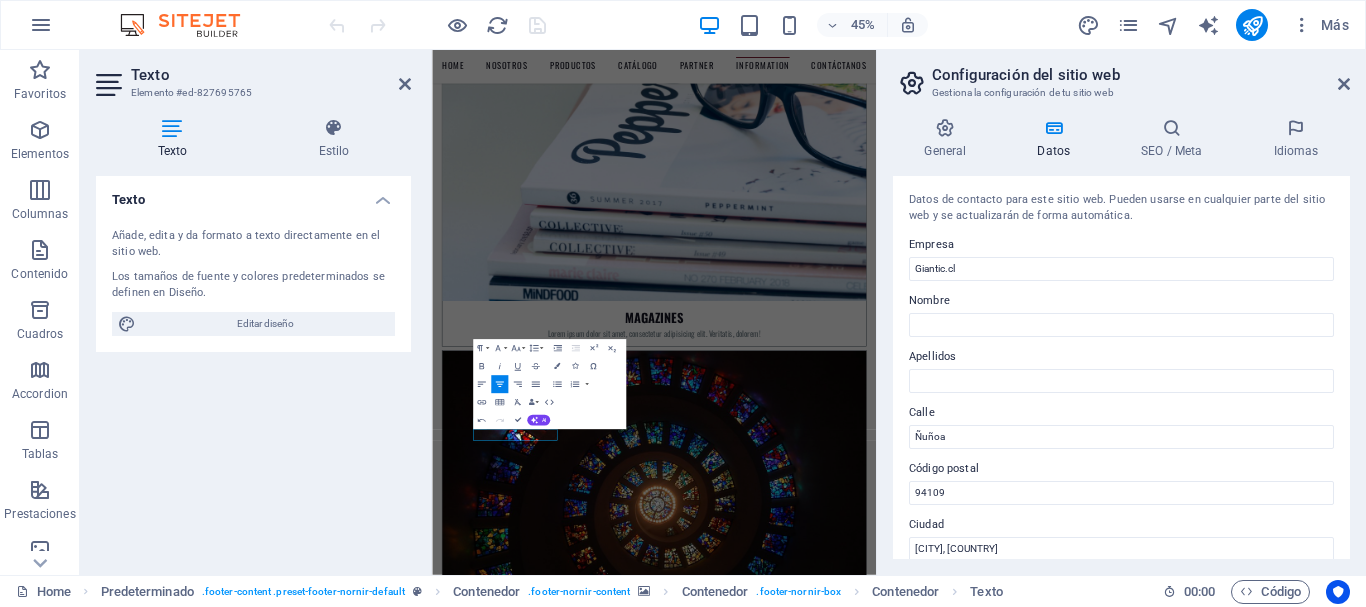 click at bounding box center (925, 8301) 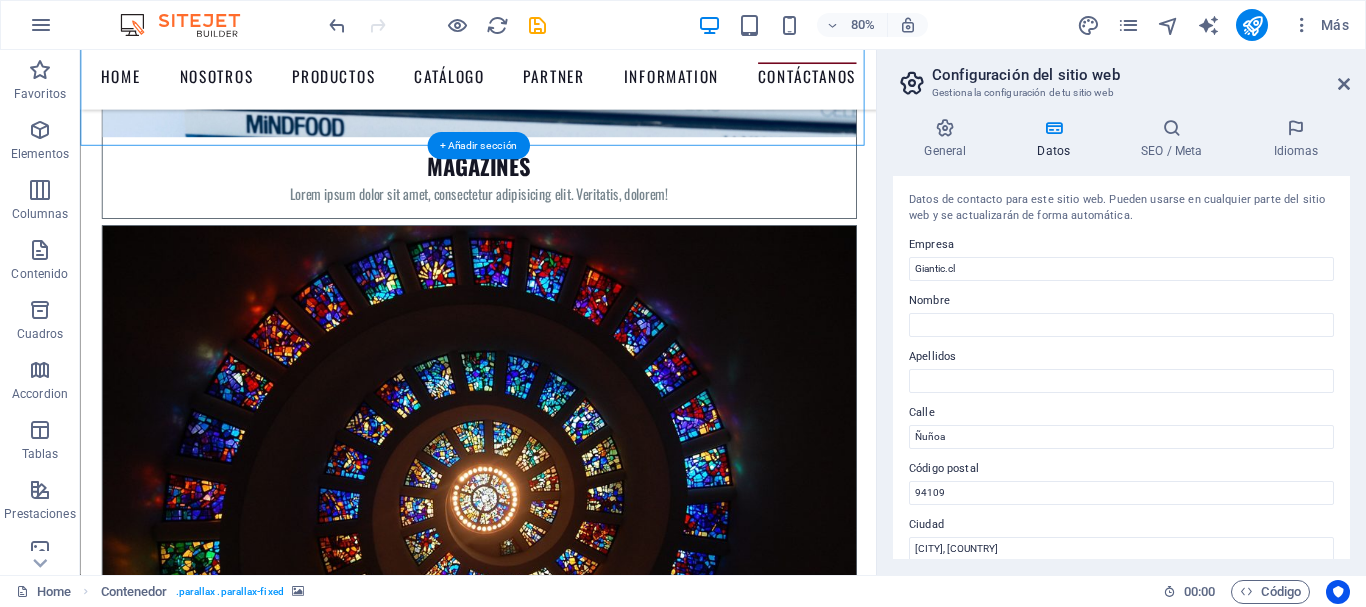 scroll, scrollTop: 9160, scrollLeft: 0, axis: vertical 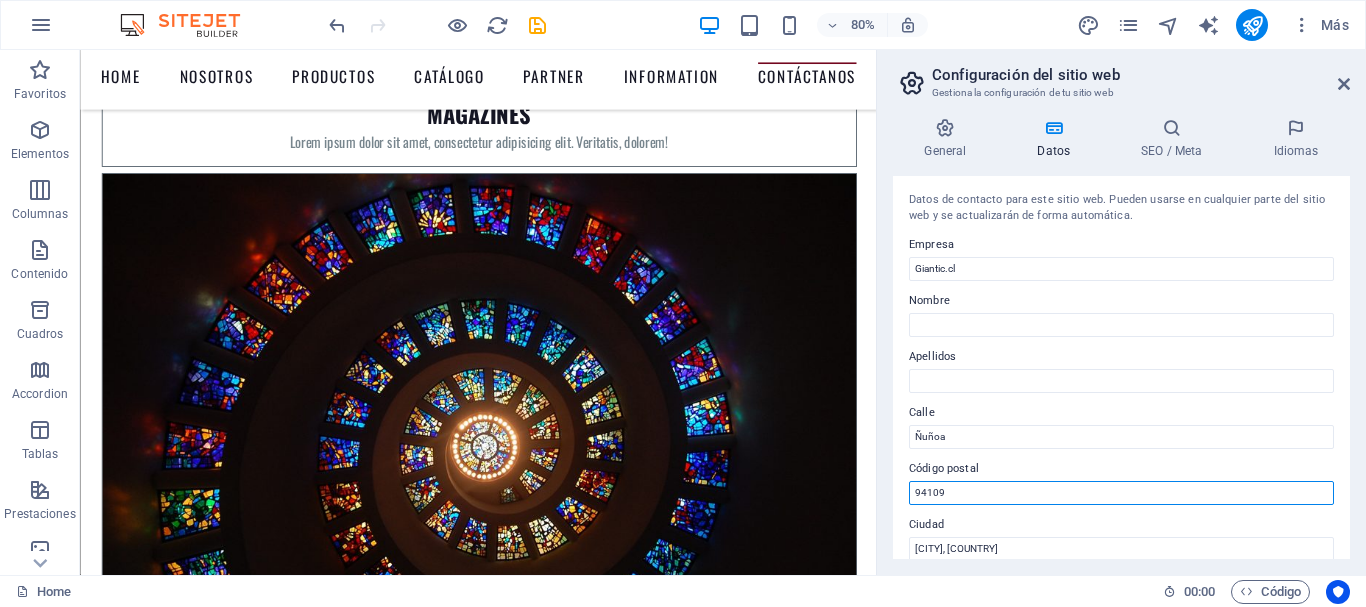 click on "94109" at bounding box center [1121, 493] 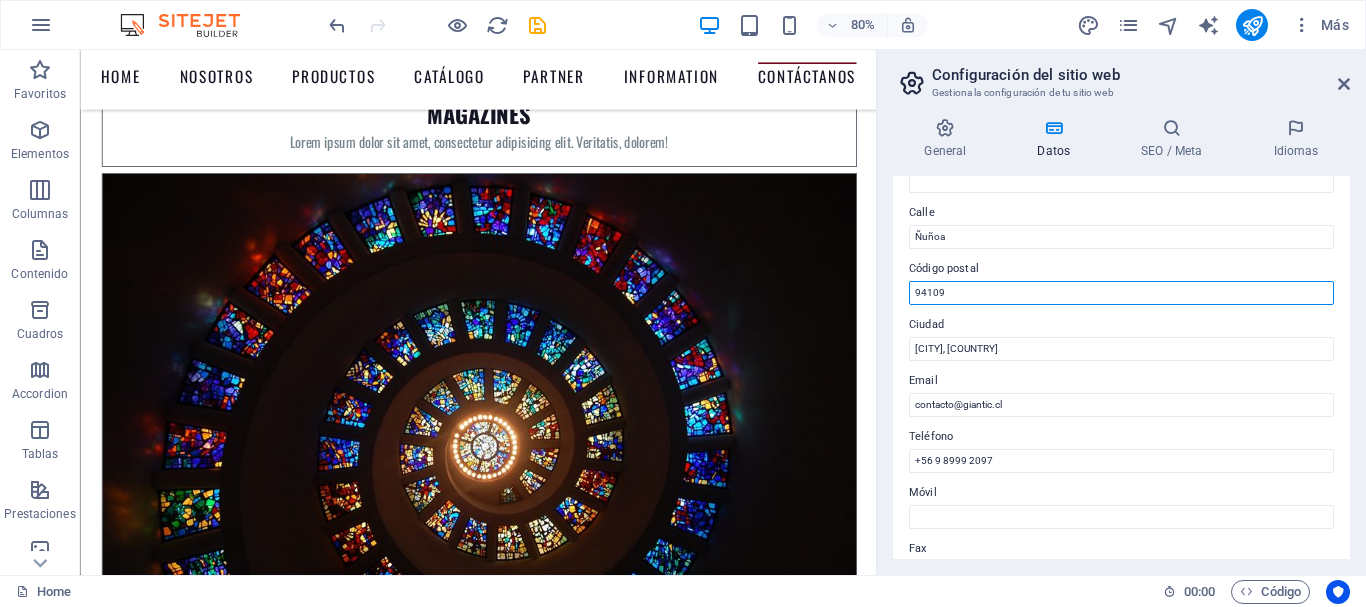 scroll, scrollTop: 187, scrollLeft: 0, axis: vertical 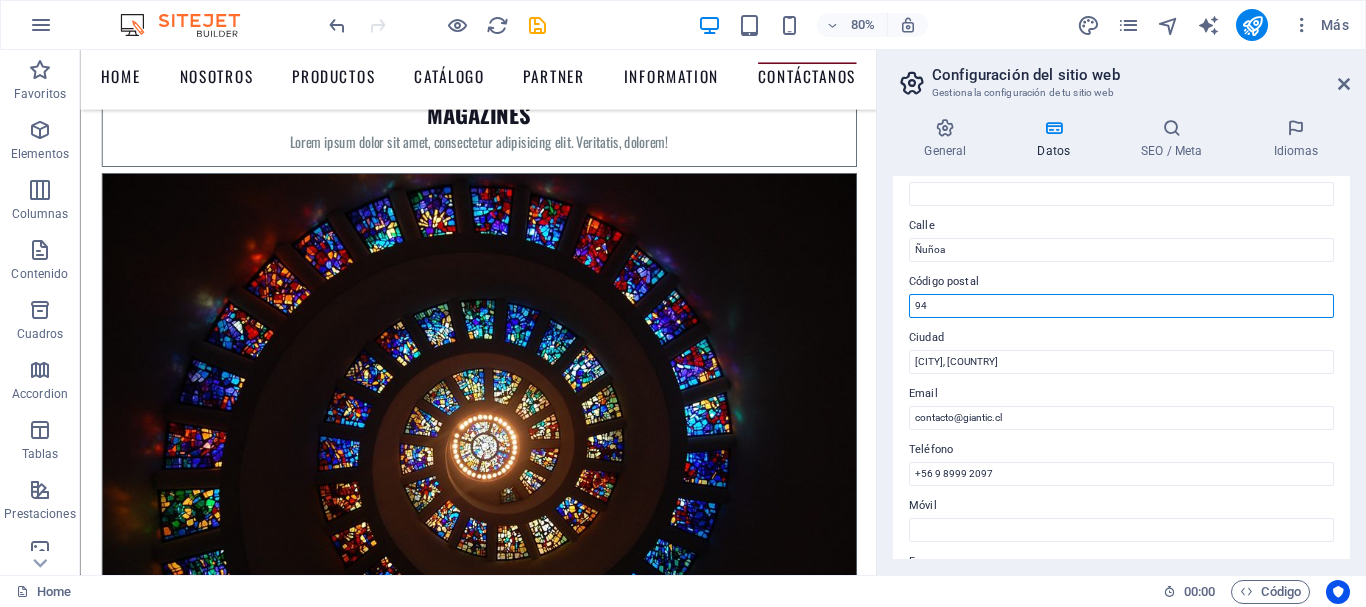 type on "9" 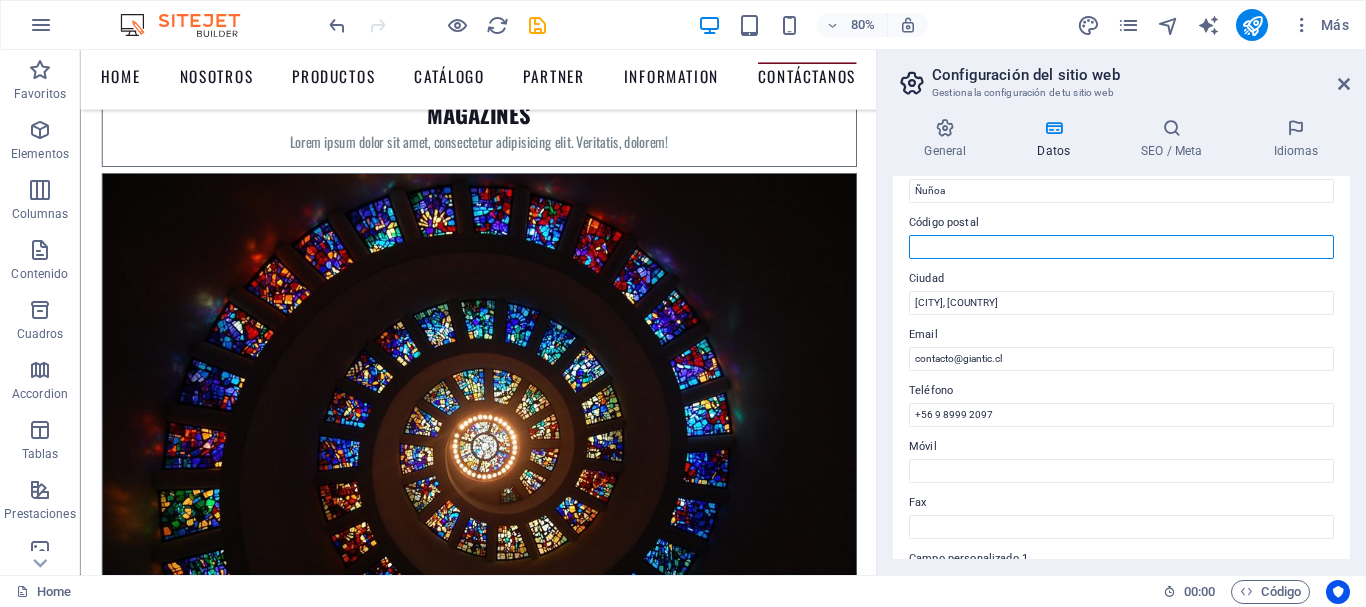 scroll, scrollTop: 262, scrollLeft: 0, axis: vertical 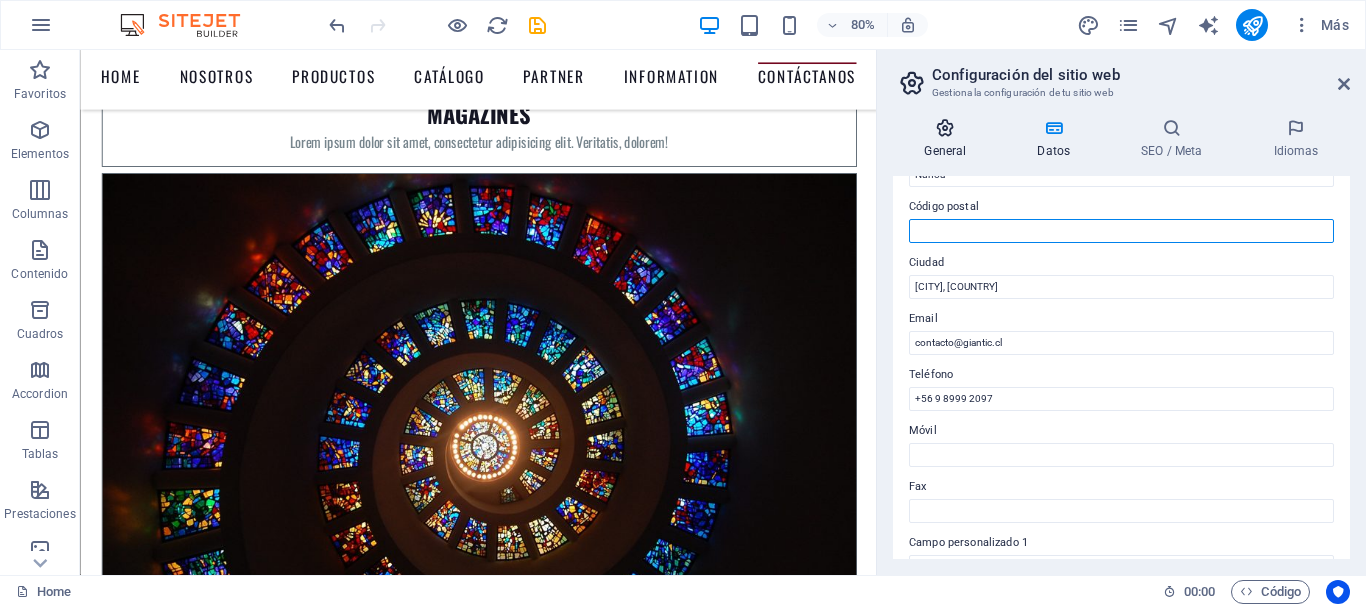 type 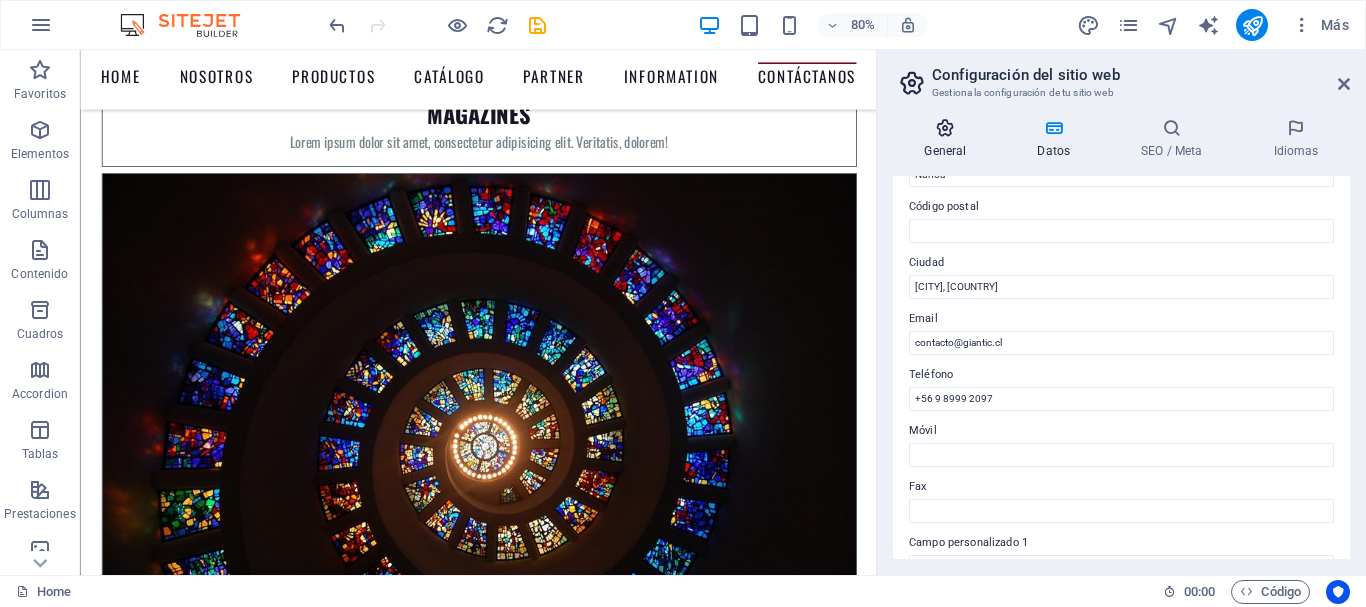 click at bounding box center [945, 128] 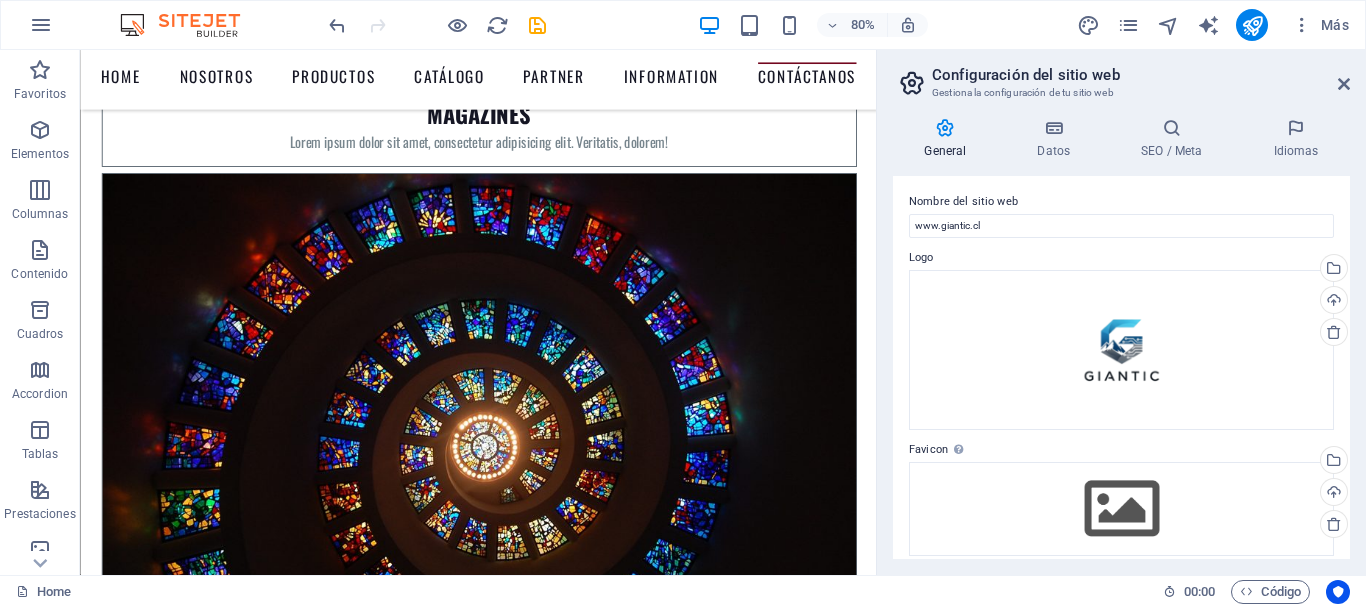 scroll, scrollTop: 0, scrollLeft: 0, axis: both 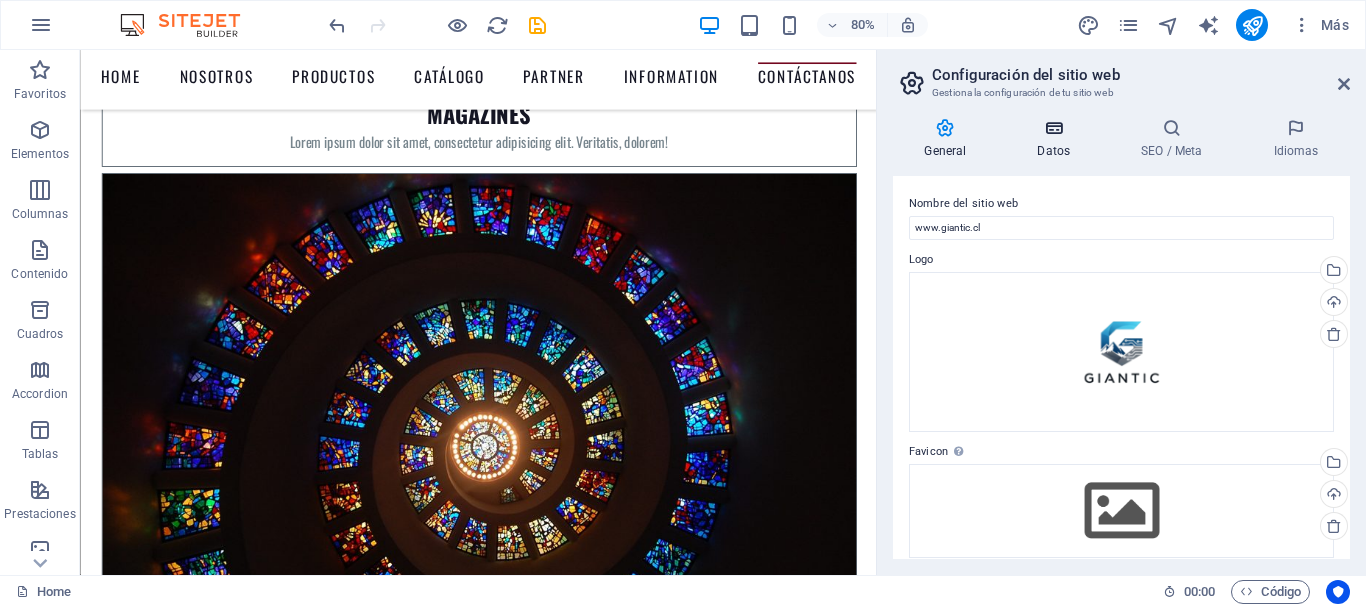 click at bounding box center [1054, 128] 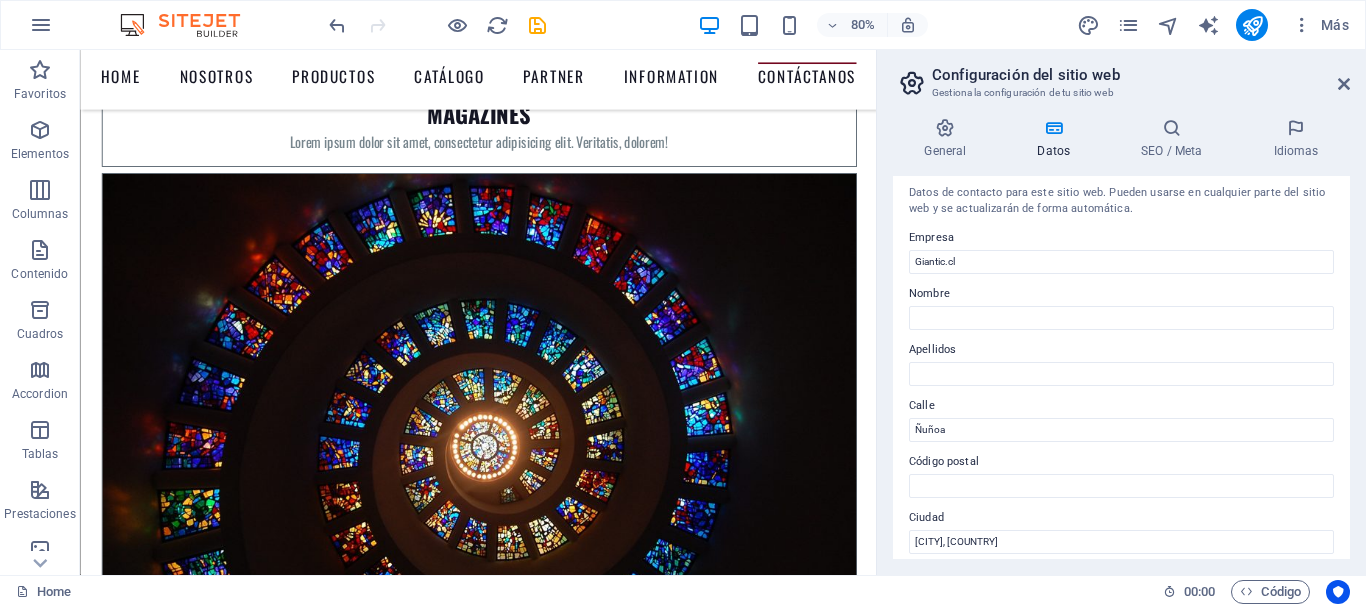 scroll, scrollTop: 0, scrollLeft: 0, axis: both 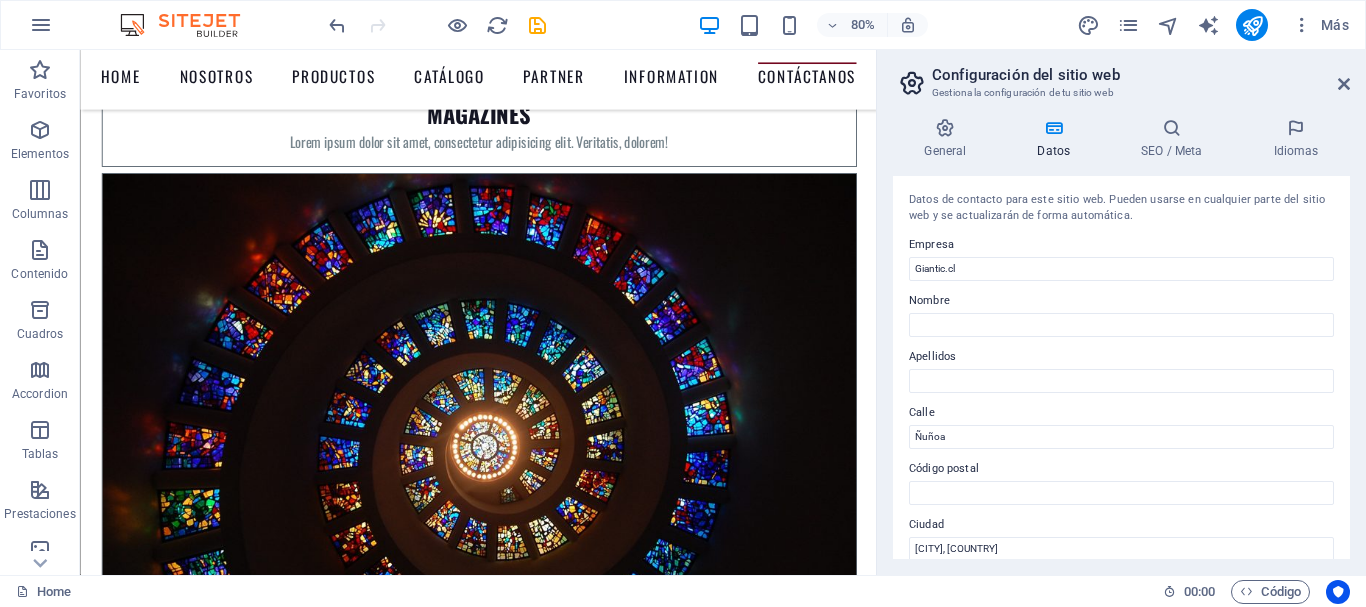click on "Datos" at bounding box center [1058, 139] 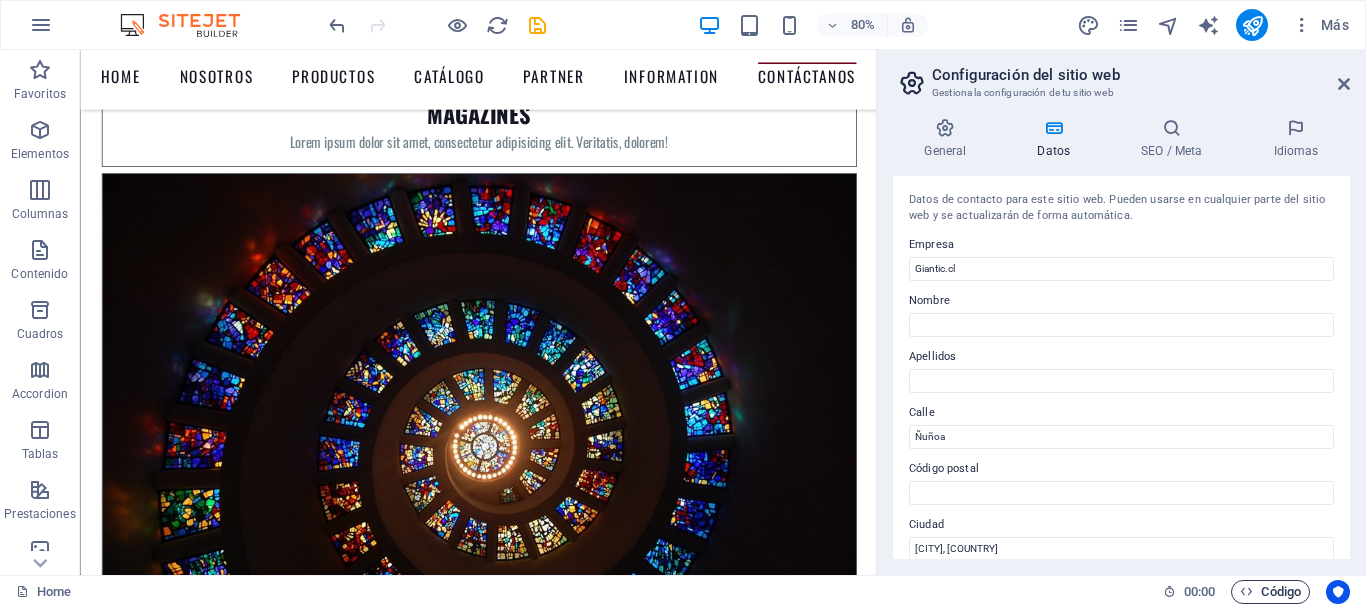 click on "Código" at bounding box center (1270, 592) 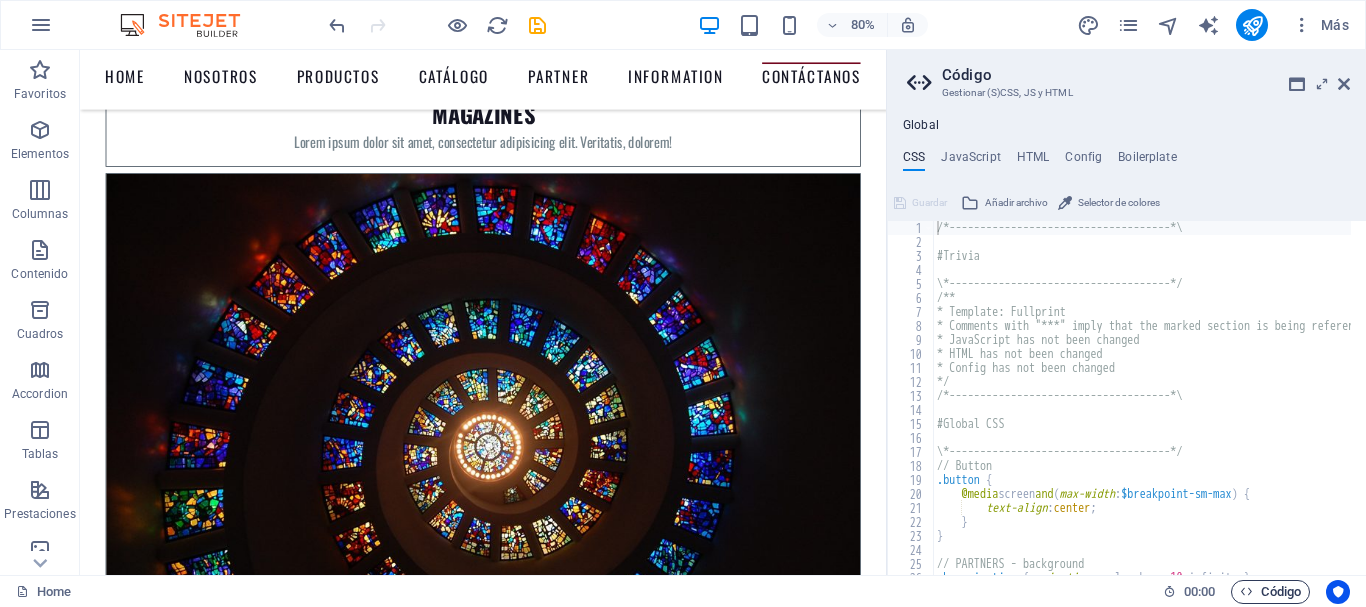 click on "Código" at bounding box center (1270, 592) 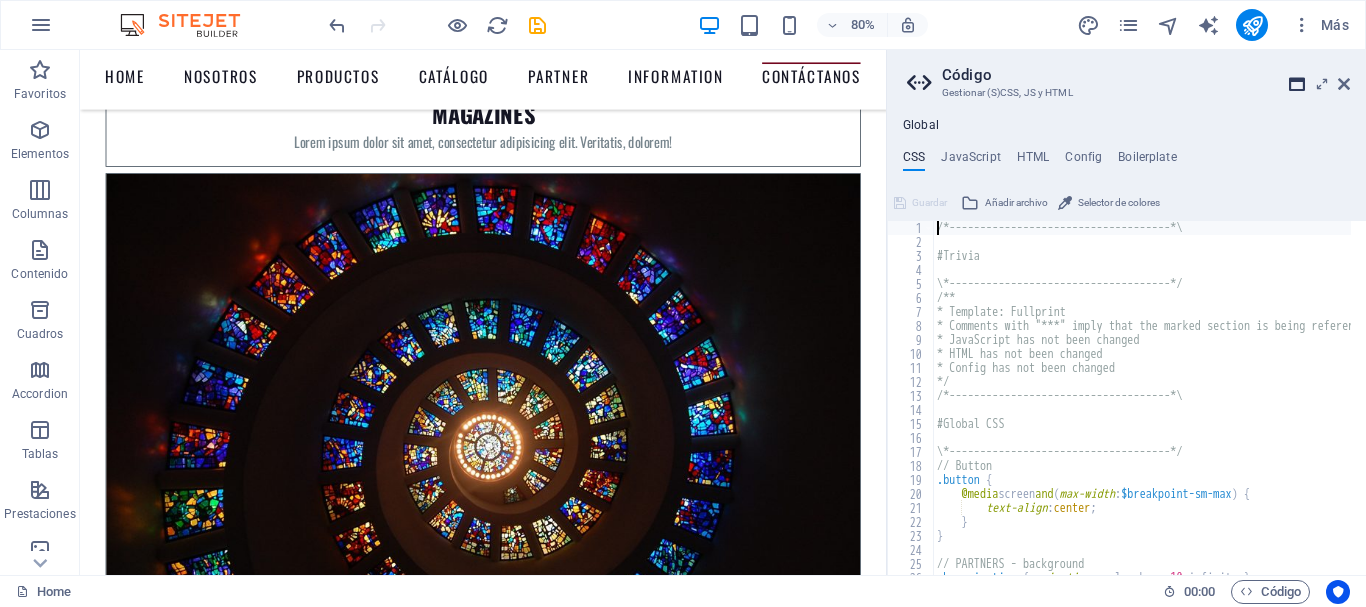 click at bounding box center (1297, 84) 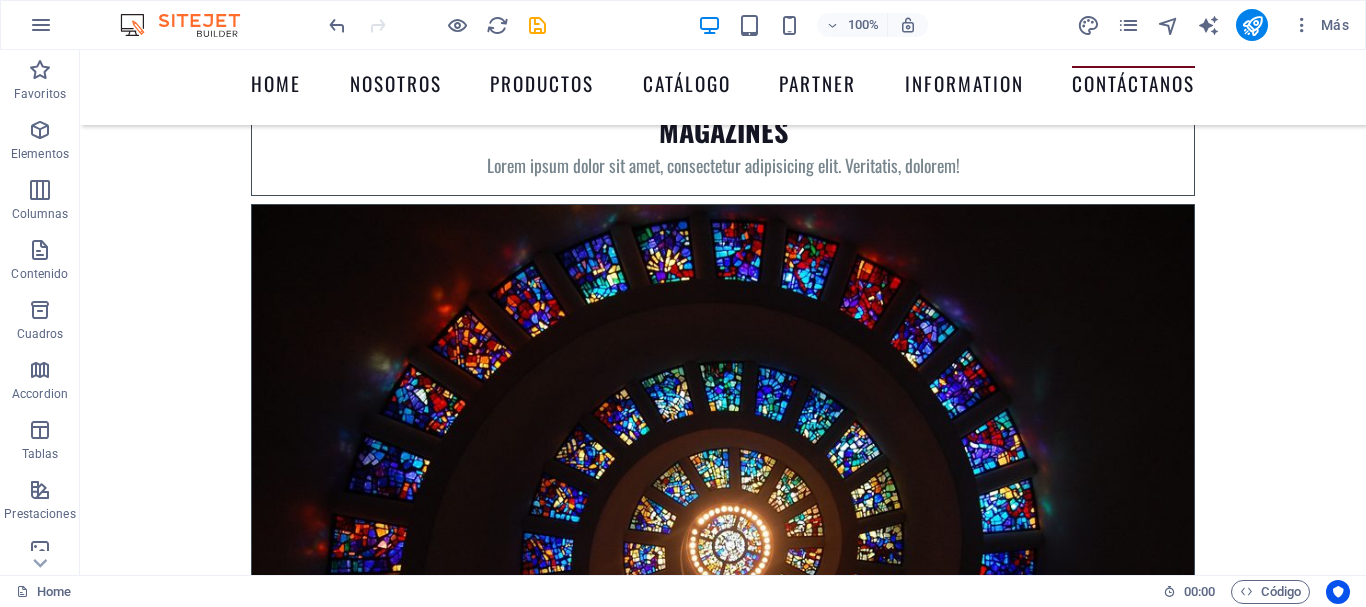 scroll, scrollTop: 8886, scrollLeft: 0, axis: vertical 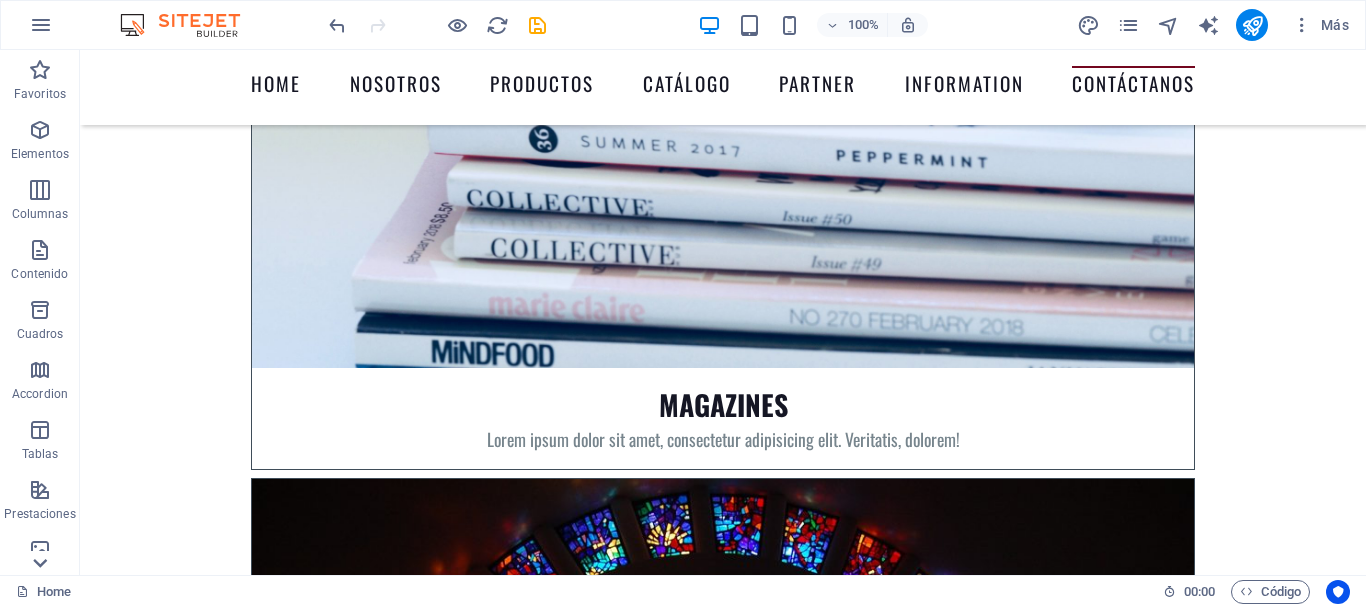 click 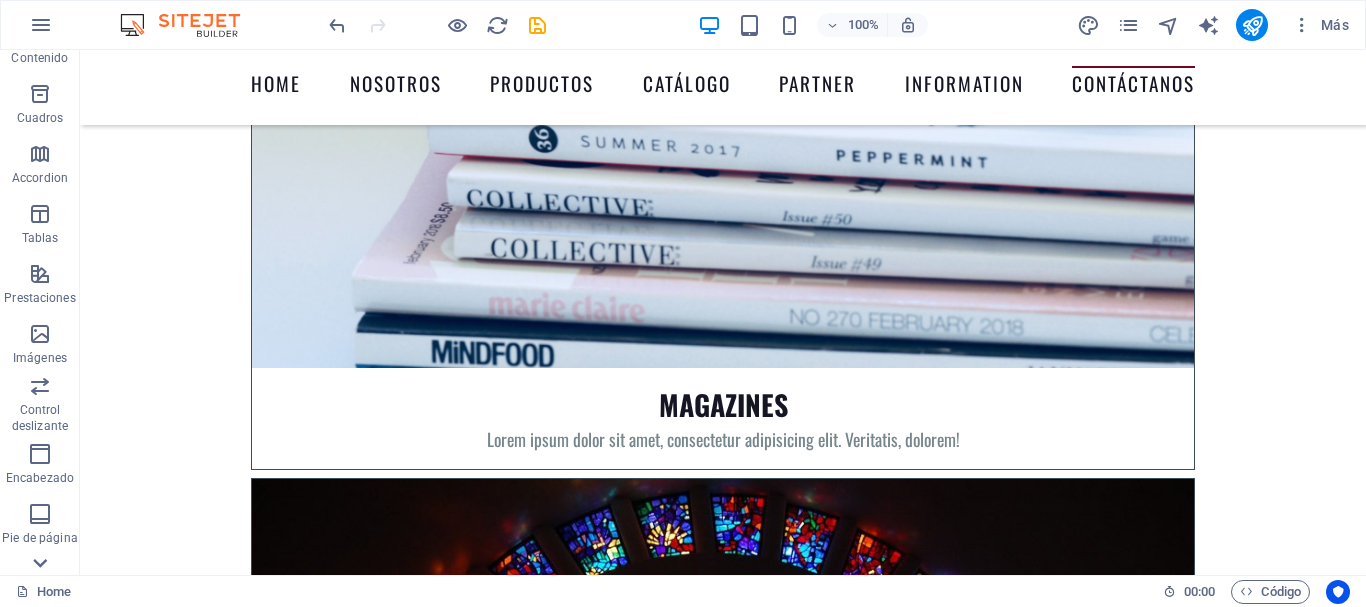 scroll, scrollTop: 375, scrollLeft: 0, axis: vertical 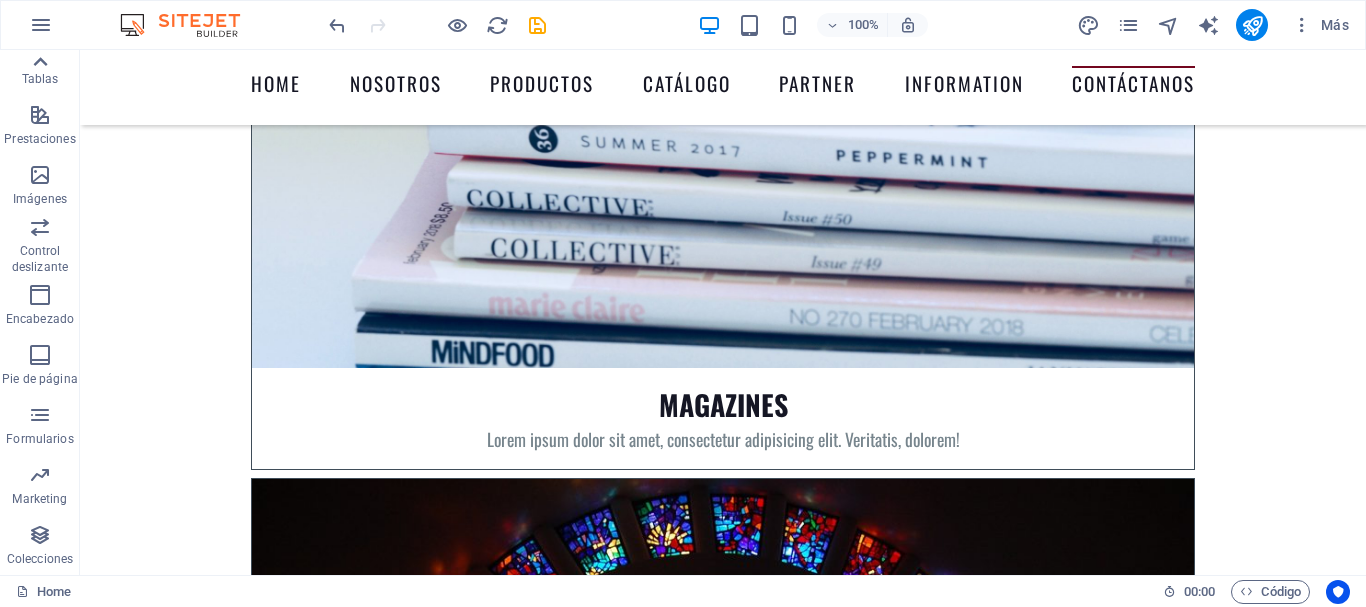 click 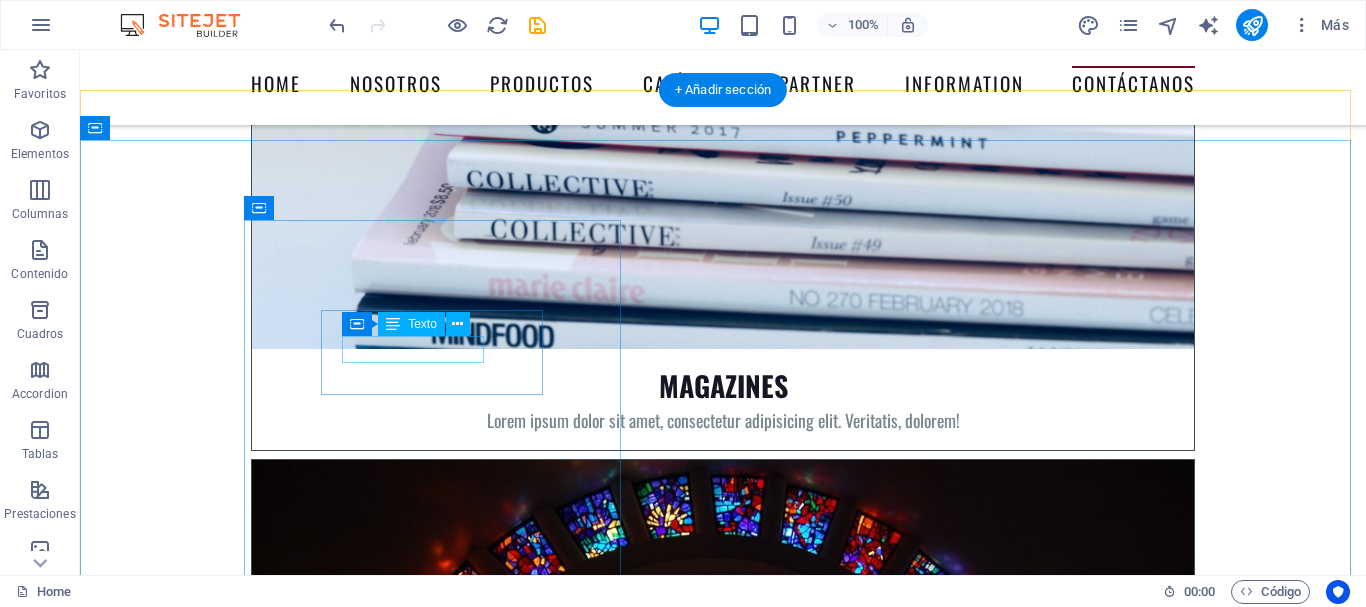 scroll, scrollTop: 8934, scrollLeft: 0, axis: vertical 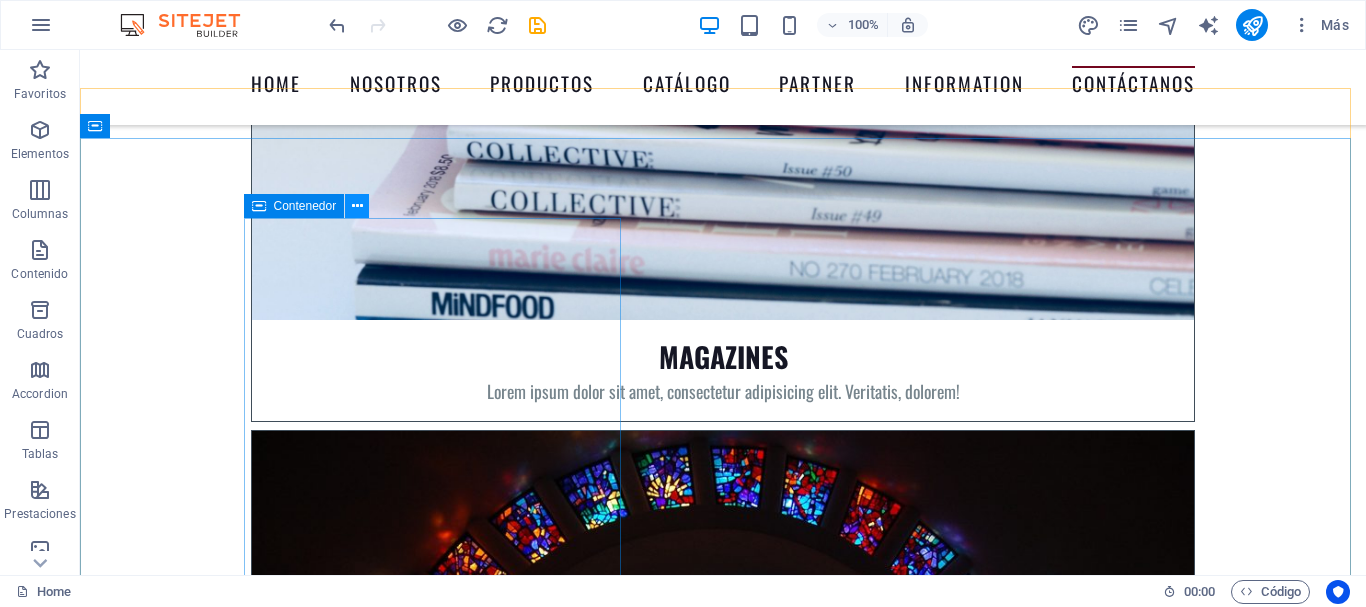 click at bounding box center (357, 206) 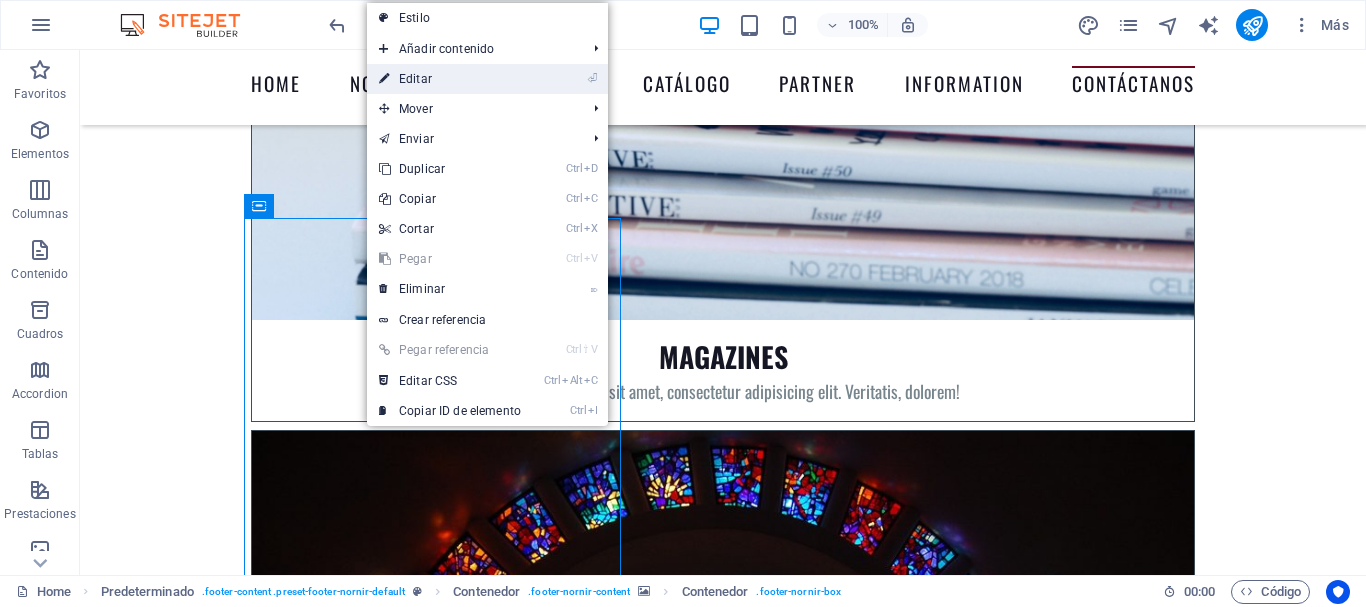 drag, startPoint x: 514, startPoint y: 75, endPoint x: 86, endPoint y: 27, distance: 430.68317 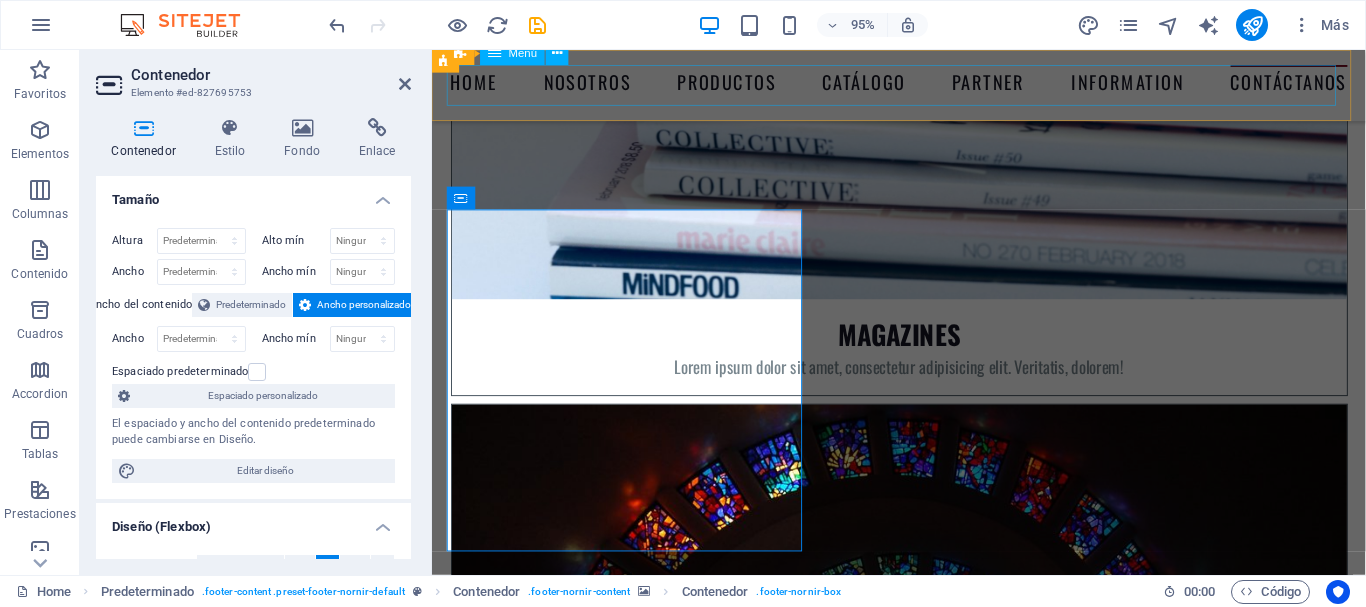 scroll, scrollTop: 9192, scrollLeft: 0, axis: vertical 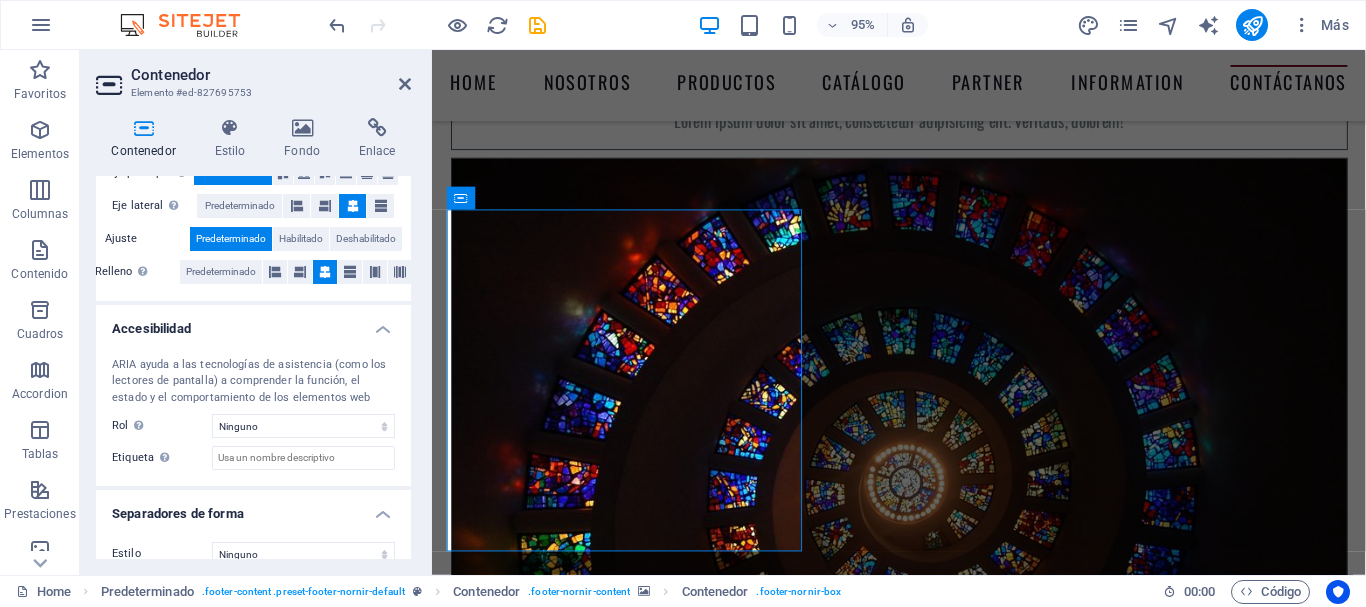 click on "95% Más" at bounding box center (841, 25) 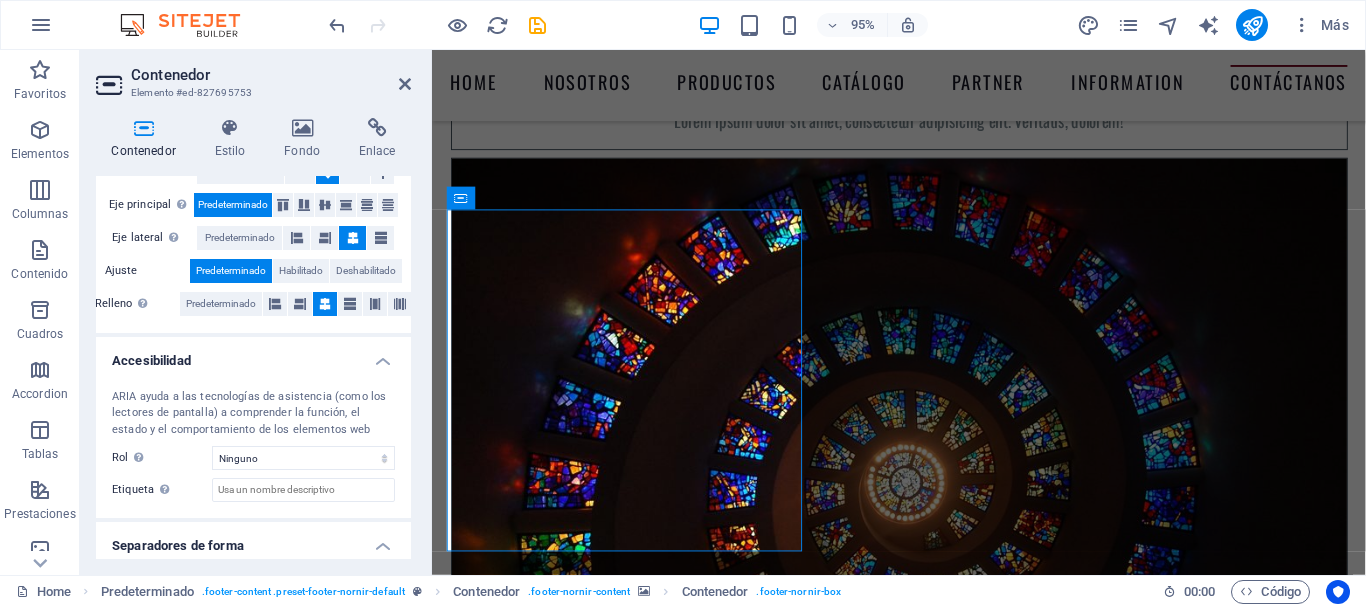 scroll, scrollTop: 392, scrollLeft: 0, axis: vertical 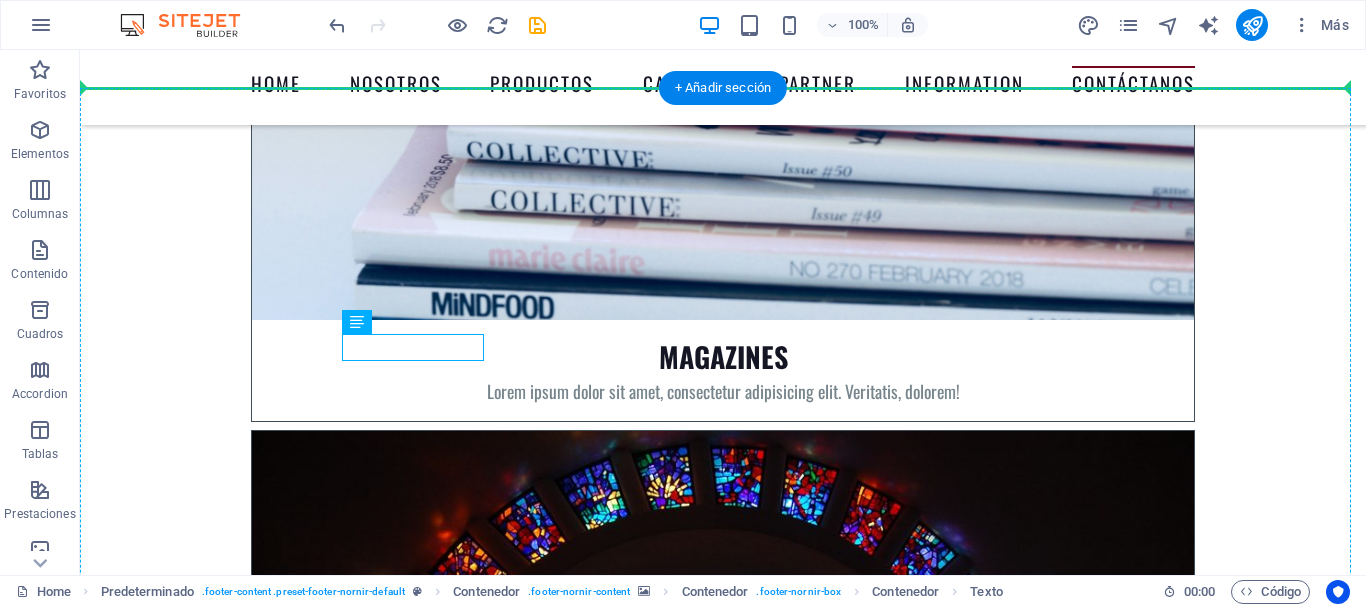 drag, startPoint x: 682, startPoint y: 359, endPoint x: 645, endPoint y: 310, distance: 61.400326 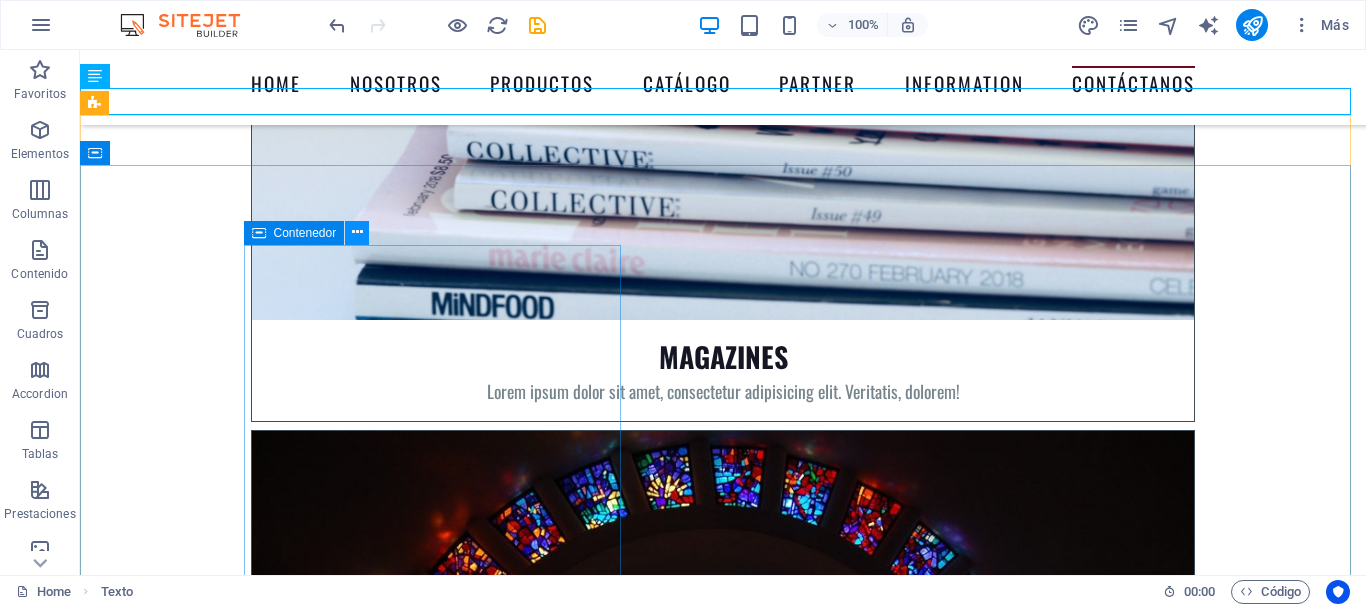 click at bounding box center (357, 232) 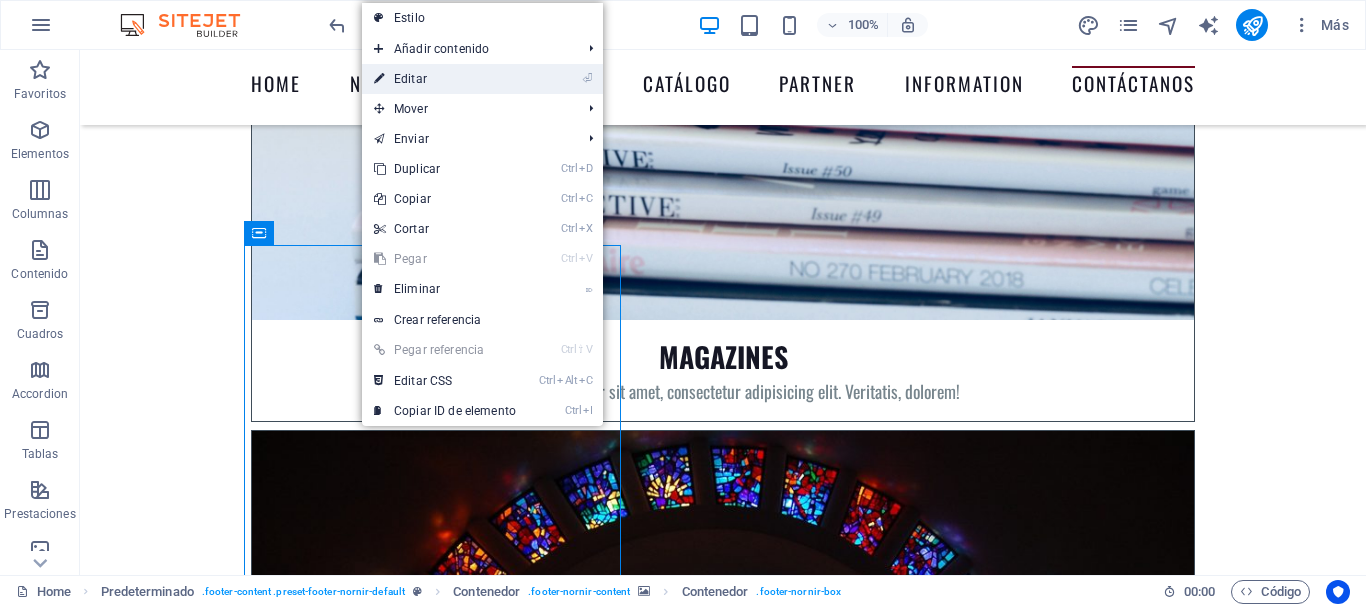 drag, startPoint x: 471, startPoint y: 82, endPoint x: 41, endPoint y: 34, distance: 432.67078 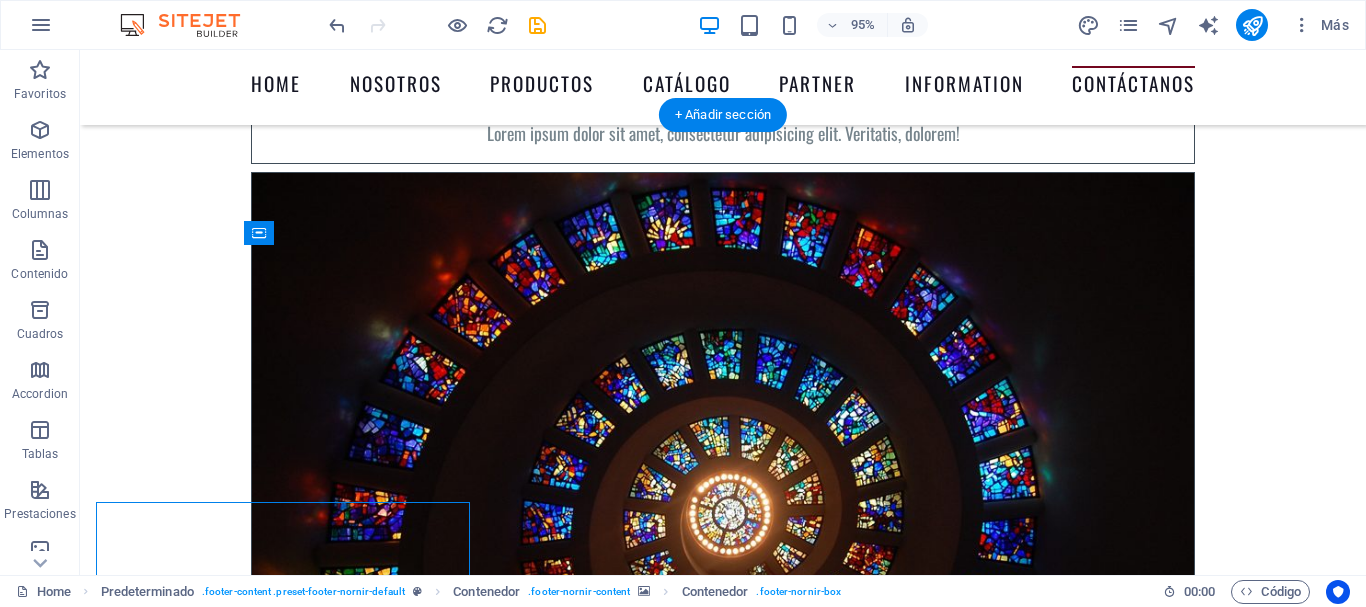 scroll, scrollTop: 8934, scrollLeft: 0, axis: vertical 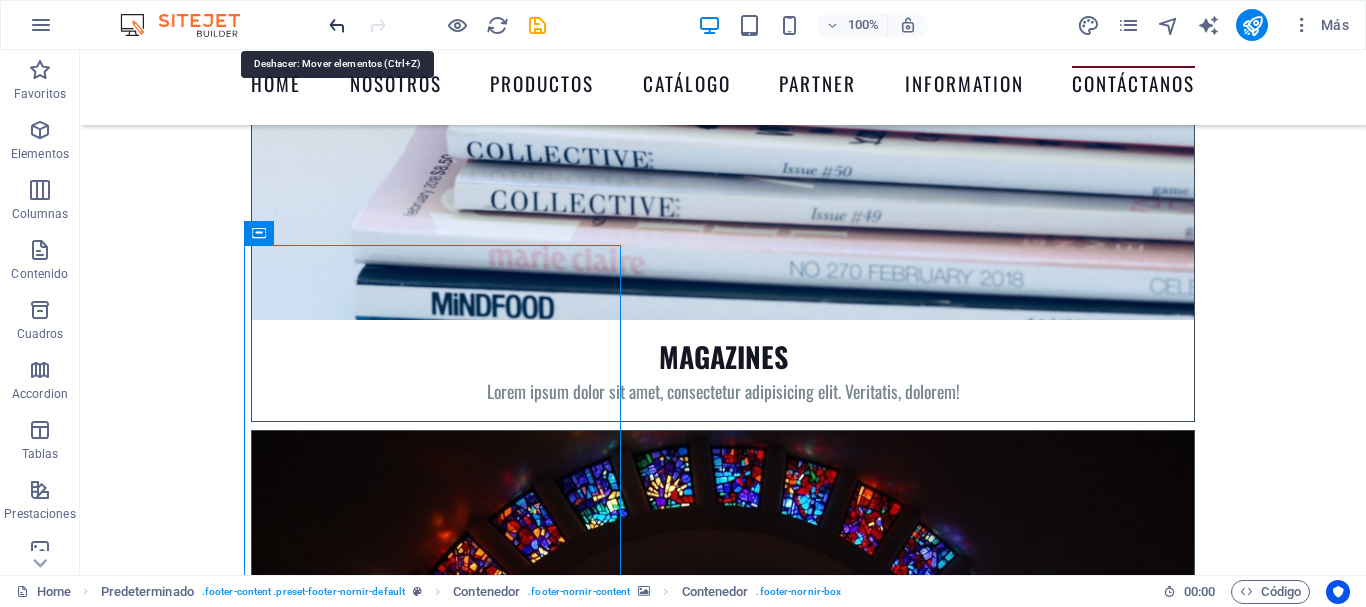 click at bounding box center [337, 25] 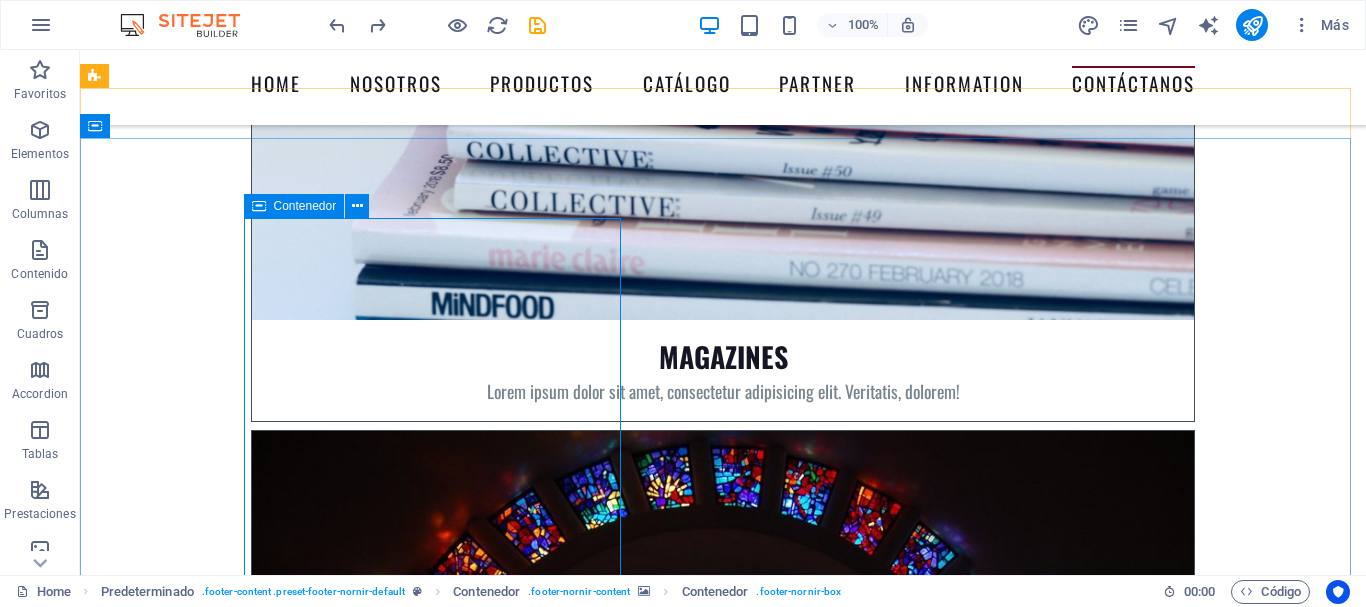click on "Contenedor" at bounding box center [305, 206] 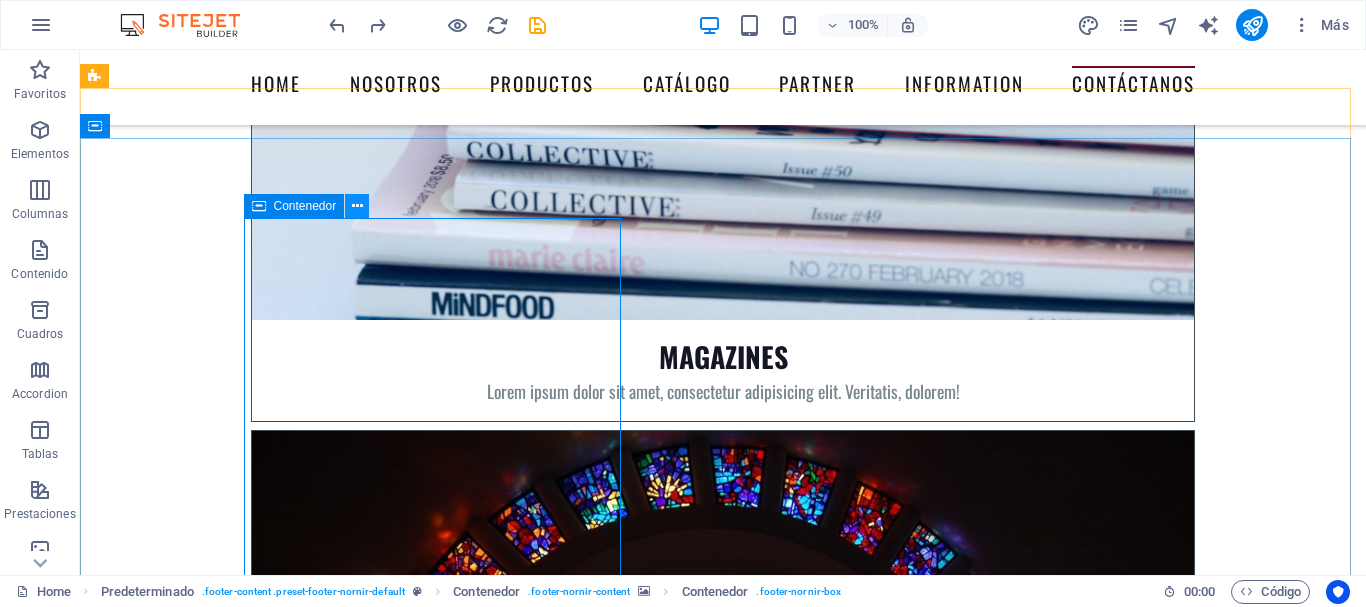 click at bounding box center (357, 206) 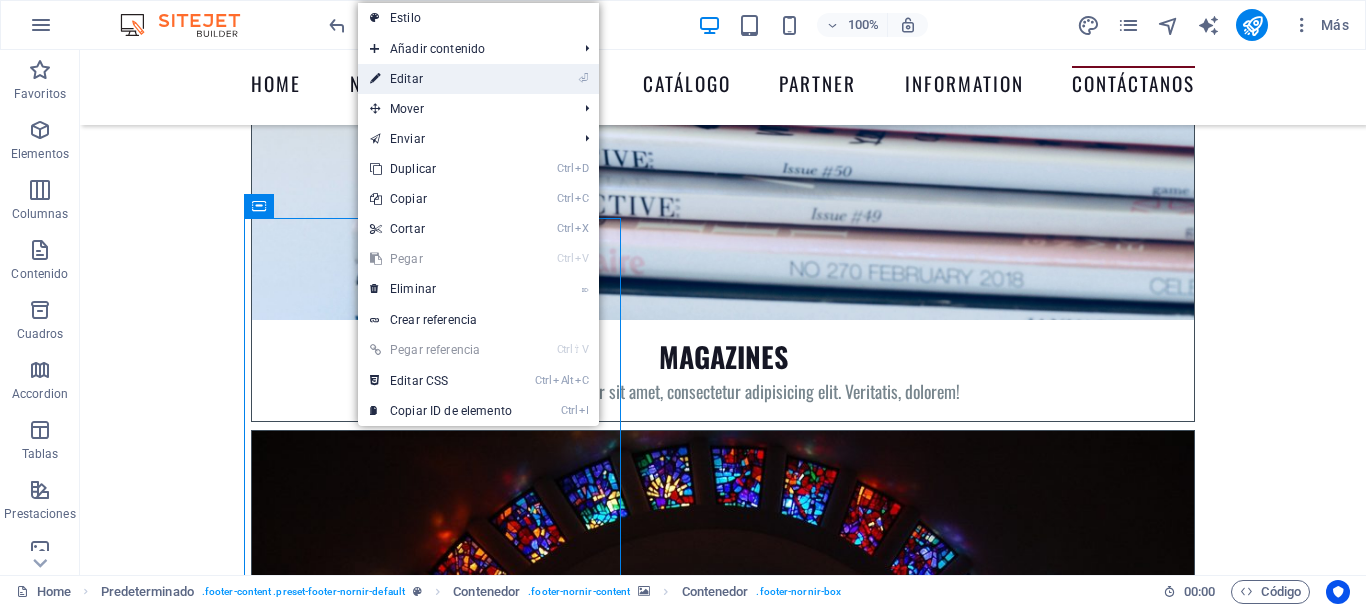 click on "⏎  Editar" at bounding box center [441, 79] 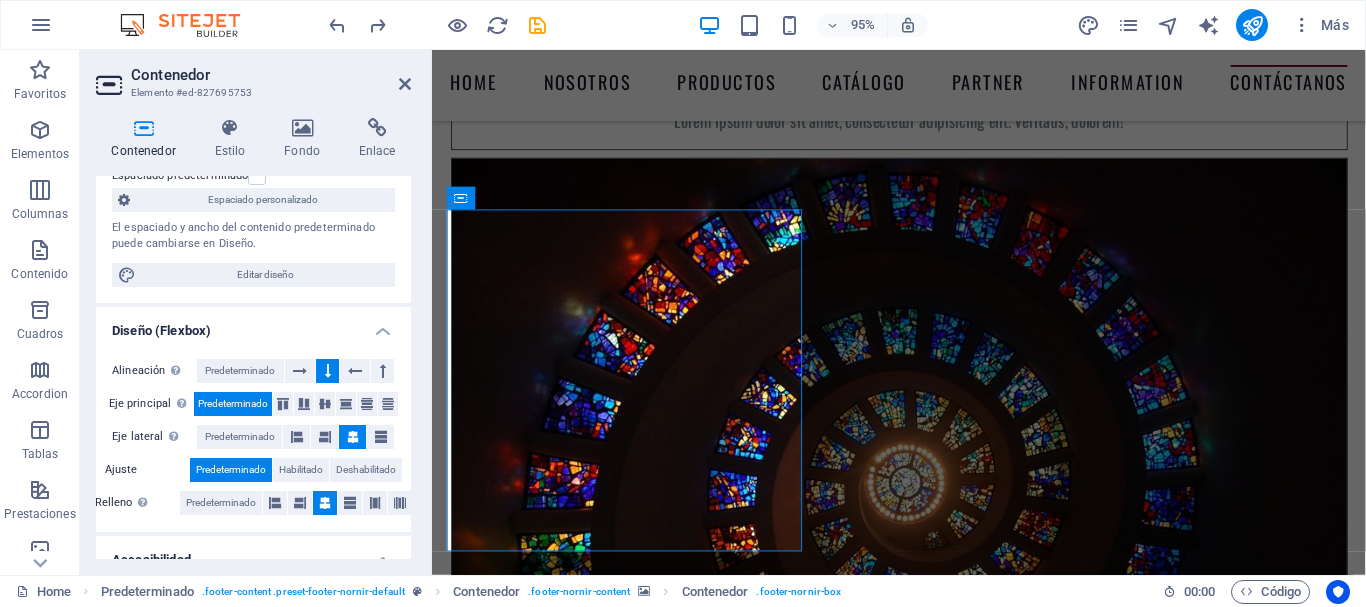 scroll, scrollTop: 213, scrollLeft: 0, axis: vertical 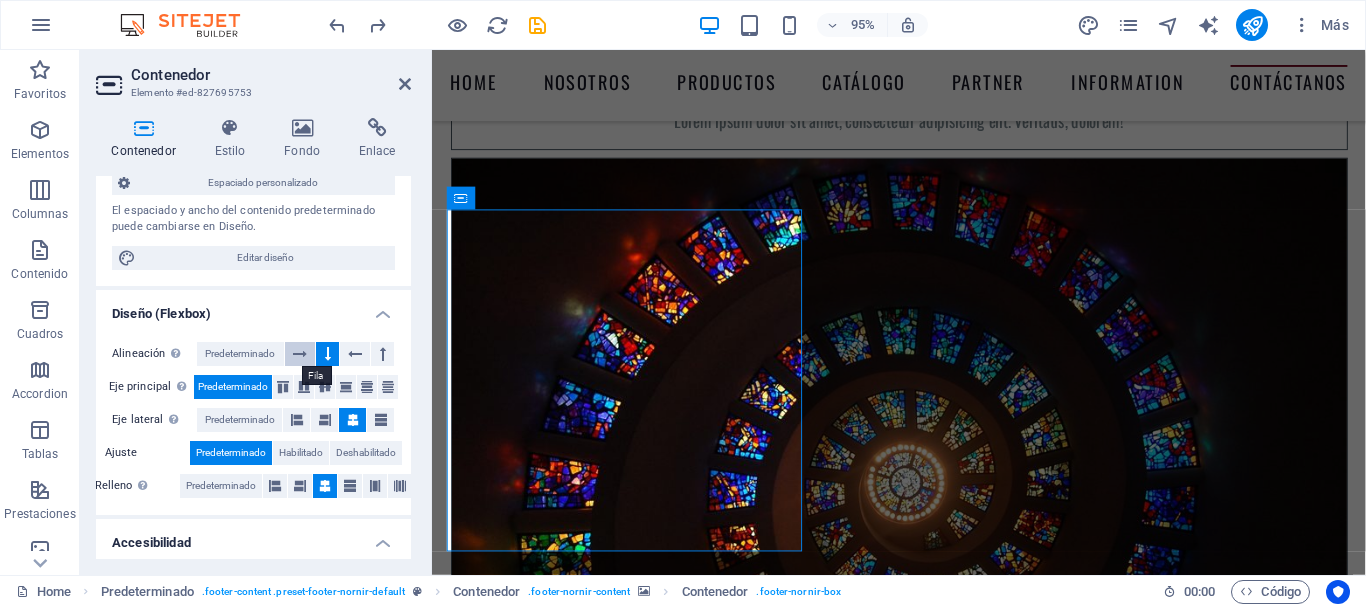 click at bounding box center [300, 354] 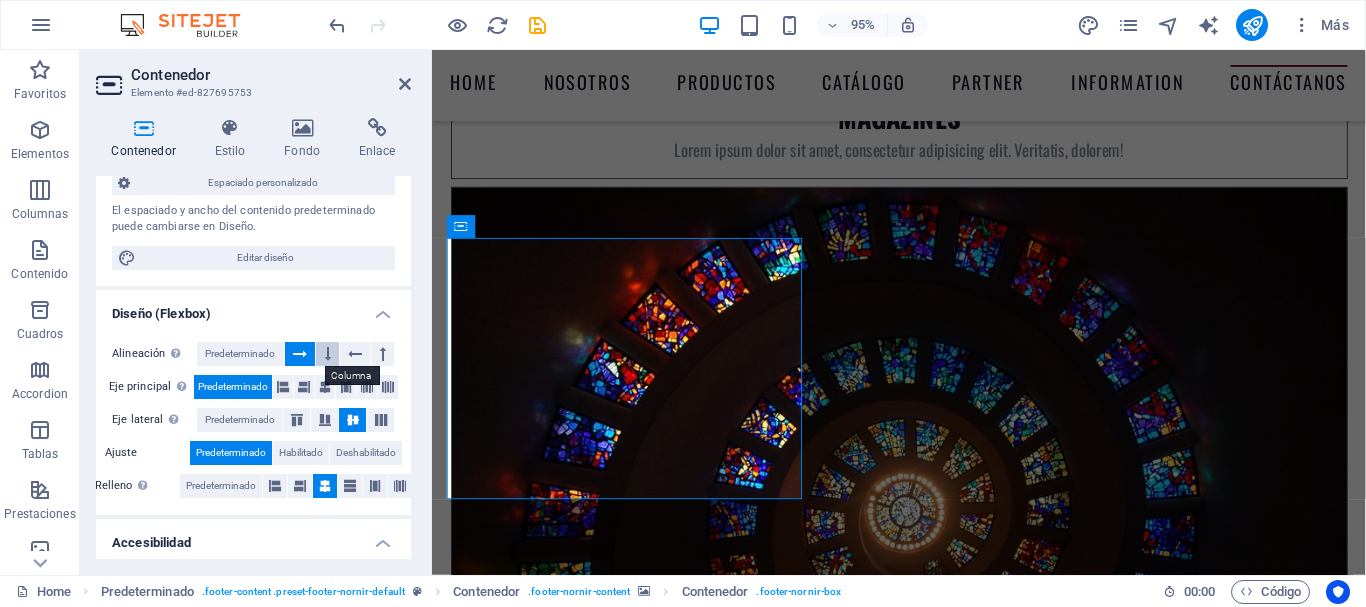 click at bounding box center [327, 354] 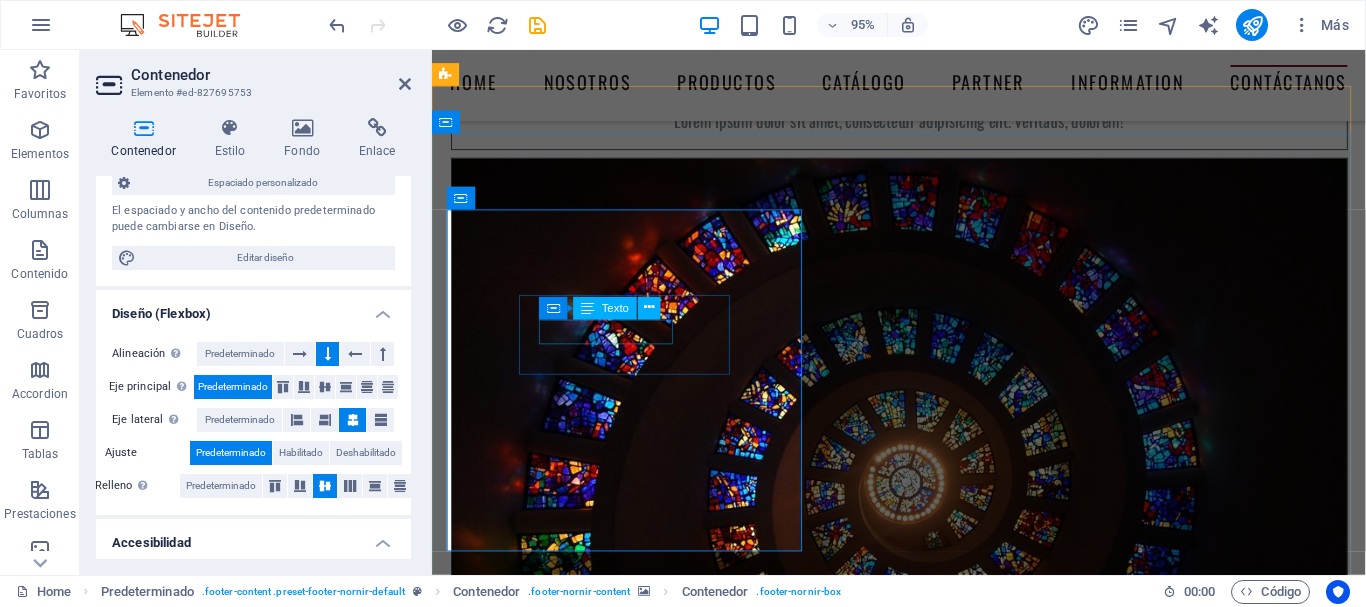 click on "Ñuñoa" at bounding box center (863, 8599) 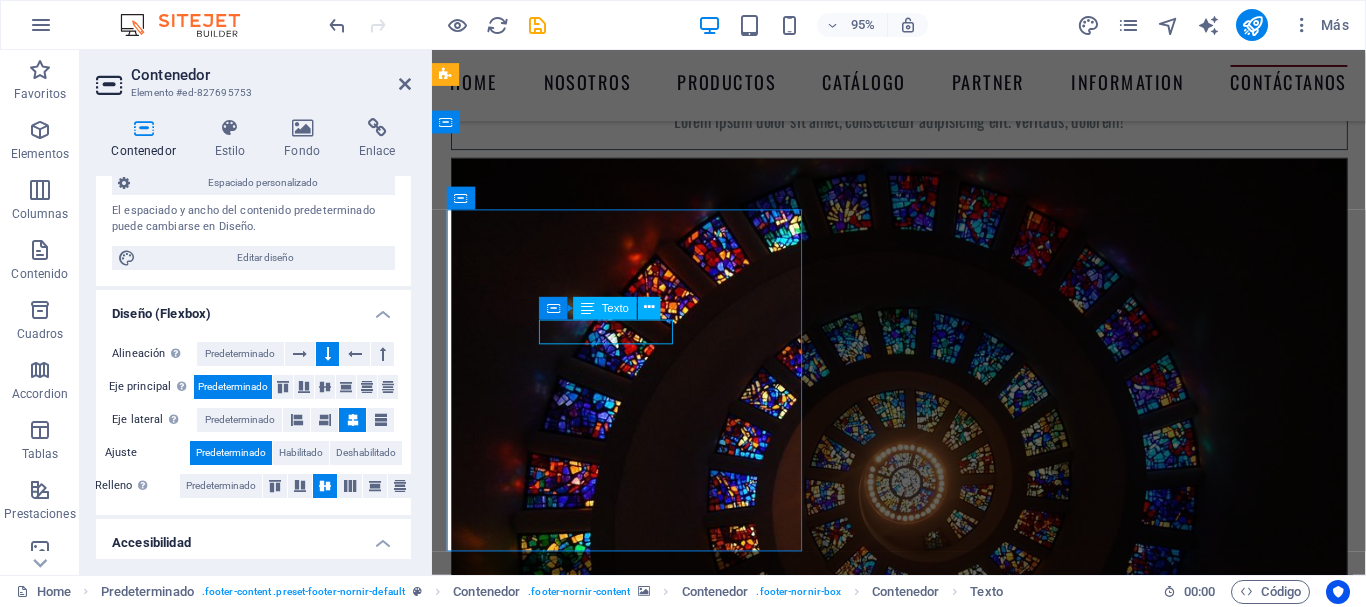 click on "Ñuñoa" at bounding box center (863, 8599) 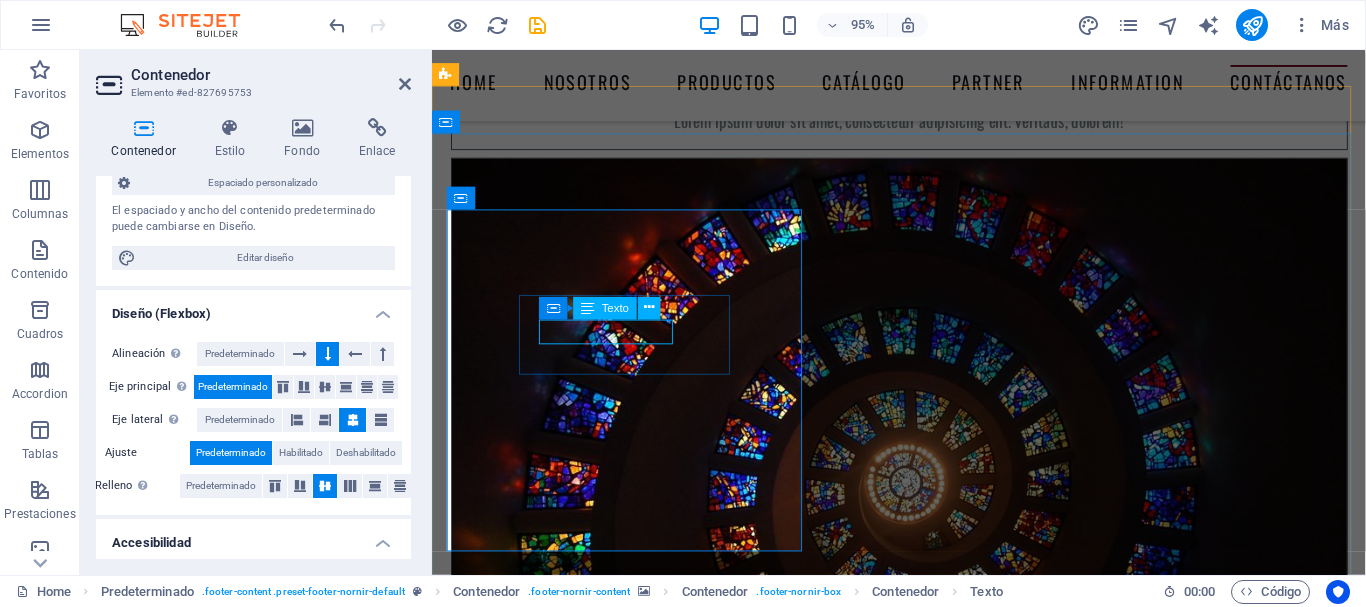 click on "Ñuñoa" at bounding box center [863, 8599] 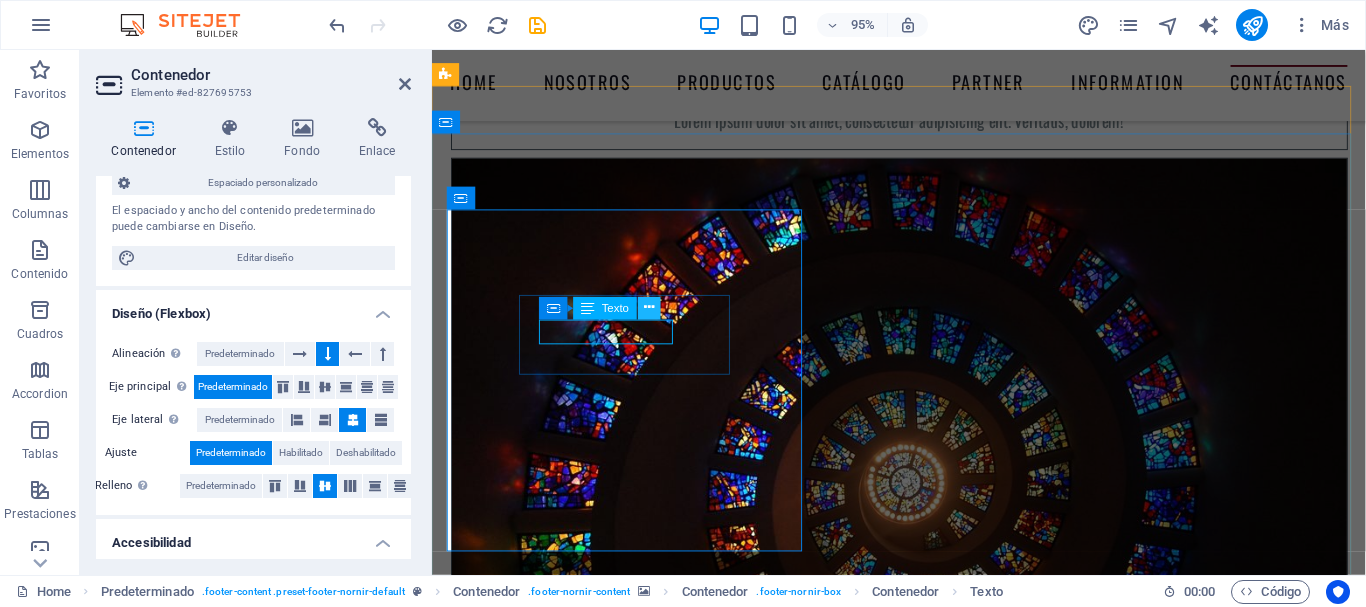 click at bounding box center (649, 308) 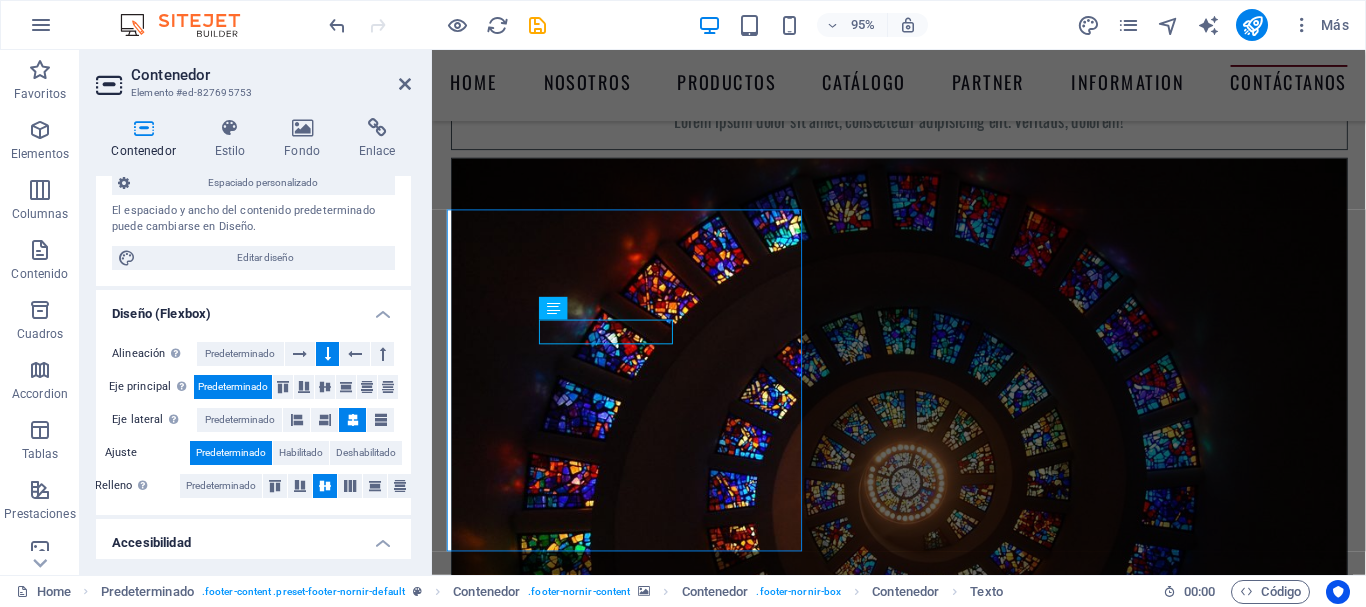 click on "Tamaño Altura Predeterminado px rem % vh vw Alto mín Ninguno px rem % vh vw Ancho Predeterminado px rem % em vh vw Ancho mín Ninguno px rem % vh vw Ancho del contenido Predeterminado Ancho personalizado Ancho Predeterminado px rem % em vh vw Ancho mín Ninguno px rem % vh vw Espaciado predeterminado Espaciado personalizado El espaciado y ancho del contenido predeterminado puede cambiarse en Diseño. Editar diseño Diseño (Flexbox) Alineación Determina flex-direction. Predeterminado Eje principal Determina la forma en la que los elementos deberían comportarse por el eje principal en este contenedor (contenido justificado). Predeterminado Eje lateral Controla la dirección vertical del elemento en el contenedor (alinear elementos). Predeterminado Ajuste Predeterminado Habilitado Deshabilitado Relleno Controla las distancias y la dirección de los elementos en el eje Y en varias líneas (alinear contenido). Predeterminado Accesibilidad Rol El rol de ARIA define el propósito de un elemento.  Ninguno Alert" at bounding box center (253, 380) 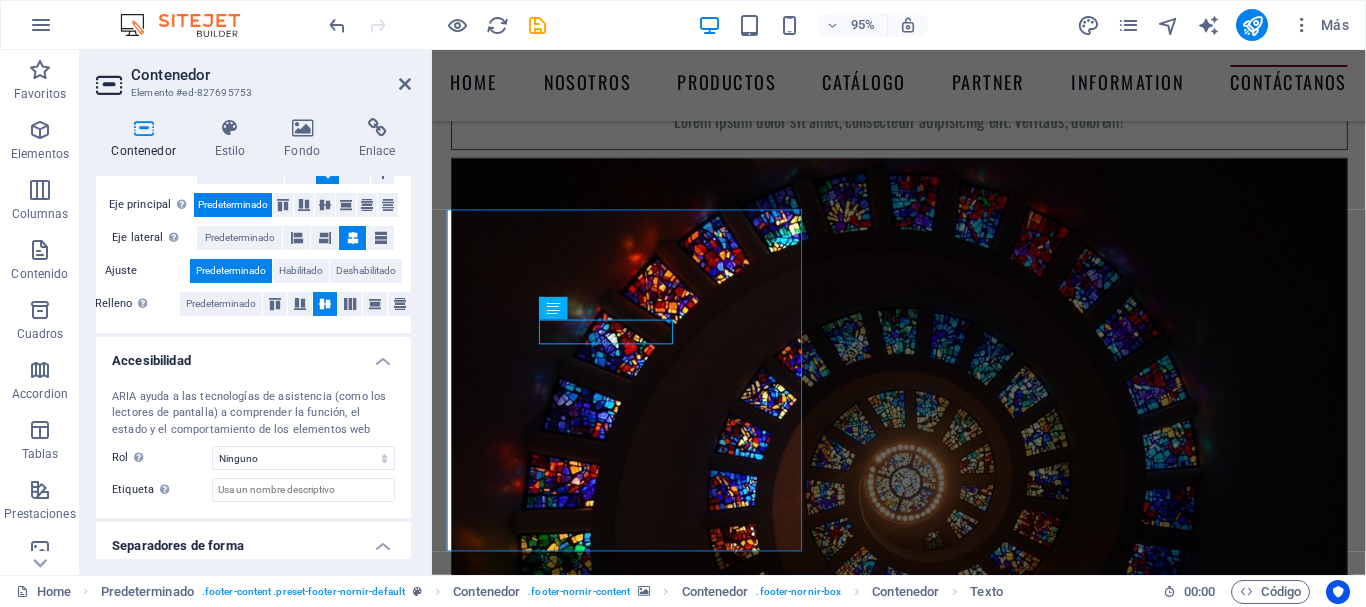 scroll, scrollTop: 450, scrollLeft: 0, axis: vertical 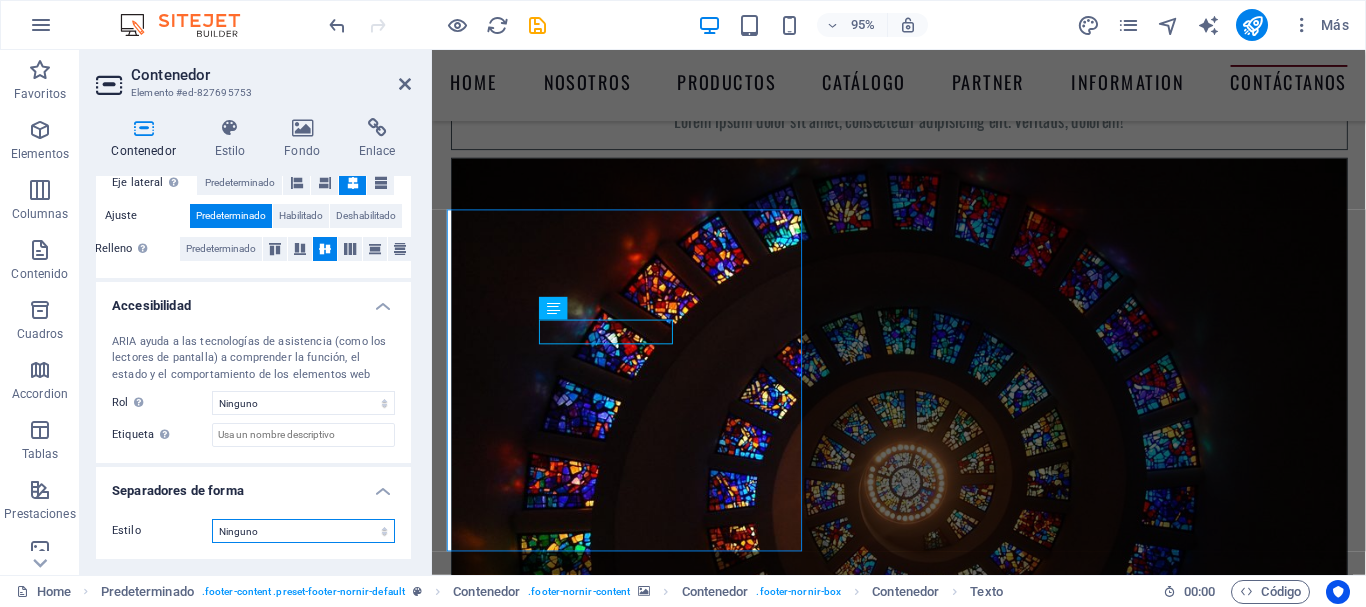 click on "Ninguno Triángulo Cuadrado Diagonal Polígono 1 Polígono 2 Zigzag Múltiples zigzags Olas Múltiples olas Medio círculo Círculo Sombra de círculo Bloques Hexágonos Nubes Múltiples nubes Ventilador Pirámides Libro Gota de pintura Fuego Papel desmenuzado Flecha" at bounding box center (303, 531) 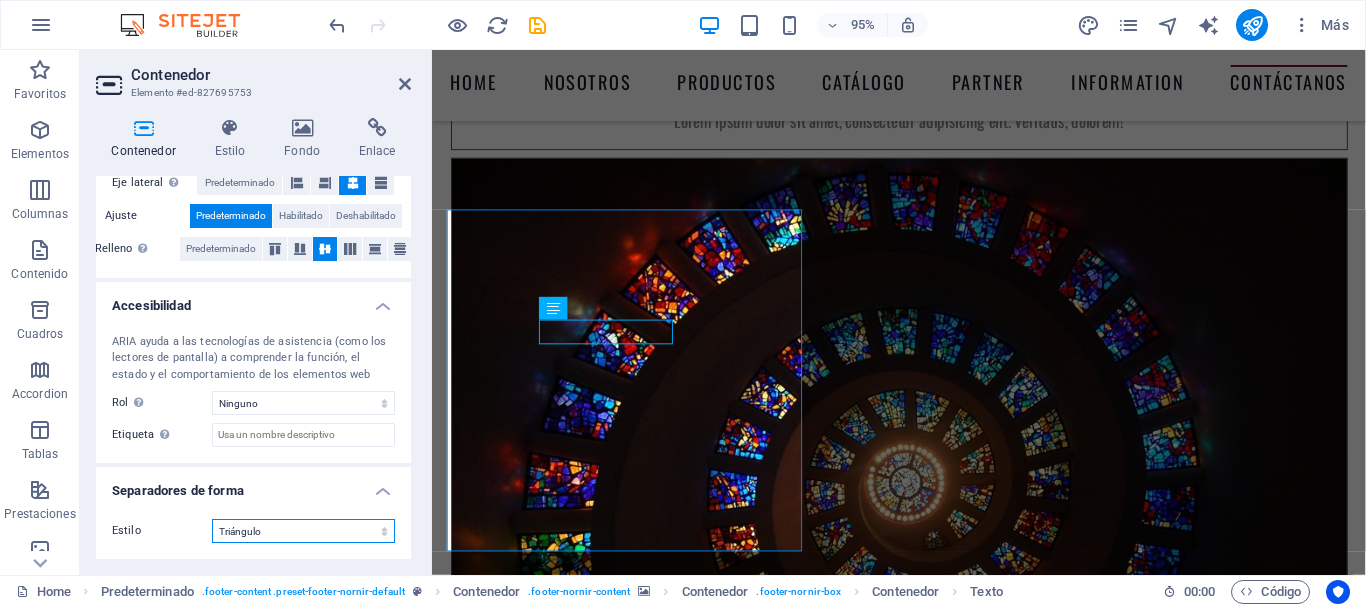click on "Ninguno Triángulo Cuadrado Diagonal Polígono 1 Polígono 2 Zigzag Múltiples zigzags Olas Múltiples olas Medio círculo Círculo Sombra de círculo Bloques Hexágonos Nubes Múltiples nubes Ventilador Pirámides Libro Gota de pintura Fuego Papel desmenuzado Flecha" at bounding box center (303, 531) 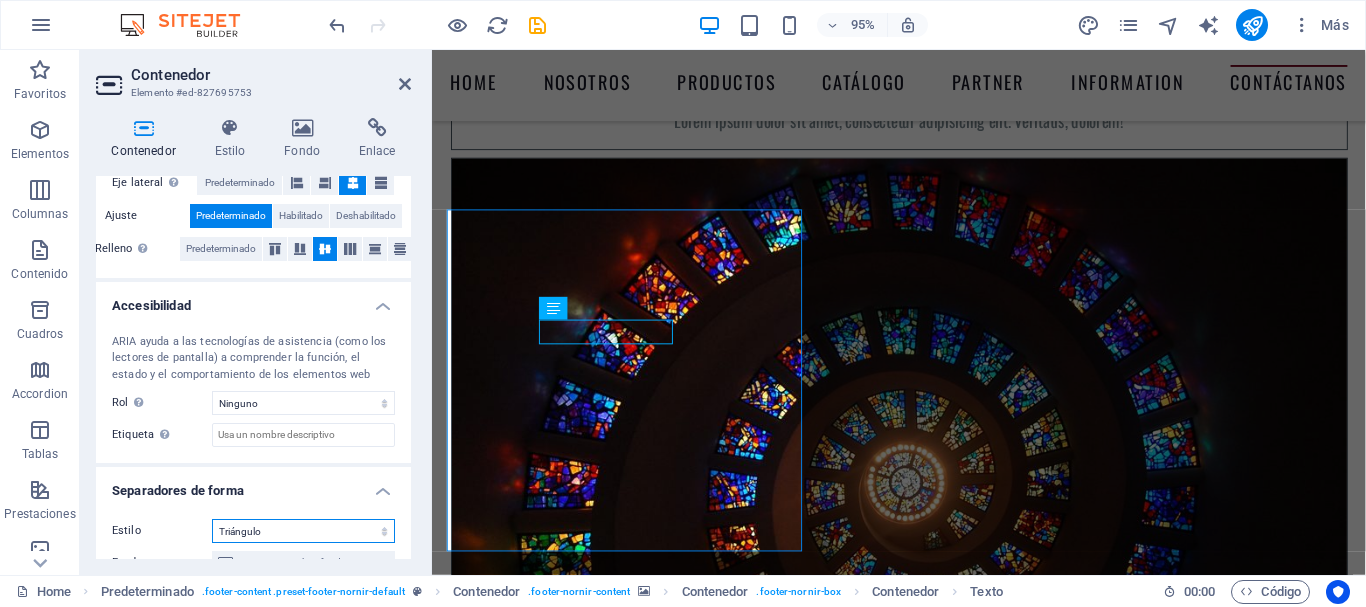 click on "Ninguno Triángulo Cuadrado Diagonal Polígono 1 Polígono 2 Zigzag Múltiples zigzags Olas Múltiples olas Medio círculo Círculo Sombra de círculo Bloques Hexágonos Nubes Múltiples nubes Ventilador Pirámides Libro Gota de pintura Fuego Papel desmenuzado Flecha" at bounding box center (303, 531) 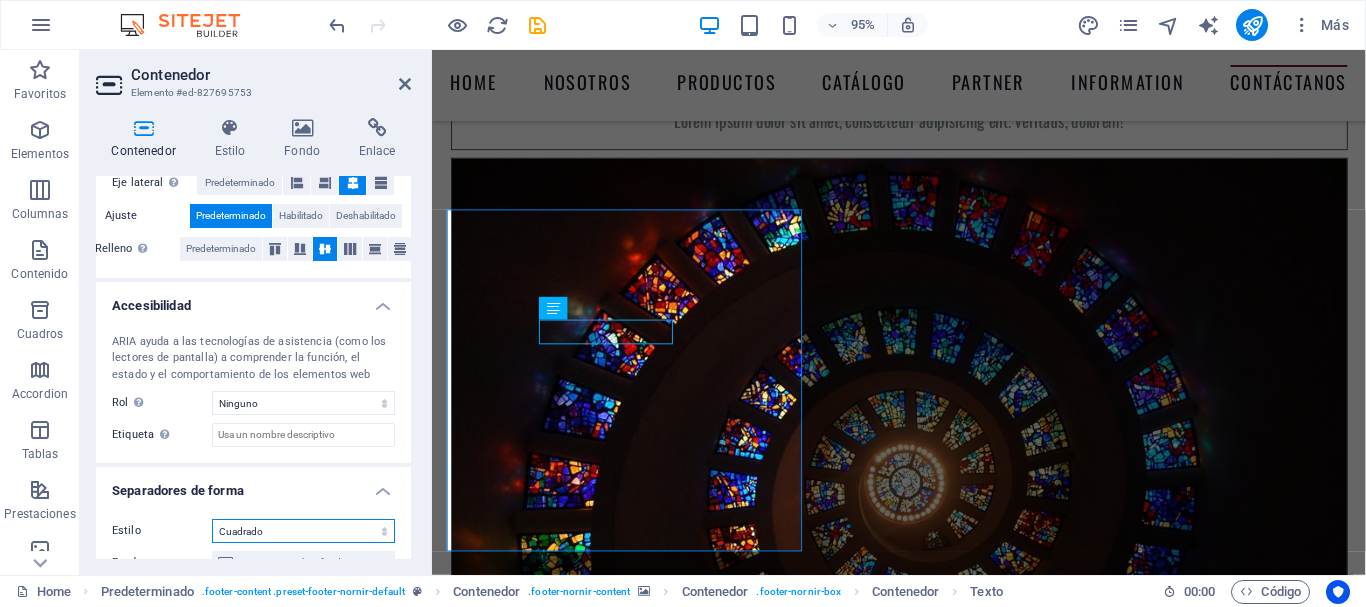 click on "Ninguno Triángulo Cuadrado Diagonal Polígono 1 Polígono 2 Zigzag Múltiples zigzags Olas Múltiples olas Medio círculo Círculo Sombra de círculo Bloques Hexágonos Nubes Múltiples nubes Ventilador Pirámides Libro Gota de pintura Fuego Papel desmenuzado Flecha" at bounding box center (303, 531) 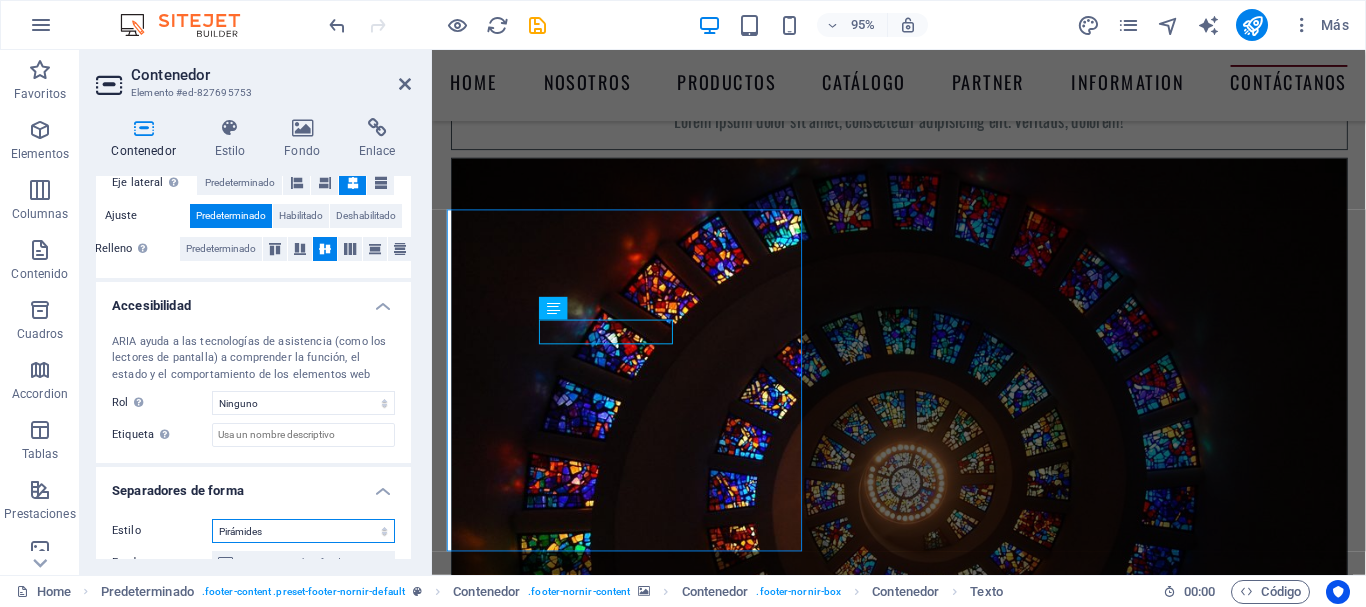 click on "Ninguno Triángulo Cuadrado Diagonal Polígono 1 Polígono 2 Zigzag Múltiples zigzags Olas Múltiples olas Medio círculo Círculo Sombra de círculo Bloques Hexágonos Nubes Múltiples nubes Ventilador Pirámides Libro Gota de pintura Fuego Papel desmenuzado Flecha" at bounding box center (303, 531) 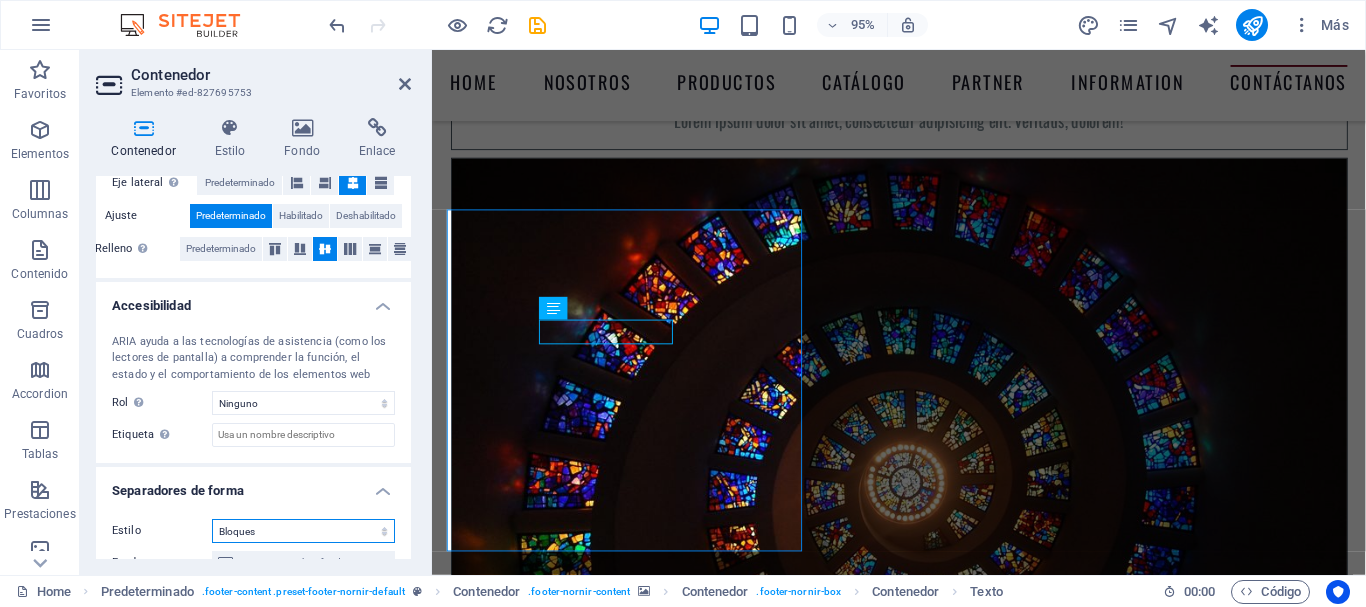 click on "Ninguno Triángulo Cuadrado Diagonal Polígono 1 Polígono 2 Zigzag Múltiples zigzags Olas Múltiples olas Medio círculo Círculo Sombra de círculo Bloques Hexágonos Nubes Múltiples nubes Ventilador Pirámides Libro Gota de pintura Fuego Papel desmenuzado Flecha" at bounding box center (303, 531) 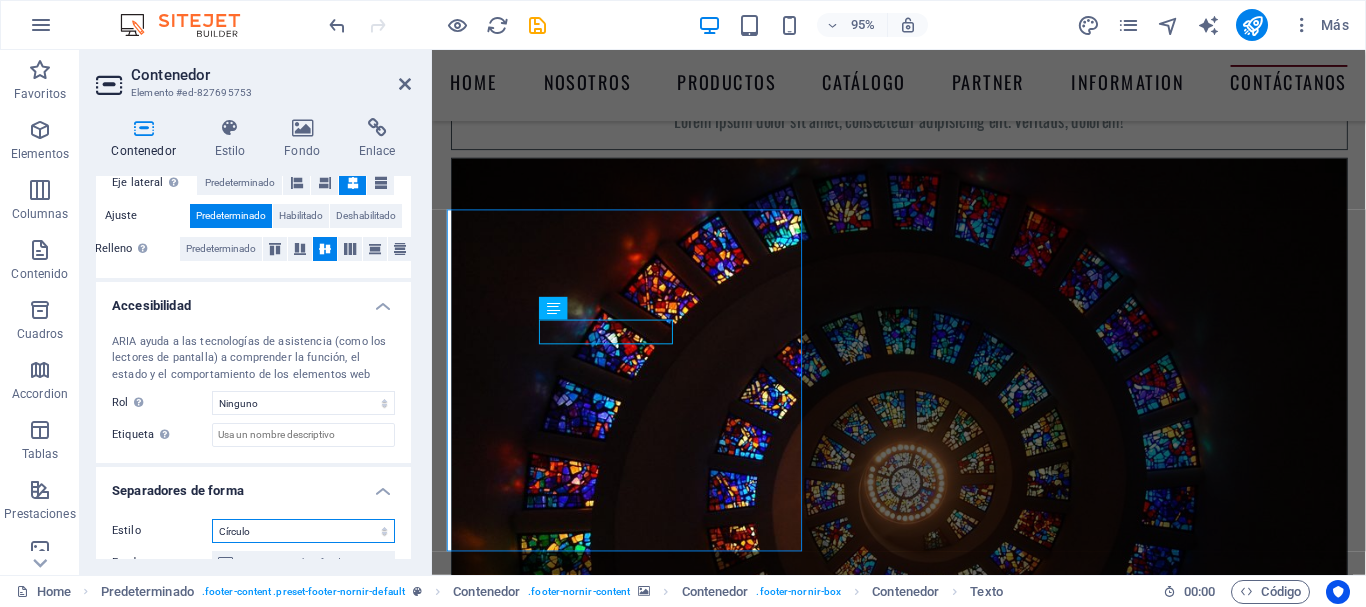 click on "Ninguno Triángulo Cuadrado Diagonal Polígono 1 Polígono 2 Zigzag Múltiples zigzags Olas Múltiples olas Medio círculo Círculo Sombra de círculo Bloques Hexágonos Nubes Múltiples nubes Ventilador Pirámides Libro Gota de pintura Fuego Papel desmenuzado Flecha" at bounding box center [303, 531] 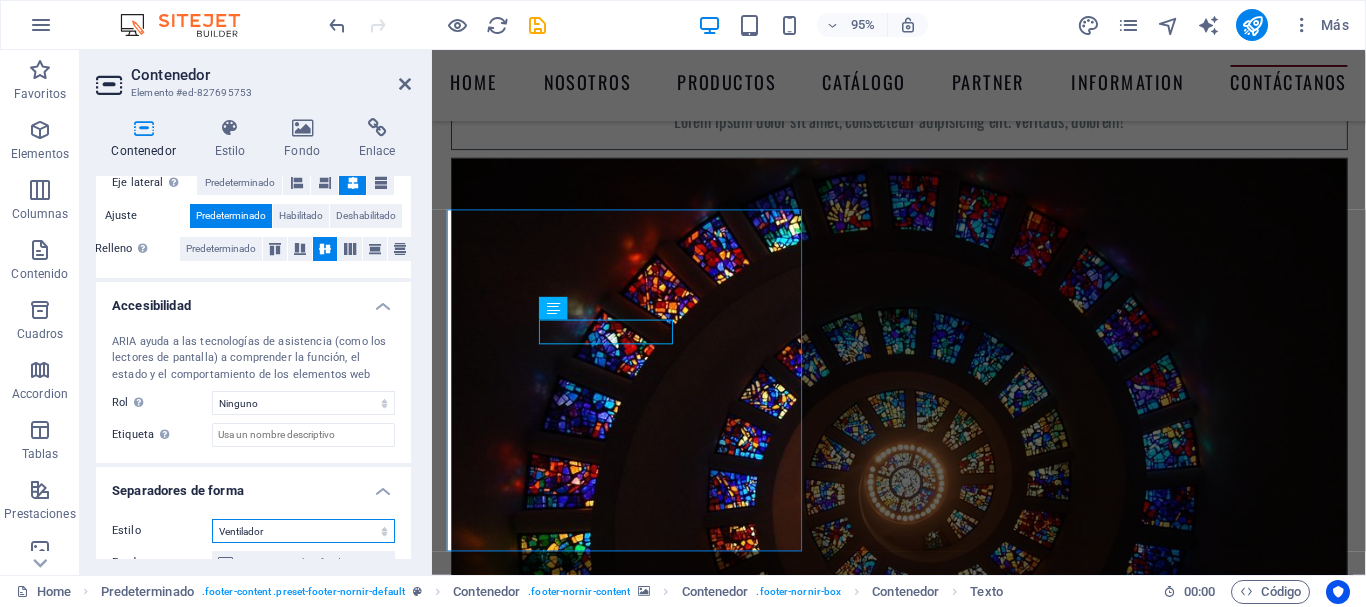 click on "Ninguno Triángulo Cuadrado Diagonal Polígono 1 Polígono 2 Zigzag Múltiples zigzags Olas Múltiples olas Medio círculo Círculo Sombra de círculo Bloques Hexágonos Nubes Múltiples nubes Ventilador Pirámides Libro Gota de pintura Fuego Papel desmenuzado Flecha" at bounding box center [303, 531] 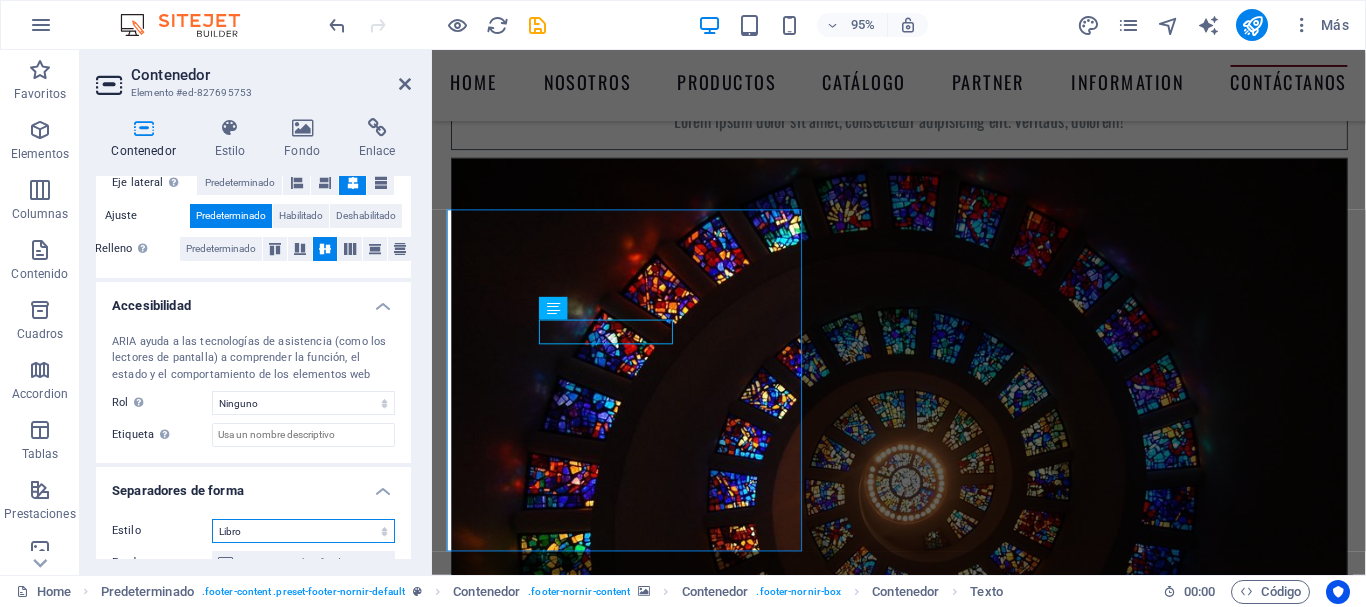 click on "Ninguno Triángulo Cuadrado Diagonal Polígono 1 Polígono 2 Zigzag Múltiples zigzags Olas Múltiples olas Medio círculo Círculo Sombra de círculo Bloques Hexágonos Nubes Múltiples nubes Ventilador Pirámides Libro Gota de pintura Fuego Papel desmenuzado Flecha" at bounding box center [303, 531] 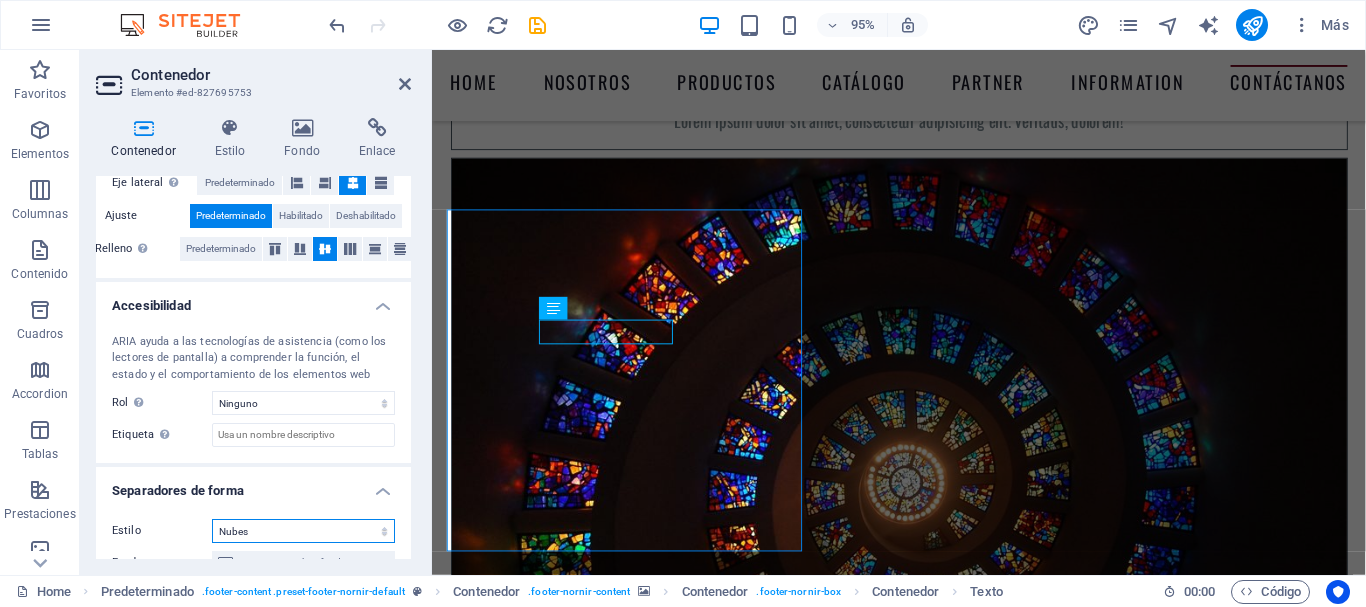 click on "Ninguno Triángulo Cuadrado Diagonal Polígono 1 Polígono 2 Zigzag Múltiples zigzags Olas Múltiples olas Medio círculo Círculo Sombra de círculo Bloques Hexágonos Nubes Múltiples nubes Ventilador Pirámides Libro Gota de pintura Fuego Papel desmenuzado Flecha" at bounding box center (303, 531) 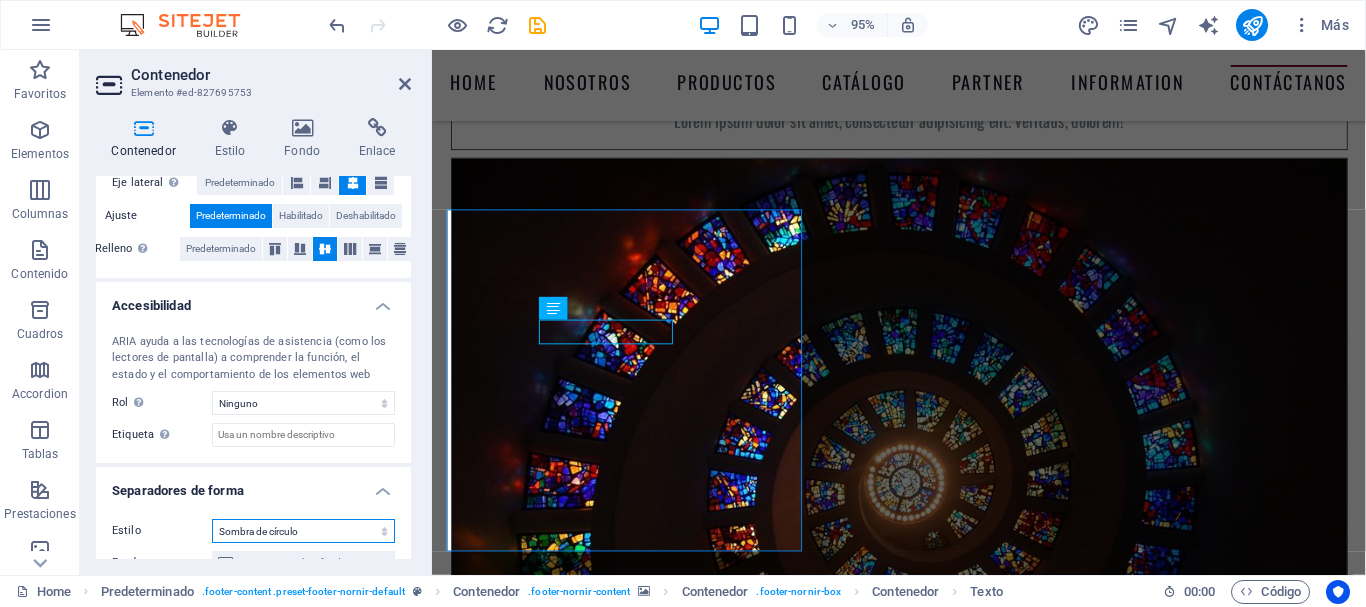 click on "Ninguno Triángulo Cuadrado Diagonal Polígono 1 Polígono 2 Zigzag Múltiples zigzags Olas Múltiples olas Medio círculo Círculo Sombra de círculo Bloques Hexágonos Nubes Múltiples nubes Ventilador Pirámides Libro Gota de pintura Fuego Papel desmenuzado Flecha" at bounding box center [303, 531] 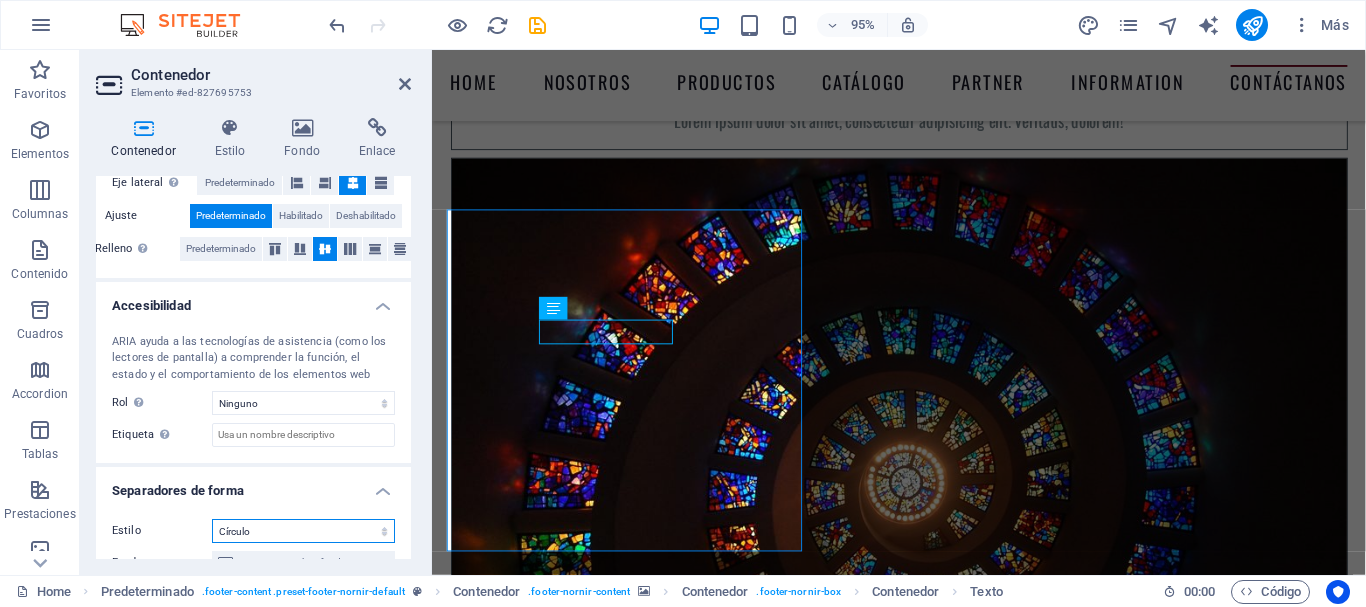 click on "Ninguno Triángulo Cuadrado Diagonal Polígono 1 Polígono 2 Zigzag Múltiples zigzags Olas Múltiples olas Medio círculo Círculo Sombra de círculo Bloques Hexágonos Nubes Múltiples nubes Ventilador Pirámides Libro Gota de pintura Fuego Papel desmenuzado Flecha" at bounding box center [303, 531] 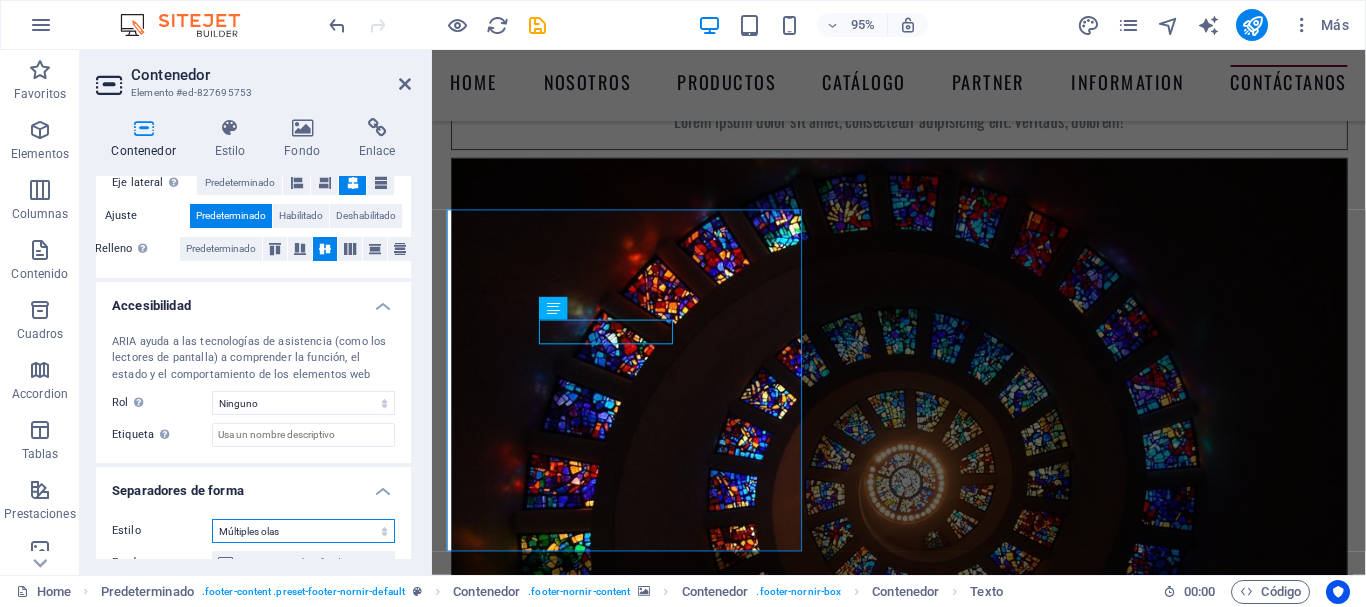 click on "Ninguno Triángulo Cuadrado Diagonal Polígono 1 Polígono 2 Zigzag Múltiples zigzags Olas Múltiples olas Medio círculo Círculo Sombra de círculo Bloques Hexágonos Nubes Múltiples nubes Ventilador Pirámides Libro Gota de pintura Fuego Papel desmenuzado Flecha" at bounding box center (303, 531) 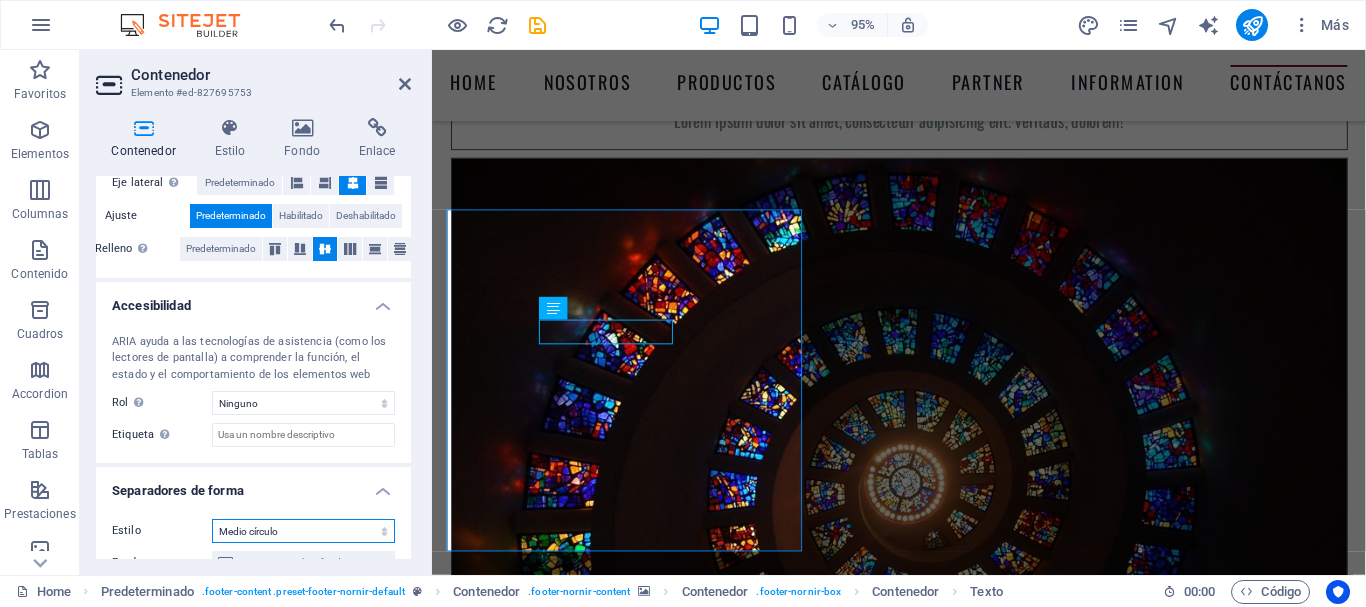 click on "Ninguno Triángulo Cuadrado Diagonal Polígono 1 Polígono 2 Zigzag Múltiples zigzags Olas Múltiples olas Medio círculo Círculo Sombra de círculo Bloques Hexágonos Nubes Múltiples nubes Ventilador Pirámides Libro Gota de pintura Fuego Papel desmenuzado Flecha" at bounding box center [303, 531] 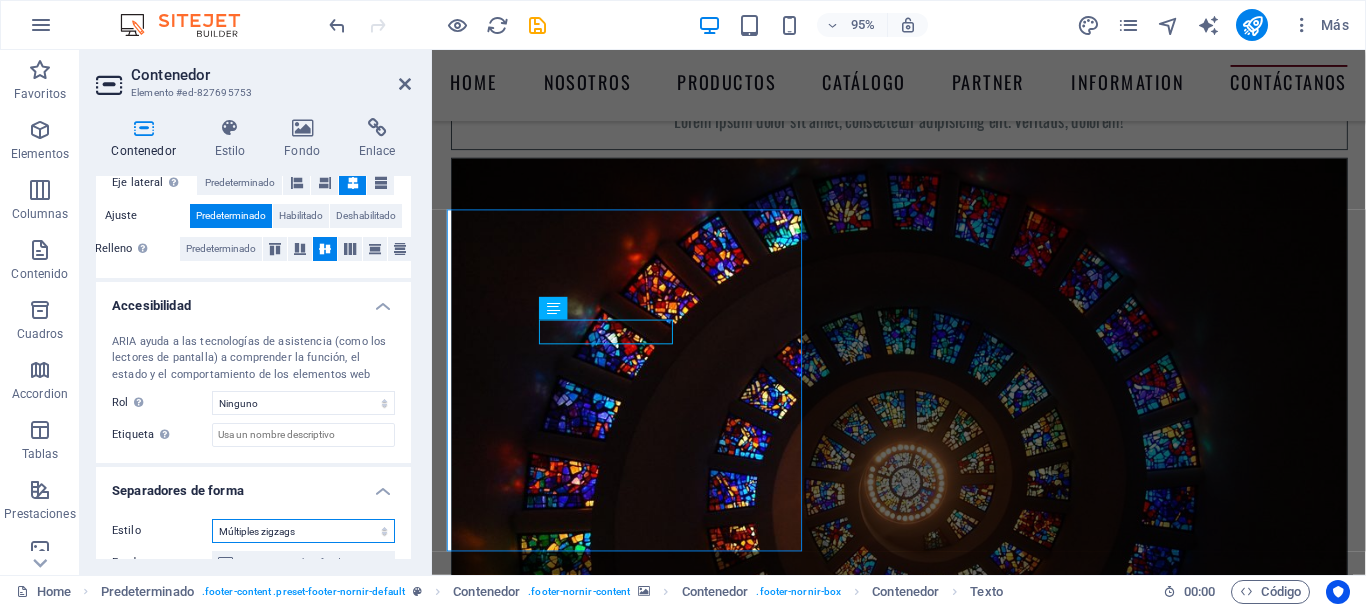 click on "Ninguno Triángulo Cuadrado Diagonal Polígono 1 Polígono 2 Zigzag Múltiples zigzags Olas Múltiples olas Medio círculo Círculo Sombra de círculo Bloques Hexágonos Nubes Múltiples nubes Ventilador Pirámides Libro Gota de pintura Fuego Papel desmenuzado Flecha" at bounding box center [303, 531] 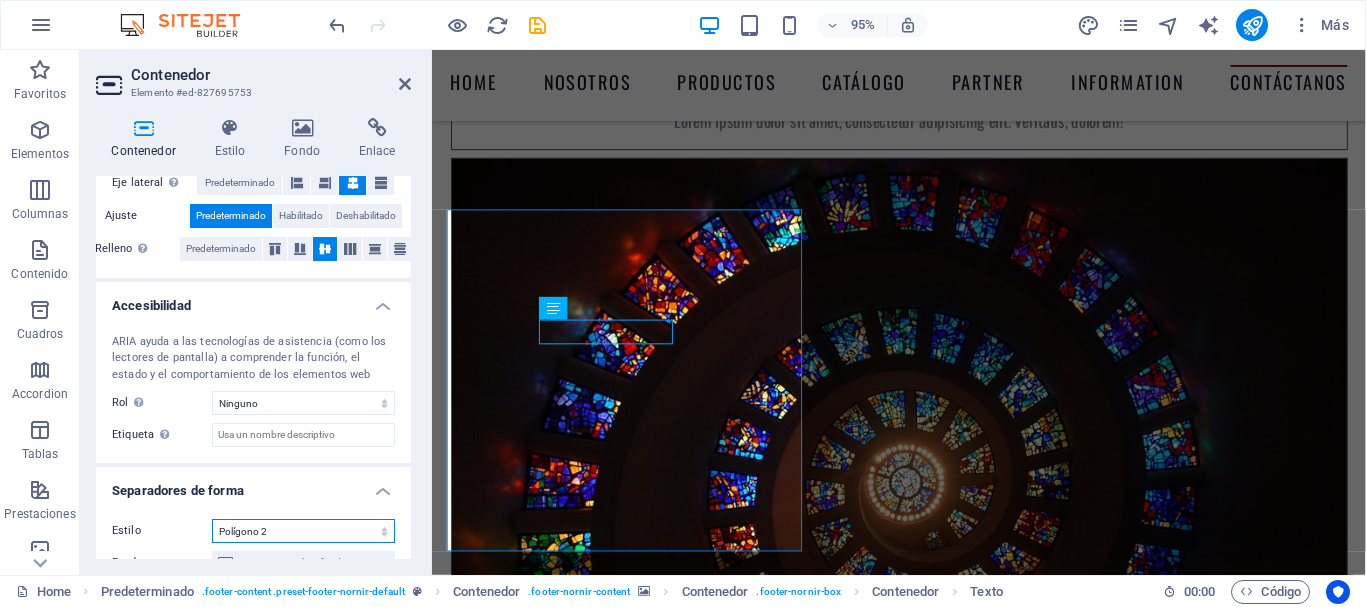 click on "Ninguno Triángulo Cuadrado Diagonal Polígono 1 Polígono 2 Zigzag Múltiples zigzags Olas Múltiples olas Medio círculo Círculo Sombra de círculo Bloques Hexágonos Nubes Múltiples nubes Ventilador Pirámides Libro Gota de pintura Fuego Papel desmenuzado Flecha" at bounding box center [303, 531] 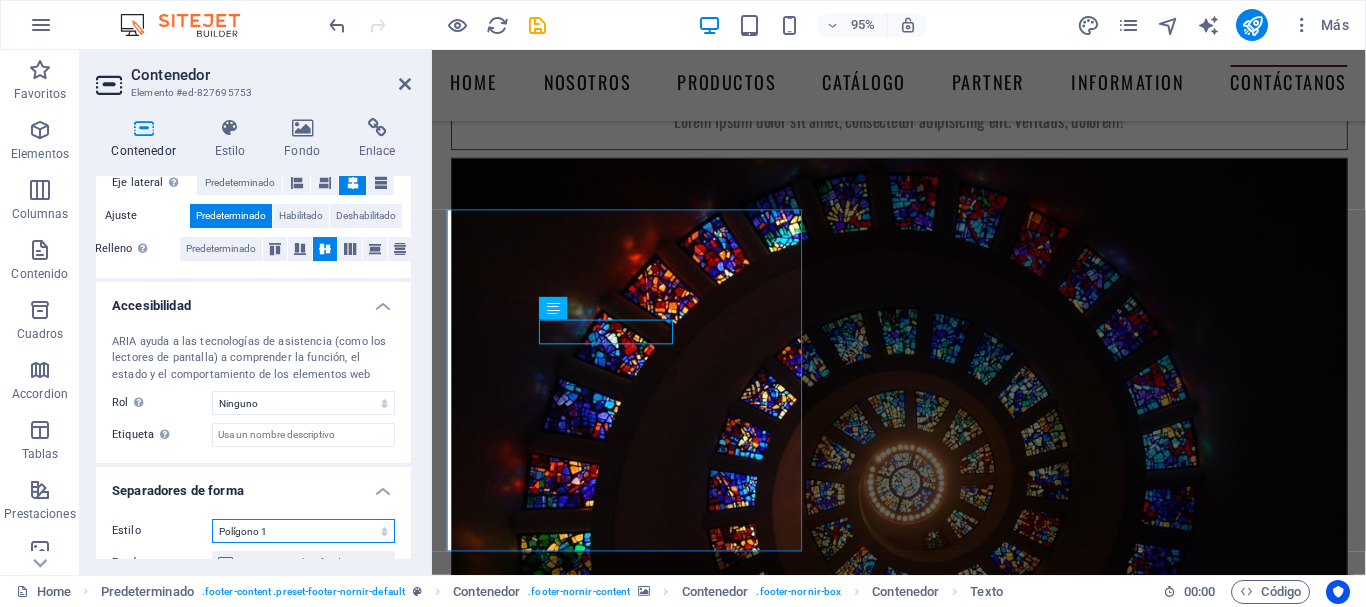 click on "Ninguno Triángulo Cuadrado Diagonal Polígono 1 Polígono 2 Zigzag Múltiples zigzags Olas Múltiples olas Medio círculo Círculo Sombra de círculo Bloques Hexágonos Nubes Múltiples nubes Ventilador Pirámides Libro Gota de pintura Fuego Papel desmenuzado Flecha" at bounding box center (303, 531) 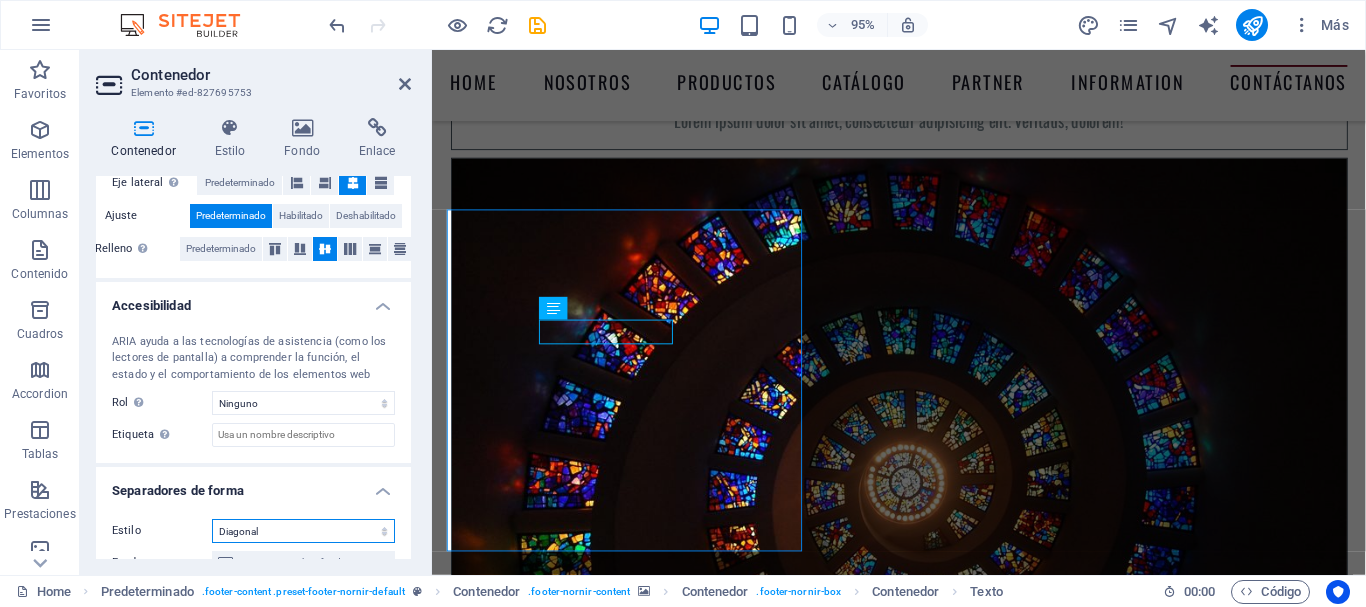 click on "Ninguno Triángulo Cuadrado Diagonal Polígono 1 Polígono 2 Zigzag Múltiples zigzags Olas Múltiples olas Medio círculo Círculo Sombra de círculo Bloques Hexágonos Nubes Múltiples nubes Ventilador Pirámides Libro Gota de pintura Fuego Papel desmenuzado Flecha" at bounding box center [303, 531] 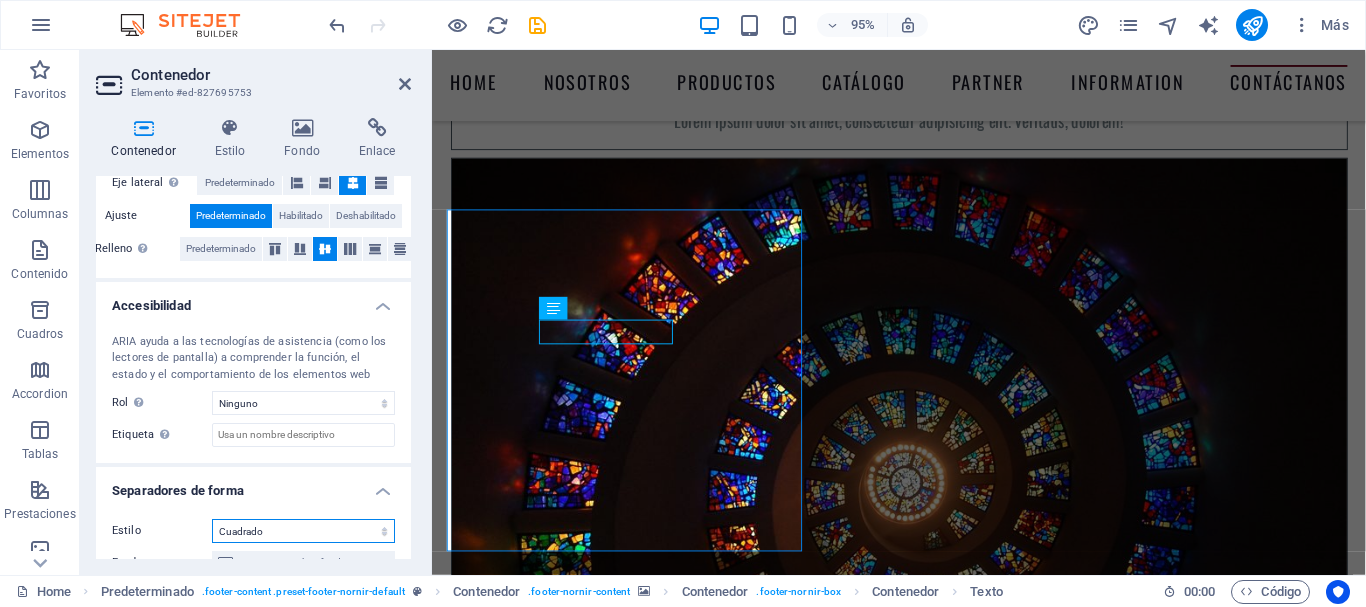 click on "Ninguno Triángulo Cuadrado Diagonal Polígono 1 Polígono 2 Zigzag Múltiples zigzags Olas Múltiples olas Medio círculo Círculo Sombra de círculo Bloques Hexágonos Nubes Múltiples nubes Ventilador Pirámides Libro Gota de pintura Fuego Papel desmenuzado Flecha" at bounding box center (303, 531) 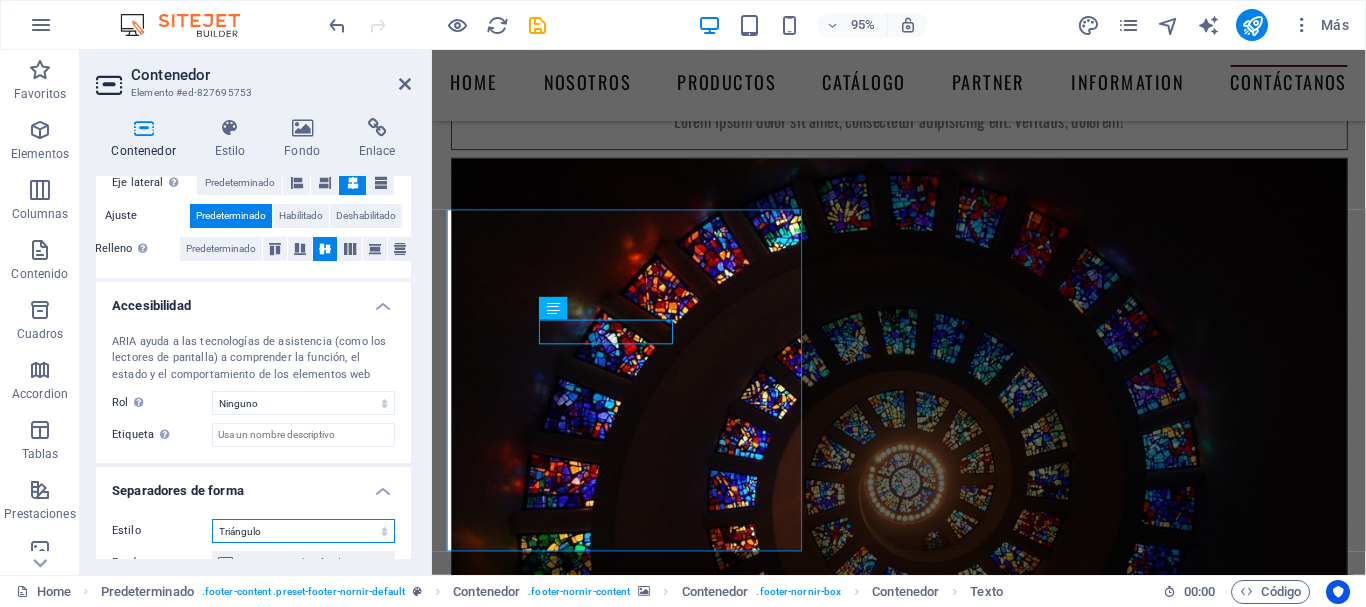 click on "Ninguno Triángulo Cuadrado Diagonal Polígono 1 Polígono 2 Zigzag Múltiples zigzags Olas Múltiples olas Medio círculo Círculo Sombra de círculo Bloques Hexágonos Nubes Múltiples nubes Ventilador Pirámides Libro Gota de pintura Fuego Papel desmenuzado Flecha" at bounding box center [303, 531] 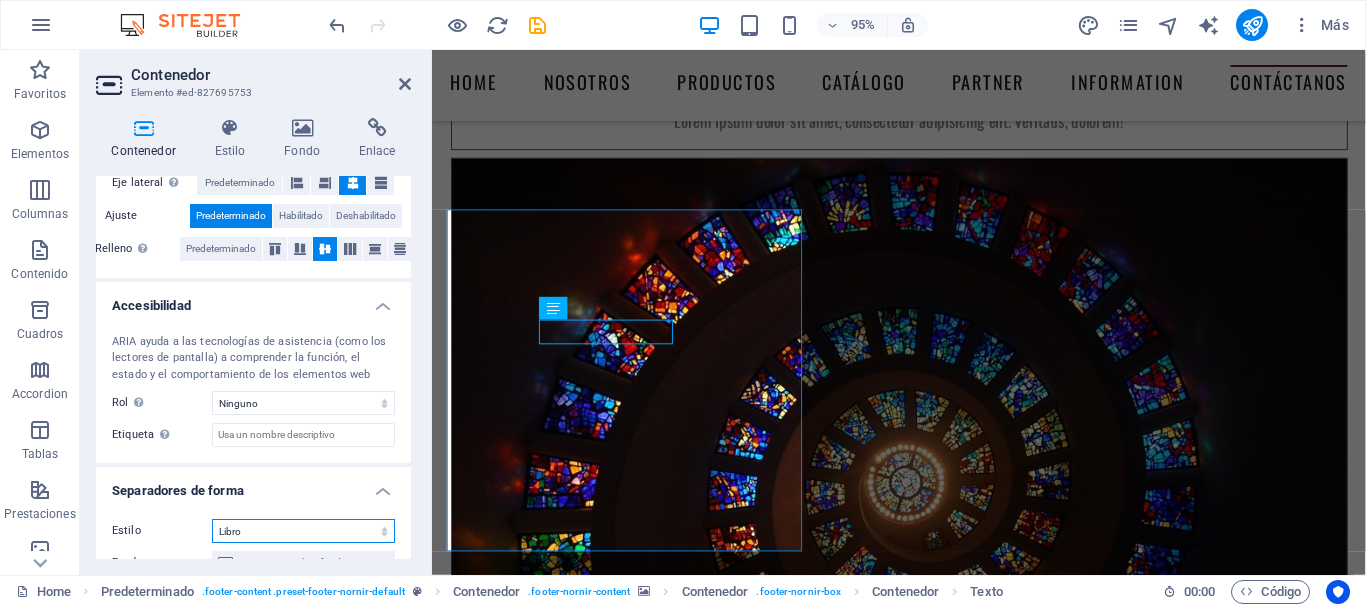 click on "Ninguno Triángulo Cuadrado Diagonal Polígono 1 Polígono 2 Zigzag Múltiples zigzags Olas Múltiples olas Medio círculo Círculo Sombra de círculo Bloques Hexágonos Nubes Múltiples nubes Ventilador Pirámides Libro Gota de pintura Fuego Papel desmenuzado Flecha" at bounding box center (303, 531) 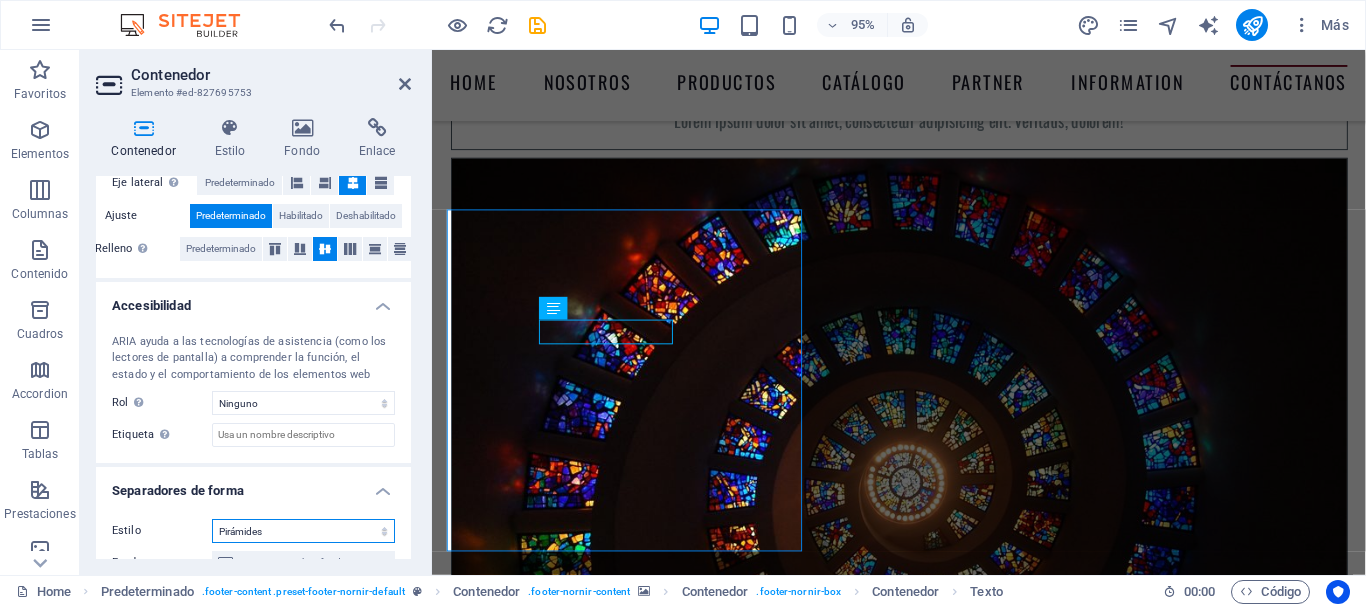 click on "Ninguno Triángulo Cuadrado Diagonal Polígono 1 Polígono 2 Zigzag Múltiples zigzags Olas Múltiples olas Medio círculo Círculo Sombra de círculo Bloques Hexágonos Nubes Múltiples nubes Ventilador Pirámides Libro Gota de pintura Fuego Papel desmenuzado Flecha" at bounding box center [303, 531] 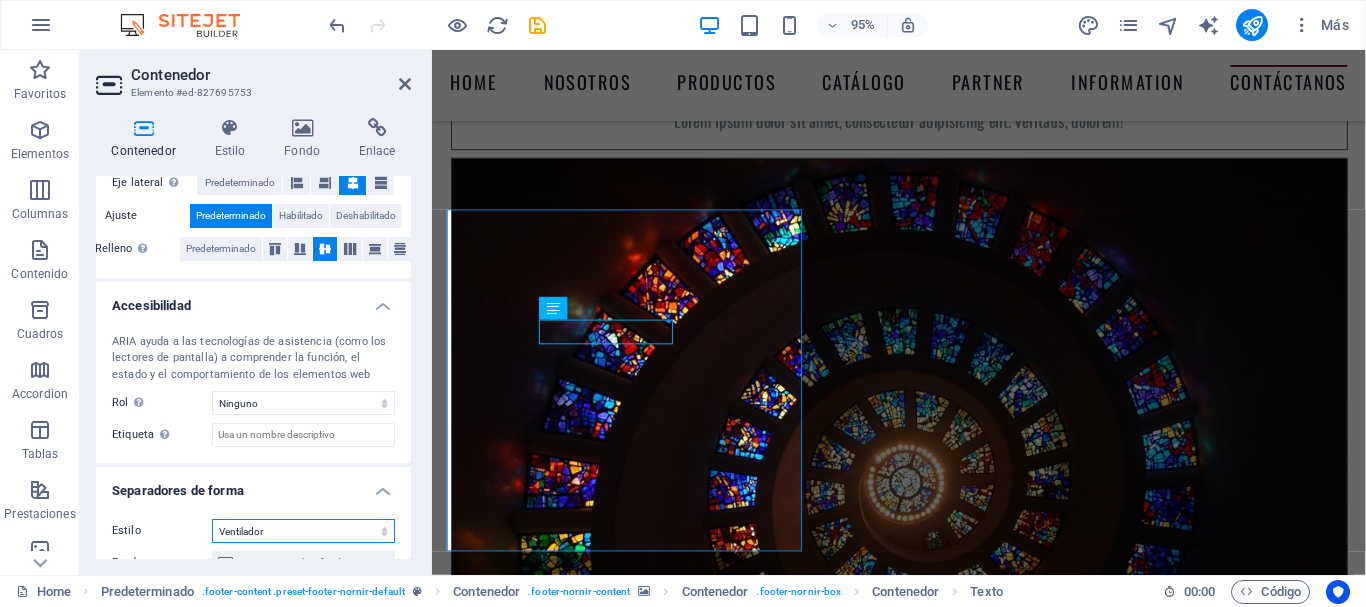 click on "Ninguno Triángulo Cuadrado Diagonal Polígono 1 Polígono 2 Zigzag Múltiples zigzags Olas Múltiples olas Medio círculo Círculo Sombra de círculo Bloques Hexágonos Nubes Múltiples nubes Ventilador Pirámides Libro Gota de pintura Fuego Papel desmenuzado Flecha" at bounding box center (303, 531) 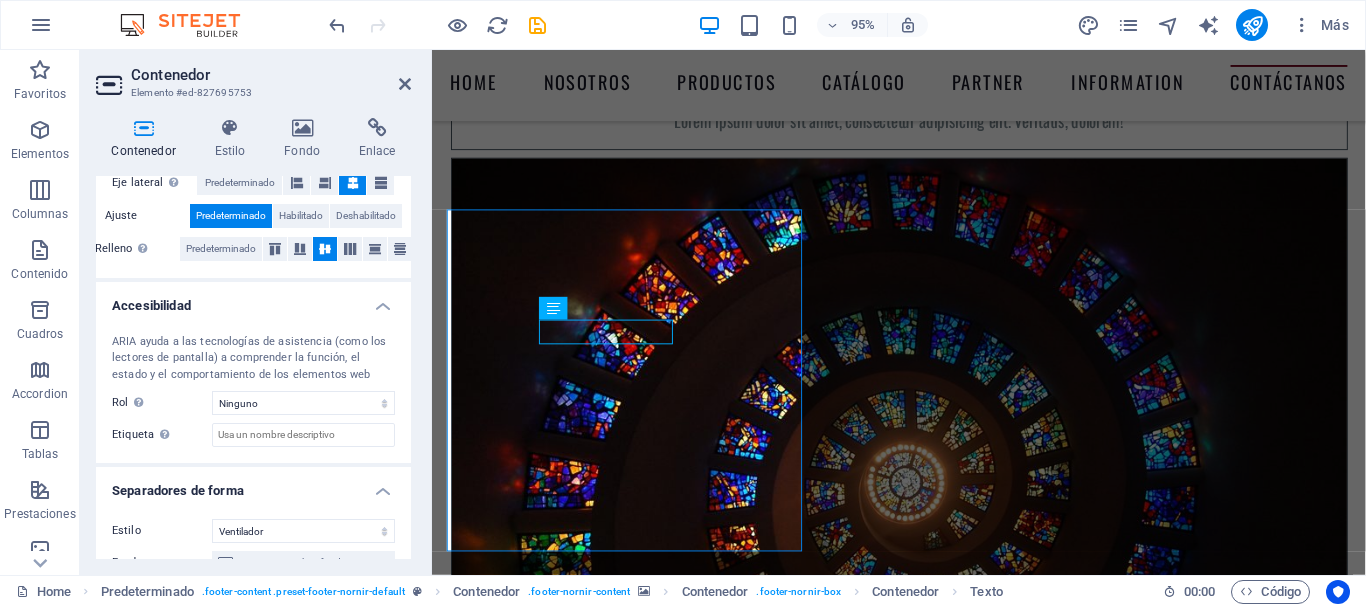 click on "Estilo" at bounding box center [162, 531] 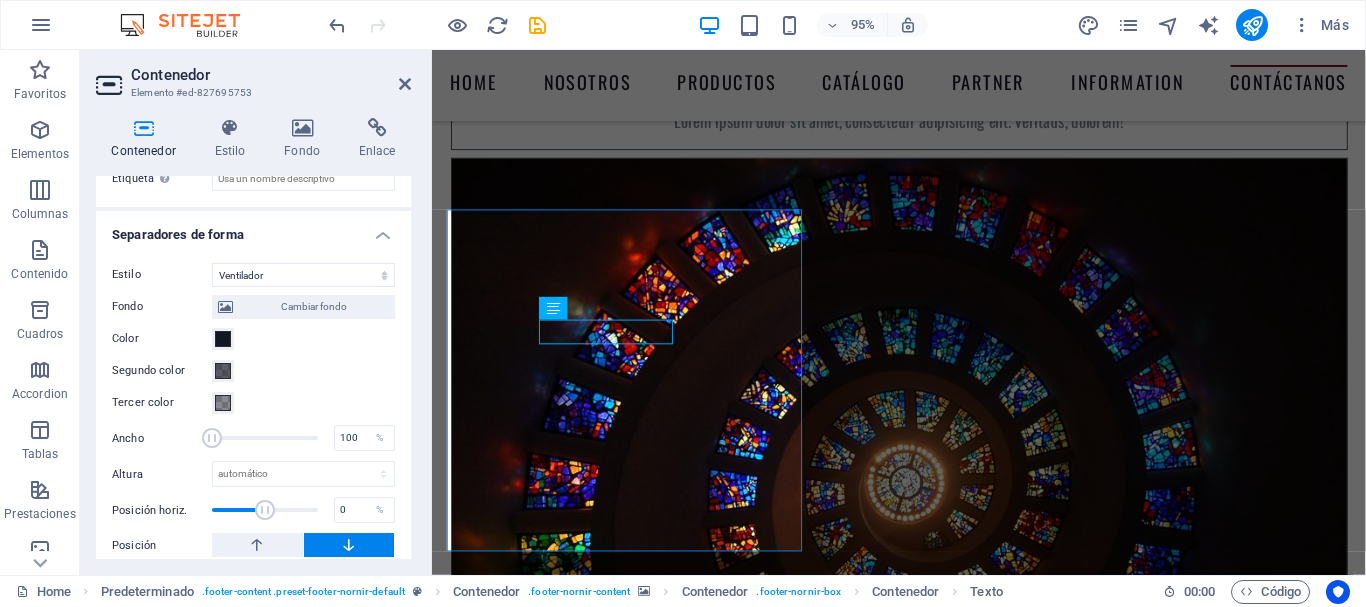 scroll, scrollTop: 721, scrollLeft: 0, axis: vertical 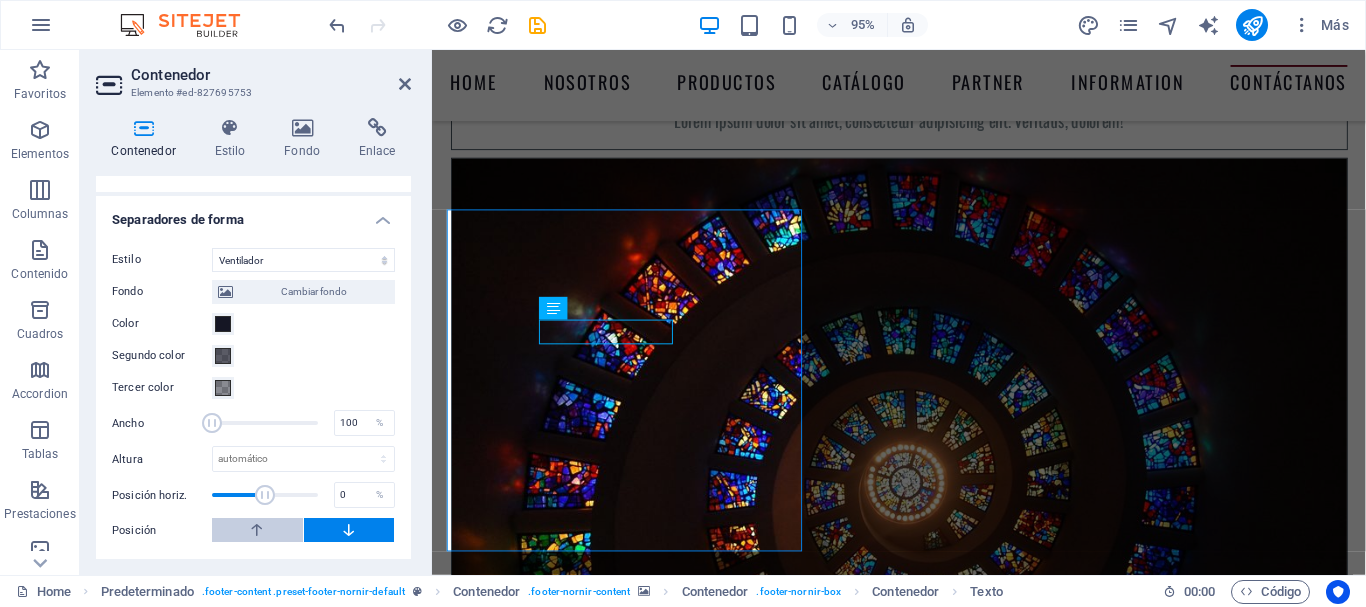 click at bounding box center (257, 530) 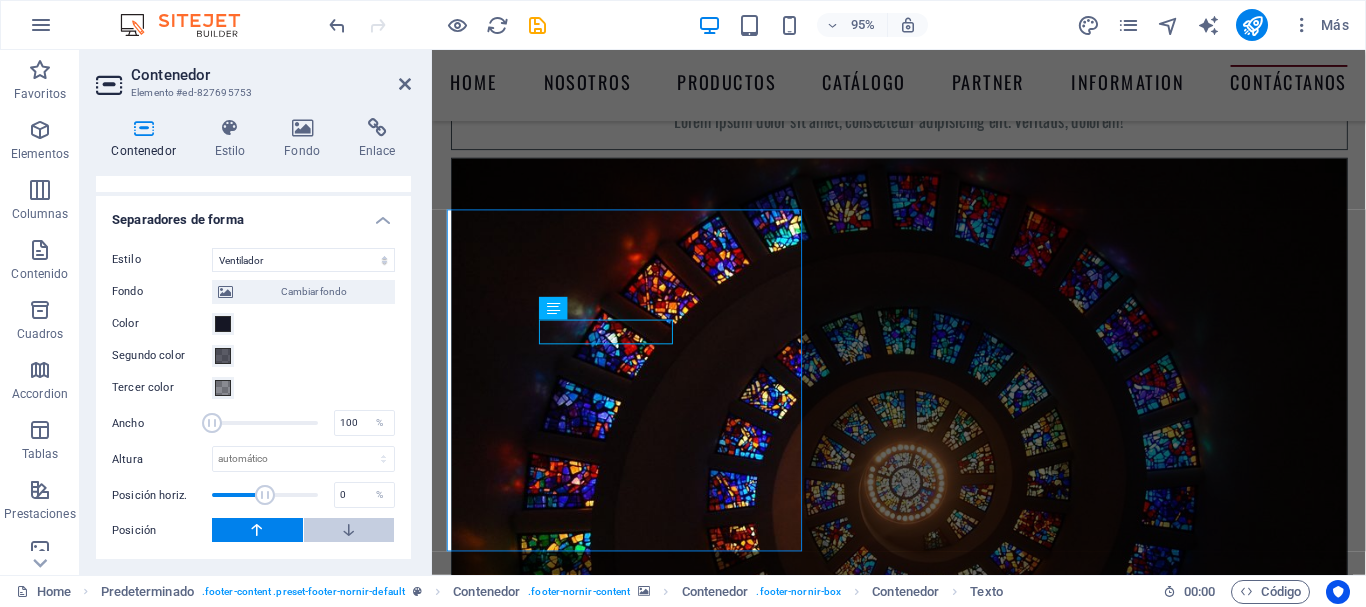click at bounding box center [349, 530] 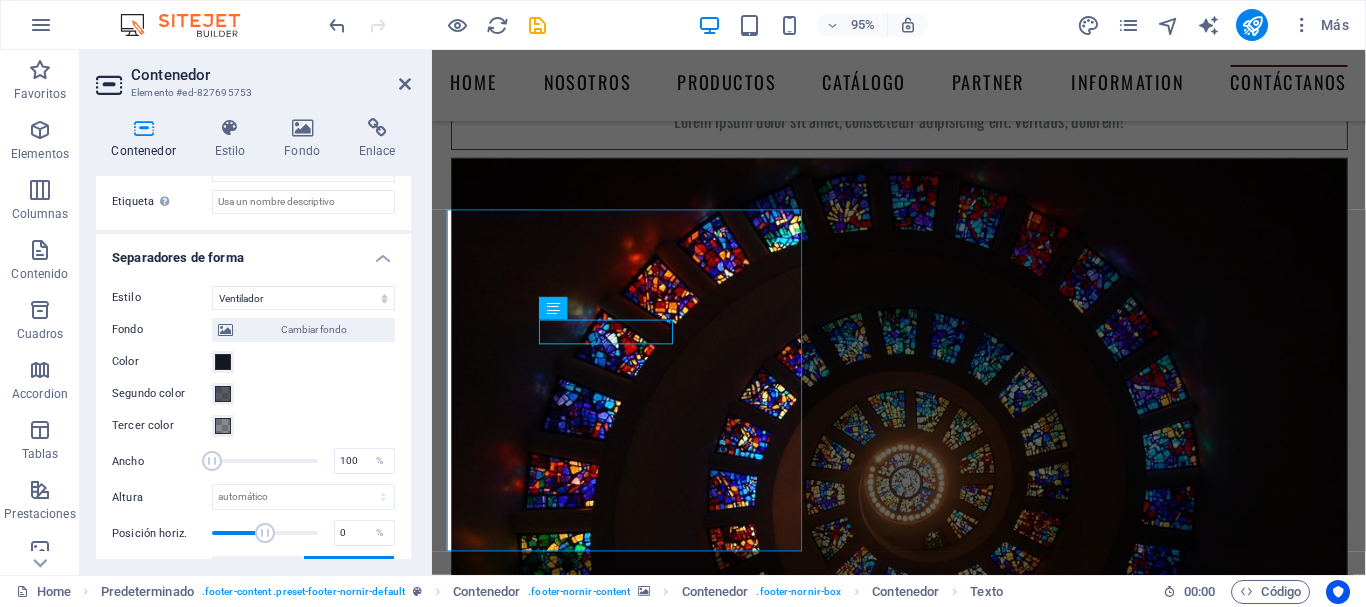 scroll, scrollTop: 721, scrollLeft: 0, axis: vertical 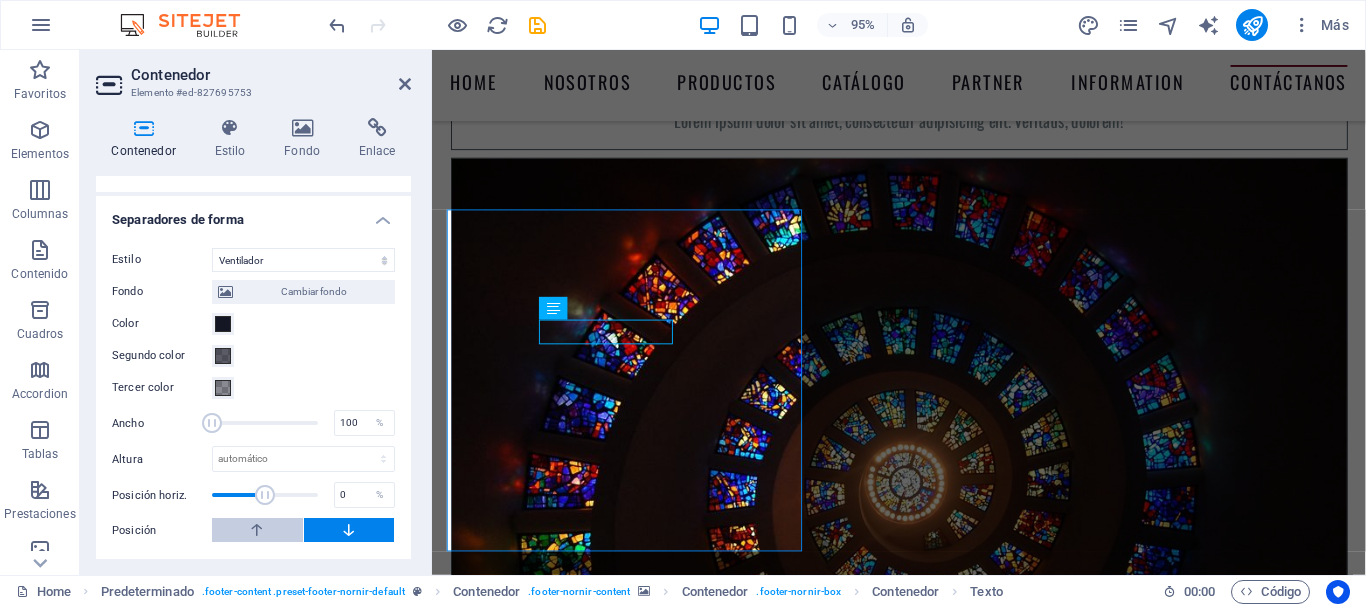 click at bounding box center (257, 530) 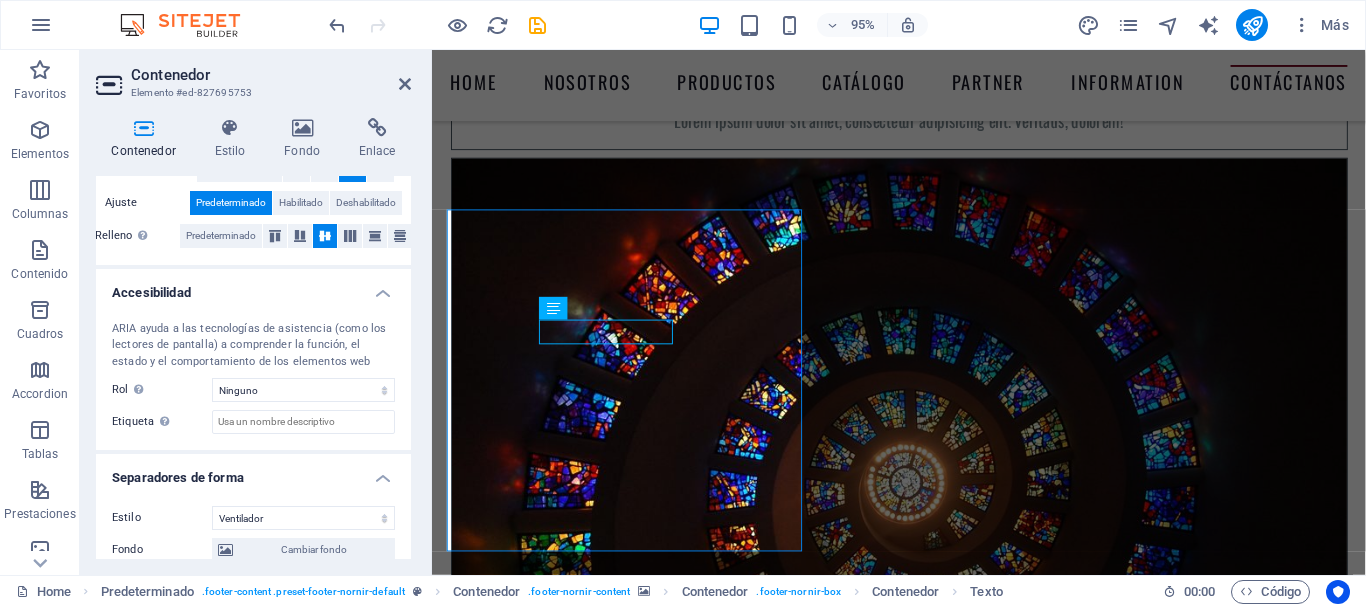 scroll, scrollTop: 539, scrollLeft: 0, axis: vertical 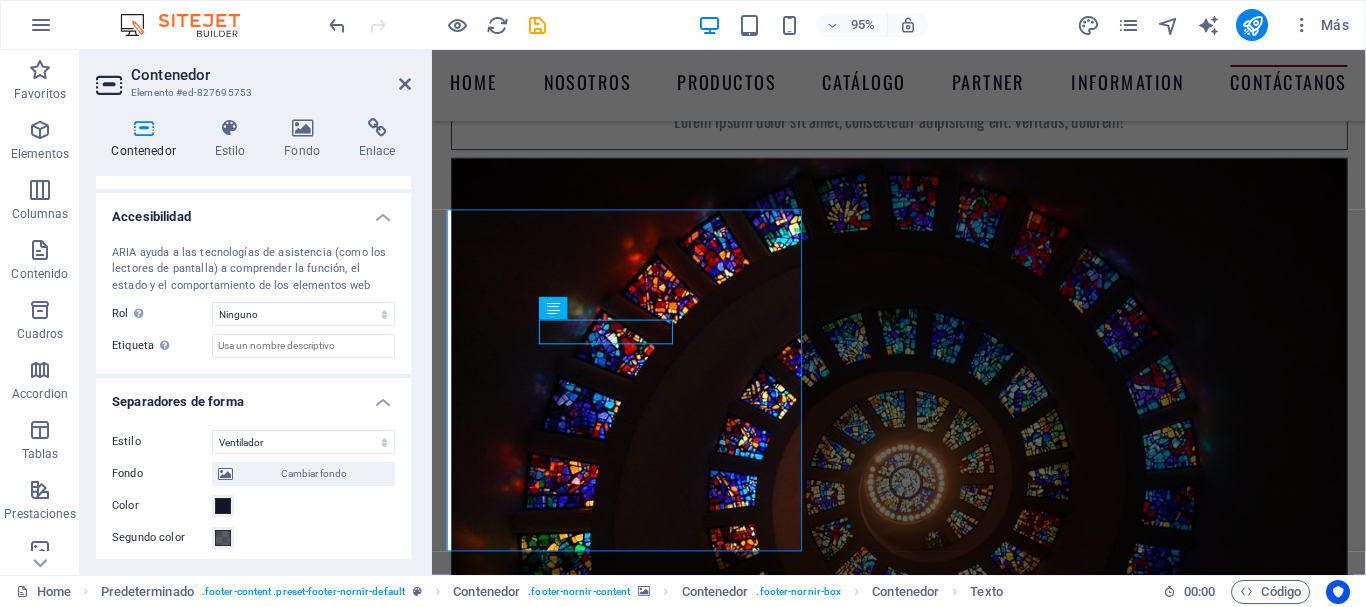 click on "Estilo Ninguno Triángulo Cuadrado Diagonal Polígono 1 Polígono 2 Zigzag Múltiples zigzags Olas Múltiples olas Medio círculo Círculo Sombra de círculo Bloques Hexágonos Nubes Múltiples nubes Ventilador Pirámides Libro Gota de pintura Fuego Papel desmenuzado Flecha Fondo Cambiar fondo Color Segundo color Tercer color Ancho 100 % Altura automático px rem em vh vw Posición horiz. 0 % Posición Voltear Invertir Animación  - Dirección  - Duración 60 s" at bounding box center (253, 577) 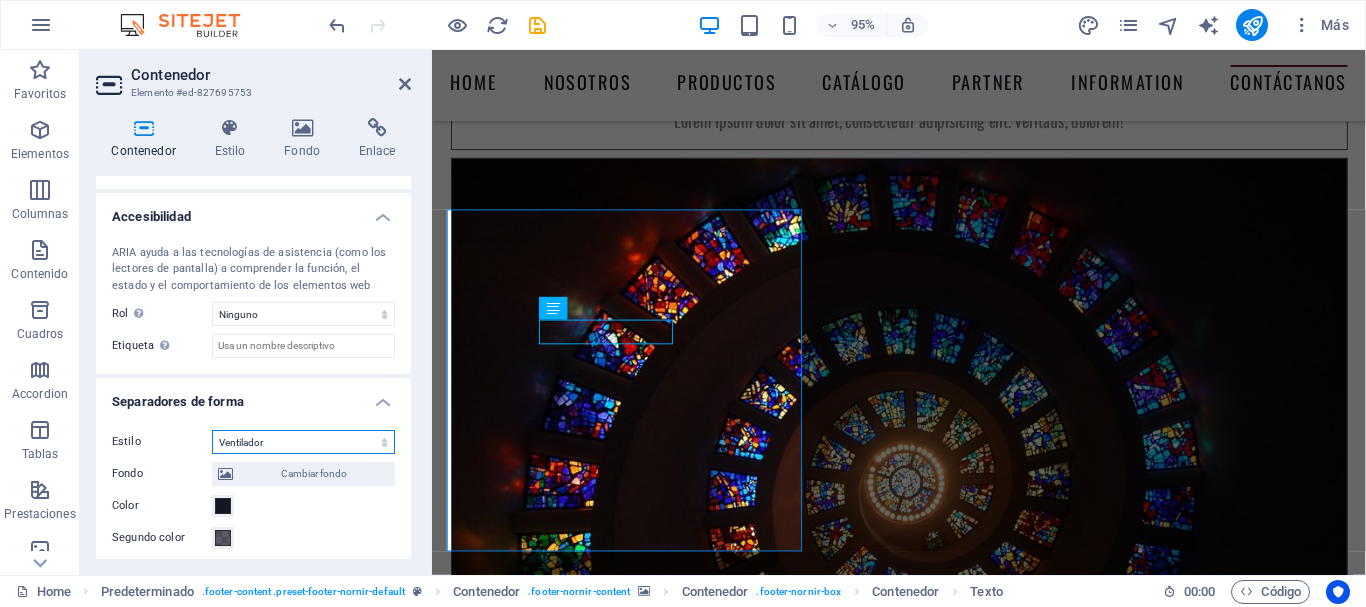 click on "Ninguno Triángulo Cuadrado Diagonal Polígono 1 Polígono 2 Zigzag Múltiples zigzags Olas Múltiples olas Medio círculo Círculo Sombra de círculo Bloques Hexágonos Nubes Múltiples nubes Ventilador Pirámides Libro Gota de pintura Fuego Papel desmenuzado Flecha" at bounding box center (303, 442) 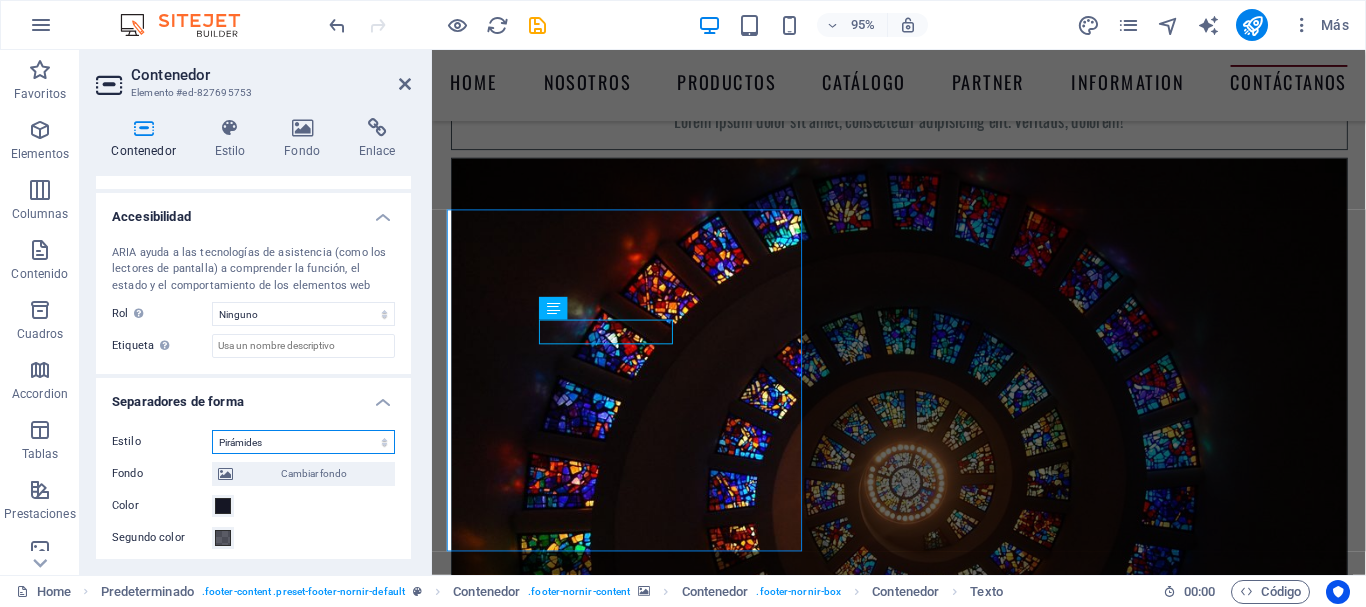 click on "Ninguno Triángulo Cuadrado Diagonal Polígono 1 Polígono 2 Zigzag Múltiples zigzags Olas Múltiples olas Medio círculo Círculo Sombra de círculo Bloques Hexágonos Nubes Múltiples nubes Ventilador Pirámides Libro Gota de pintura Fuego Papel desmenuzado Flecha" at bounding box center [303, 442] 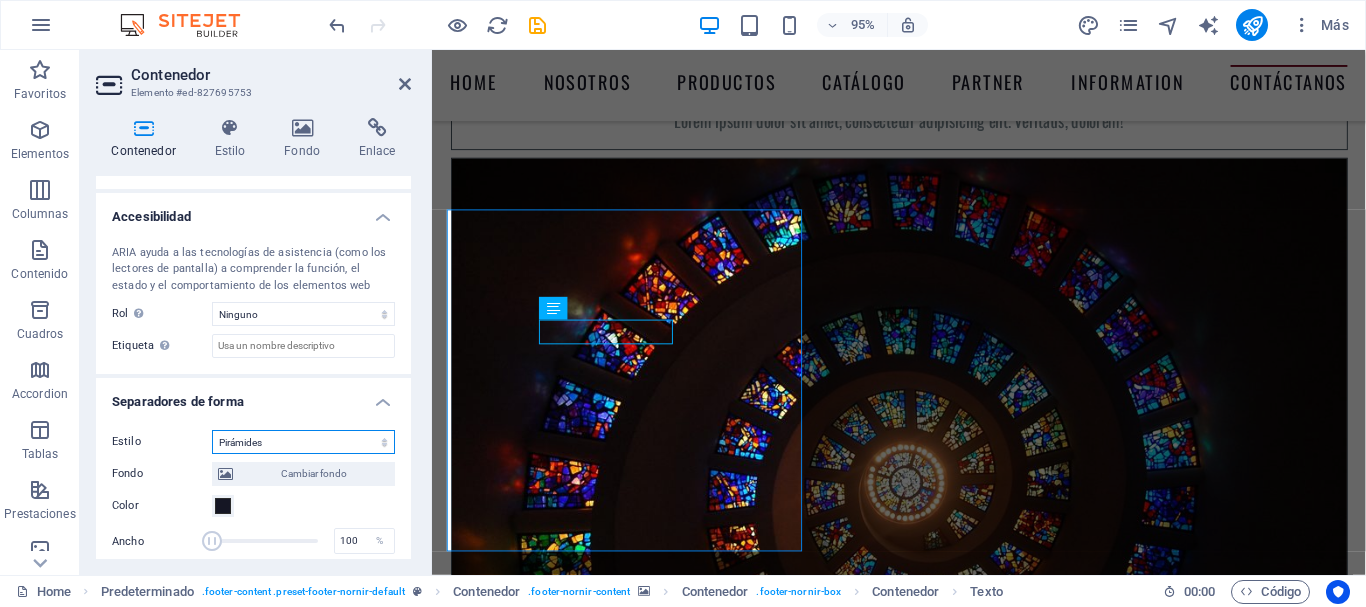 click on "Ninguno Triángulo Cuadrado Diagonal Polígono 1 Polígono 2 Zigzag Múltiples zigzags Olas Múltiples olas Medio círculo Círculo Sombra de círculo Bloques Hexágonos Nubes Múltiples nubes Ventilador Pirámides Libro Gota de pintura Fuego Papel desmenuzado Flecha" at bounding box center (303, 442) 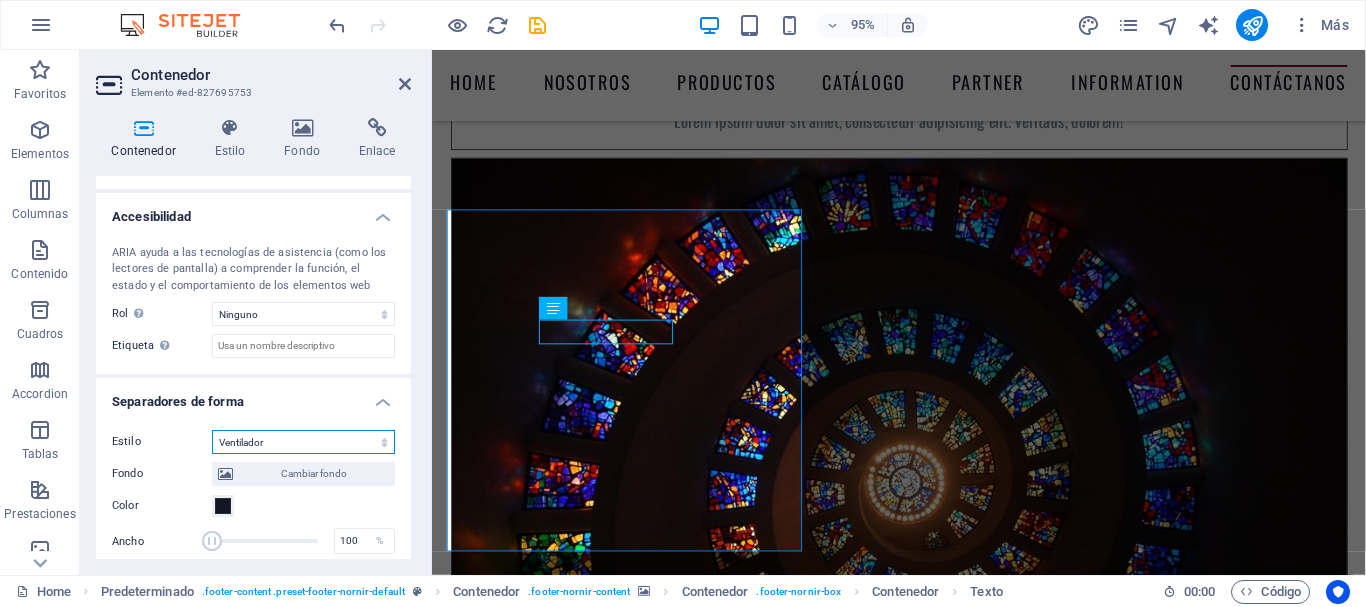 click on "Ninguno Triángulo Cuadrado Diagonal Polígono 1 Polígono 2 Zigzag Múltiples zigzags Olas Múltiples olas Medio círculo Círculo Sombra de círculo Bloques Hexágonos Nubes Múltiples nubes Ventilador Pirámides Libro Gota de pintura Fuego Papel desmenuzado Flecha" at bounding box center (303, 442) 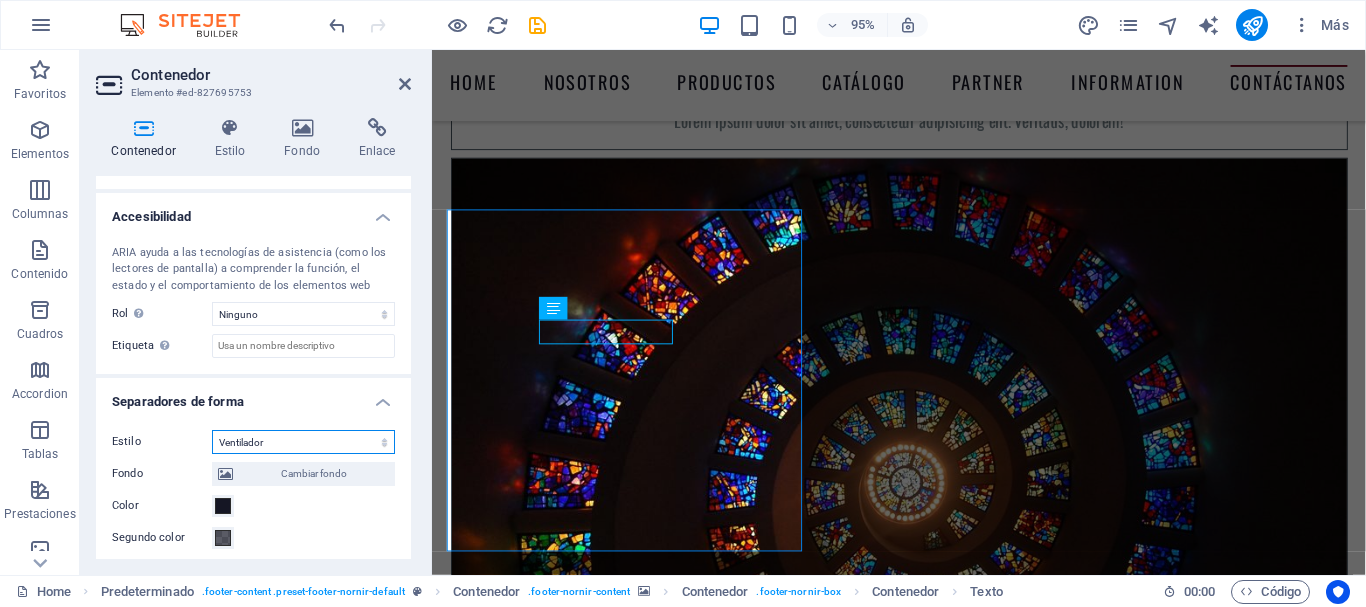 click on "Ninguno Triángulo Cuadrado Diagonal Polígono 1 Polígono 2 Zigzag Múltiples zigzags Olas Múltiples olas Medio círculo Círculo Sombra de círculo Bloques Hexágonos Nubes Múltiples nubes Ventilador Pirámides Libro Gota de pintura Fuego Papel desmenuzado Flecha" at bounding box center (303, 442) 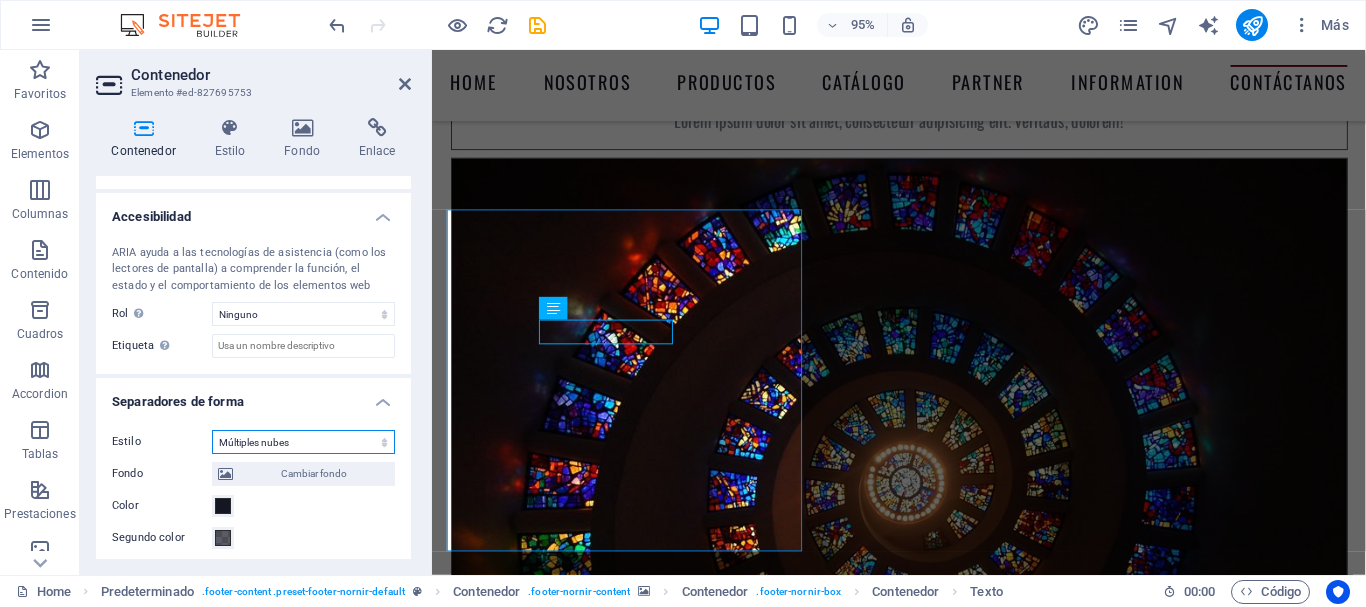 click on "Ninguno Triángulo Cuadrado Diagonal Polígono 1 Polígono 2 Zigzag Múltiples zigzags Olas Múltiples olas Medio círculo Círculo Sombra de círculo Bloques Hexágonos Nubes Múltiples nubes Ventilador Pirámides Libro Gota de pintura Fuego Papel desmenuzado Flecha" at bounding box center (303, 442) 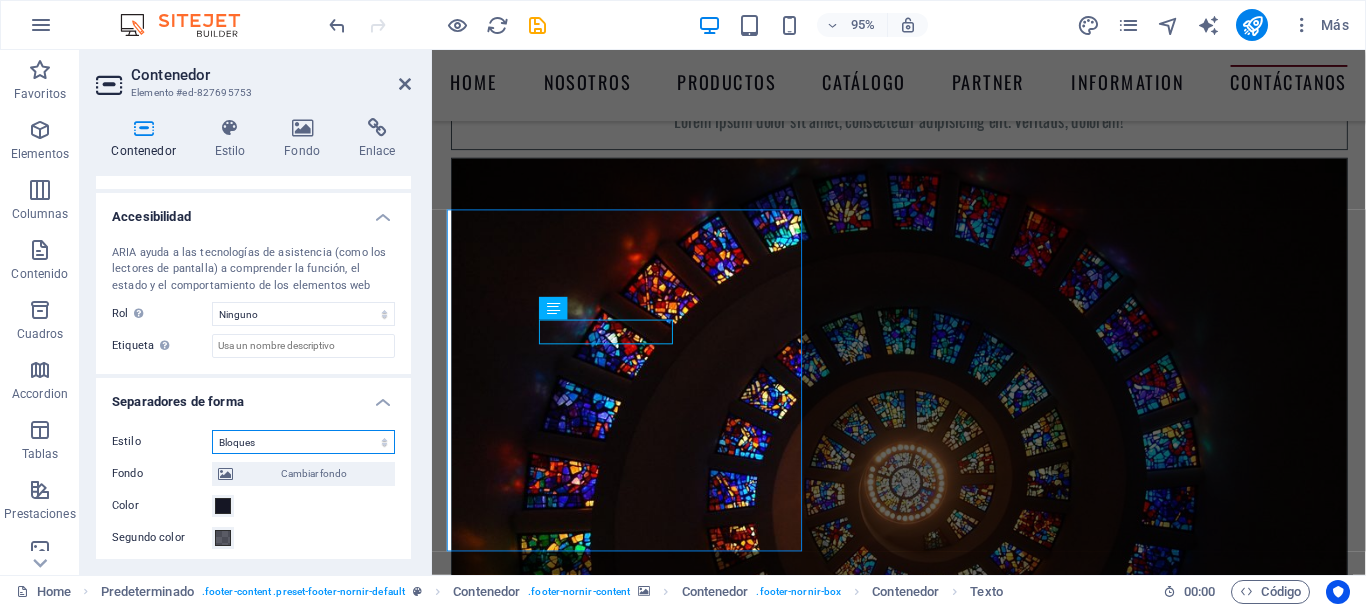 click on "Ninguno Triángulo Cuadrado Diagonal Polígono 1 Polígono 2 Zigzag Múltiples zigzags Olas Múltiples olas Medio círculo Círculo Sombra de círculo Bloques Hexágonos Nubes Múltiples nubes Ventilador Pirámides Libro Gota de pintura Fuego Papel desmenuzado Flecha" at bounding box center [303, 442] 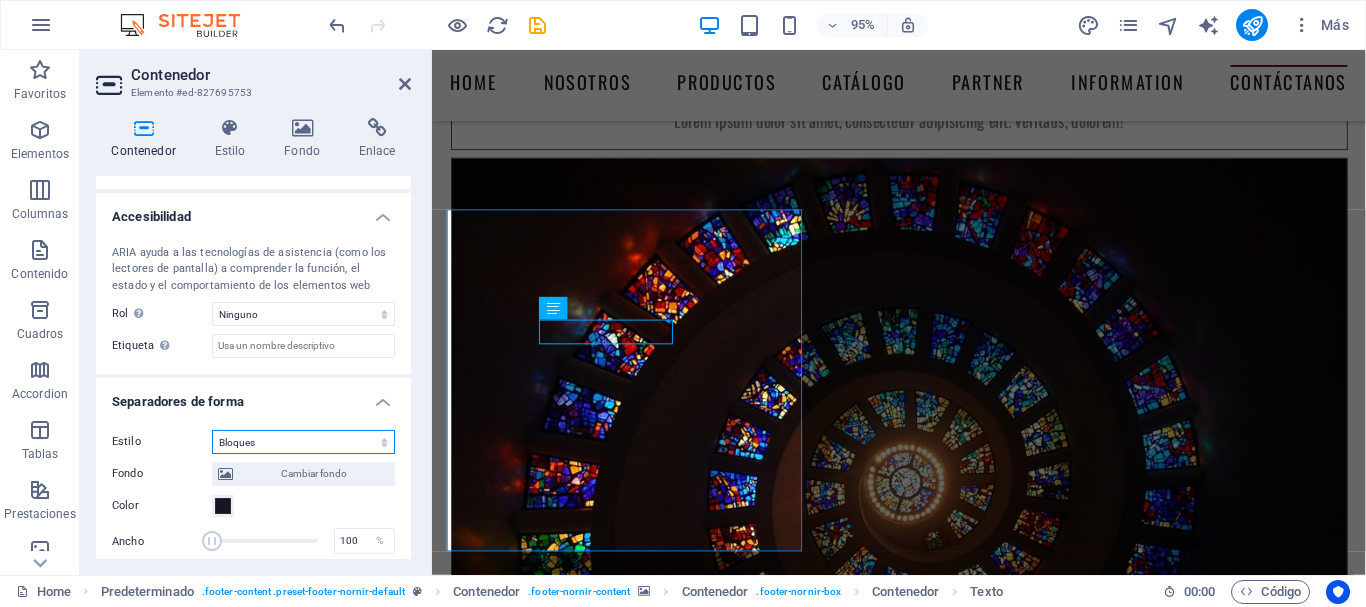 click on "Ninguno Triángulo Cuadrado Diagonal Polígono 1 Polígono 2 Zigzag Múltiples zigzags Olas Múltiples olas Medio círculo Círculo Sombra de círculo Bloques Hexágonos Nubes Múltiples nubes Ventilador Pirámides Libro Gota de pintura Fuego Papel desmenuzado Flecha" at bounding box center [303, 442] 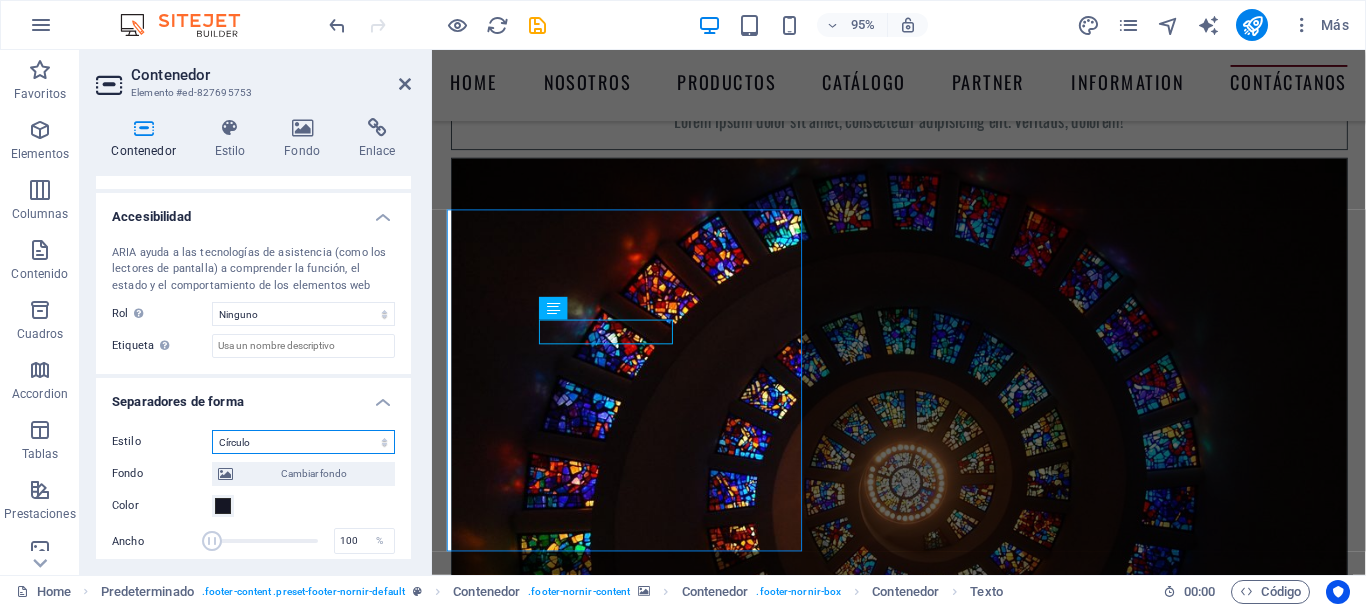 click on "Ninguno Triángulo Cuadrado Diagonal Polígono 1 Polígono 2 Zigzag Múltiples zigzags Olas Múltiples olas Medio círculo Círculo Sombra de círculo Bloques Hexágonos Nubes Múltiples nubes Ventilador Pirámides Libro Gota de pintura Fuego Papel desmenuzado Flecha" at bounding box center [303, 442] 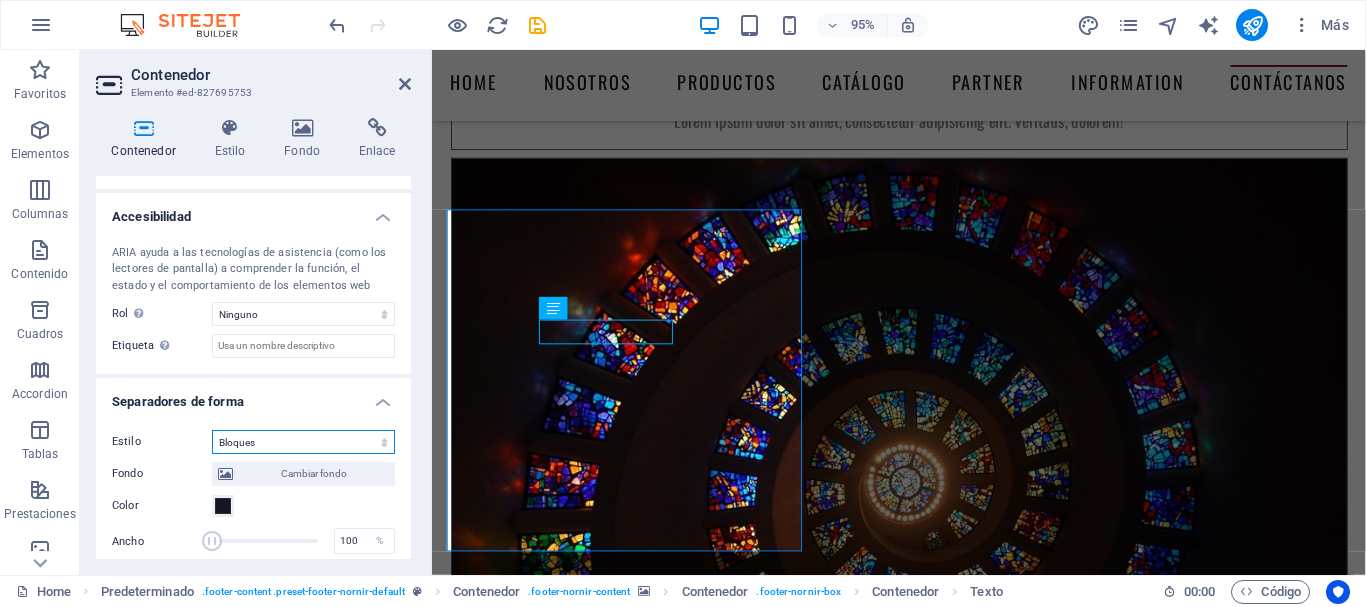 click on "Ninguno Triángulo Cuadrado Diagonal Polígono 1 Polígono 2 Zigzag Múltiples zigzags Olas Múltiples olas Medio círculo Círculo Sombra de círculo Bloques Hexágonos Nubes Múltiples nubes Ventilador Pirámides Libro Gota de pintura Fuego Papel desmenuzado Flecha" at bounding box center (303, 442) 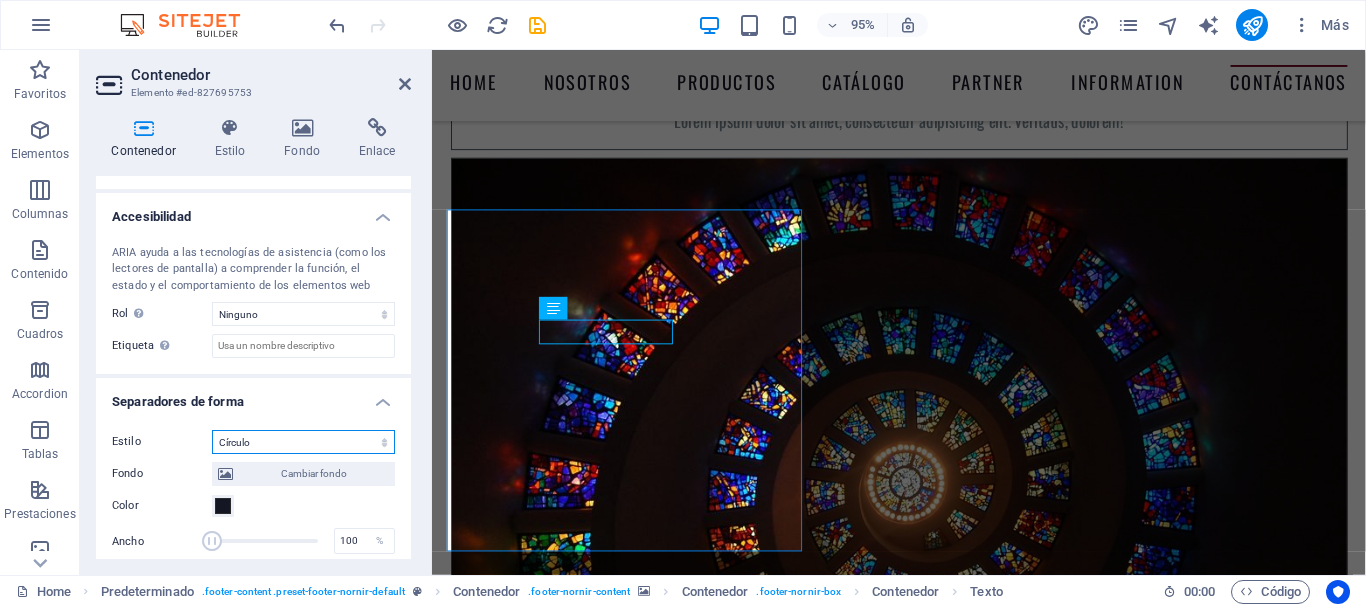 click on "Ninguno Triángulo Cuadrado Diagonal Polígono 1 Polígono 2 Zigzag Múltiples zigzags Olas Múltiples olas Medio círculo Círculo Sombra de círculo Bloques Hexágonos Nubes Múltiples nubes Ventilador Pirámides Libro Gota de pintura Fuego Papel desmenuzado Flecha" at bounding box center (303, 442) 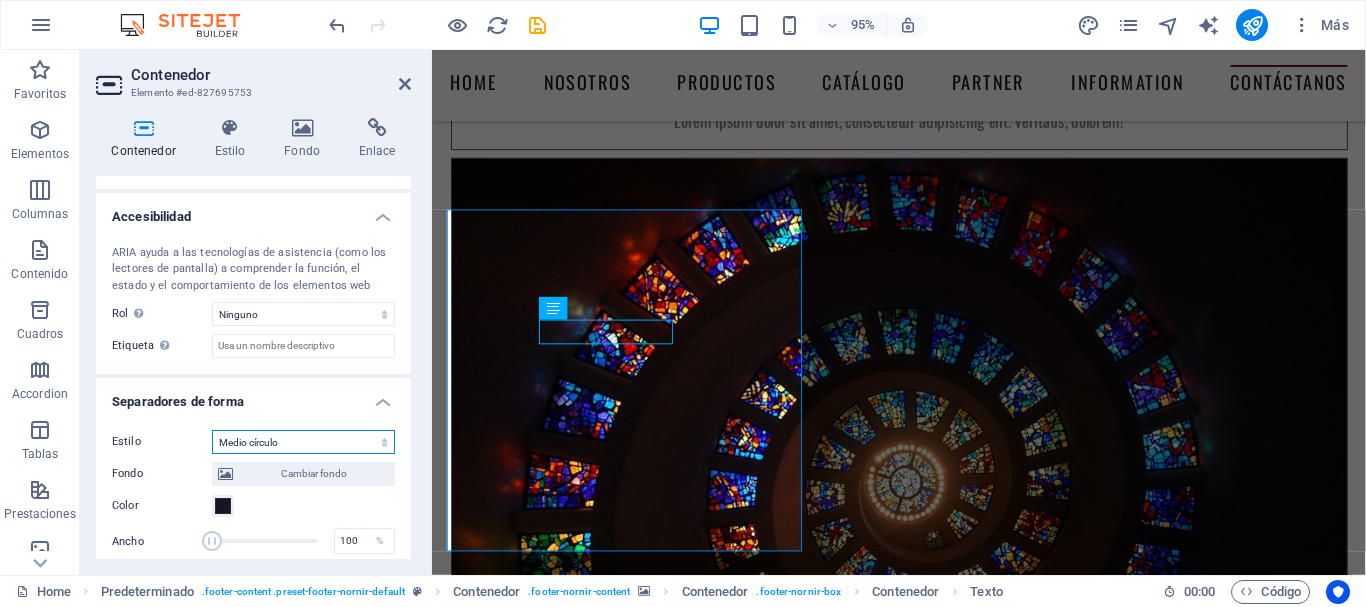 click on "Ninguno Triángulo Cuadrado Diagonal Polígono 1 Polígono 2 Zigzag Múltiples zigzags Olas Múltiples olas Medio círculo Círculo Sombra de círculo Bloques Hexágonos Nubes Múltiples nubes Ventilador Pirámides Libro Gota de pintura Fuego Papel desmenuzado Flecha" at bounding box center (303, 442) 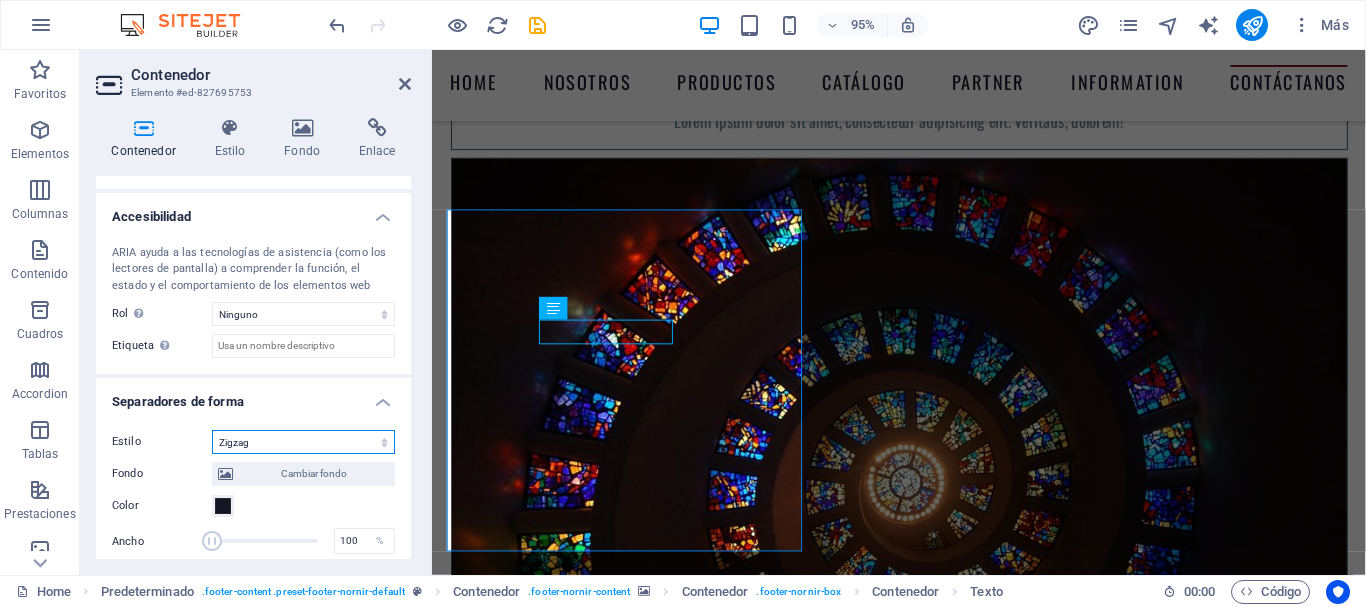 click on "Ninguno Triángulo Cuadrado Diagonal Polígono 1 Polígono 2 Zigzag Múltiples zigzags Olas Múltiples olas Medio círculo Círculo Sombra de círculo Bloques Hexágonos Nubes Múltiples nubes Ventilador Pirámides Libro Gota de pintura Fuego Papel desmenuzado Flecha" at bounding box center [303, 442] 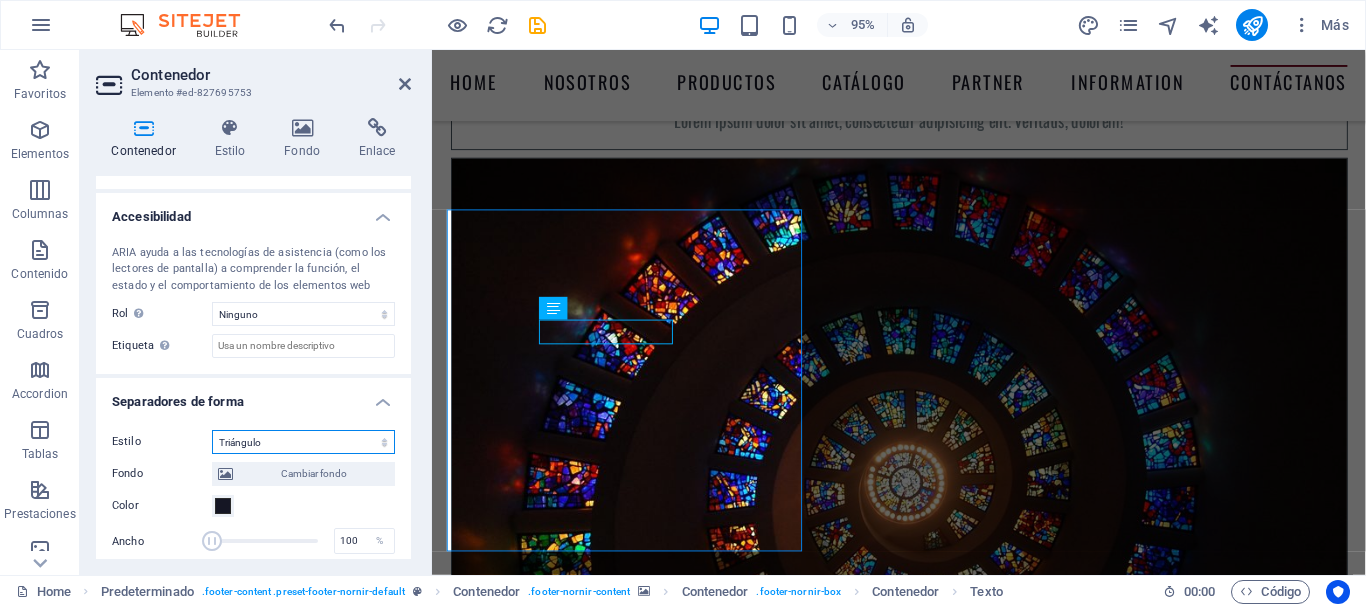 click on "Ninguno Triángulo Cuadrado Diagonal Polígono 1 Polígono 2 Zigzag Múltiples zigzags Olas Múltiples olas Medio círculo Círculo Sombra de círculo Bloques Hexágonos Nubes Múltiples nubes Ventilador Pirámides Libro Gota de pintura Fuego Papel desmenuzado Flecha" at bounding box center [303, 442] 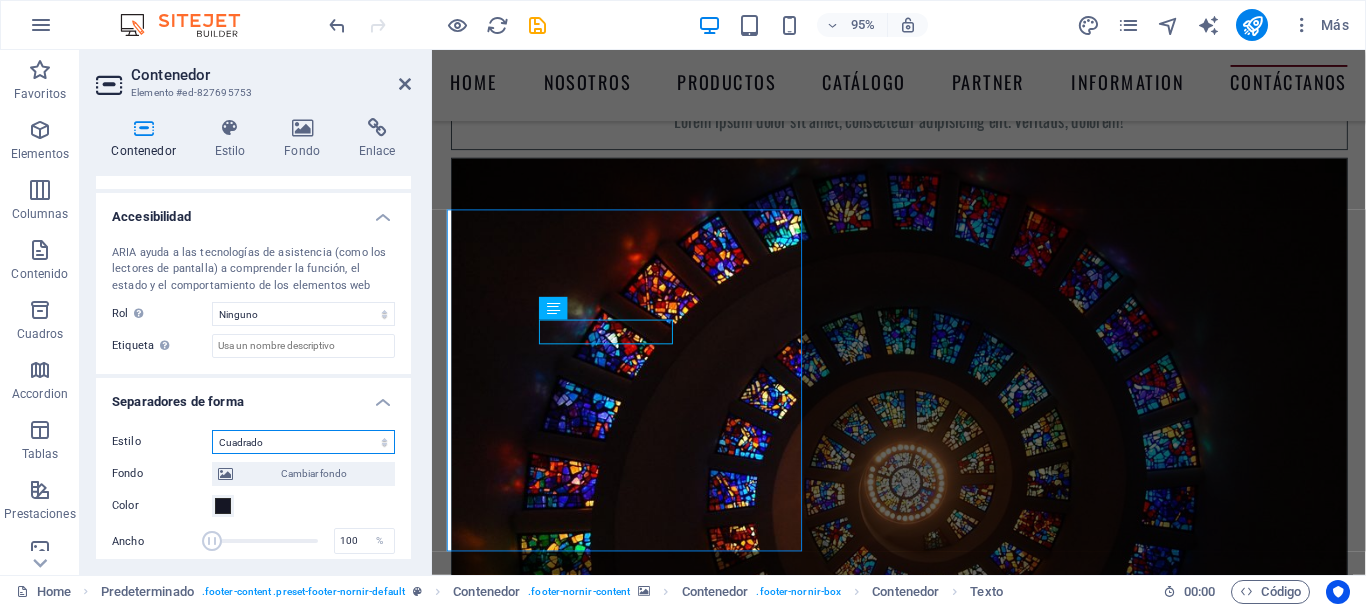 click on "Ninguno Triángulo Cuadrado Diagonal Polígono 1 Polígono 2 Zigzag Múltiples zigzags Olas Múltiples olas Medio círculo Círculo Sombra de círculo Bloques Hexágonos Nubes Múltiples nubes Ventilador Pirámides Libro Gota de pintura Fuego Papel desmenuzado Flecha" at bounding box center [303, 442] 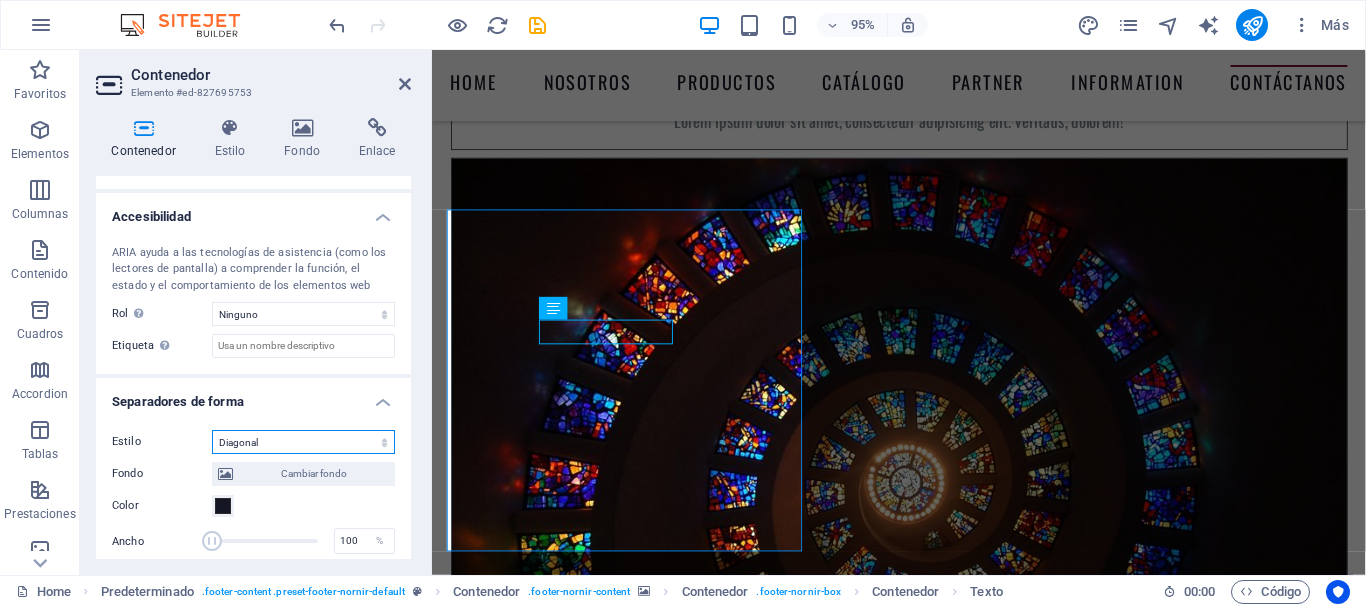 click on "Ninguno Triángulo Cuadrado Diagonal Polígono 1 Polígono 2 Zigzag Múltiples zigzags Olas Múltiples olas Medio círculo Círculo Sombra de círculo Bloques Hexágonos Nubes Múltiples nubes Ventilador Pirámides Libro Gota de pintura Fuego Papel desmenuzado Flecha" at bounding box center [303, 442] 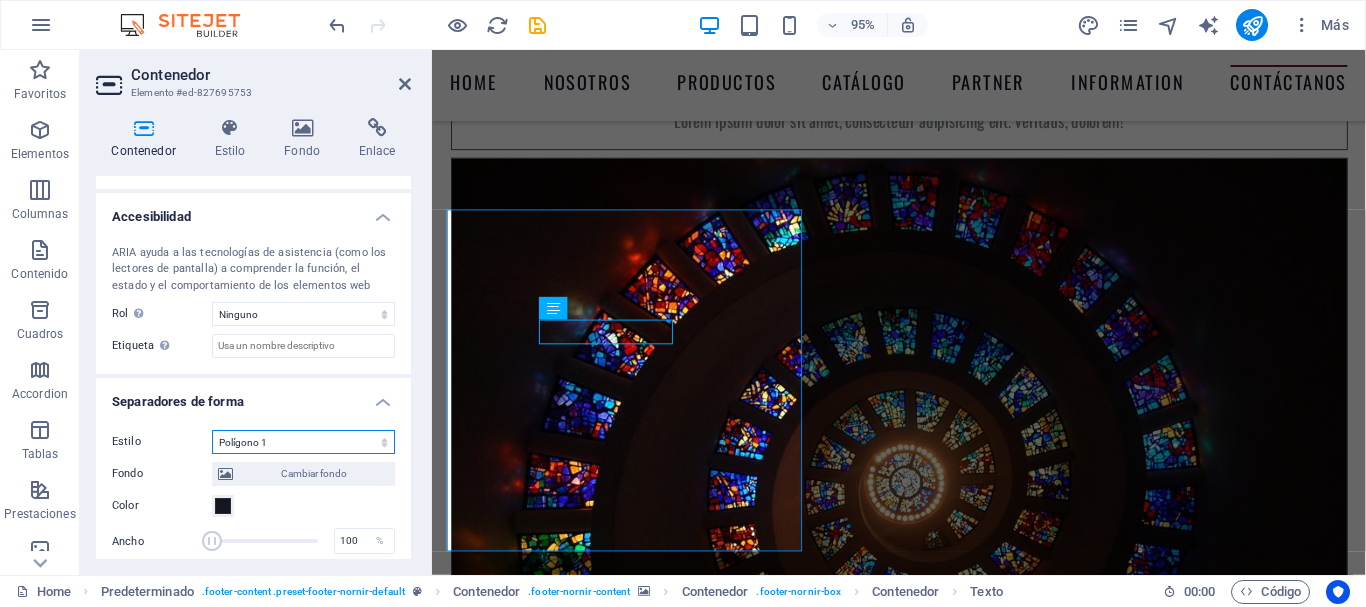 click on "Ninguno Triángulo Cuadrado Diagonal Polígono 1 Polígono 2 Zigzag Múltiples zigzags Olas Múltiples olas Medio círculo Círculo Sombra de círculo Bloques Hexágonos Nubes Múltiples nubes Ventilador Pirámides Libro Gota de pintura Fuego Papel desmenuzado Flecha" at bounding box center [303, 442] 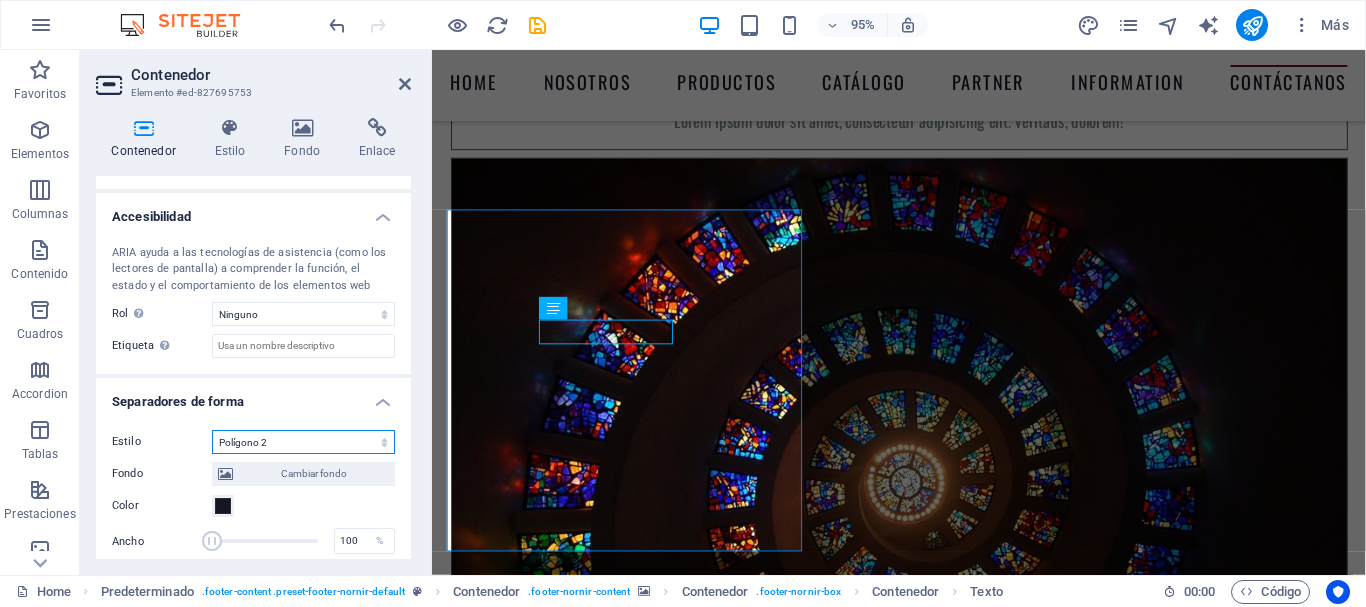 click on "Ninguno Triángulo Cuadrado Diagonal Polígono 1 Polígono 2 Zigzag Múltiples zigzags Olas Múltiples olas Medio círculo Círculo Sombra de círculo Bloques Hexágonos Nubes Múltiples nubes Ventilador Pirámides Libro Gota de pintura Fuego Papel desmenuzado Flecha" at bounding box center [303, 442] 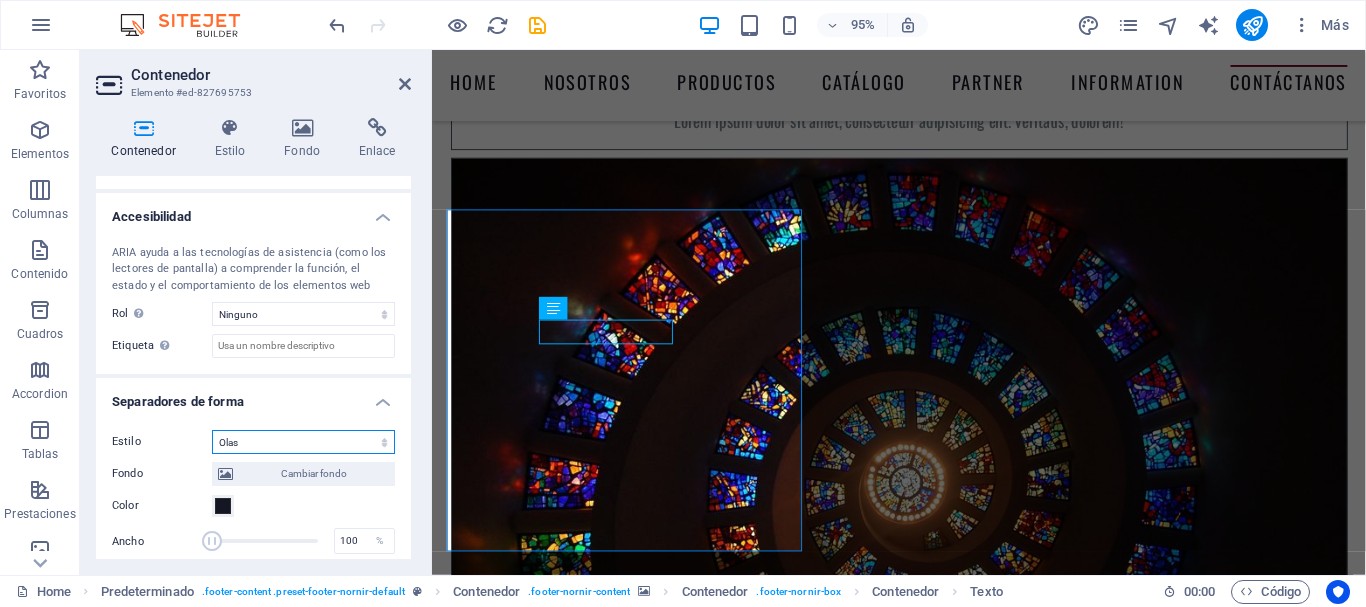 click on "Ninguno Triángulo Cuadrado Diagonal Polígono 1 Polígono 2 Zigzag Múltiples zigzags Olas Múltiples olas Medio círculo Círculo Sombra de círculo Bloques Hexágonos Nubes Múltiples nubes Ventilador Pirámides Libro Gota de pintura Fuego Papel desmenuzado Flecha" at bounding box center (303, 442) 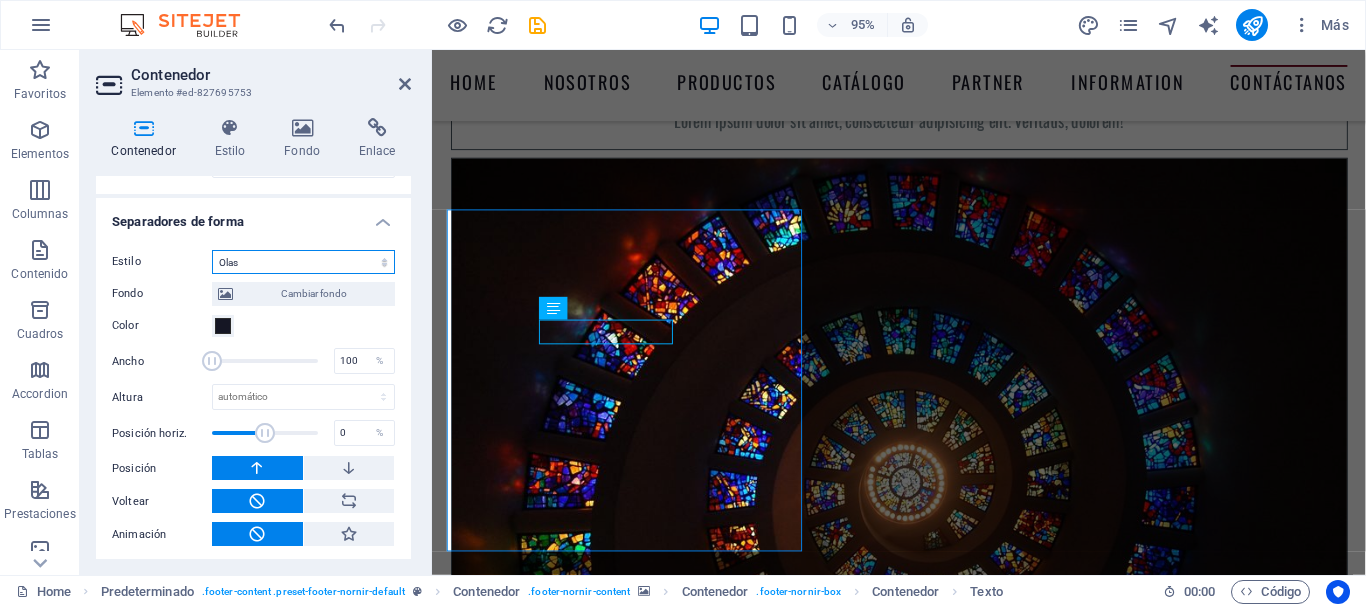 scroll, scrollTop: 723, scrollLeft: 0, axis: vertical 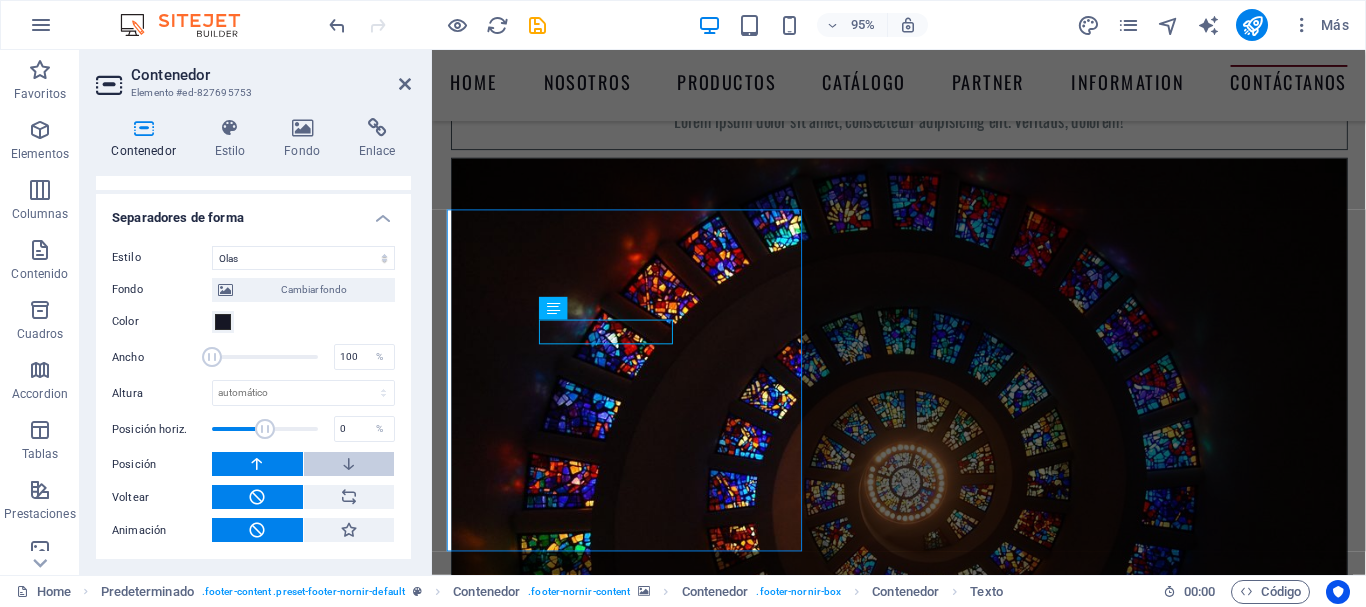 click at bounding box center [349, 464] 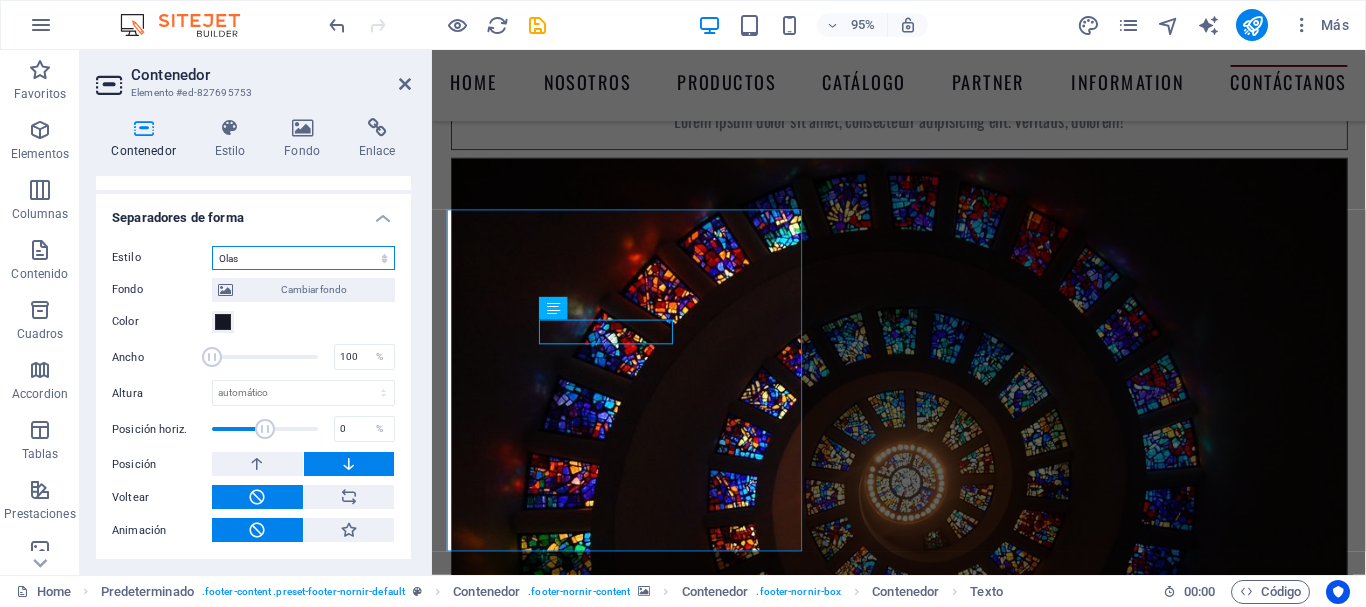 click on "Ninguno Triángulo Cuadrado Diagonal Polígono 1 Polígono 2 Zigzag Múltiples zigzags Olas Múltiples olas Medio círculo Círculo Sombra de círculo Bloques Hexágonos Nubes Múltiples nubes Ventilador Pirámides Libro Gota de pintura Fuego Papel desmenuzado Flecha" at bounding box center (303, 258) 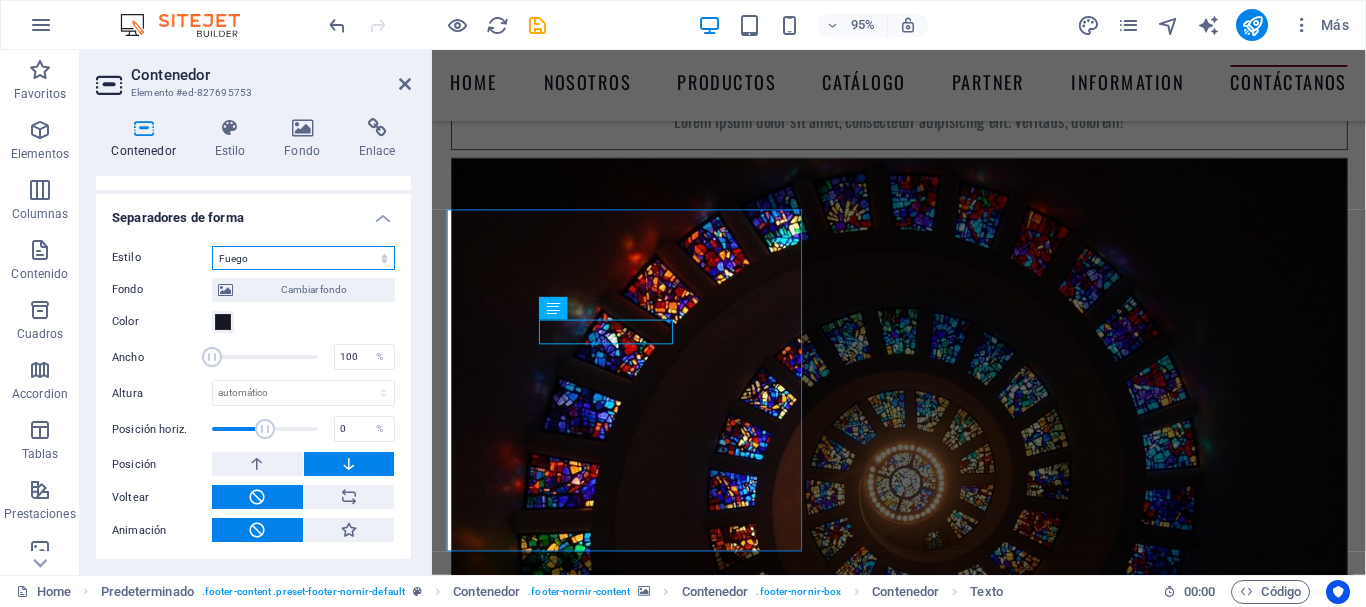 click on "Ninguno Triángulo Cuadrado Diagonal Polígono 1 Polígono 2 Zigzag Múltiples zigzags Olas Múltiples olas Medio círculo Círculo Sombra de círculo Bloques Hexágonos Nubes Múltiples nubes Ventilador Pirámides Libro Gota de pintura Fuego Papel desmenuzado Flecha" at bounding box center [303, 258] 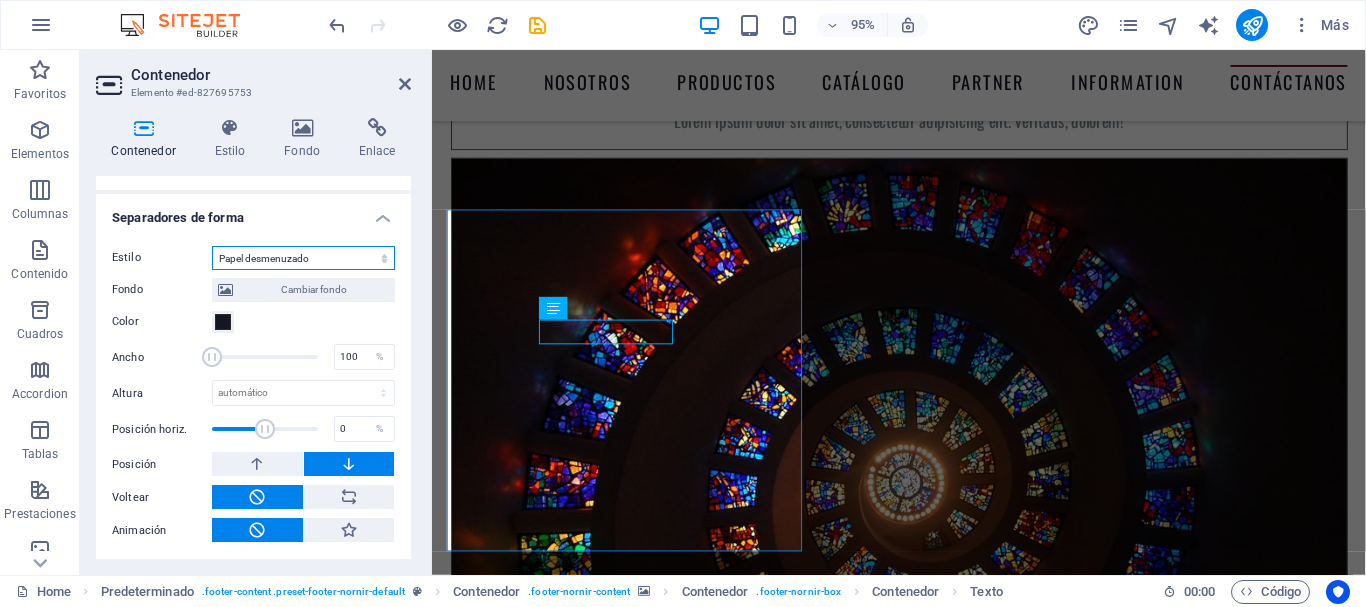 click on "Ninguno Triángulo Cuadrado Diagonal Polígono 1 Polígono 2 Zigzag Múltiples zigzags Olas Múltiples olas Medio círculo Círculo Sombra de círculo Bloques Hexágonos Nubes Múltiples nubes Ventilador Pirámides Libro Gota de pintura Fuego Papel desmenuzado Flecha" at bounding box center (303, 258) 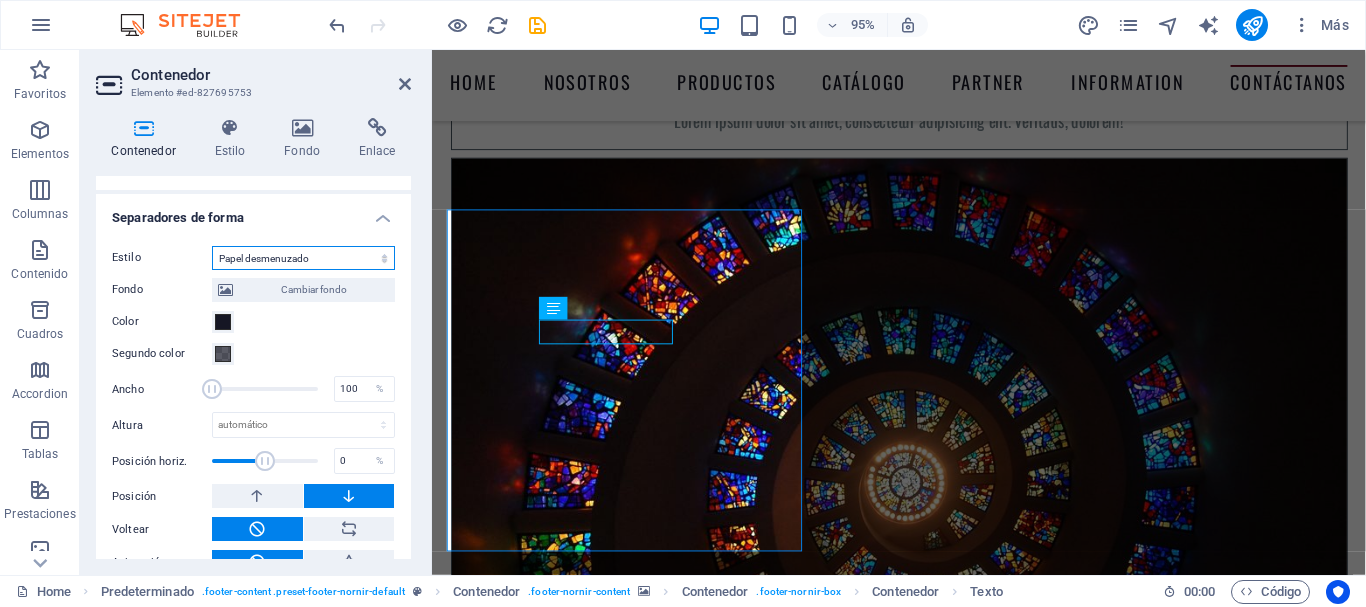 click on "Ninguno Triángulo Cuadrado Diagonal Polígono 1 Polígono 2 Zigzag Múltiples zigzags Olas Múltiples olas Medio círculo Círculo Sombra de círculo Bloques Hexágonos Nubes Múltiples nubes Ventilador Pirámides Libro Gota de pintura Fuego Papel desmenuzado Flecha" at bounding box center [303, 258] 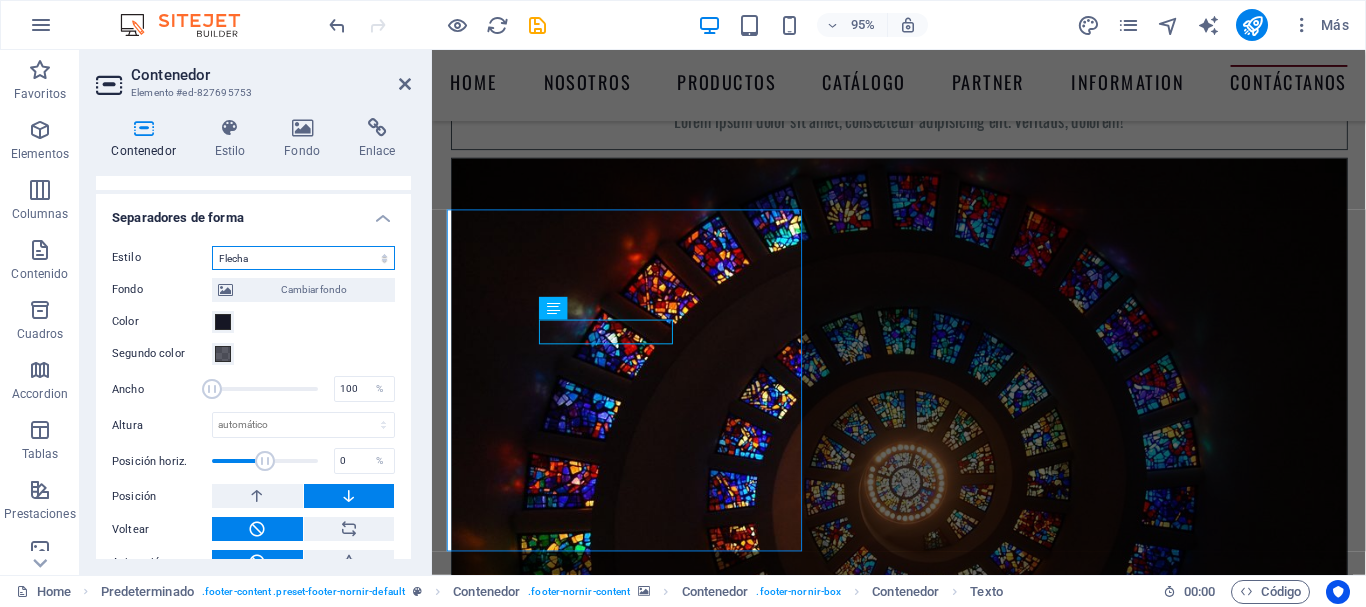 click on "Ninguno Triángulo Cuadrado Diagonal Polígono 1 Polígono 2 Zigzag Múltiples zigzags Olas Múltiples olas Medio círculo Círculo Sombra de círculo Bloques Hexágonos Nubes Múltiples nubes Ventilador Pirámides Libro Gota de pintura Fuego Papel desmenuzado Flecha" at bounding box center [303, 258] 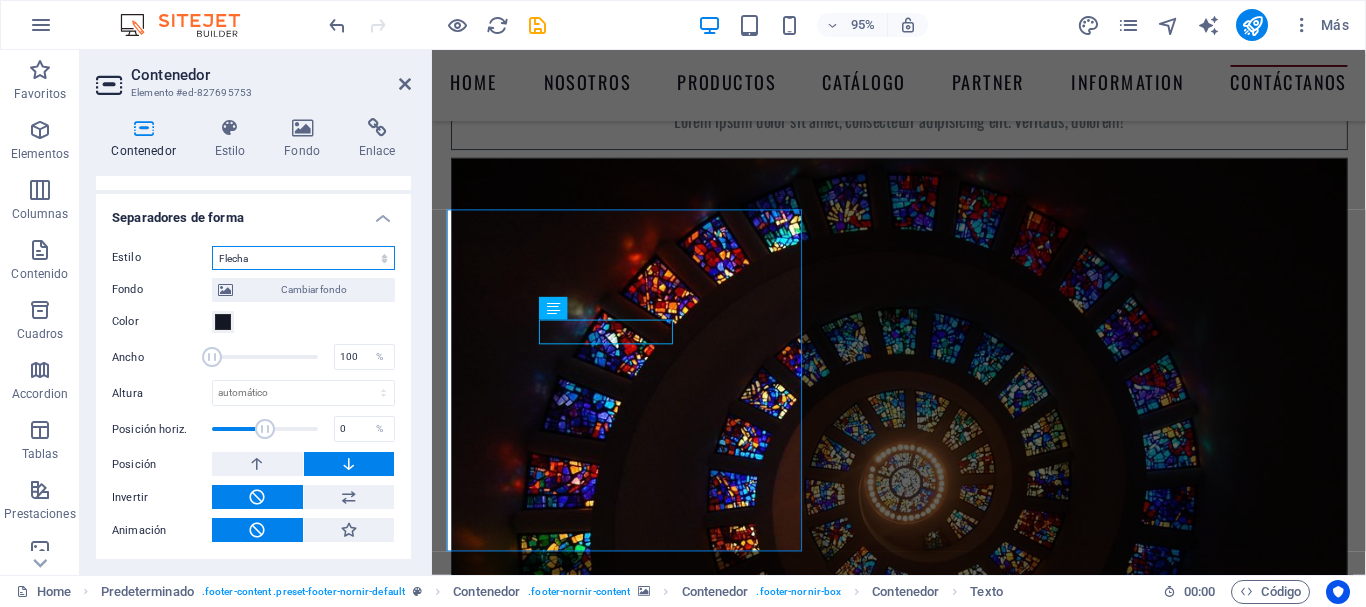 click on "Ninguno Triángulo Cuadrado Diagonal Polígono 1 Polígono 2 Zigzag Múltiples zigzags Olas Múltiples olas Medio círculo Círculo Sombra de círculo Bloques Hexágonos Nubes Múltiples nubes Ventilador Pirámides Libro Gota de pintura Fuego Papel desmenuzado Flecha" at bounding box center [303, 258] 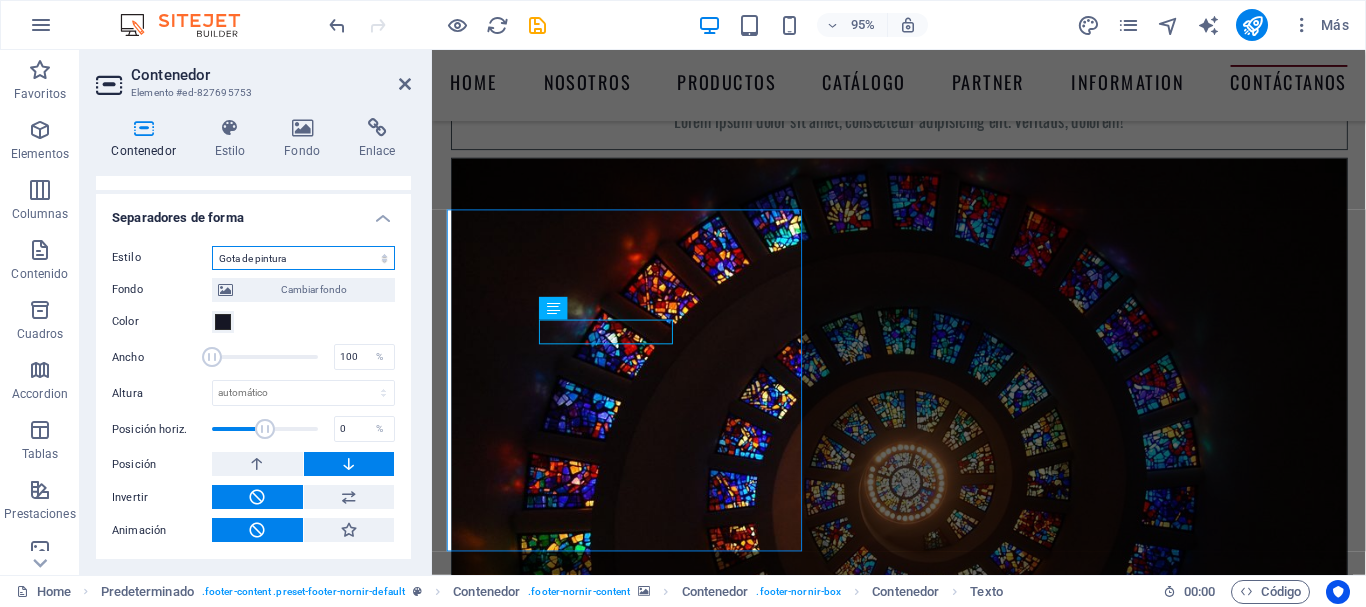 click on "Ninguno Triángulo Cuadrado Diagonal Polígono 1 Polígono 2 Zigzag Múltiples zigzags Olas Múltiples olas Medio círculo Círculo Sombra de círculo Bloques Hexágonos Nubes Múltiples nubes Ventilador Pirámides Libro Gota de pintura Fuego Papel desmenuzado Flecha" at bounding box center [303, 258] 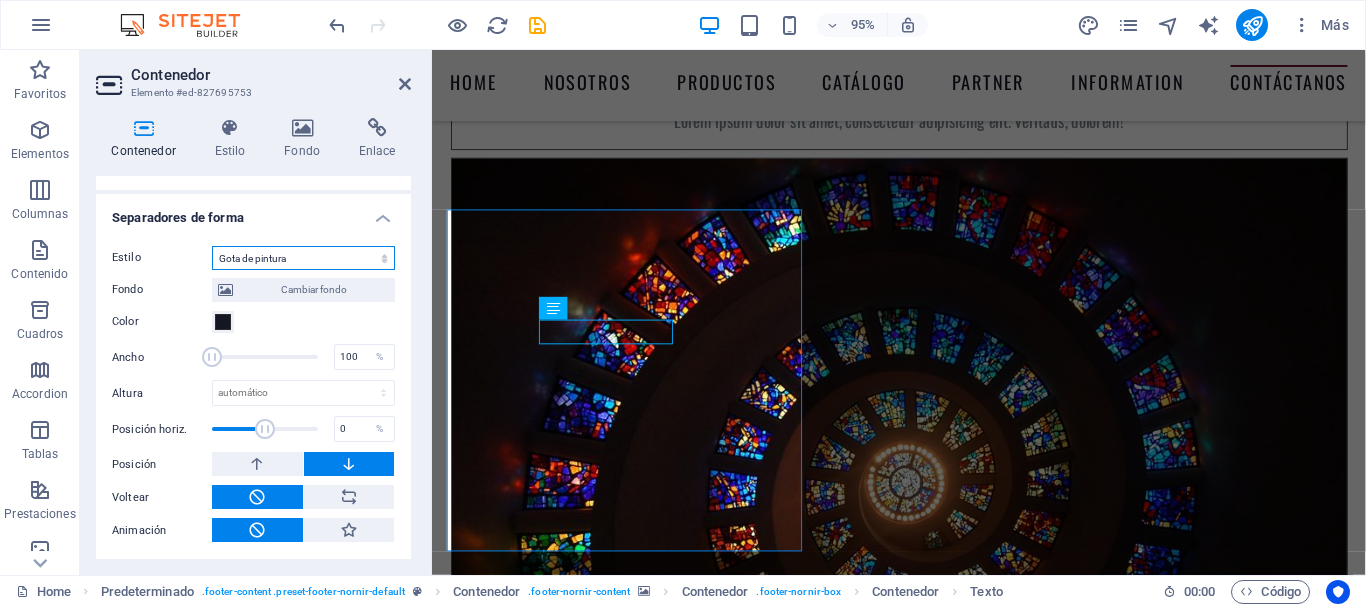 click on "Ninguno Triángulo Cuadrado Diagonal Polígono 1 Polígono 2 Zigzag Múltiples zigzags Olas Múltiples olas Medio círculo Círculo Sombra de círculo Bloques Hexágonos Nubes Múltiples nubes Ventilador Pirámides Libro Gota de pintura Fuego Papel desmenuzado Flecha" at bounding box center [303, 258] 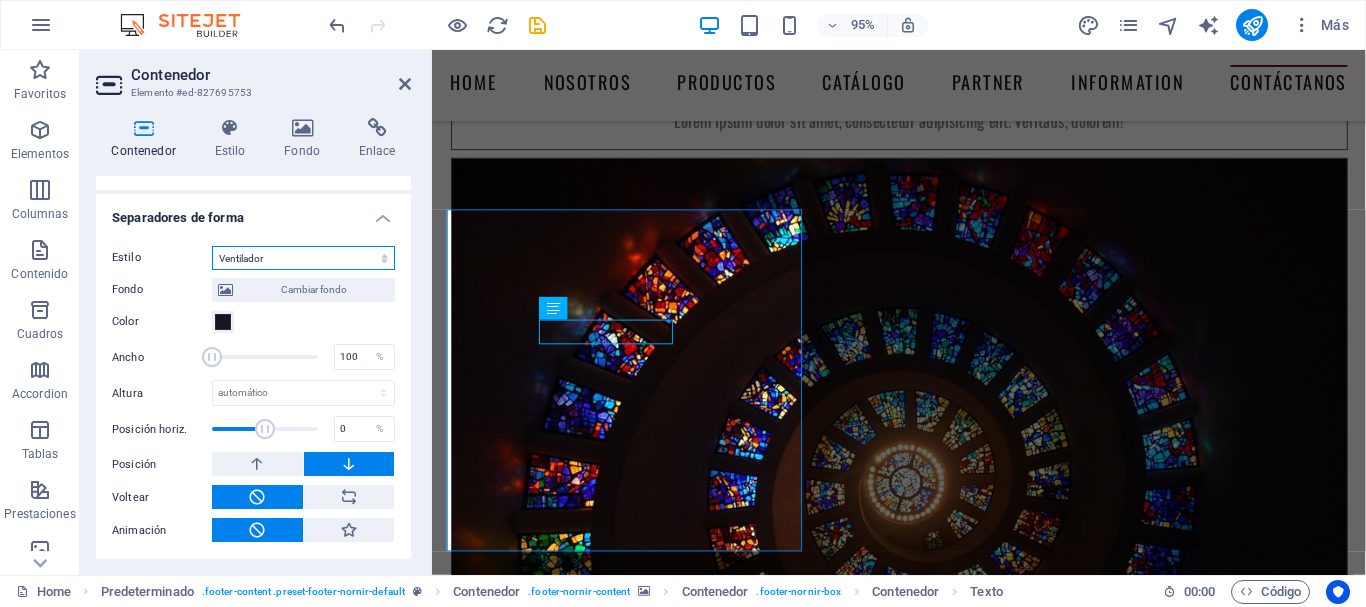 click on "Ninguno Triángulo Cuadrado Diagonal Polígono 1 Polígono 2 Zigzag Múltiples zigzags Olas Múltiples olas Medio círculo Círculo Sombra de círculo Bloques Hexágonos Nubes Múltiples nubes Ventilador Pirámides Libro Gota de pintura Fuego Papel desmenuzado Flecha" at bounding box center [303, 258] 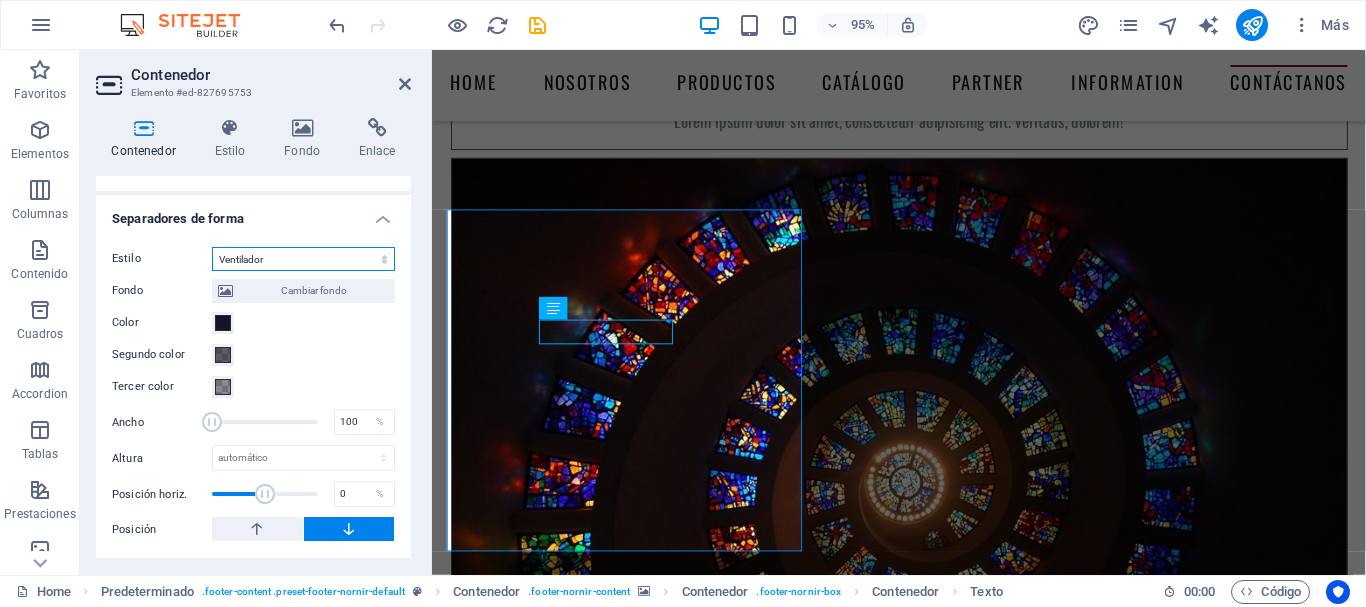 scroll, scrollTop: 722, scrollLeft: 0, axis: vertical 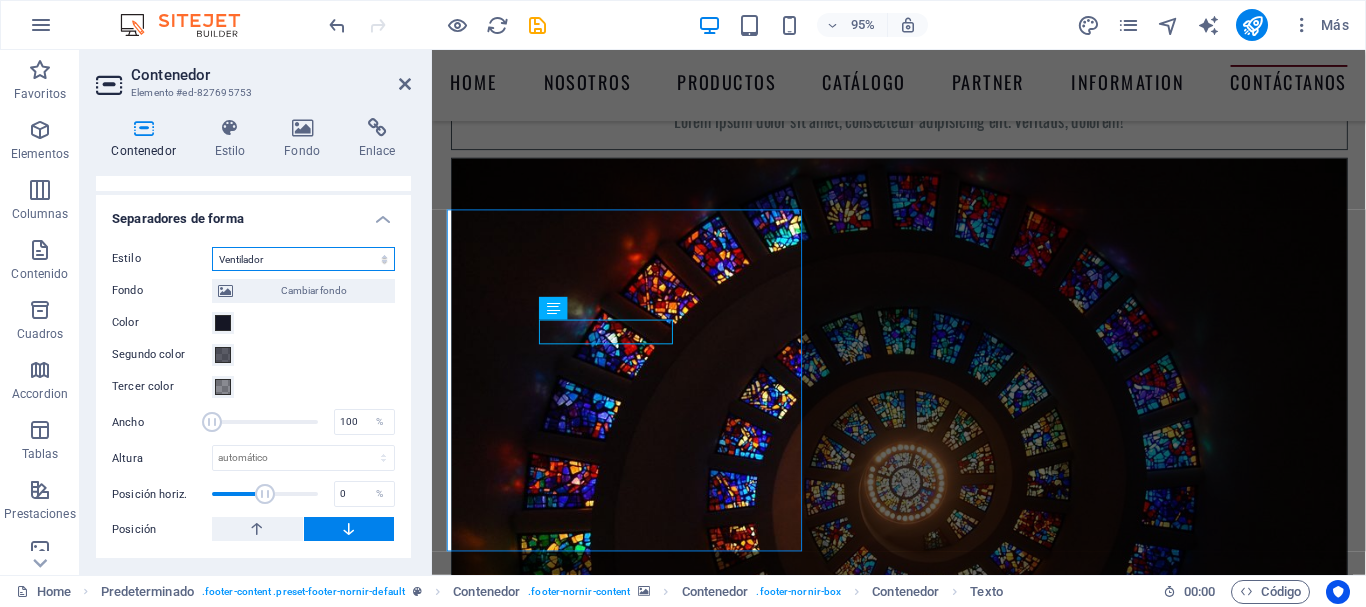 click on "Ninguno Triángulo Cuadrado Diagonal Polígono 1 Polígono 2 Zigzag Múltiples zigzags Olas Múltiples olas Medio círculo Círculo Sombra de círculo Bloques Hexágonos Nubes Múltiples nubes Ventilador Pirámides Libro Gota de pintura Fuego Papel desmenuzado Flecha" at bounding box center (303, 259) 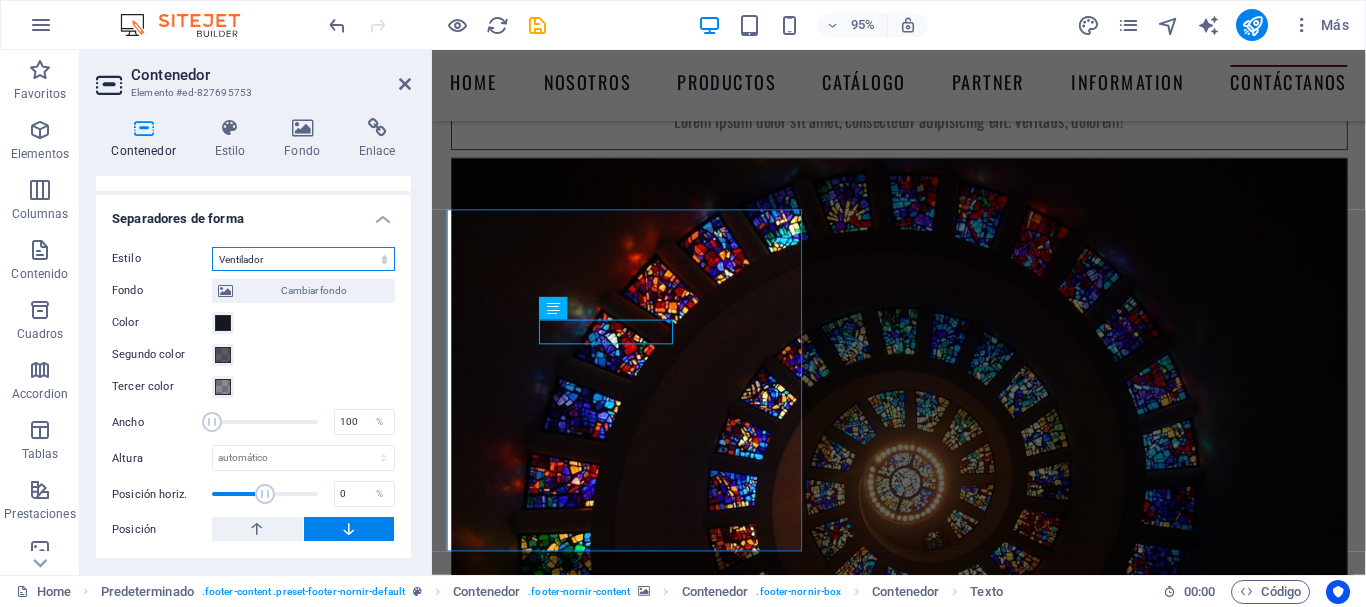 select on "waves" 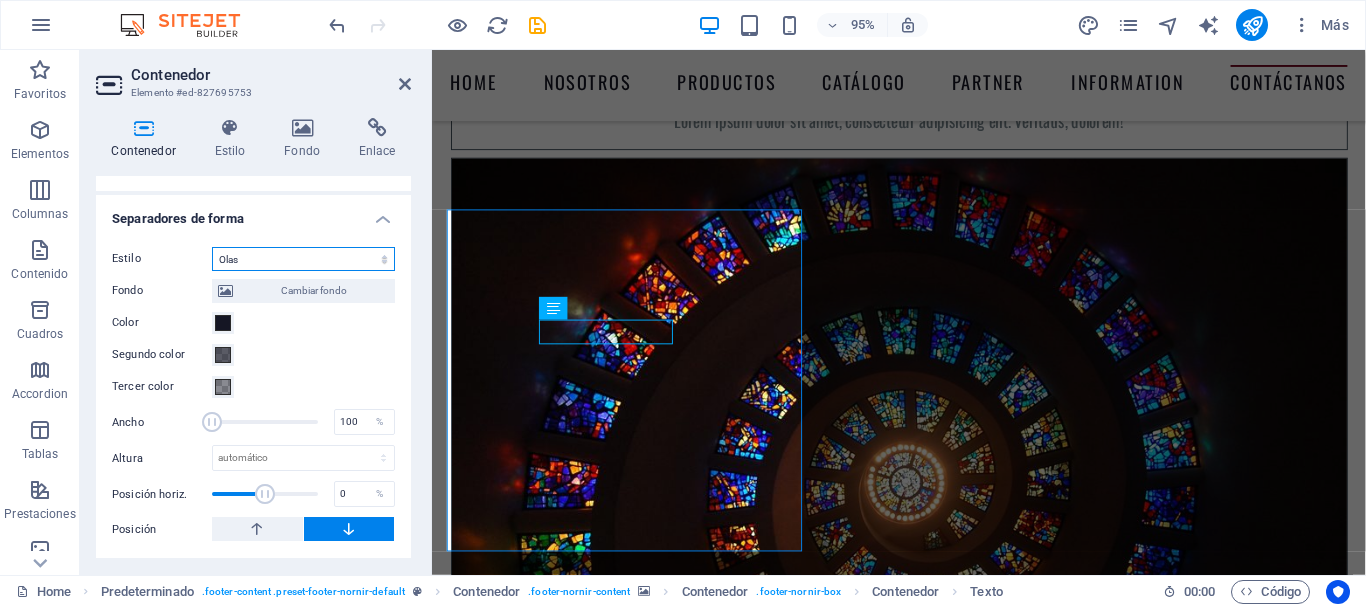 click on "Ninguno Triángulo Cuadrado Diagonal Polígono 1 Polígono 2 Zigzag Múltiples zigzags Olas Múltiples olas Medio círculo Círculo Sombra de círculo Bloques Hexágonos Nubes Múltiples nubes Ventilador Pirámides Libro Gota de pintura Fuego Papel desmenuzado Flecha" at bounding box center [303, 259] 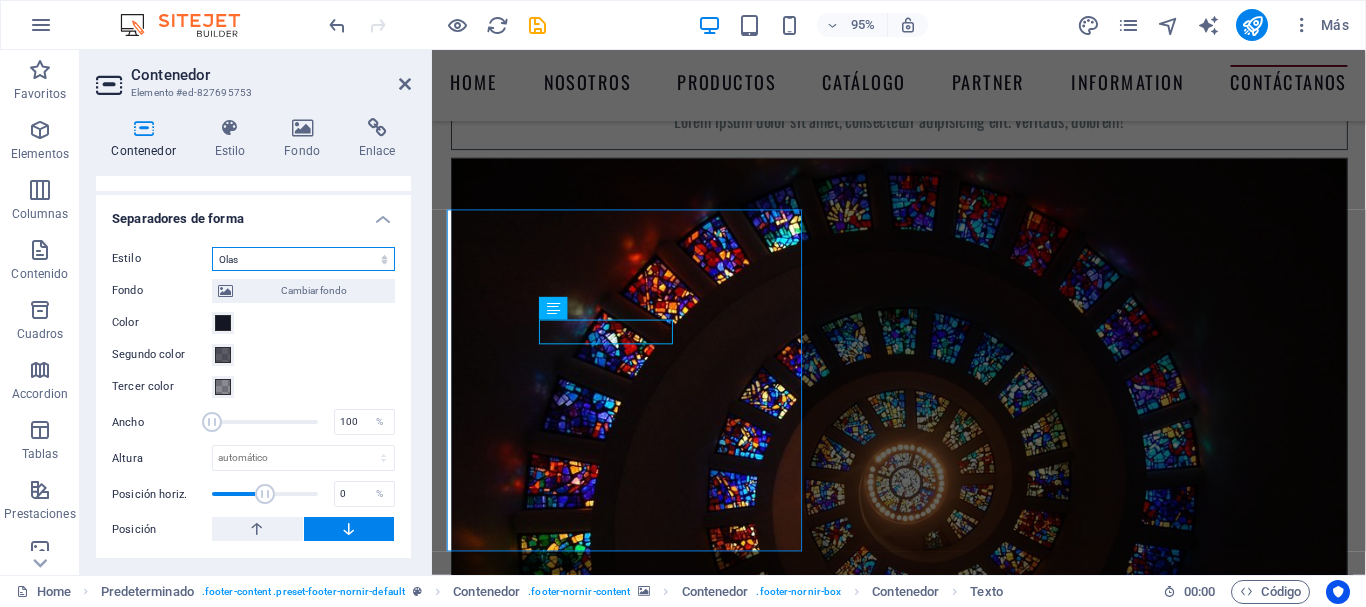scroll, scrollTop: 723, scrollLeft: 0, axis: vertical 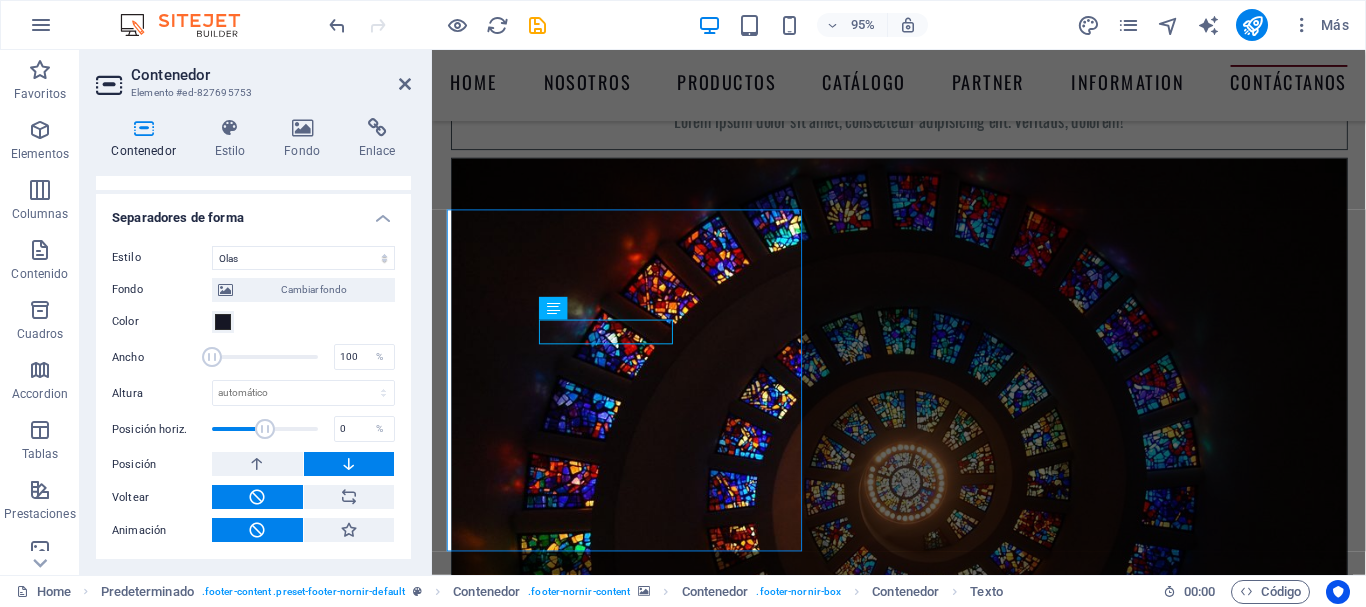 click on "Estilo Ninguno Triángulo Cuadrado Diagonal Polígono 1 Polígono 2 Zigzag Múltiples zigzags Olas Múltiples olas Medio círculo Círculo Sombra de círculo Bloques Hexágonos Nubes Múltiples nubes Ventilador Pirámides Libro Gota de pintura Fuego Papel desmenuzado Flecha Fondo Cambiar fondo Color Segundo color Tercer color Ancho 100 % Altura automático px rem em vh vw Posición horiz. 0 % Posición Voltear Invertir Animación  - Dirección  - Duración 60 s" at bounding box center (253, 394) 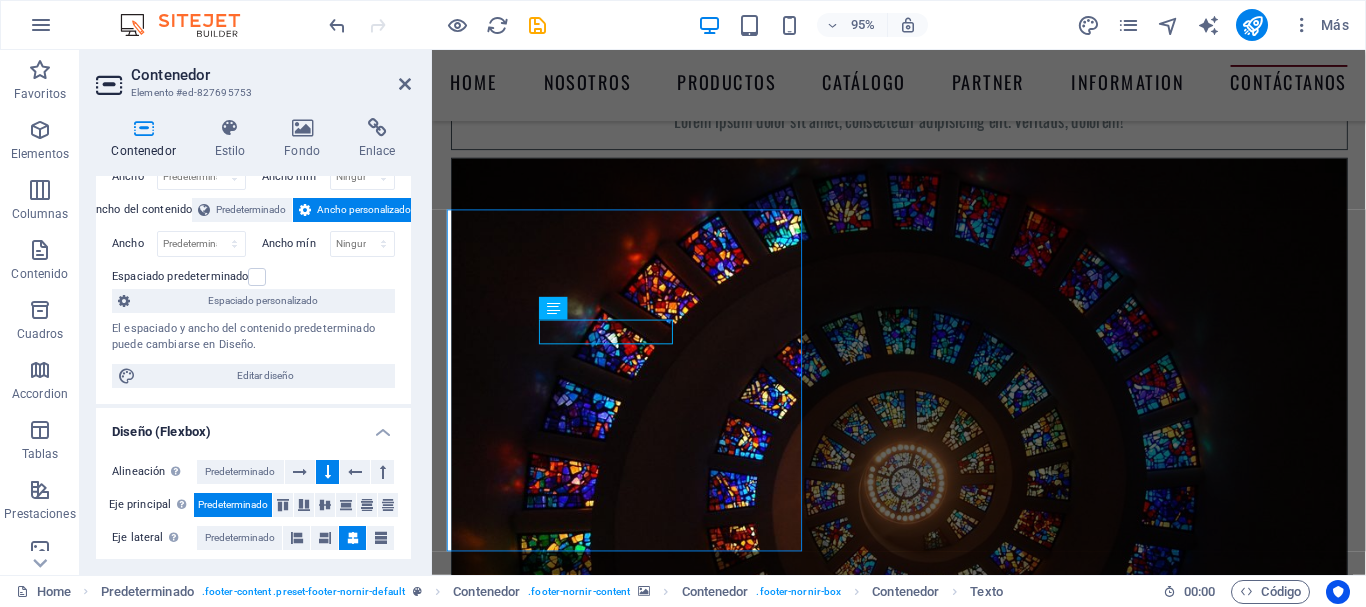 scroll, scrollTop: 0, scrollLeft: 0, axis: both 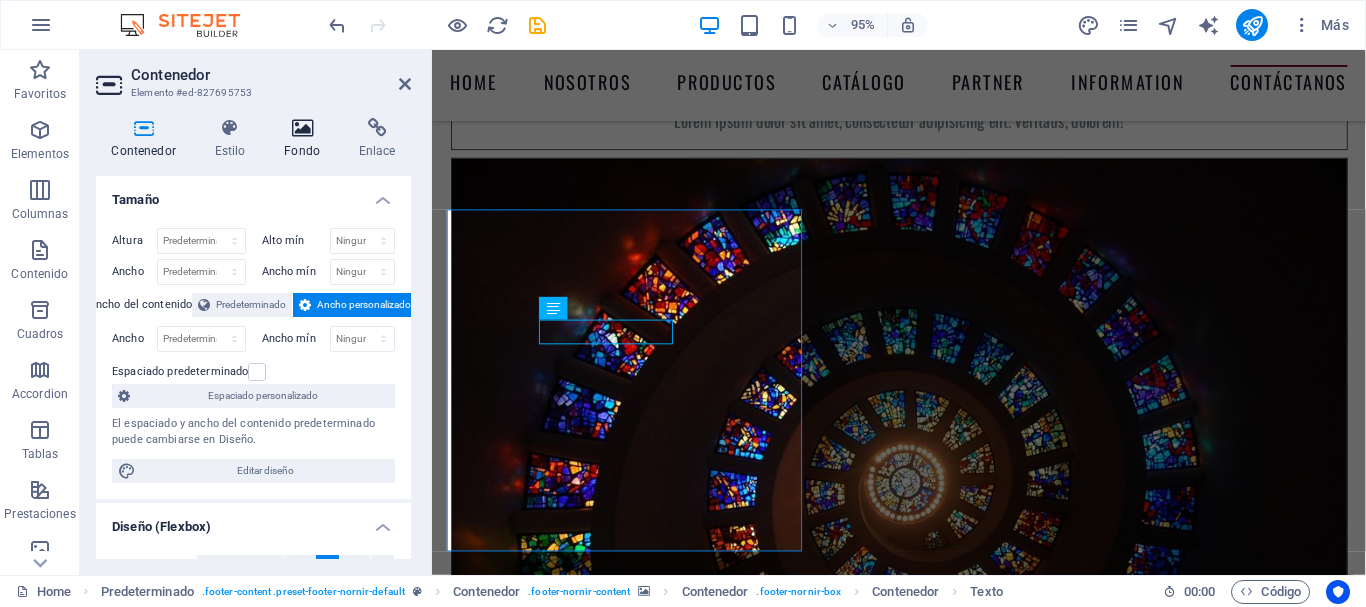 click on "Fondo" at bounding box center (306, 139) 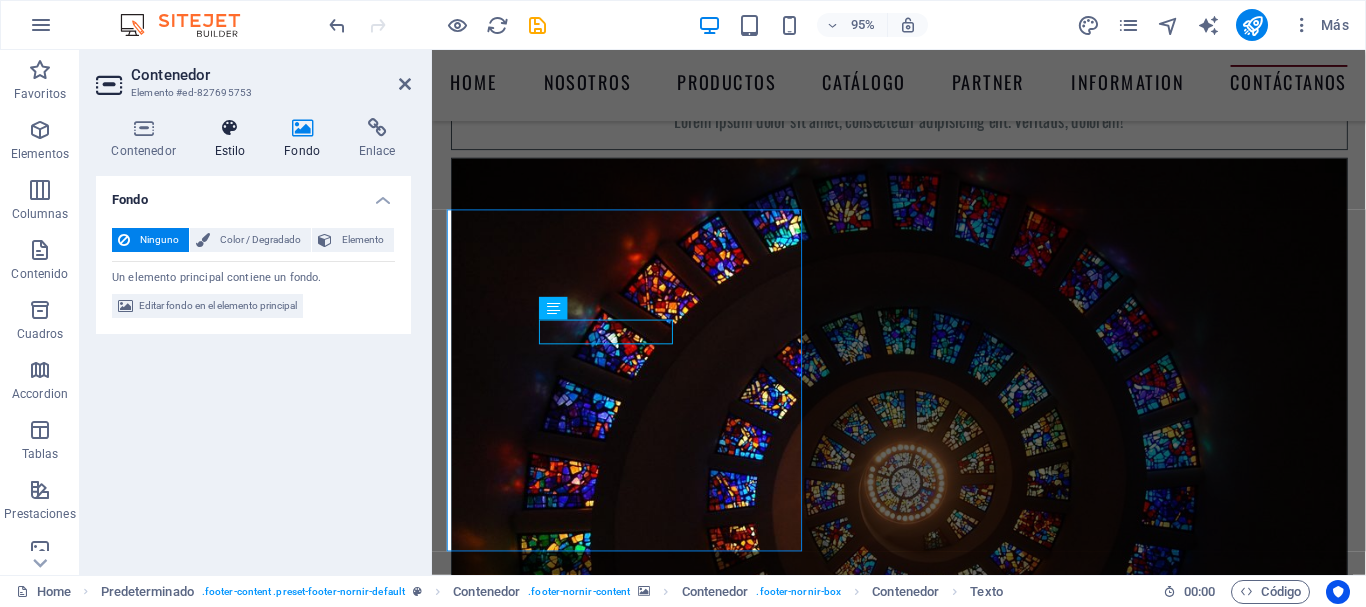 click on "Estilo" at bounding box center [234, 139] 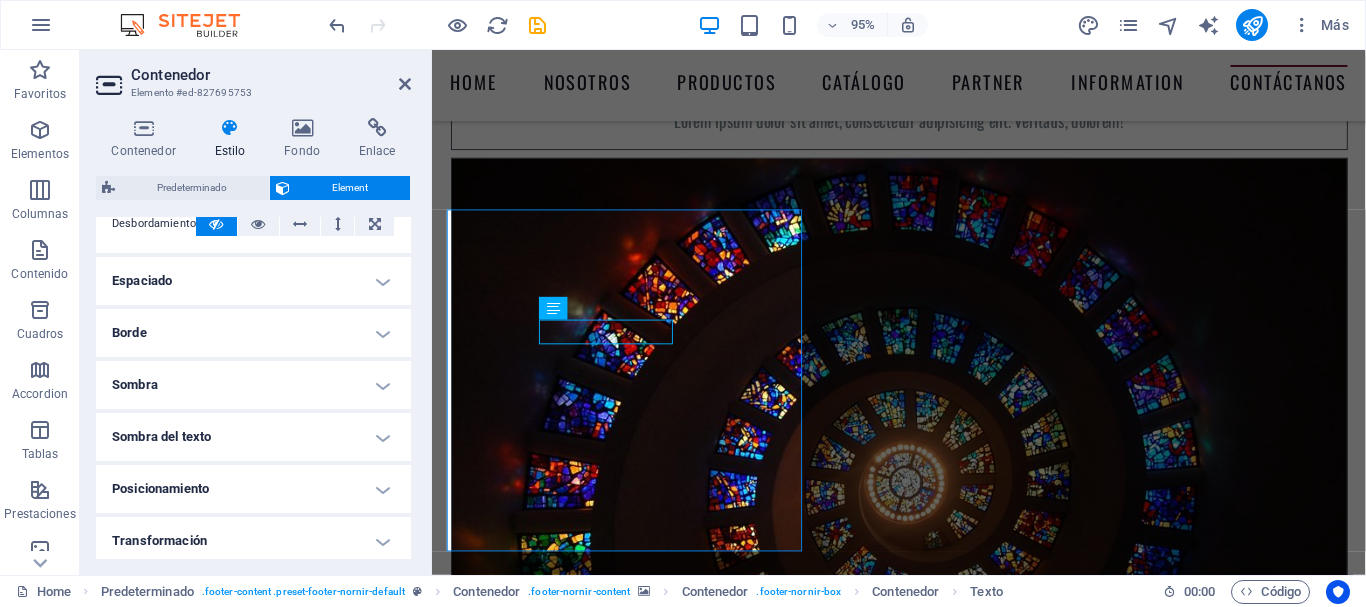 scroll, scrollTop: 355, scrollLeft: 0, axis: vertical 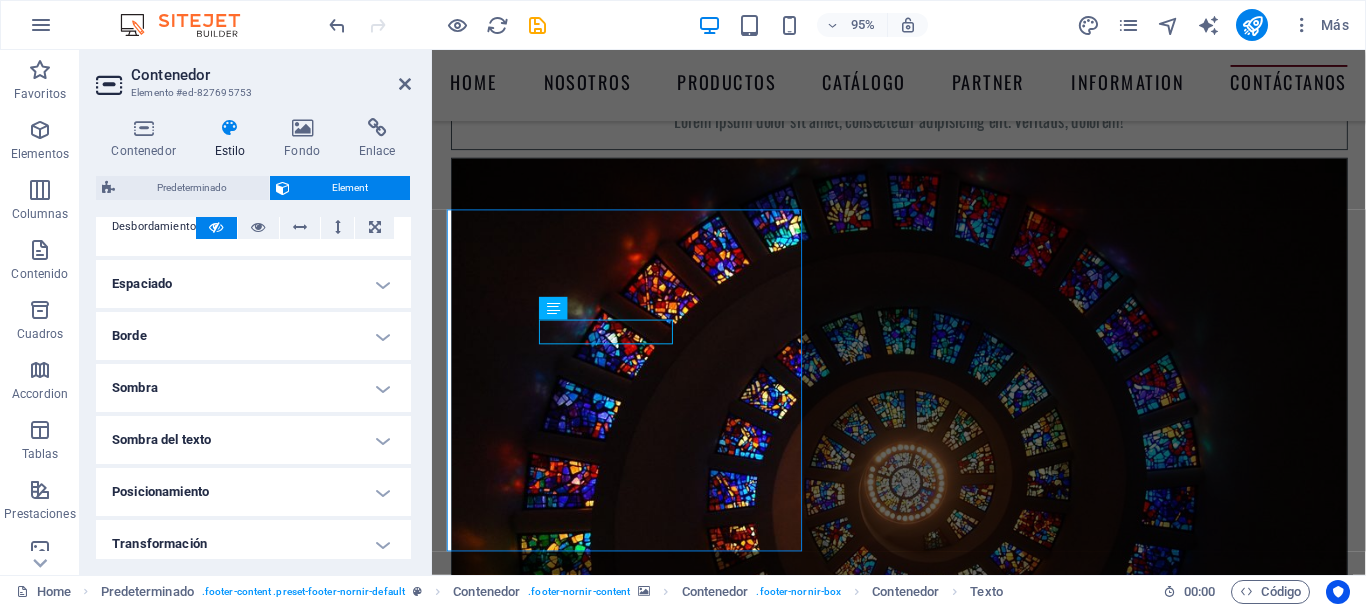 click on "Espaciado" at bounding box center (253, 284) 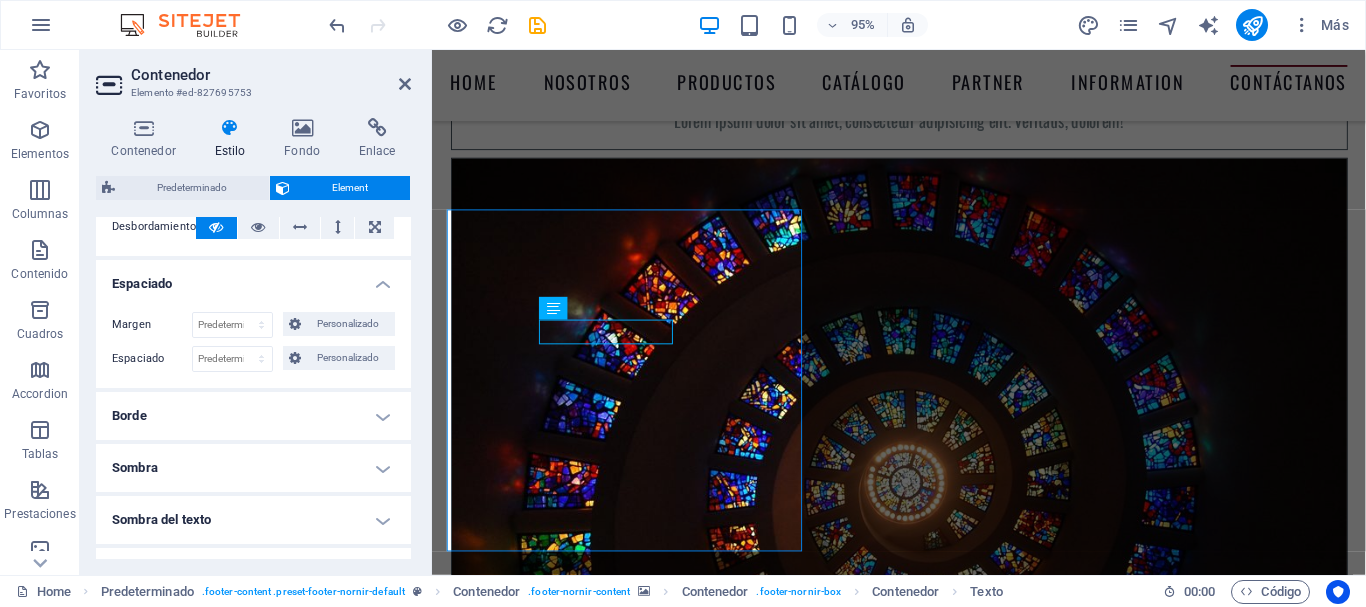 click on "Espaciado" at bounding box center (253, 278) 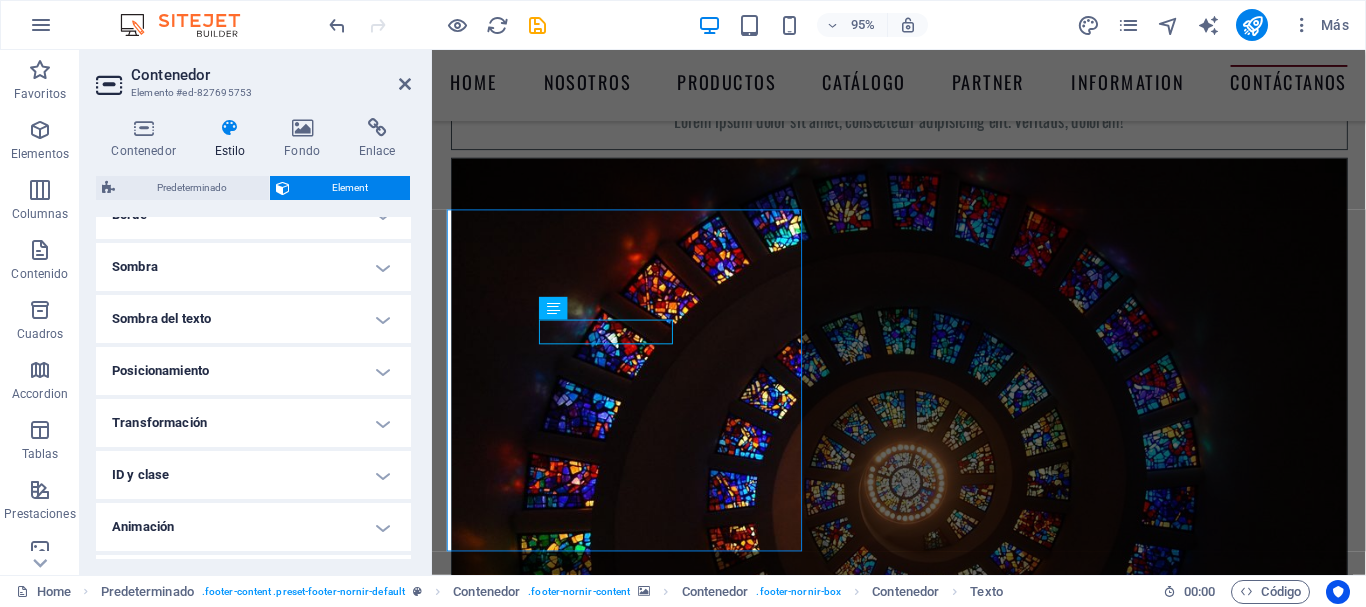 scroll, scrollTop: 477, scrollLeft: 0, axis: vertical 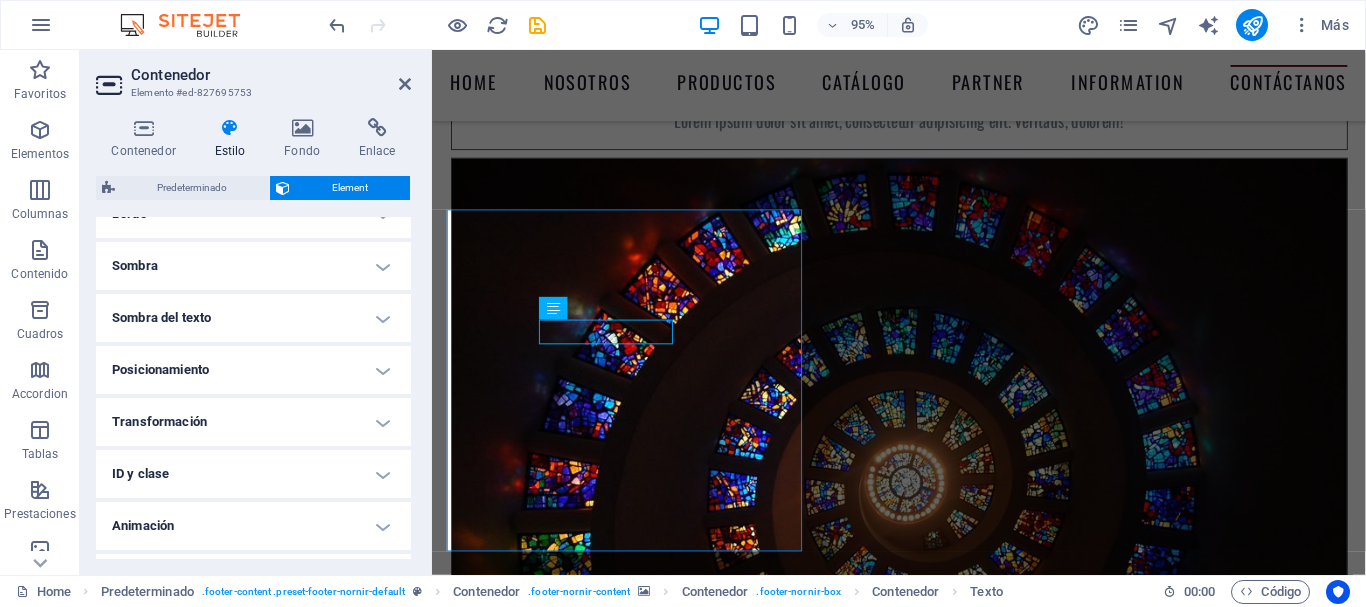 click on "Posicionamiento" at bounding box center [253, 370] 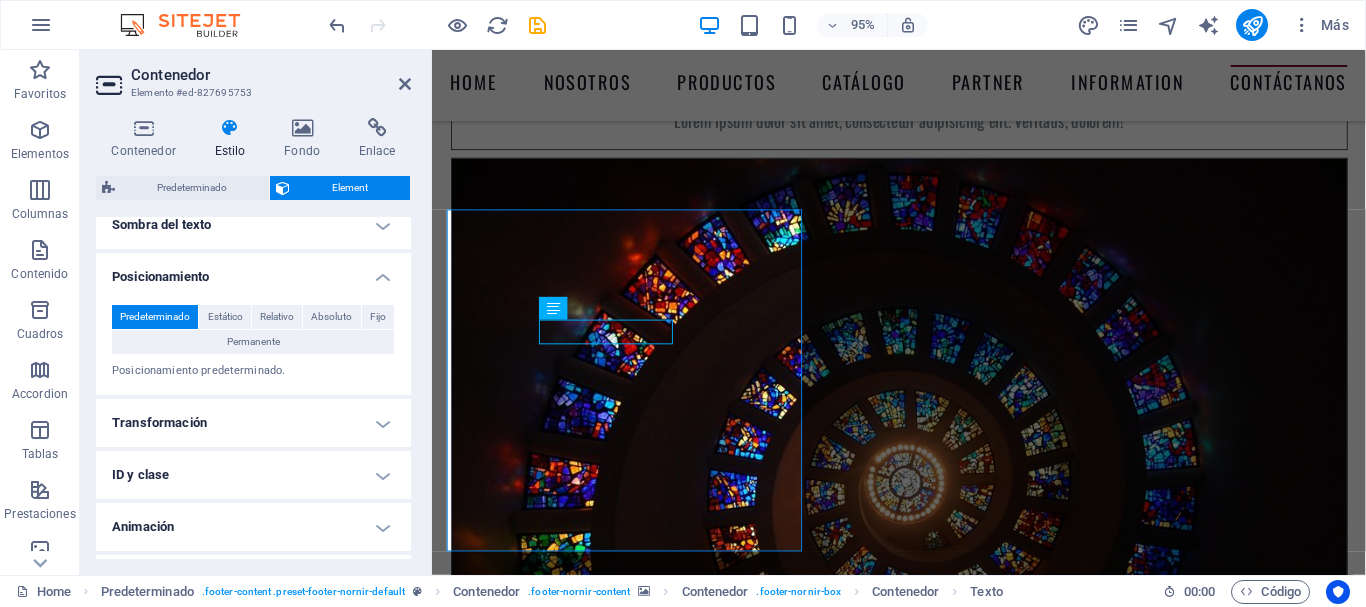 scroll, scrollTop: 563, scrollLeft: 0, axis: vertical 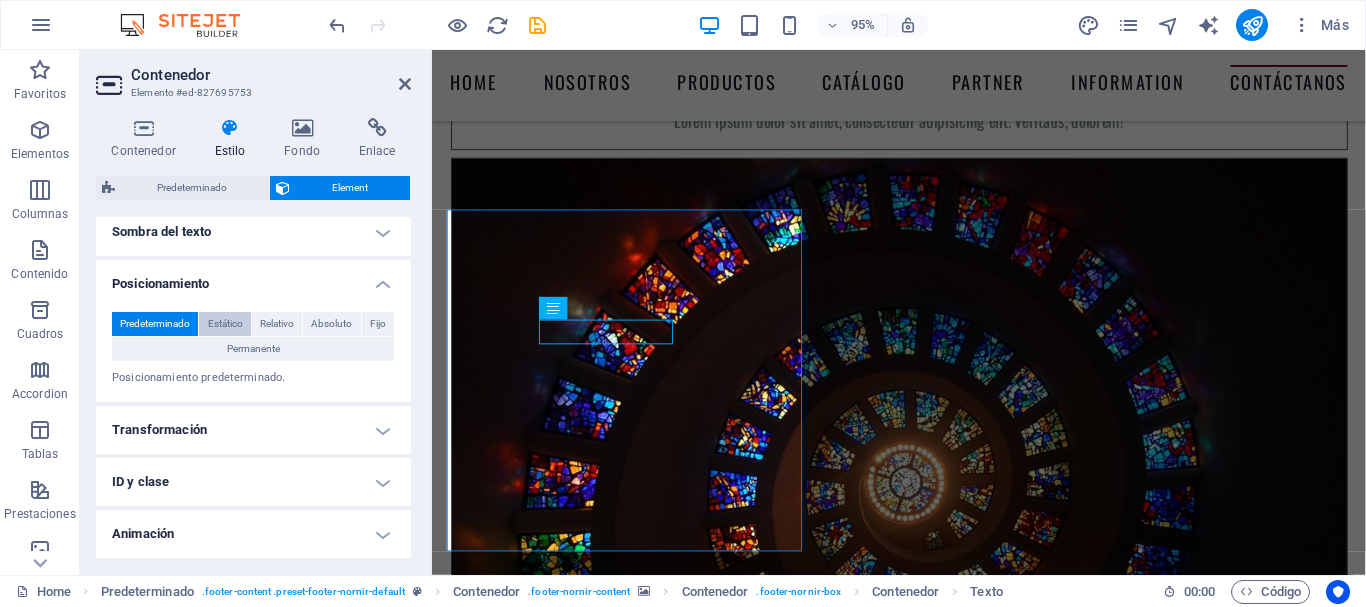 click on "Estático" at bounding box center (225, 324) 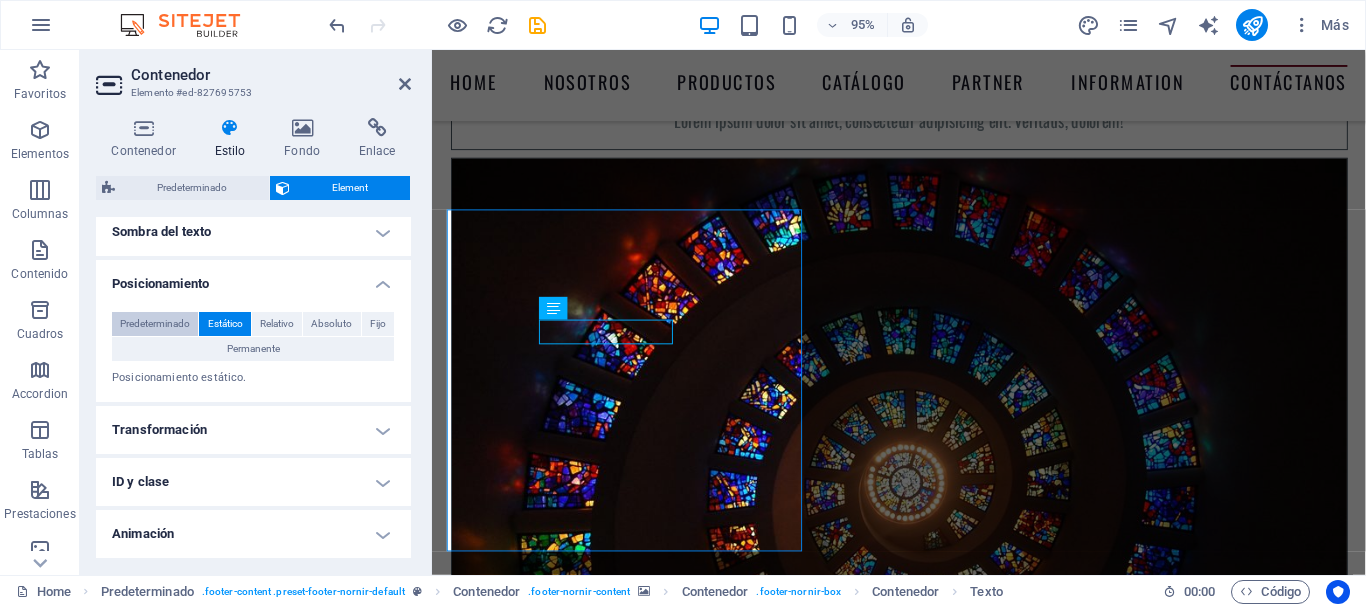 click on "Predeterminado" at bounding box center (155, 324) 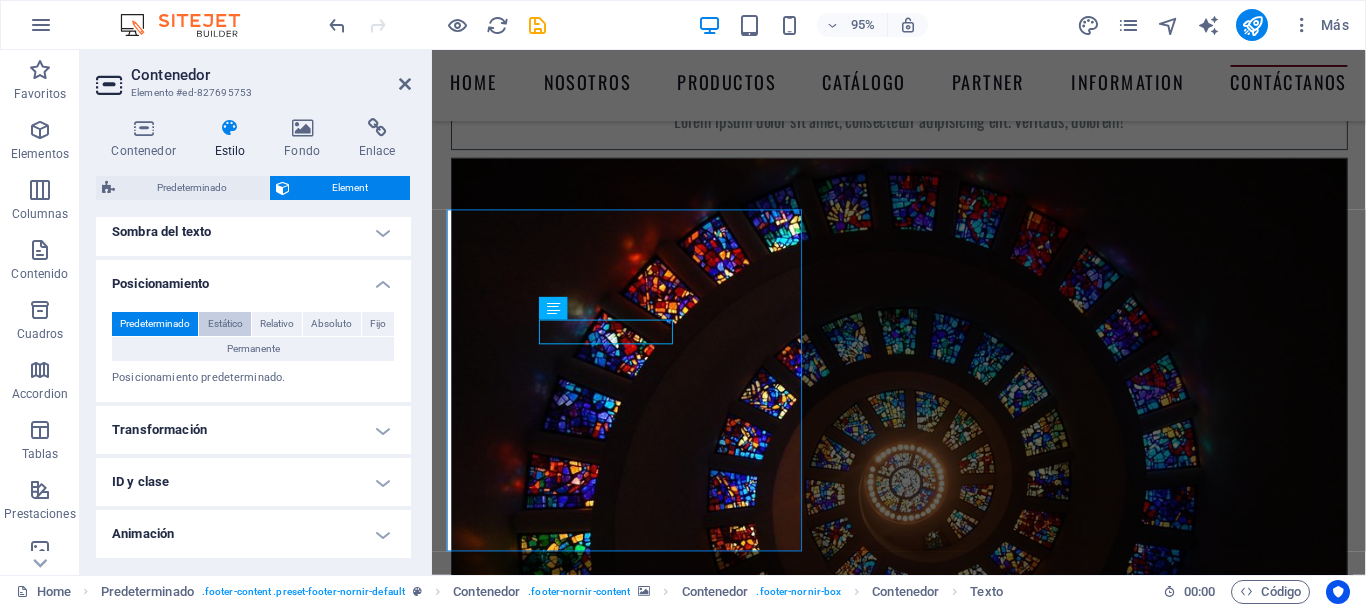 click on "Estático" at bounding box center (225, 324) 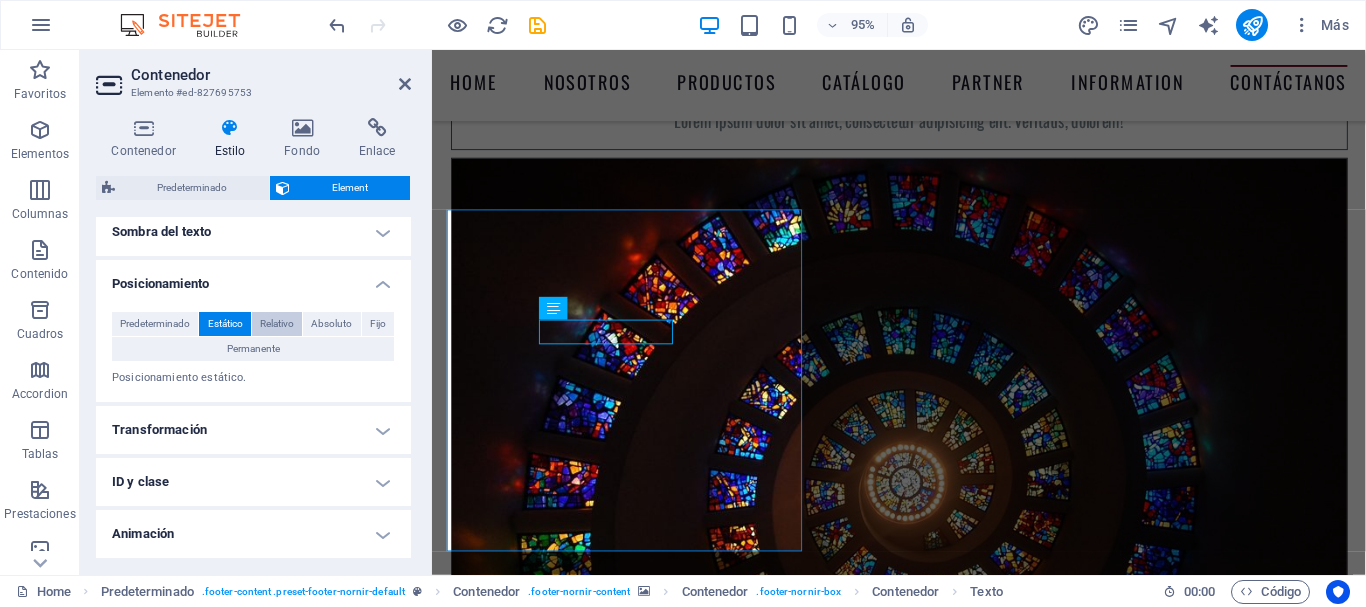 click on "Relativo" at bounding box center [277, 324] 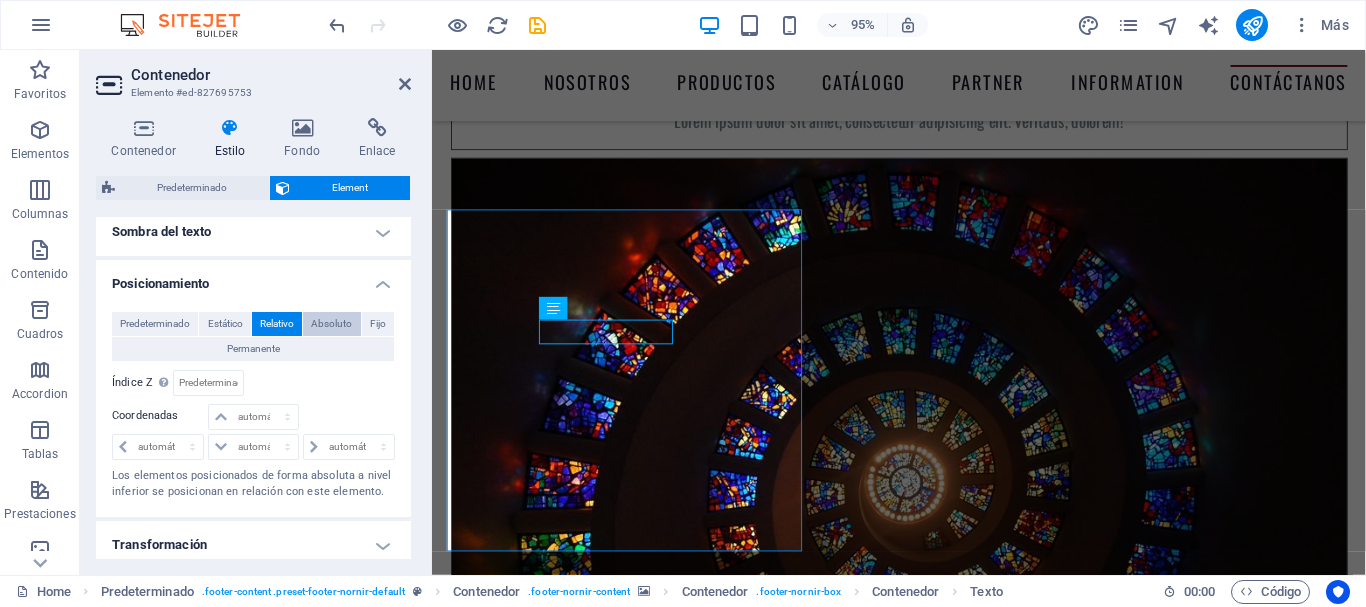 click on "Absoluto" at bounding box center [331, 324] 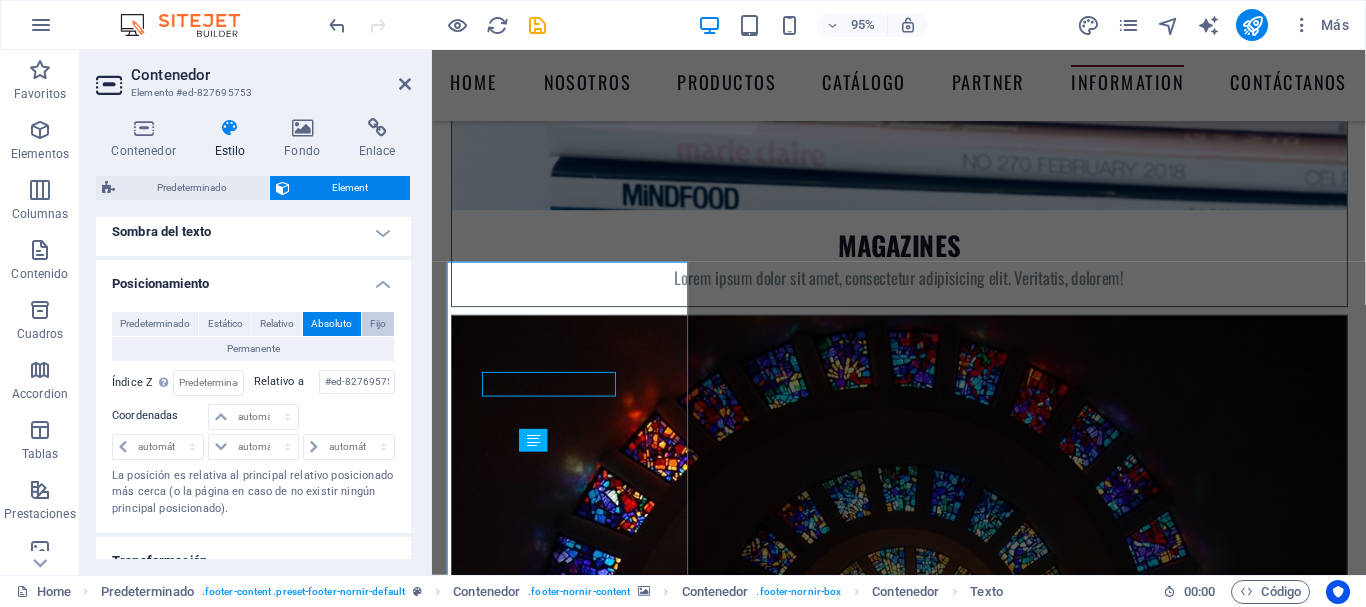 click on "Fijo" at bounding box center [378, 324] 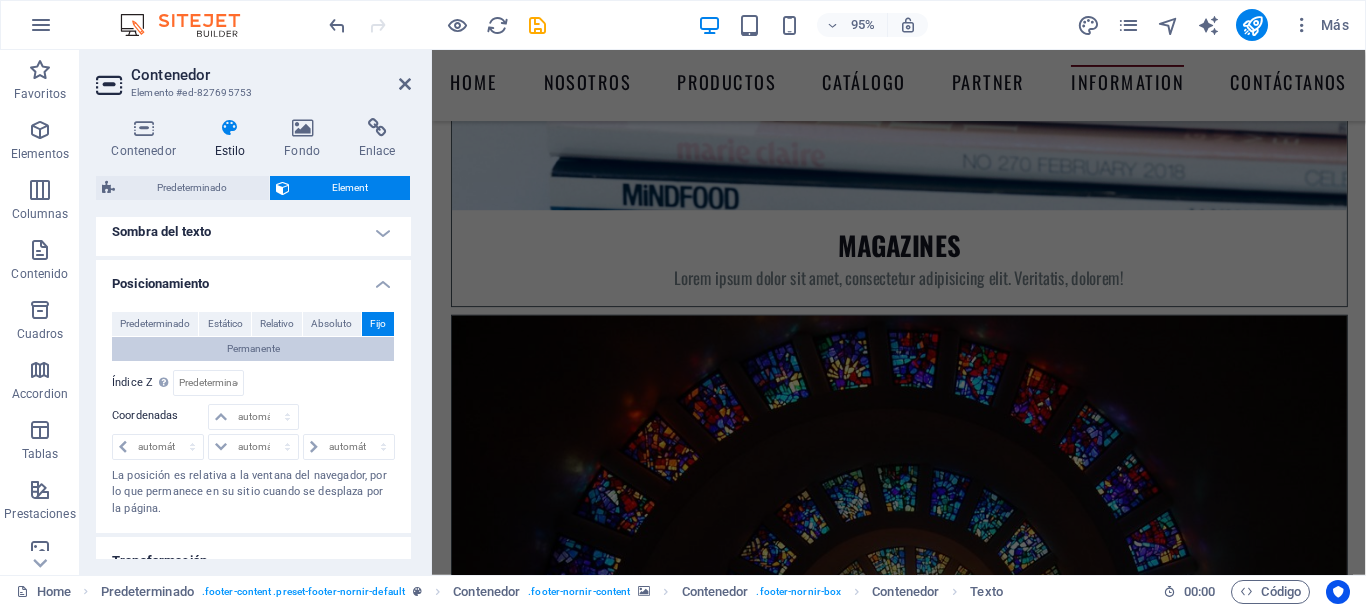 click on "Permanente" at bounding box center [253, 349] 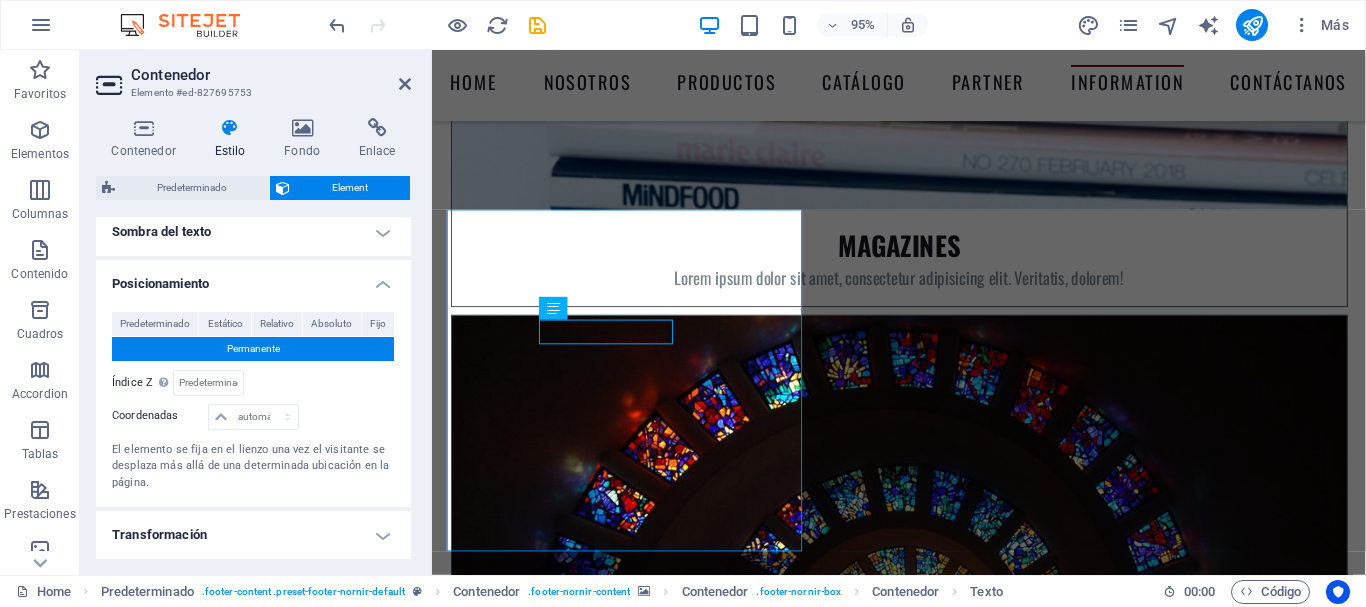 scroll, scrollTop: 9192, scrollLeft: 0, axis: vertical 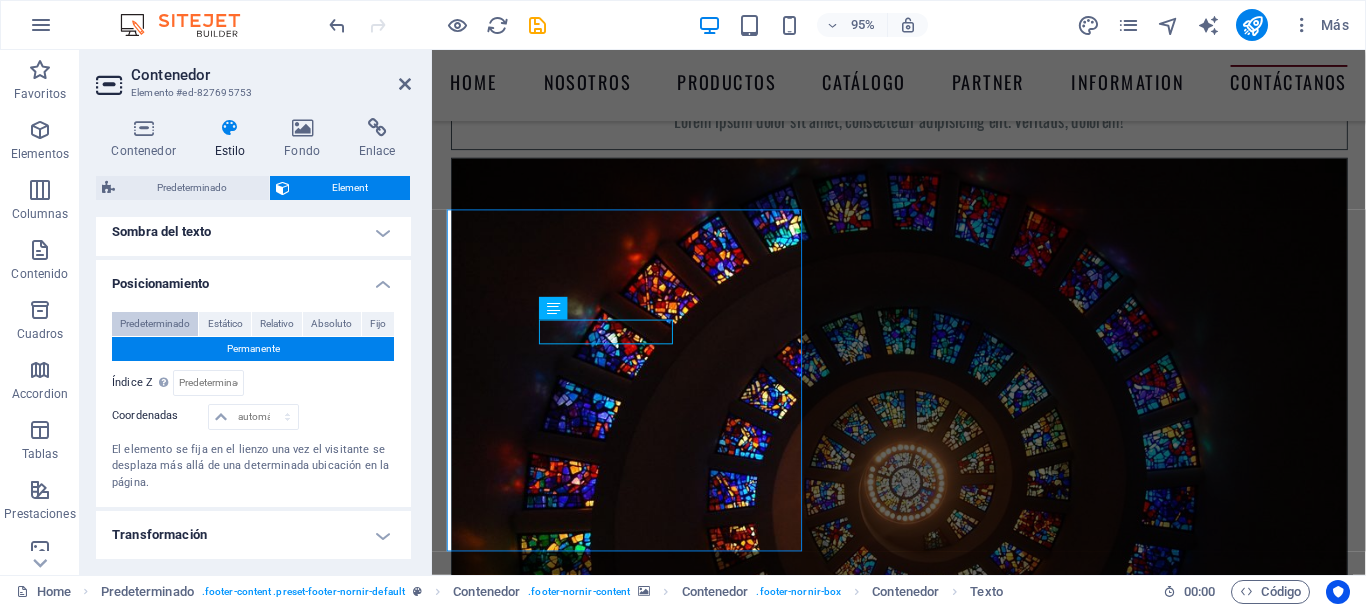 click on "Predeterminado" at bounding box center [155, 324] 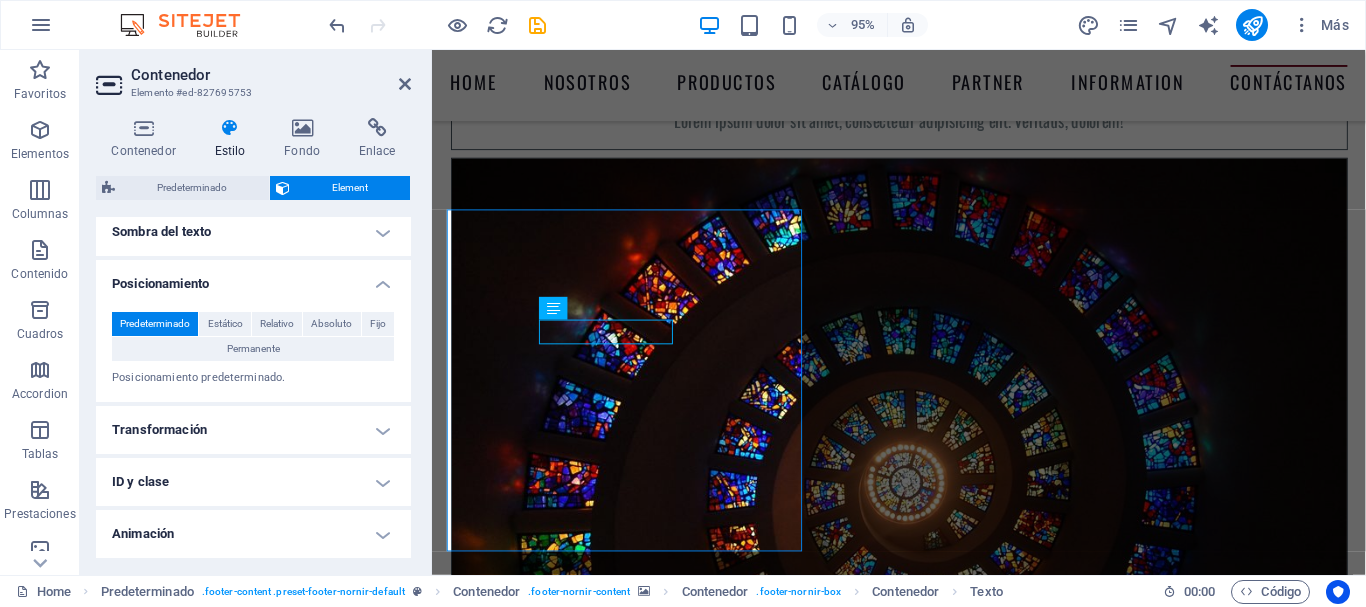 click on "Posicionamiento" at bounding box center (253, 278) 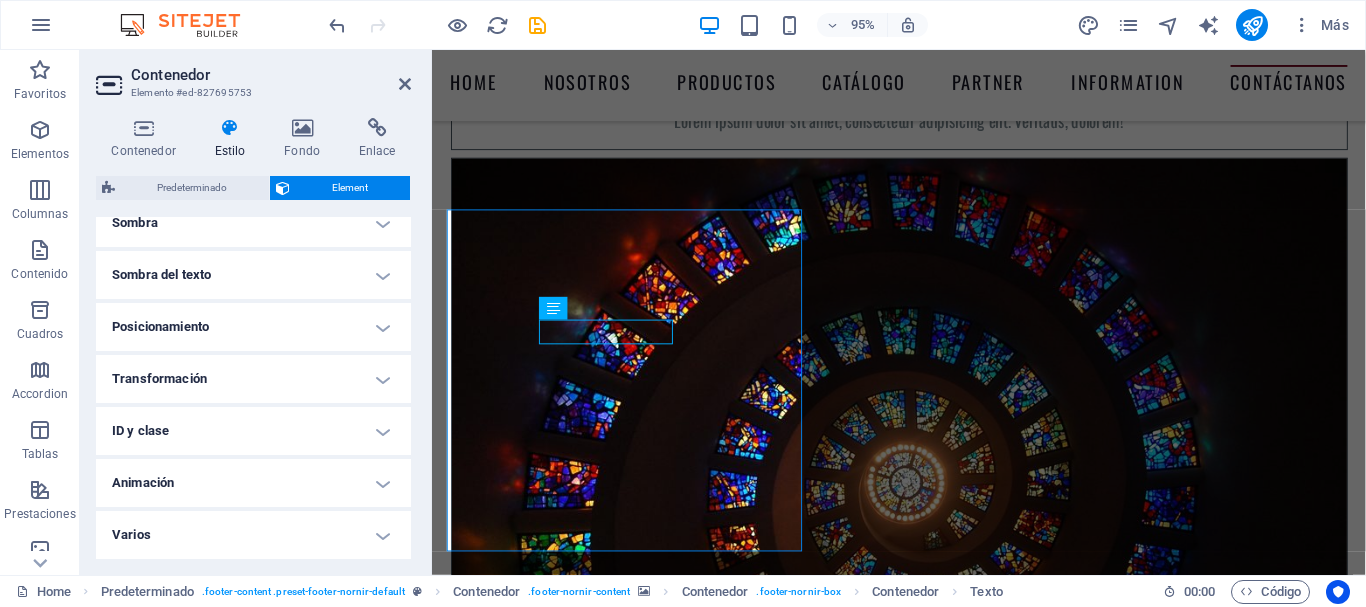 drag, startPoint x: 253, startPoint y: 354, endPoint x: 254, endPoint y: 341, distance: 13.038404 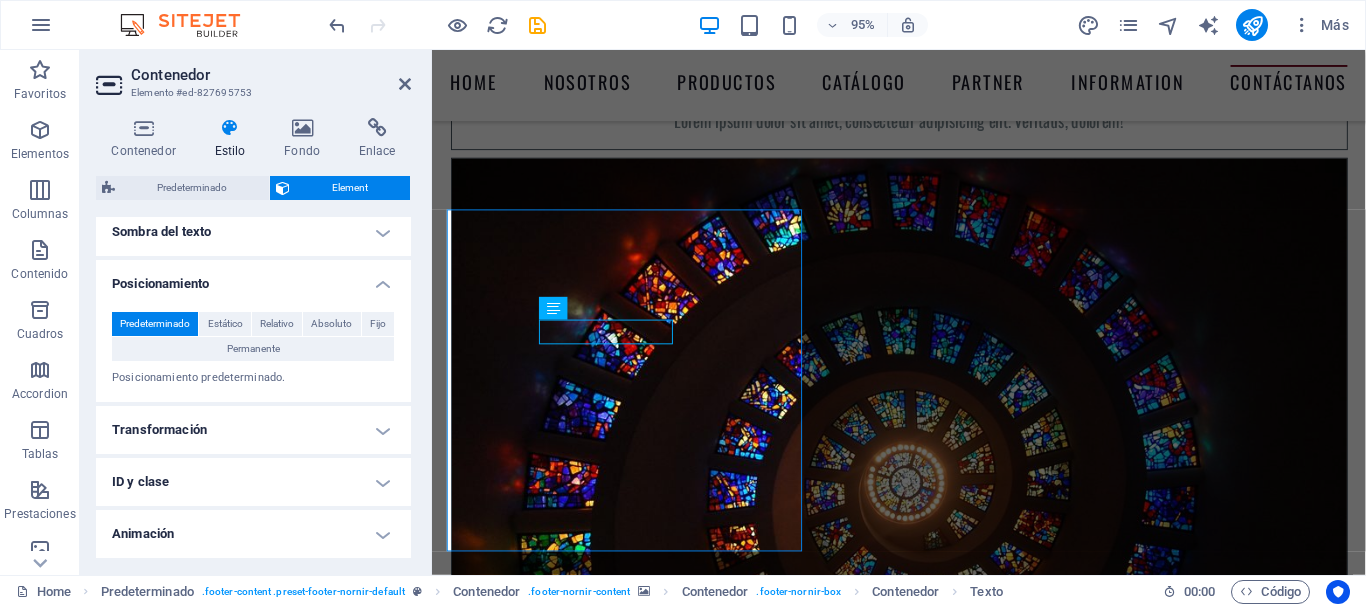 click on "Posicionamiento" at bounding box center (253, 278) 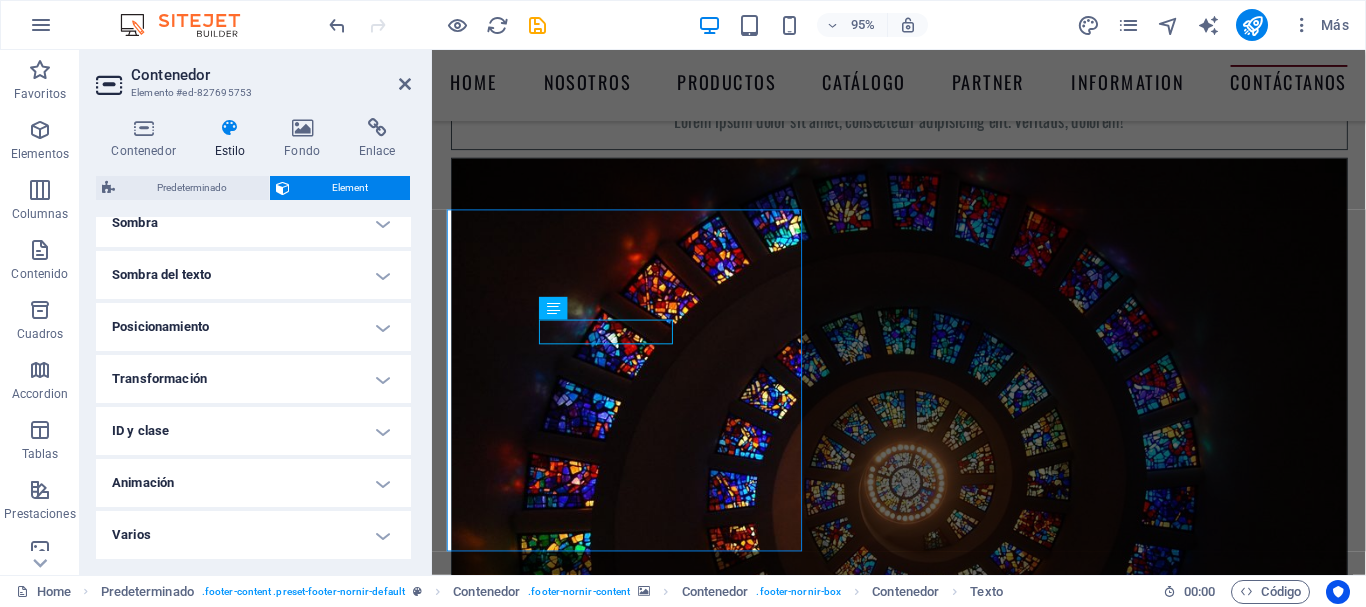 scroll, scrollTop: 520, scrollLeft: 0, axis: vertical 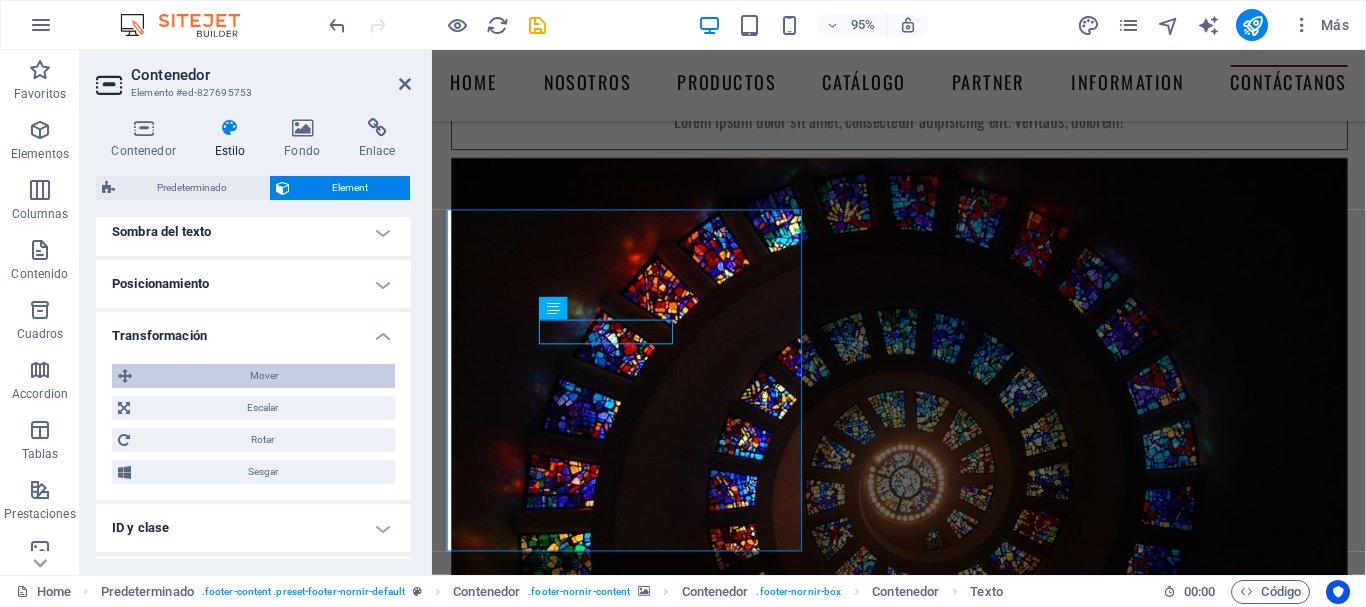 click on "Mover" at bounding box center [263, 376] 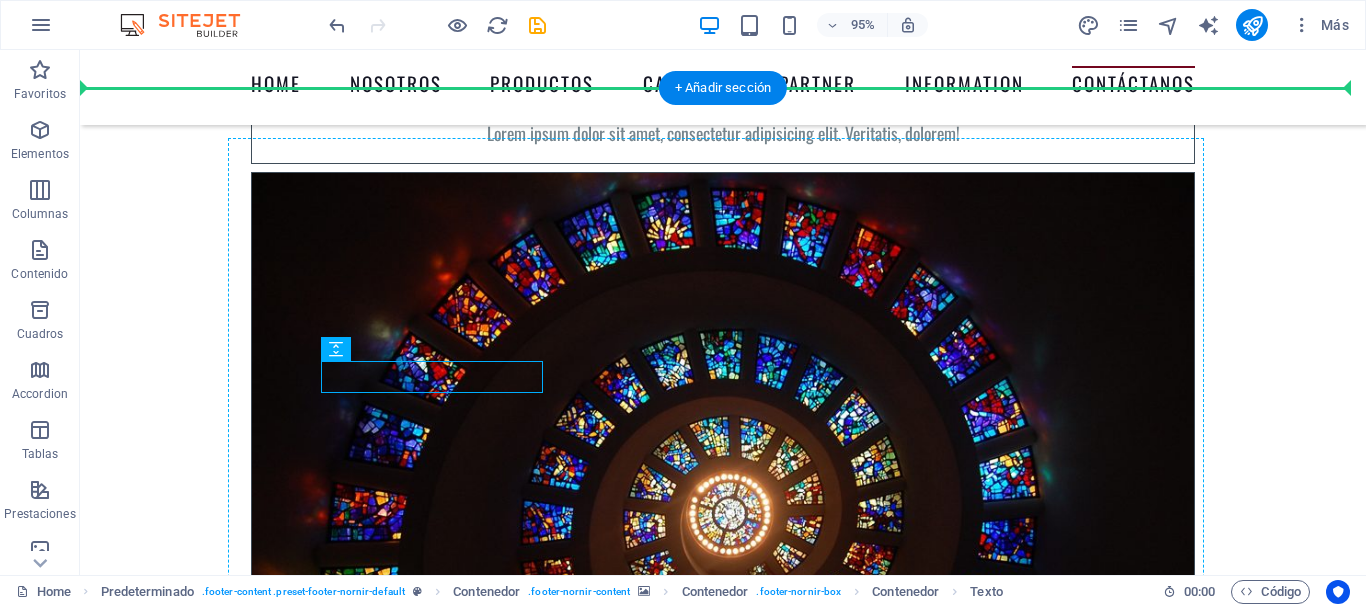 scroll, scrollTop: 8934, scrollLeft: 0, axis: vertical 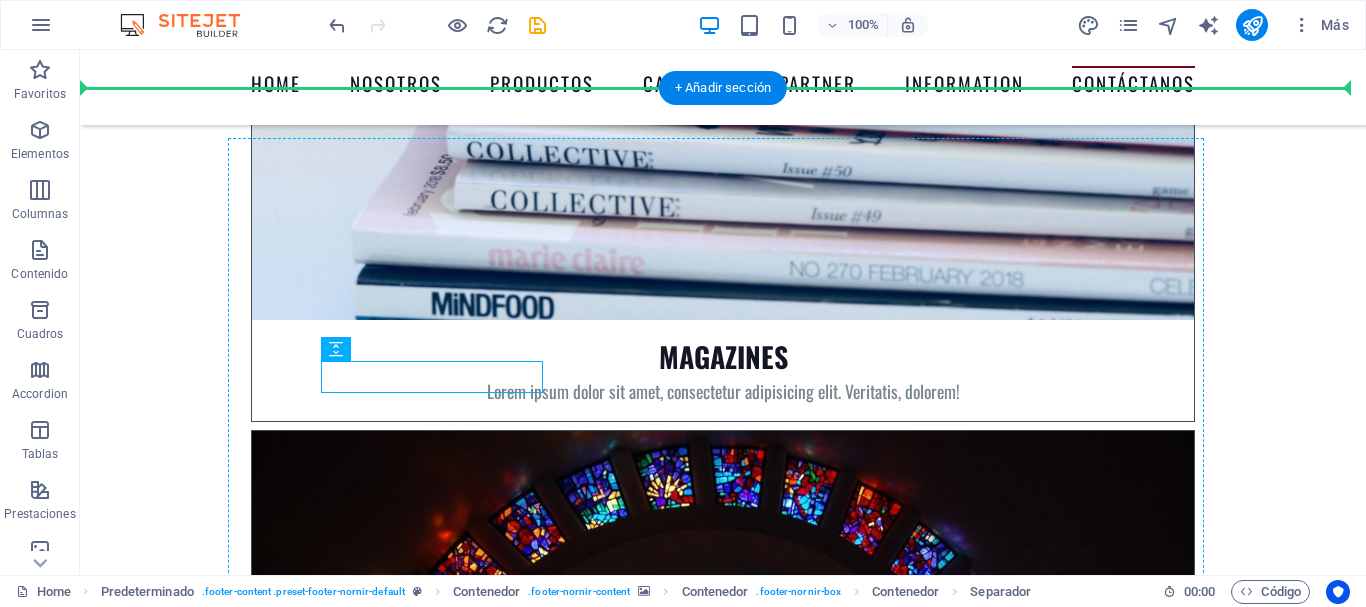 drag, startPoint x: 616, startPoint y: 379, endPoint x: 587, endPoint y: 333, distance: 54.378304 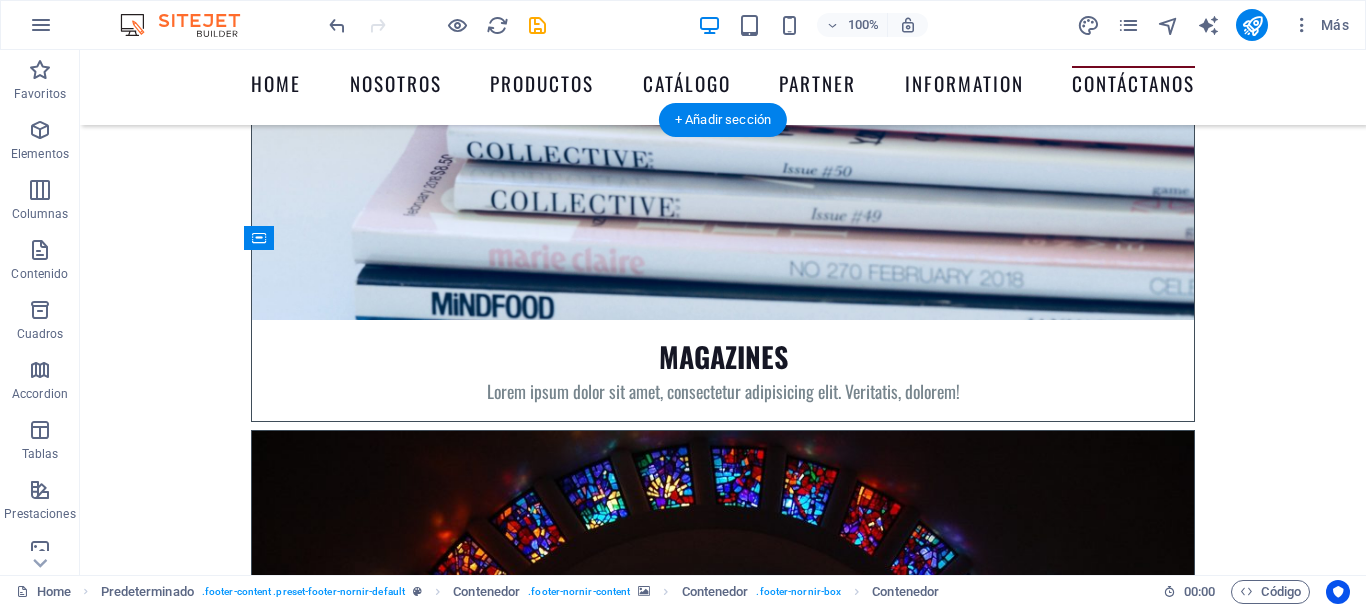 drag, startPoint x: 416, startPoint y: 377, endPoint x: 498, endPoint y: 337, distance: 91.235954 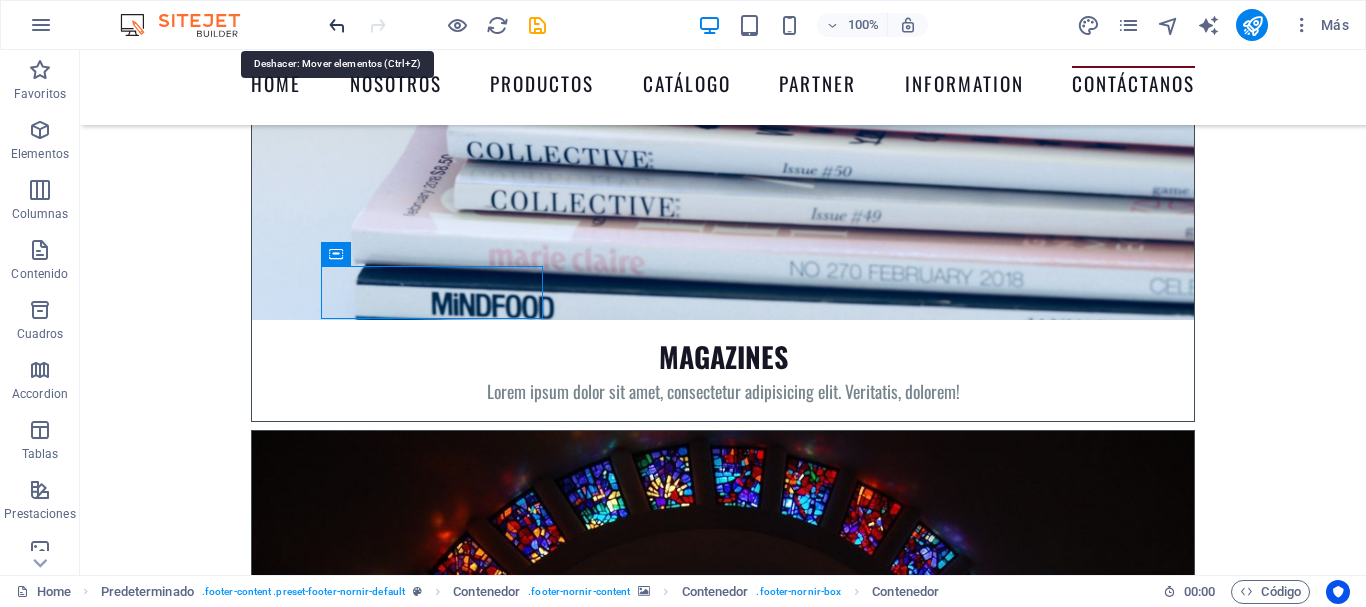click at bounding box center [337, 25] 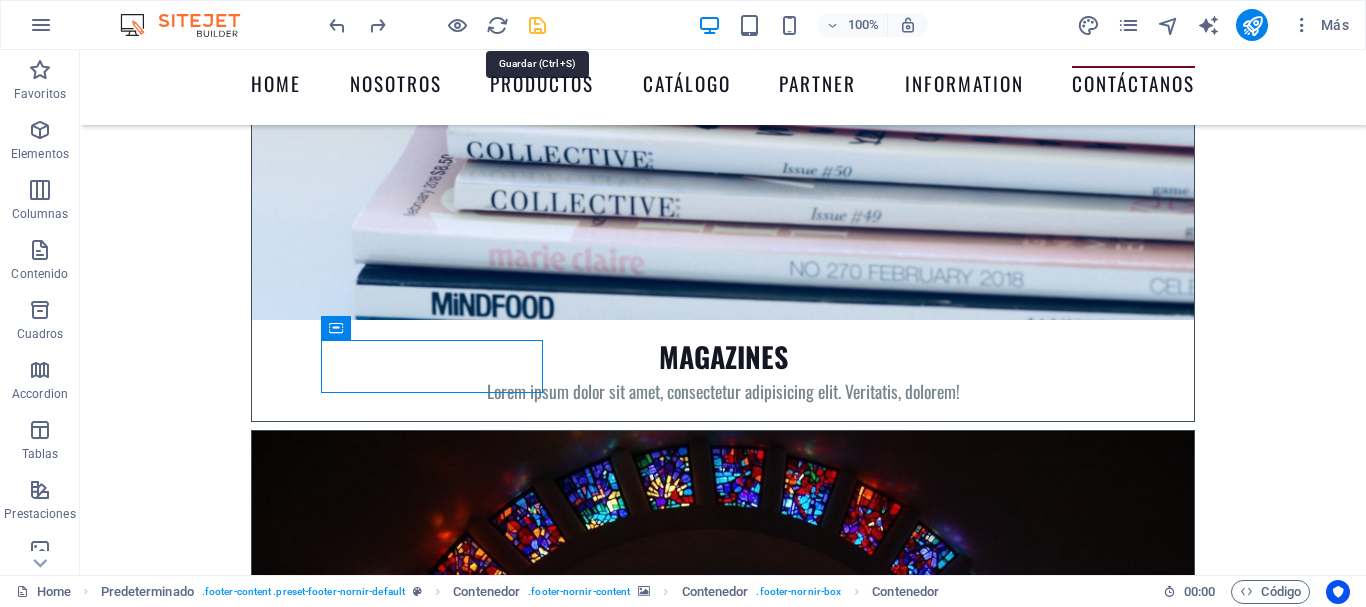 click at bounding box center (537, 25) 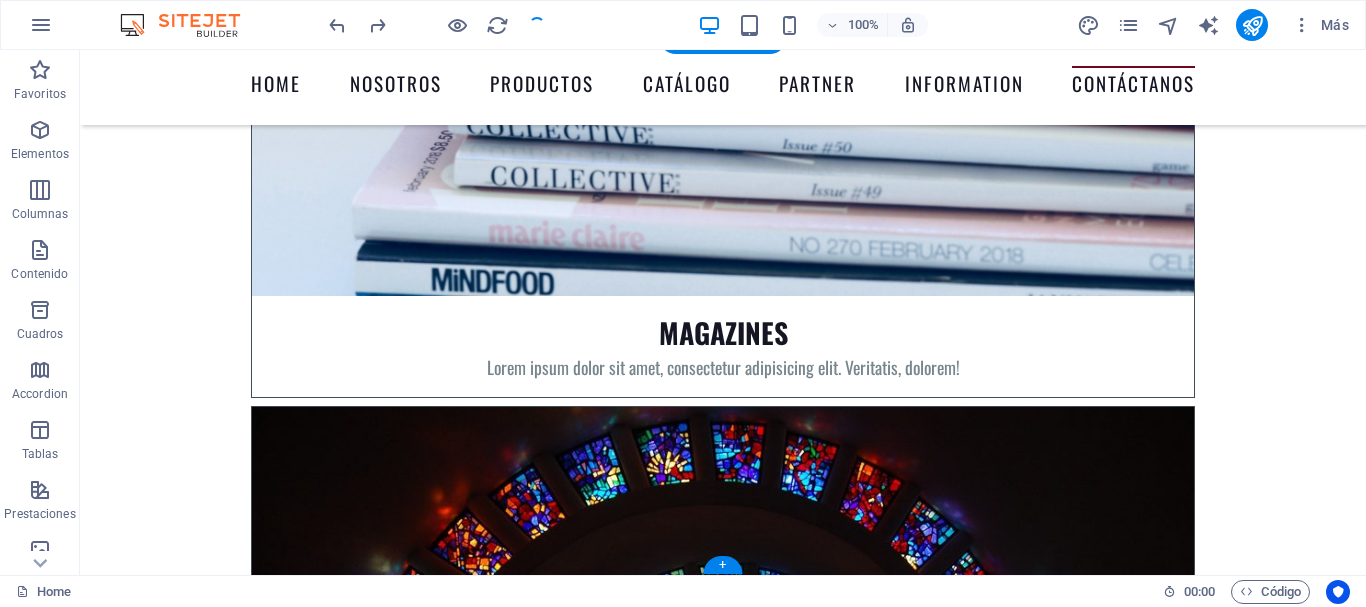 scroll, scrollTop: 9017, scrollLeft: 0, axis: vertical 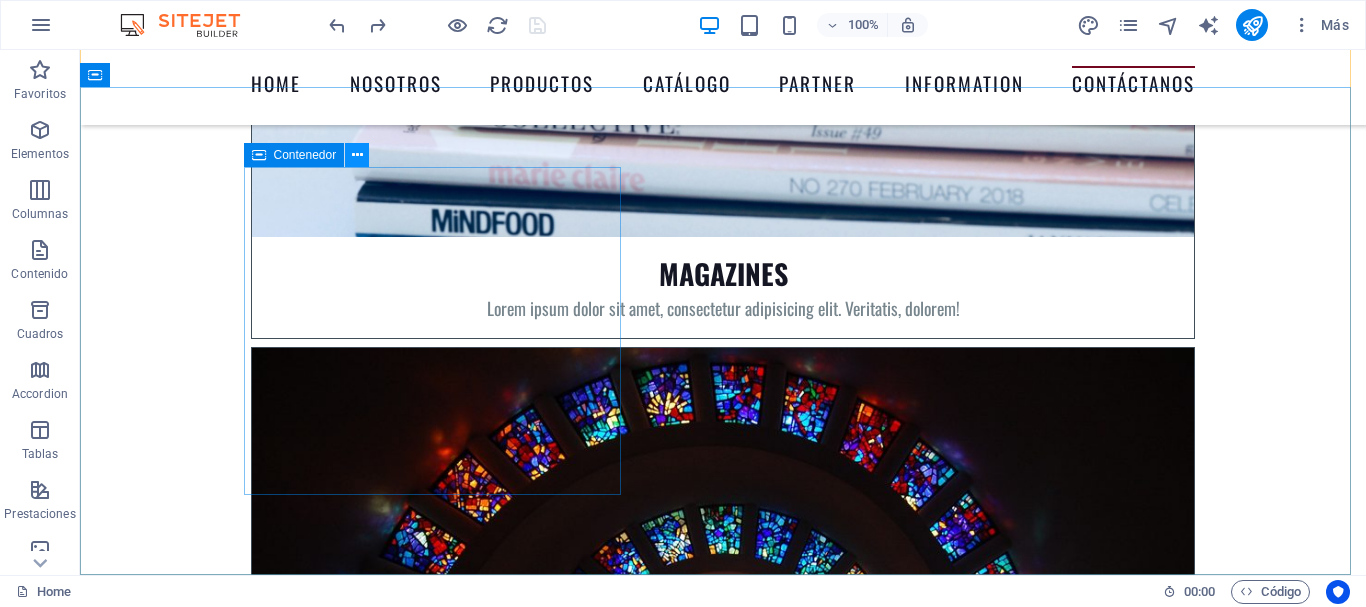 click at bounding box center (357, 155) 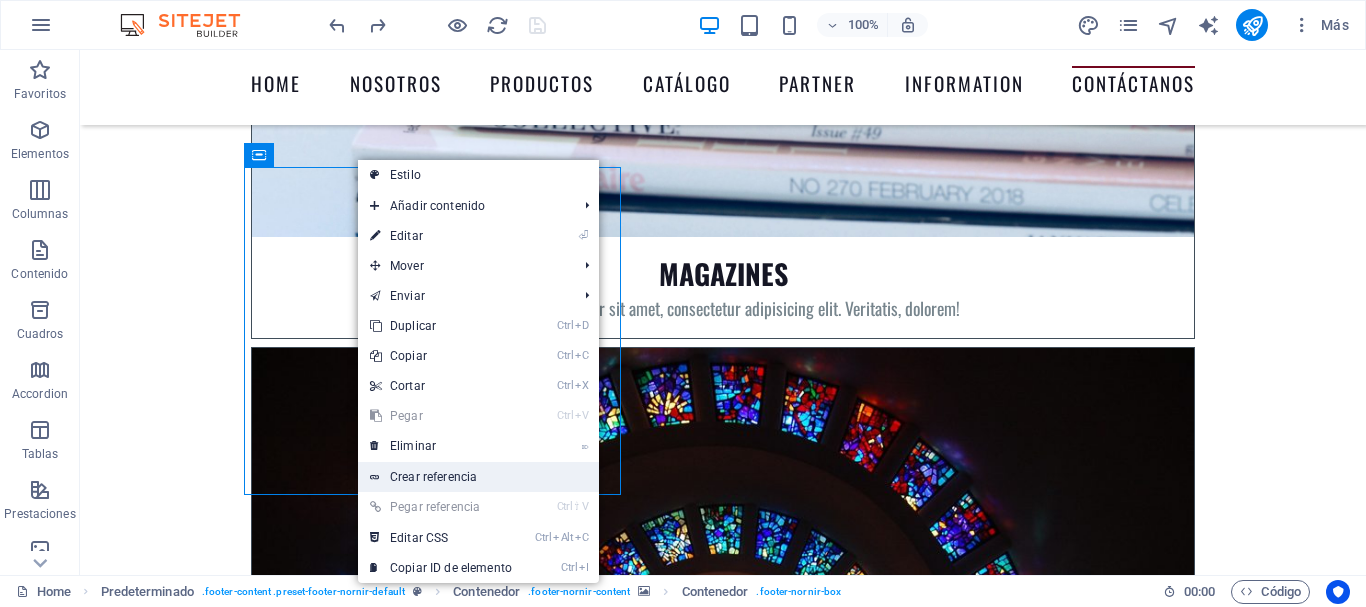 click on "Crear referencia" at bounding box center (478, 477) 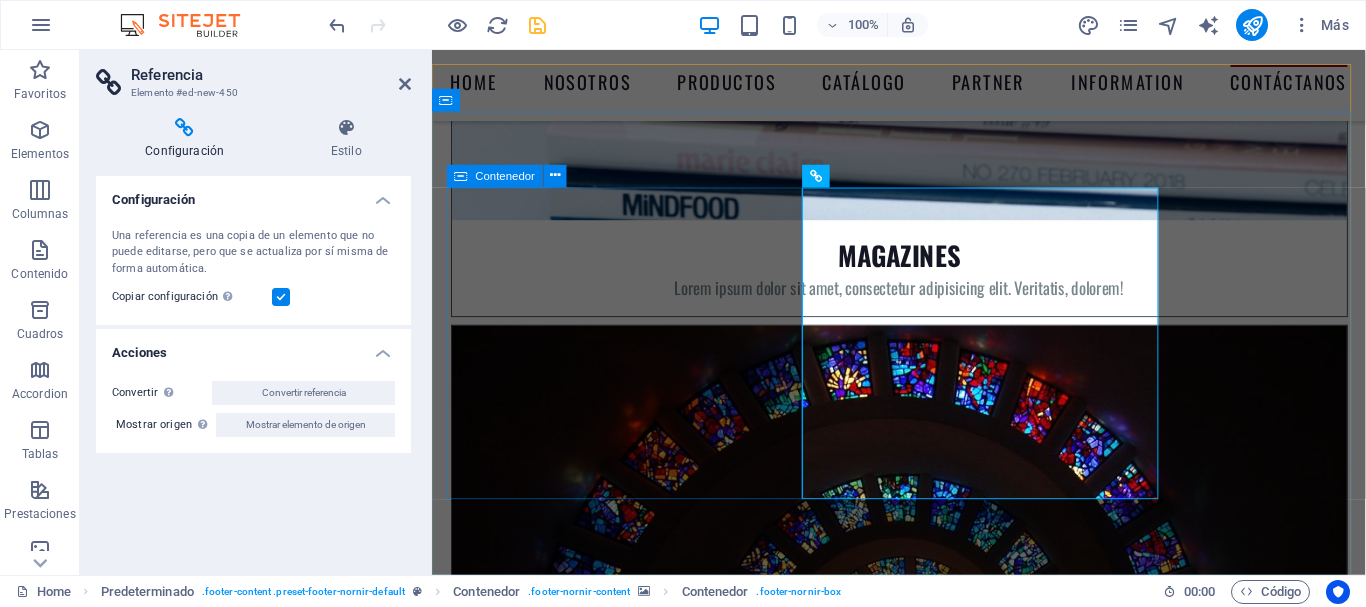 scroll, scrollTop: 9247, scrollLeft: 0, axis: vertical 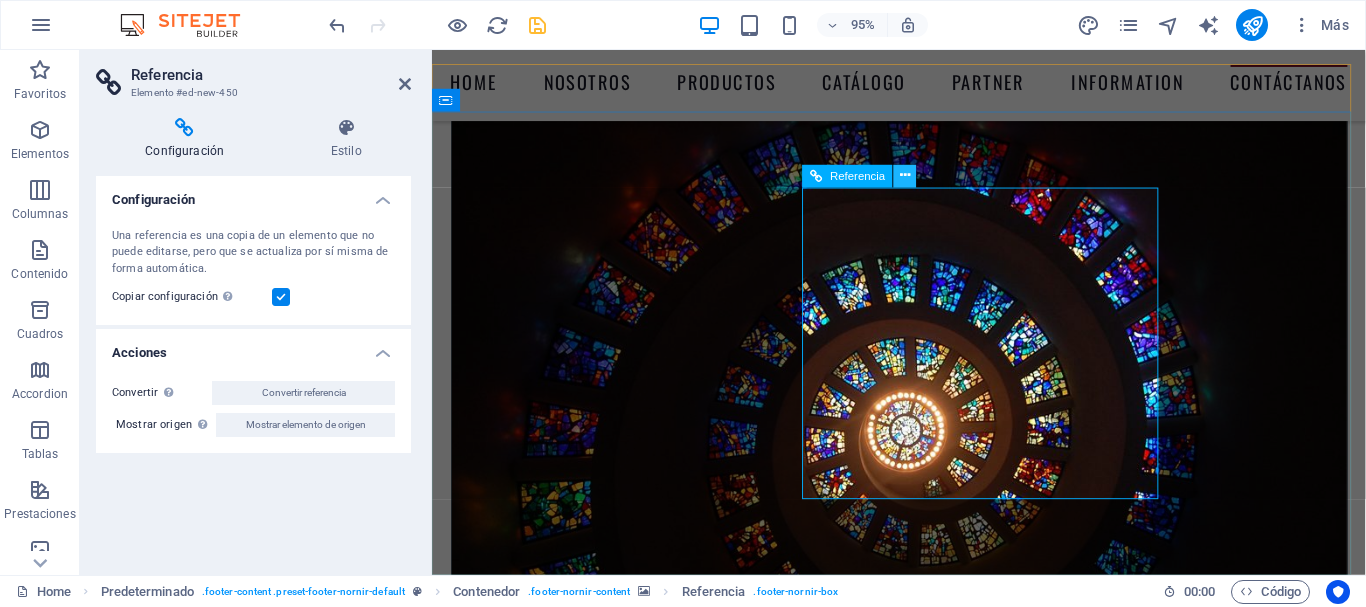 click at bounding box center (905, 176) 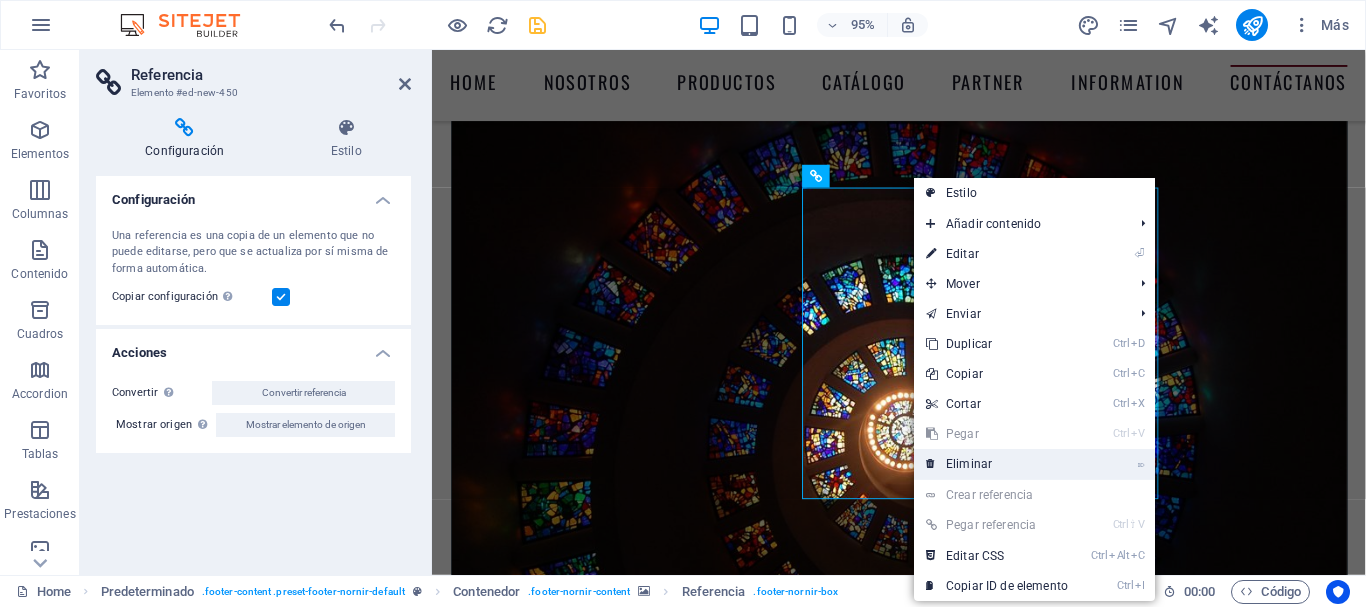 click on "⌦  Eliminar" at bounding box center [997, 464] 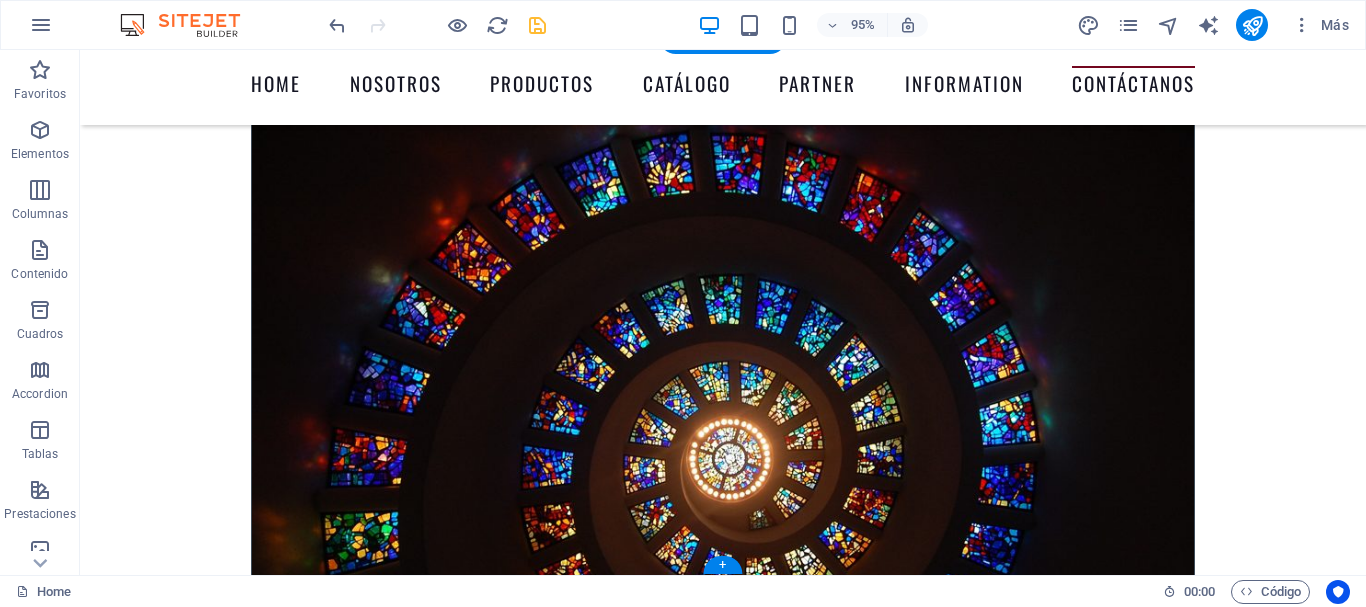 scroll, scrollTop: 9017, scrollLeft: 0, axis: vertical 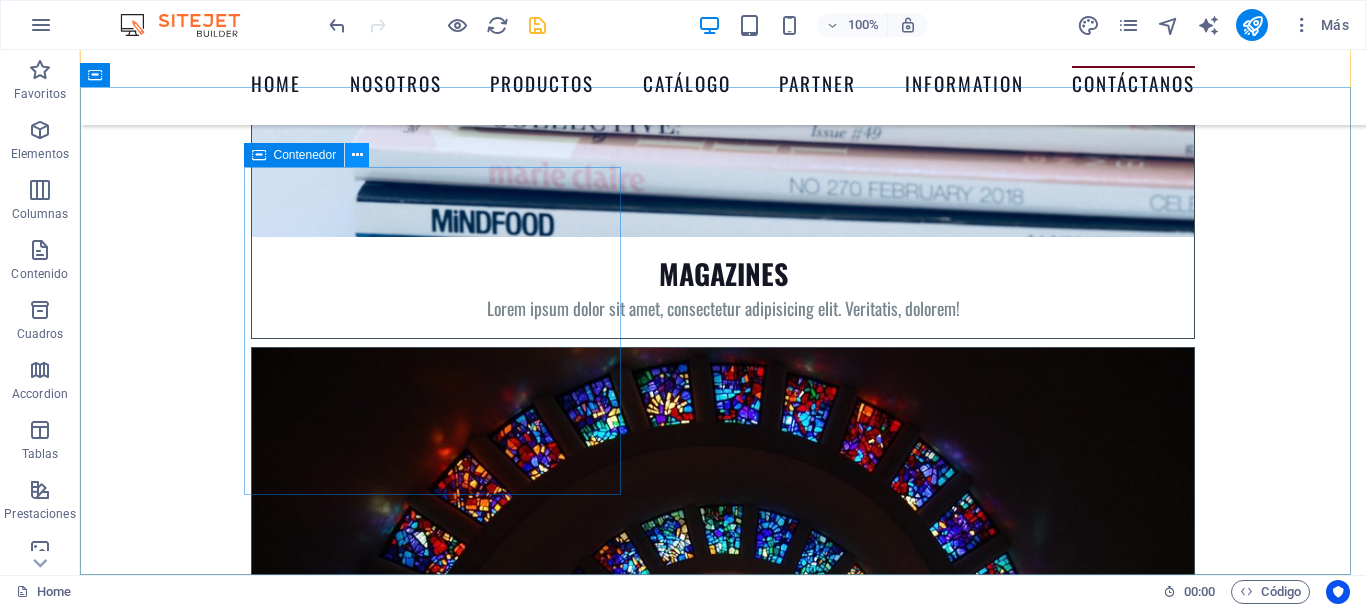 click at bounding box center [357, 155] 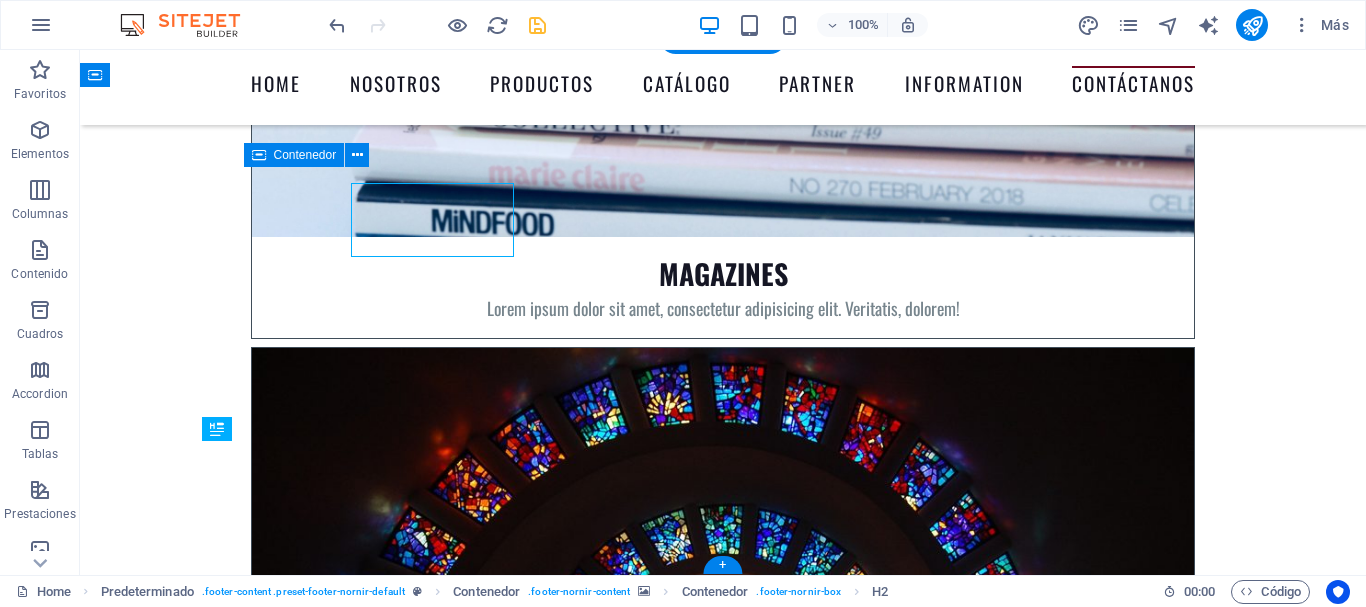 click on "Contacto Dirección [STREET], [CITY], [COUNTRY] [POSTAL_CODE] Teléfono contacto [PHONE] contacto@[WEBSITE] Aviso Legal | Privac idad" at bounding box center (723, 8874) 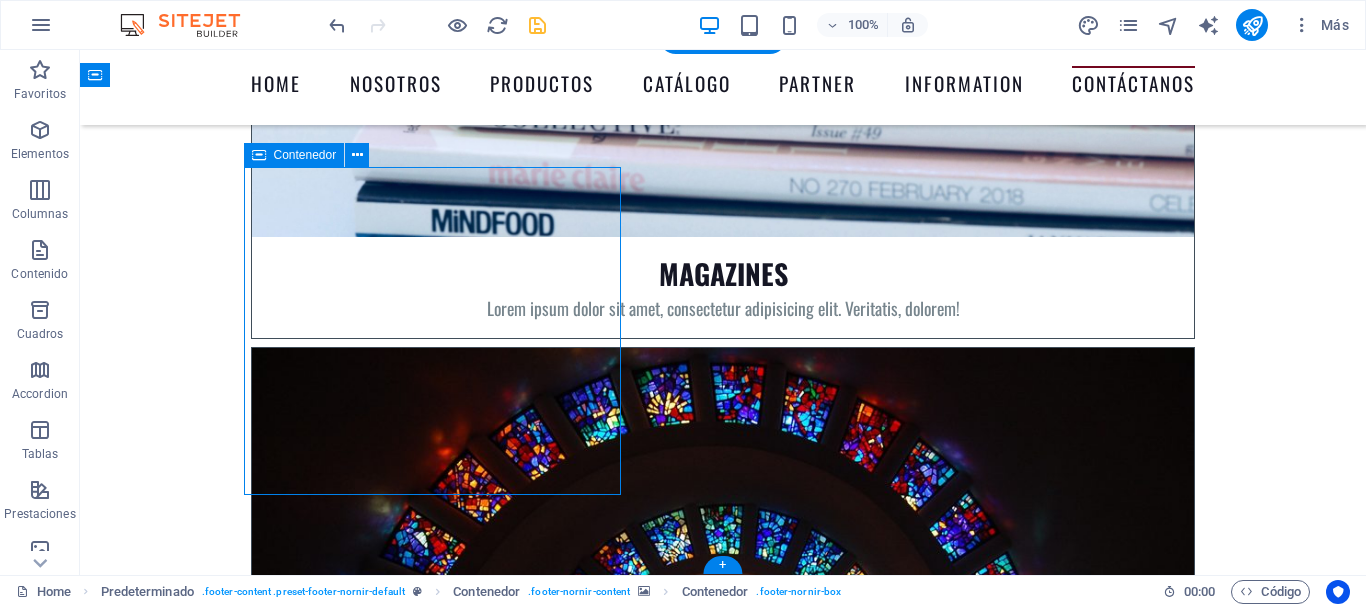 click on "Contacto Dirección [STREET], [CITY], [COUNTRY] [POSTAL_CODE] Teléfono contacto [PHONE] contacto@[WEBSITE] Aviso Legal | Privac idad" at bounding box center (723, 8874) 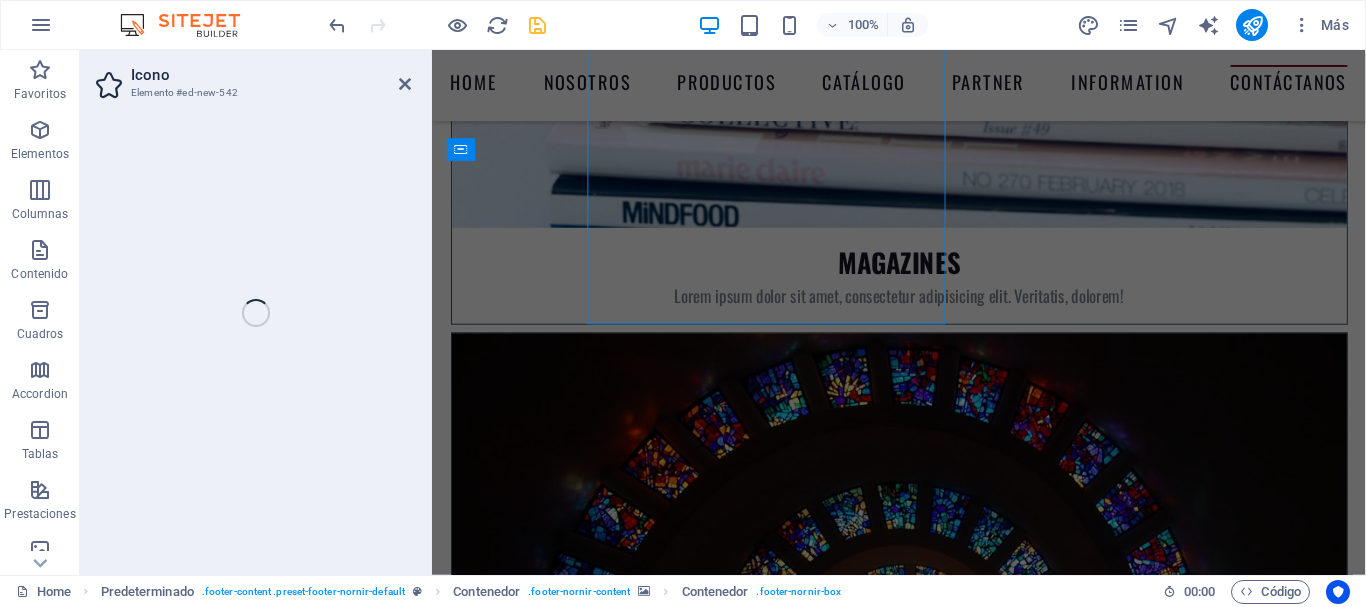 select on "xMidYMid" 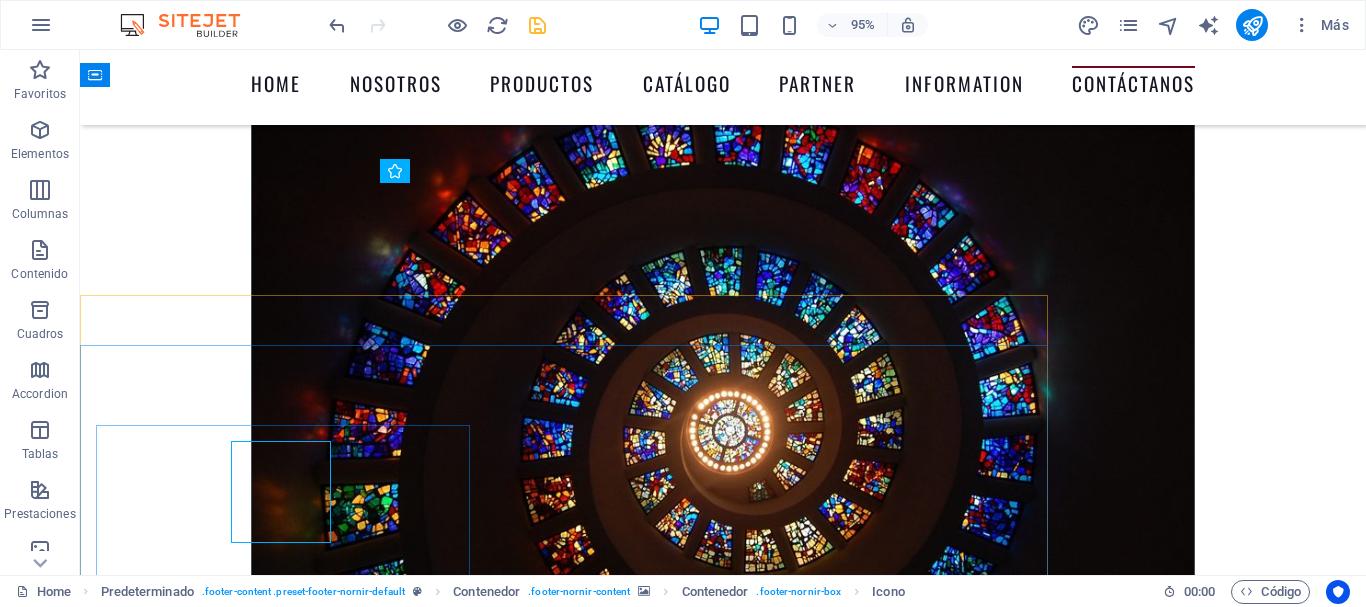scroll, scrollTop: 9017, scrollLeft: 0, axis: vertical 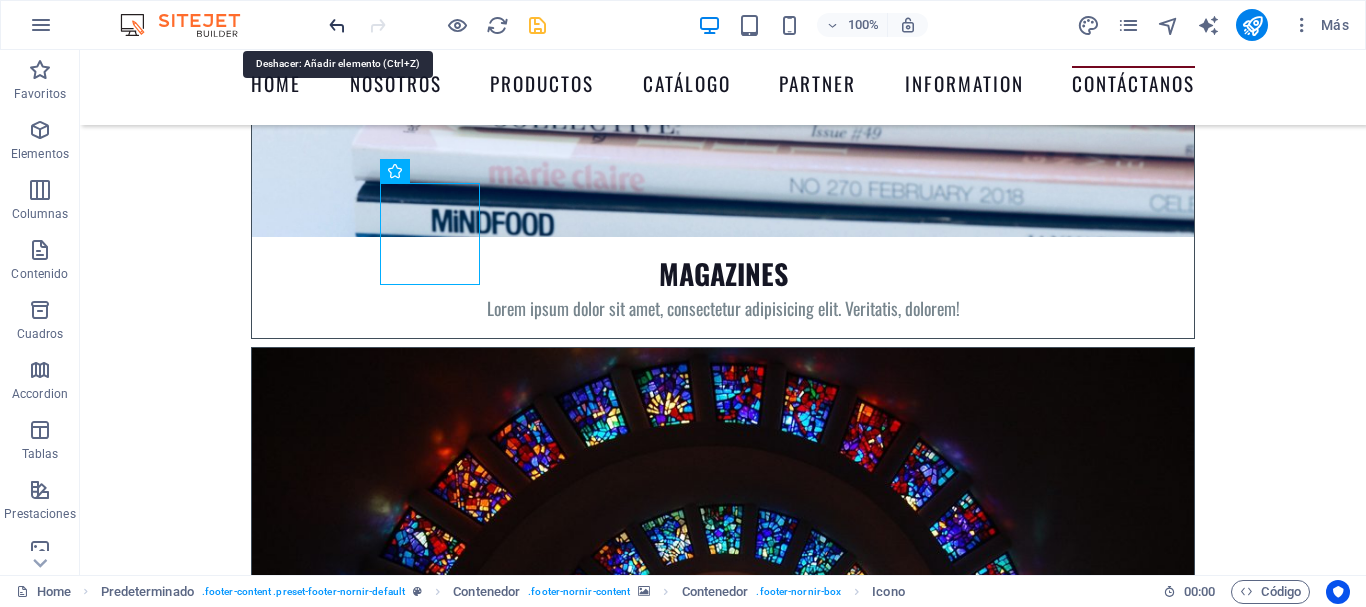 click at bounding box center (337, 25) 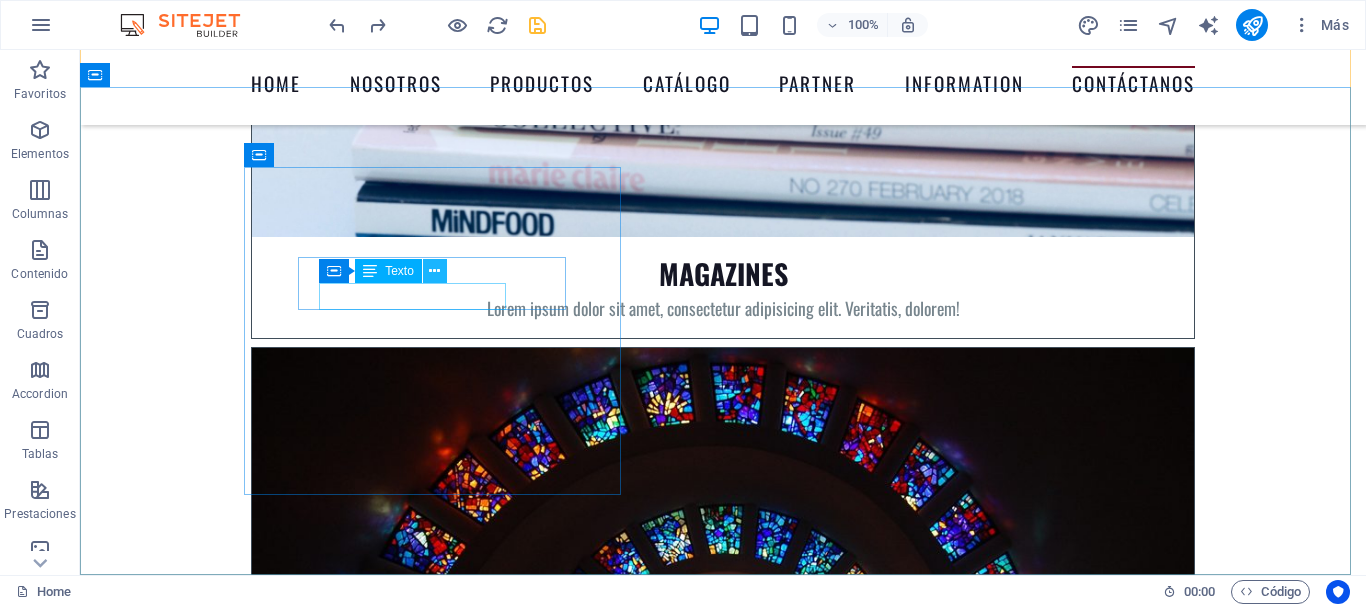 click at bounding box center (434, 271) 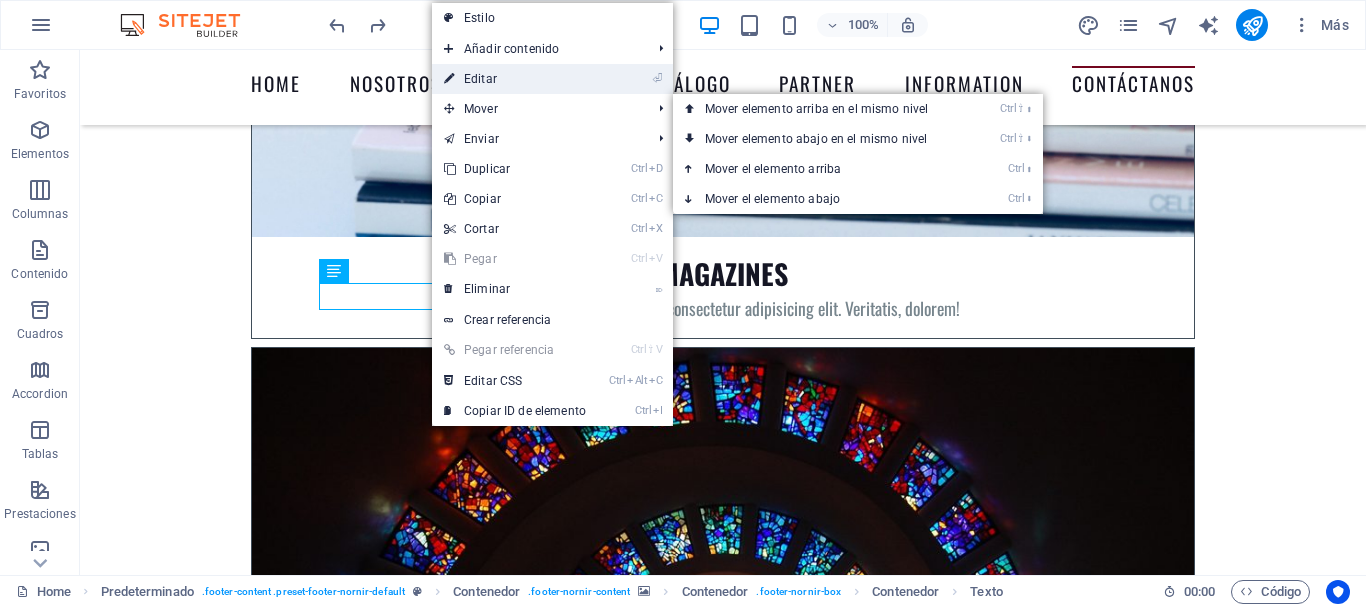 click on "⏎  Editar" at bounding box center [515, 79] 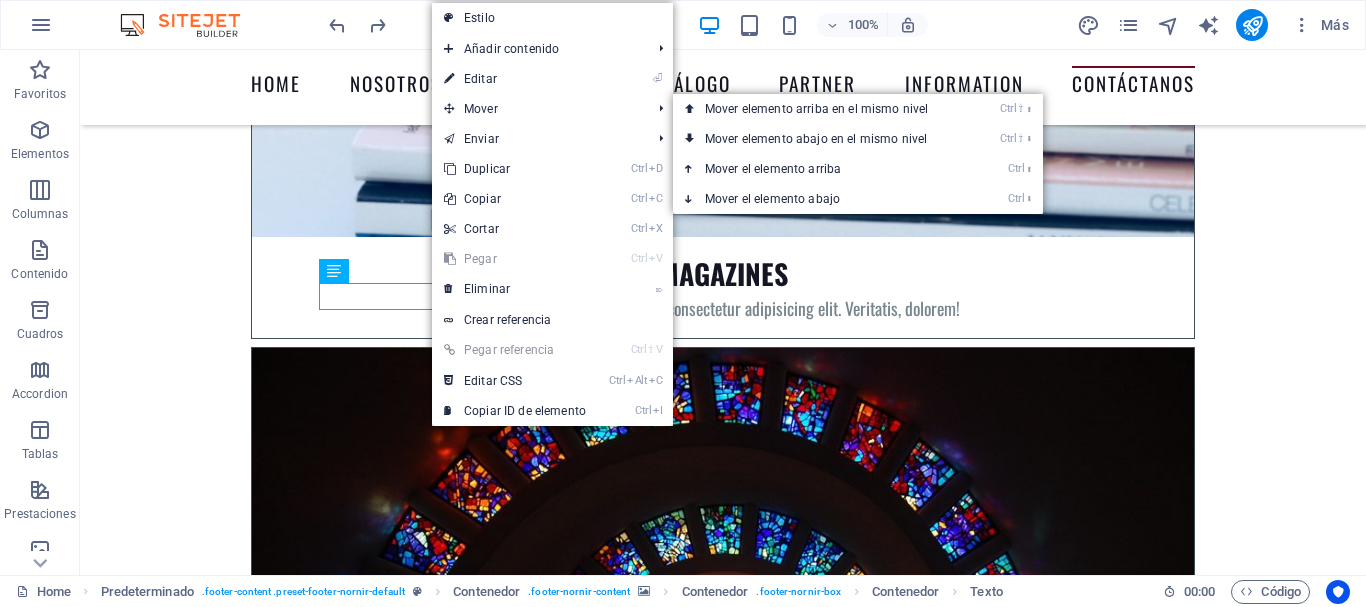 scroll, scrollTop: 9247, scrollLeft: 0, axis: vertical 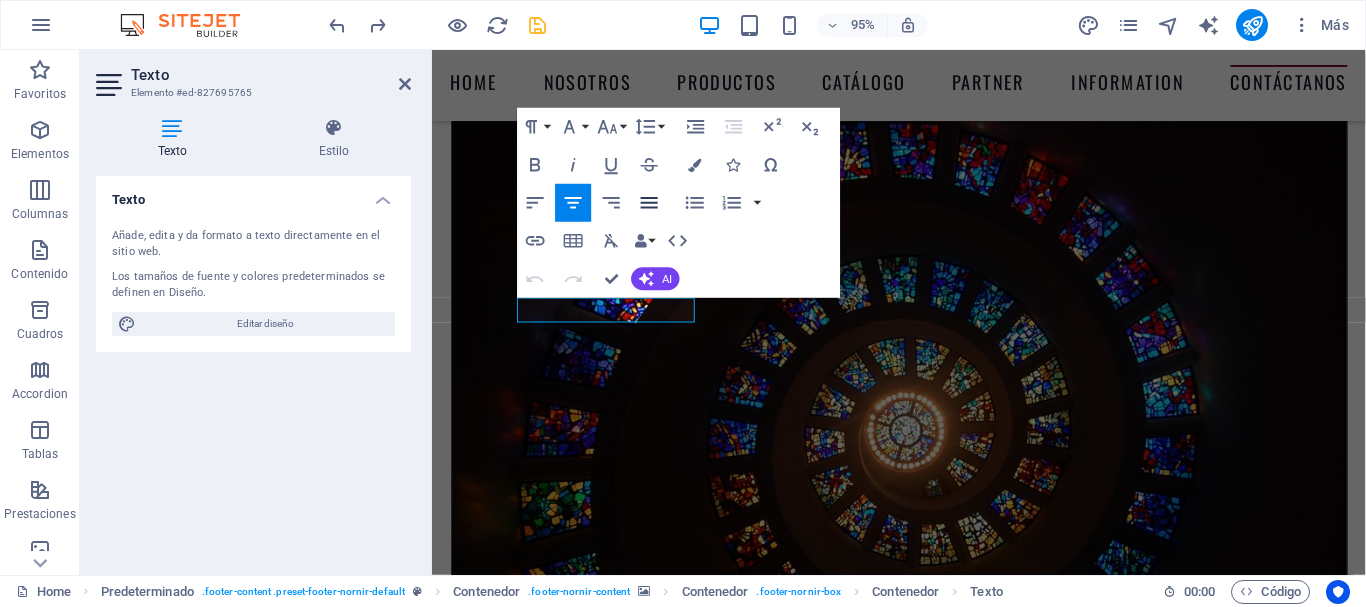 click 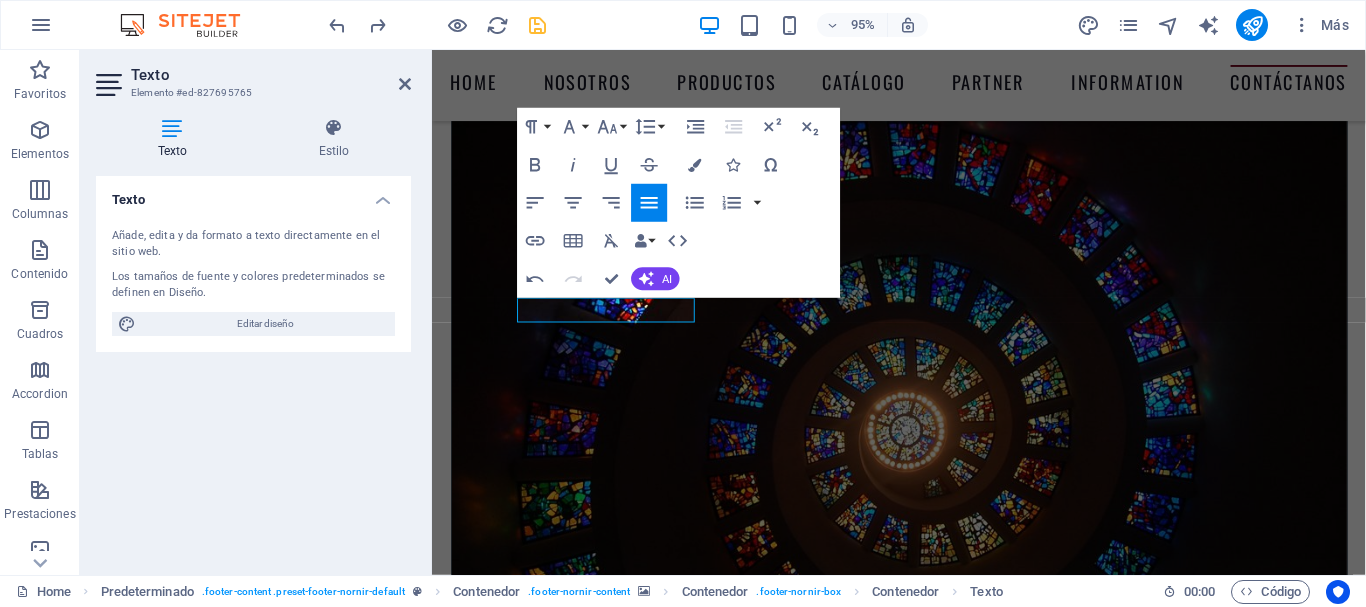 click 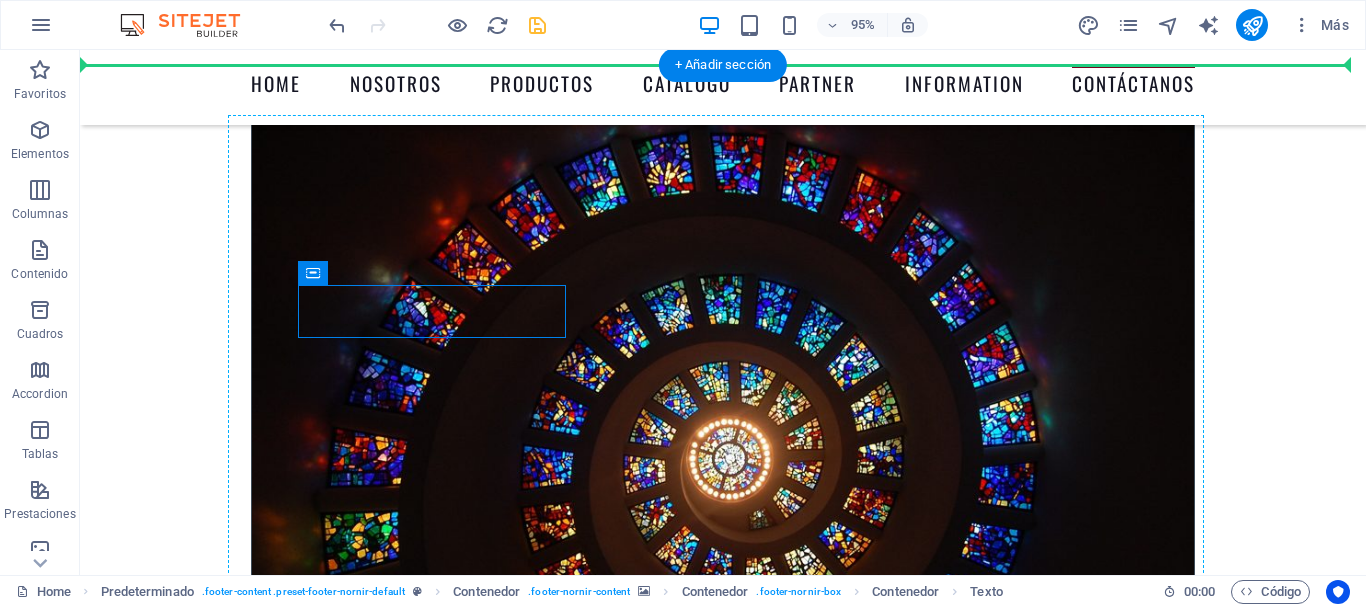 scroll, scrollTop: 8989, scrollLeft: 0, axis: vertical 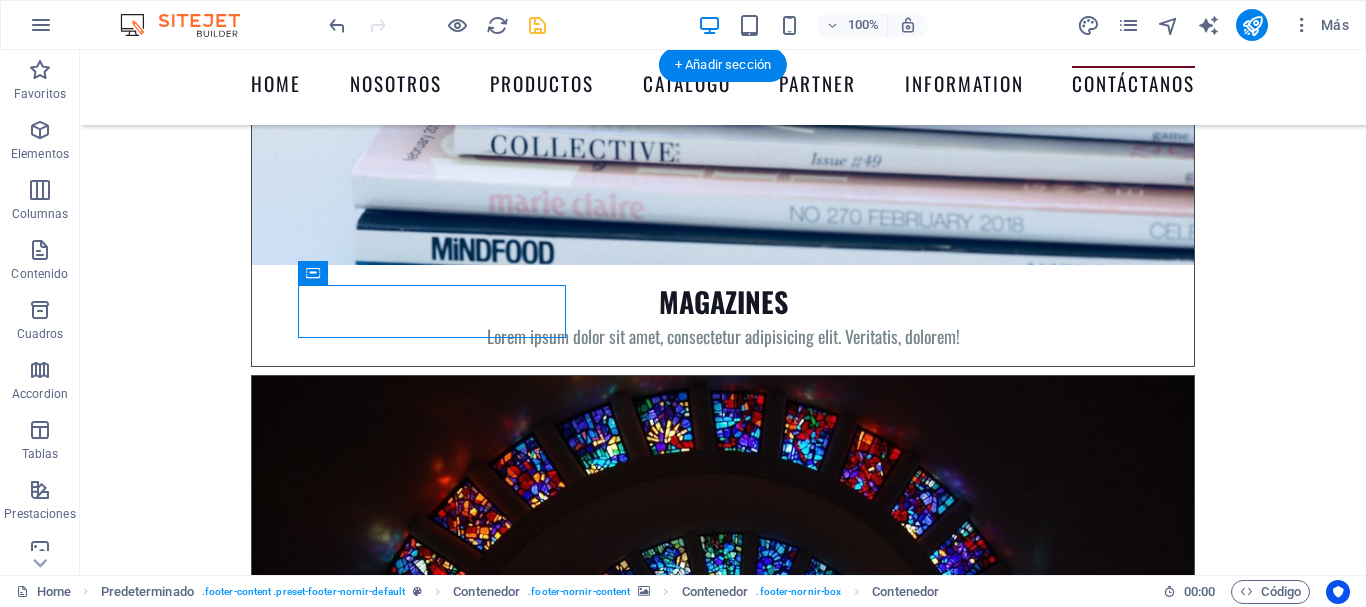 drag, startPoint x: 366, startPoint y: 324, endPoint x: 543, endPoint y: 312, distance: 177.40631 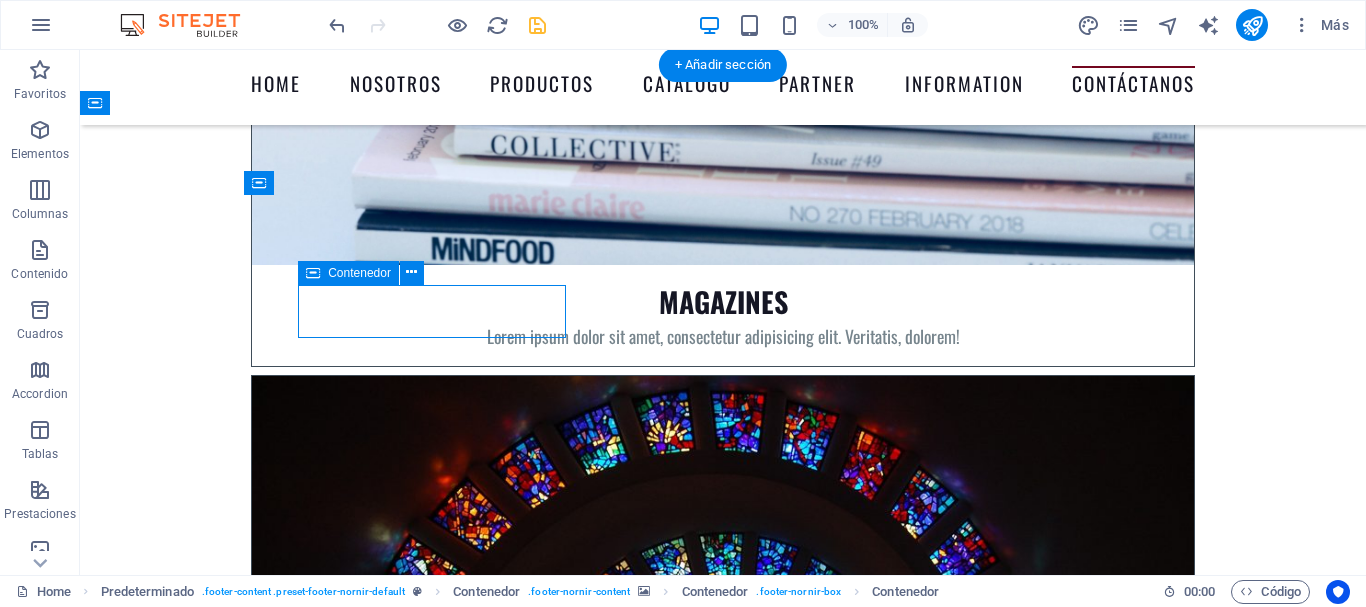 drag, startPoint x: 513, startPoint y: 323, endPoint x: 380, endPoint y: 328, distance: 133.09395 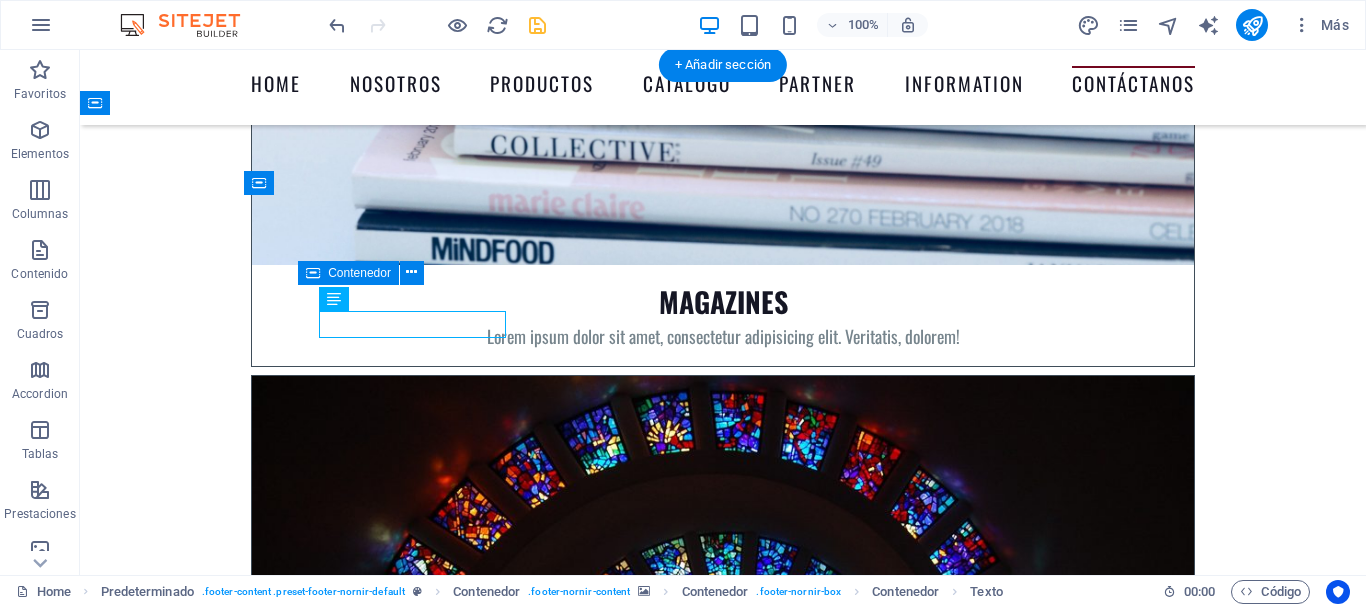 drag, startPoint x: 324, startPoint y: 325, endPoint x: 493, endPoint y: 320, distance: 169.07394 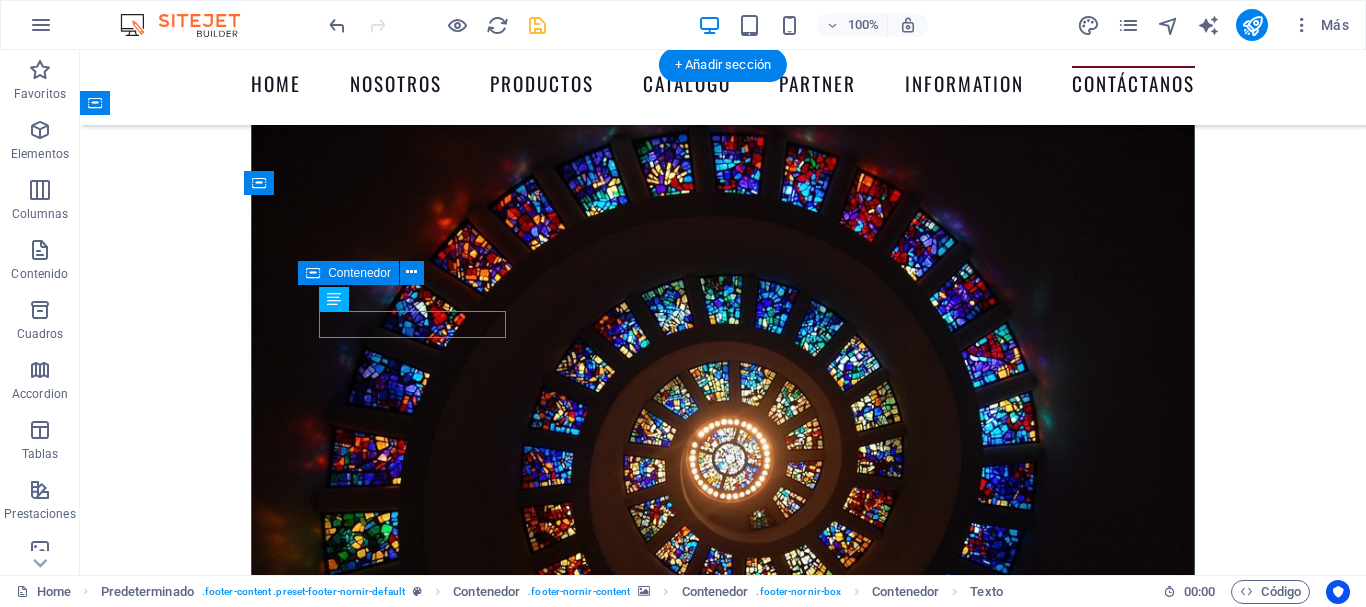 click at bounding box center (720, 8587) 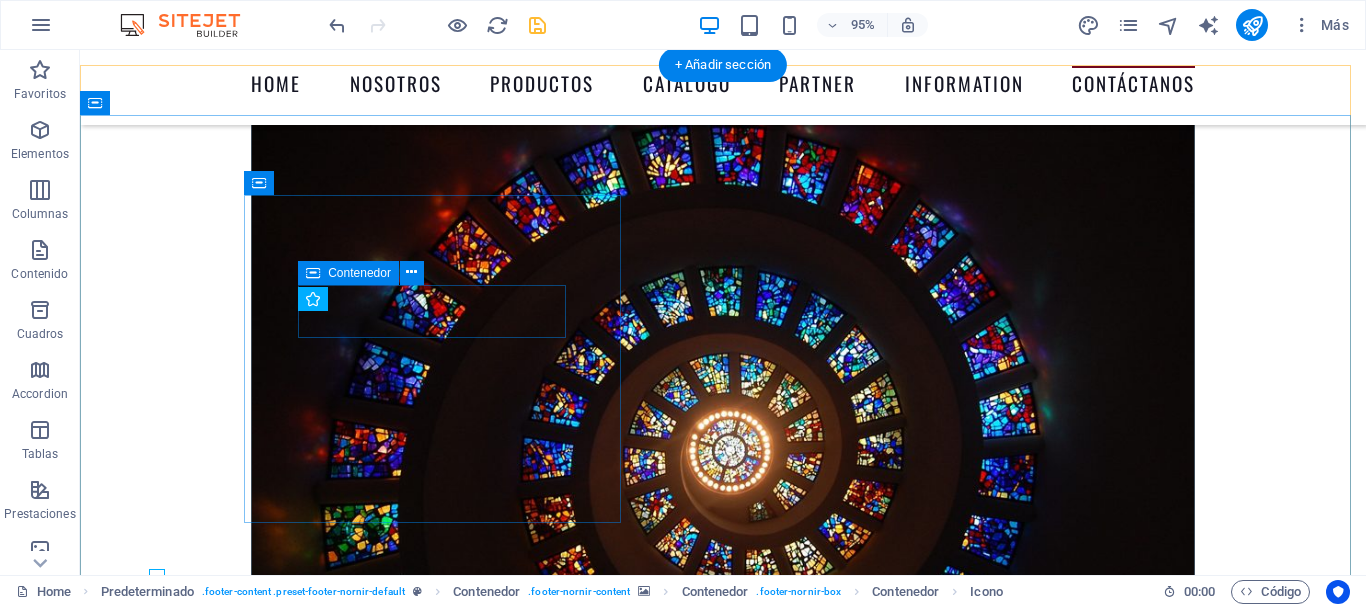 scroll, scrollTop: 8989, scrollLeft: 0, axis: vertical 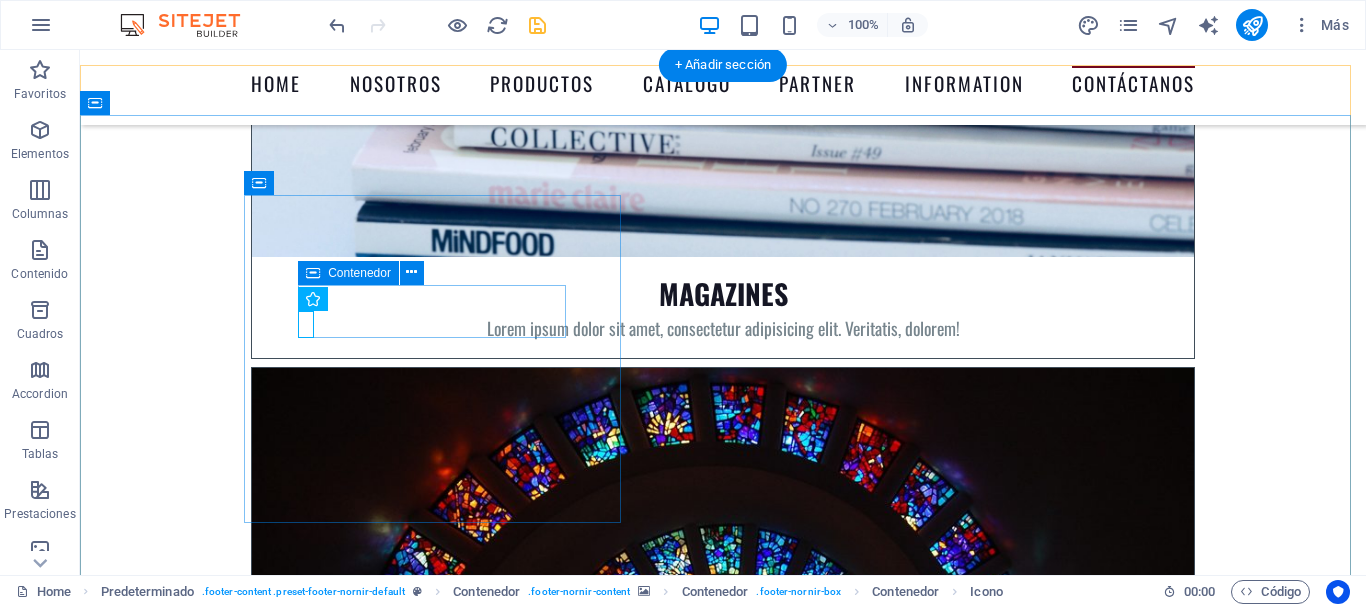 click on "Dirección [STREET], [CITY], [COUNTRY] [POSTAL_CODE]" at bounding box center [723, 8837] 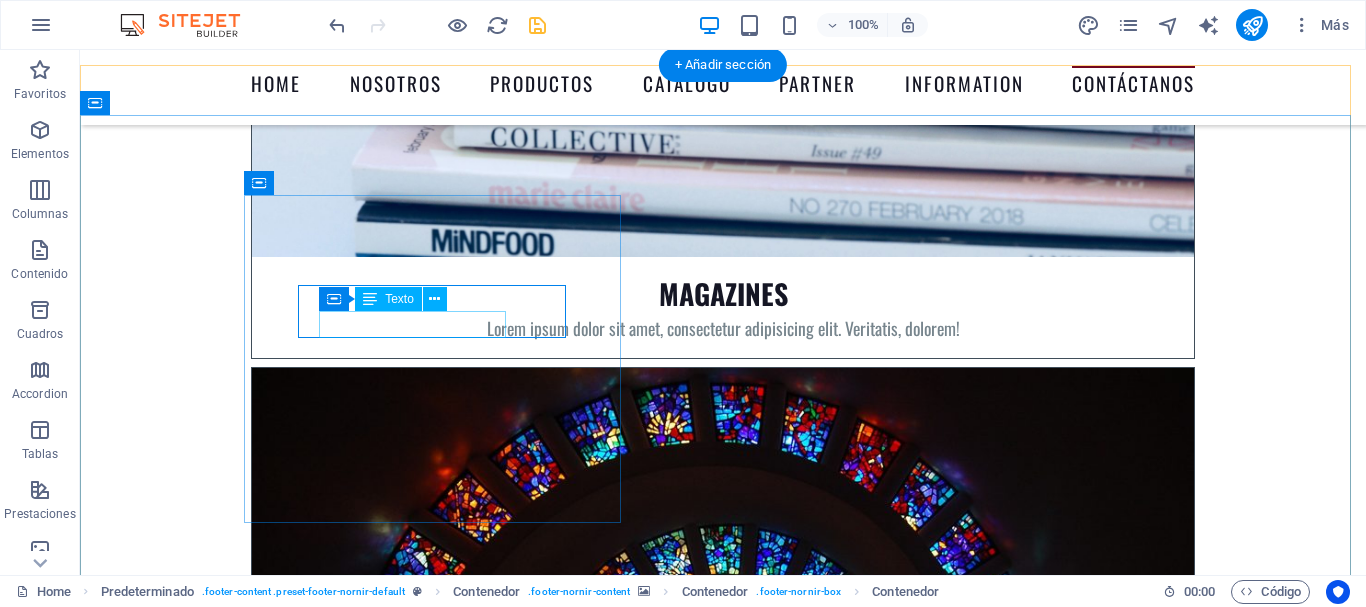 click on "94109" at bounding box center (452, 8864) 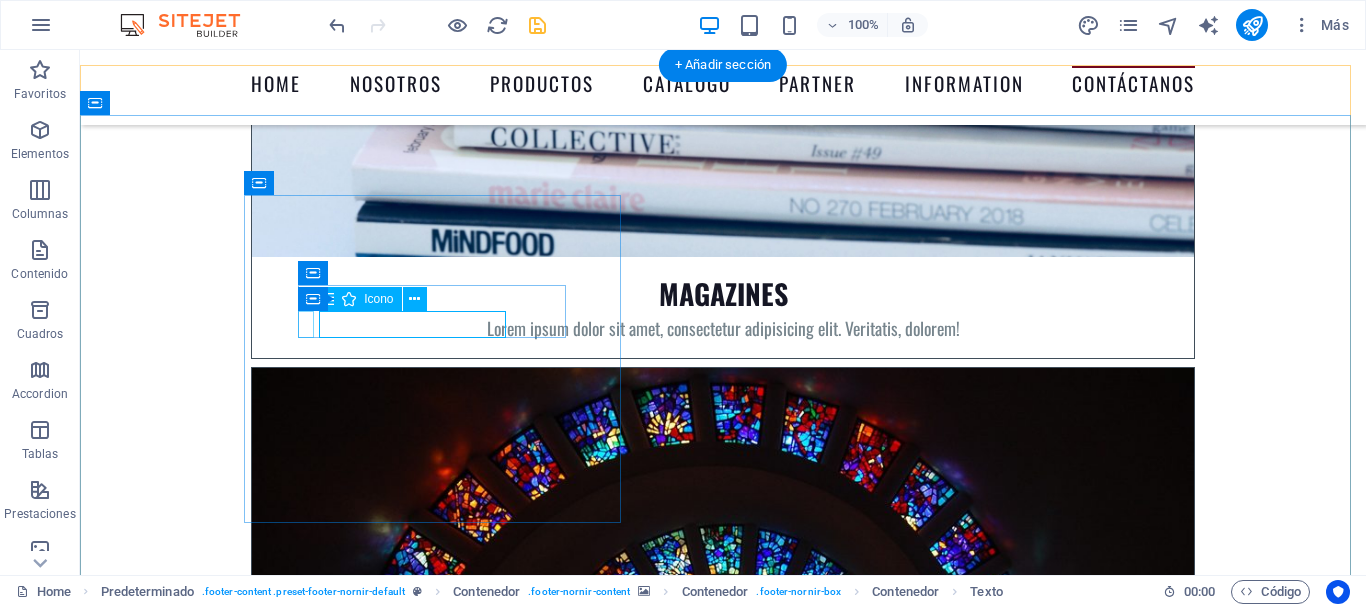 drag, startPoint x: 504, startPoint y: 319, endPoint x: 312, endPoint y: 316, distance: 192.02344 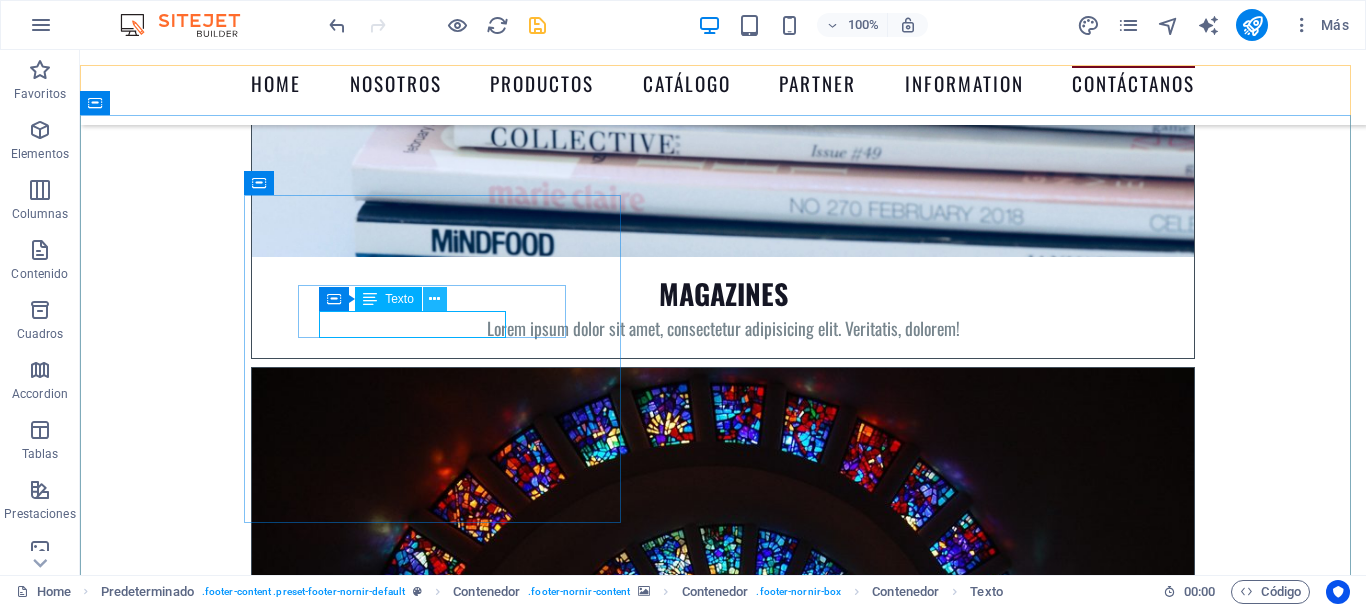 click at bounding box center (434, 299) 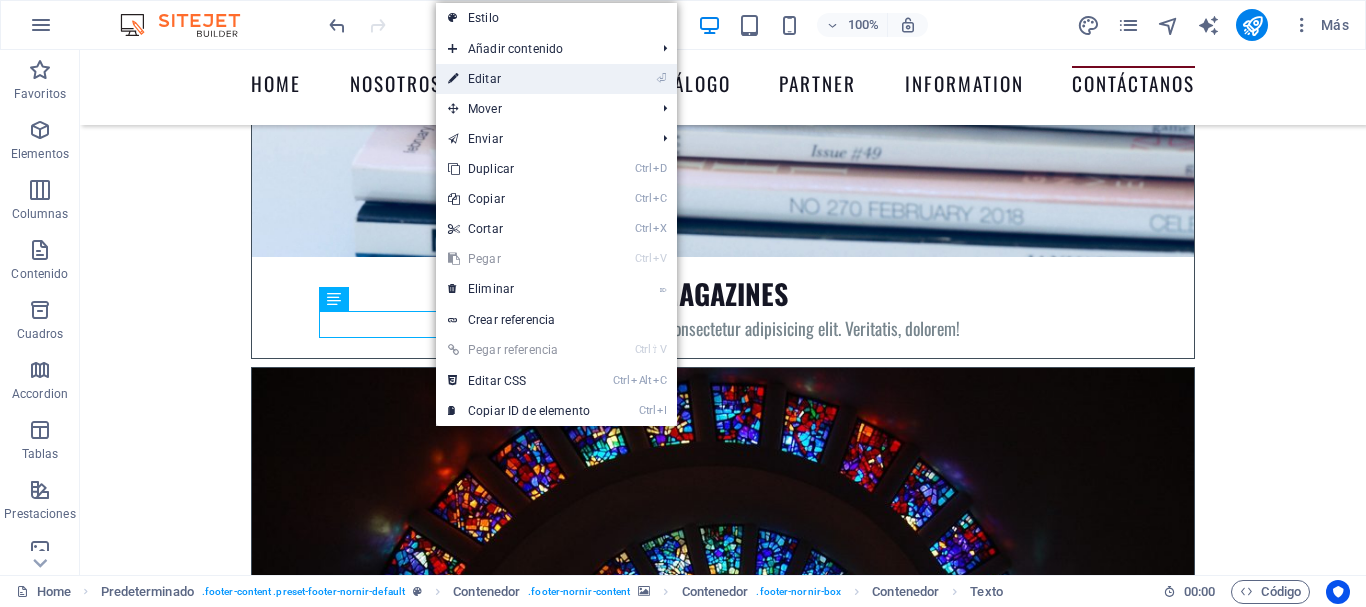 click on "⏎  Editar" at bounding box center [519, 79] 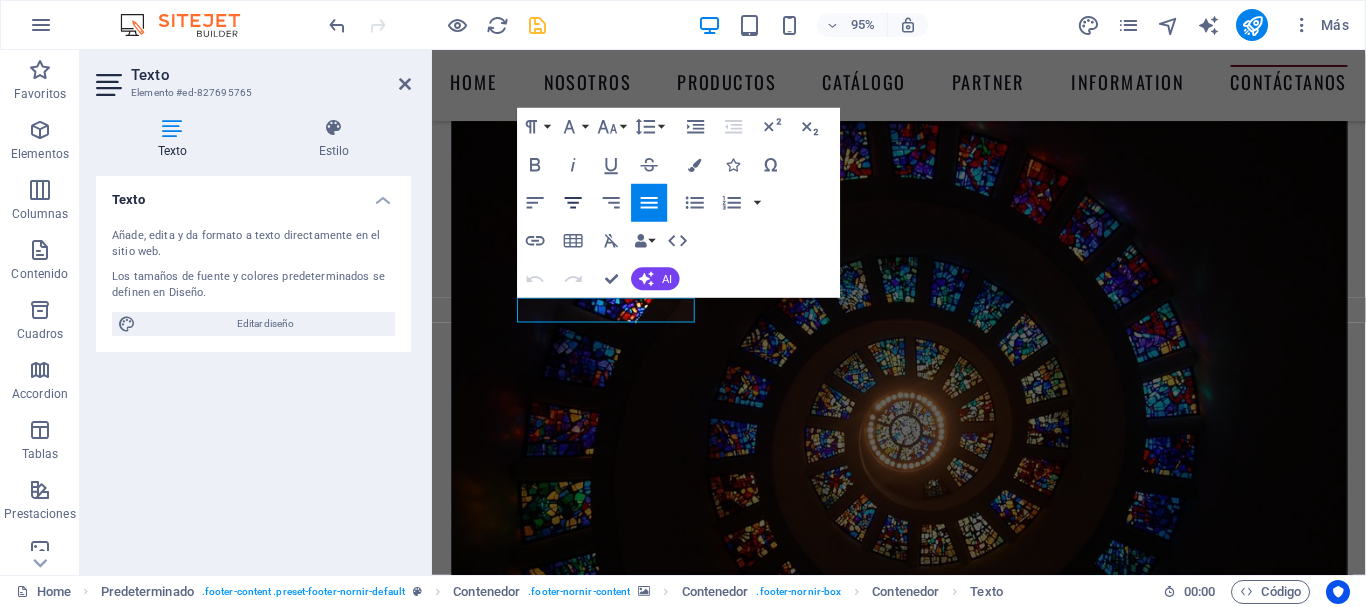 click 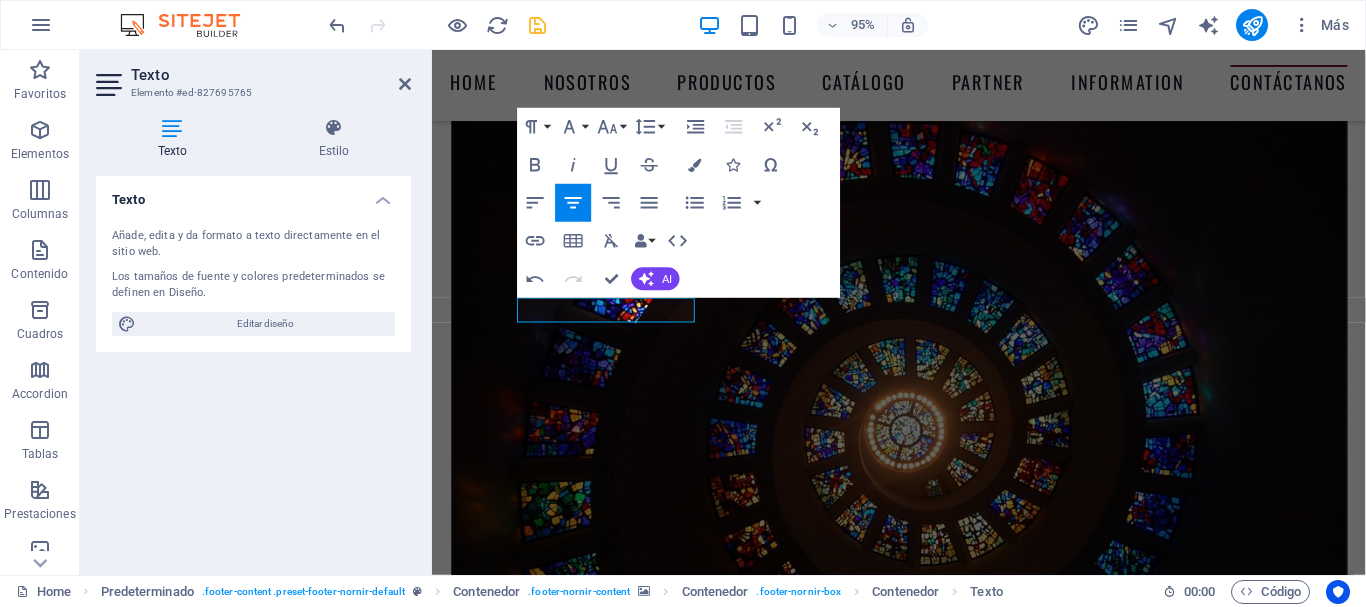 click 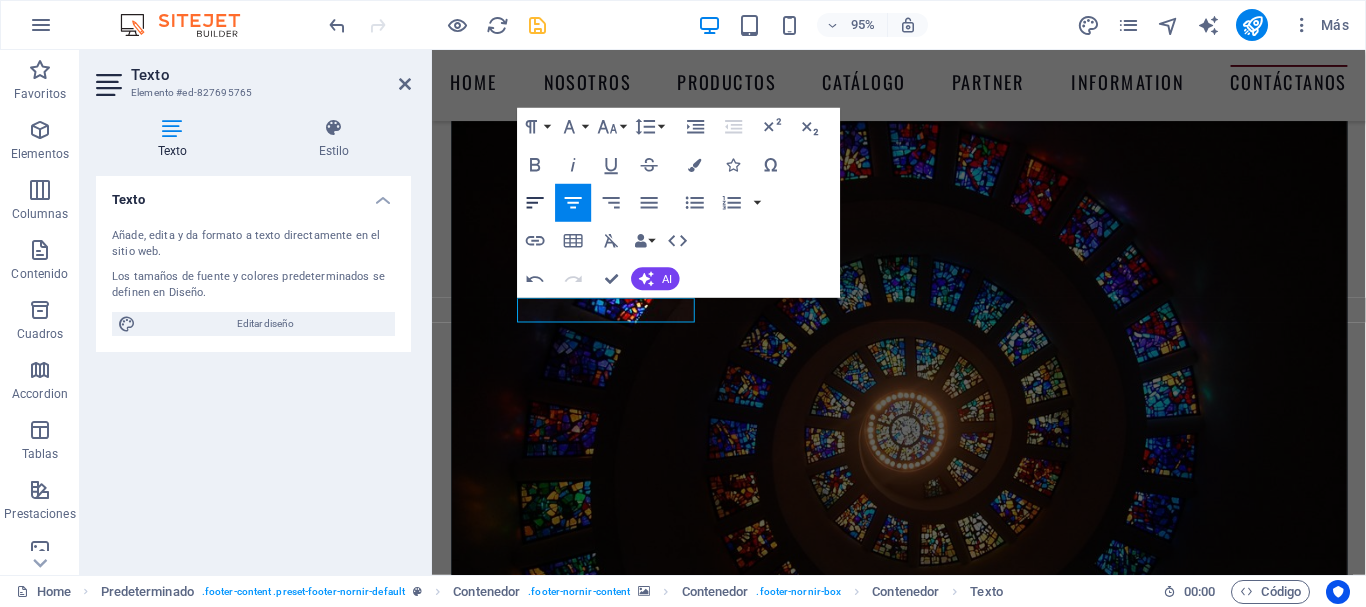 click 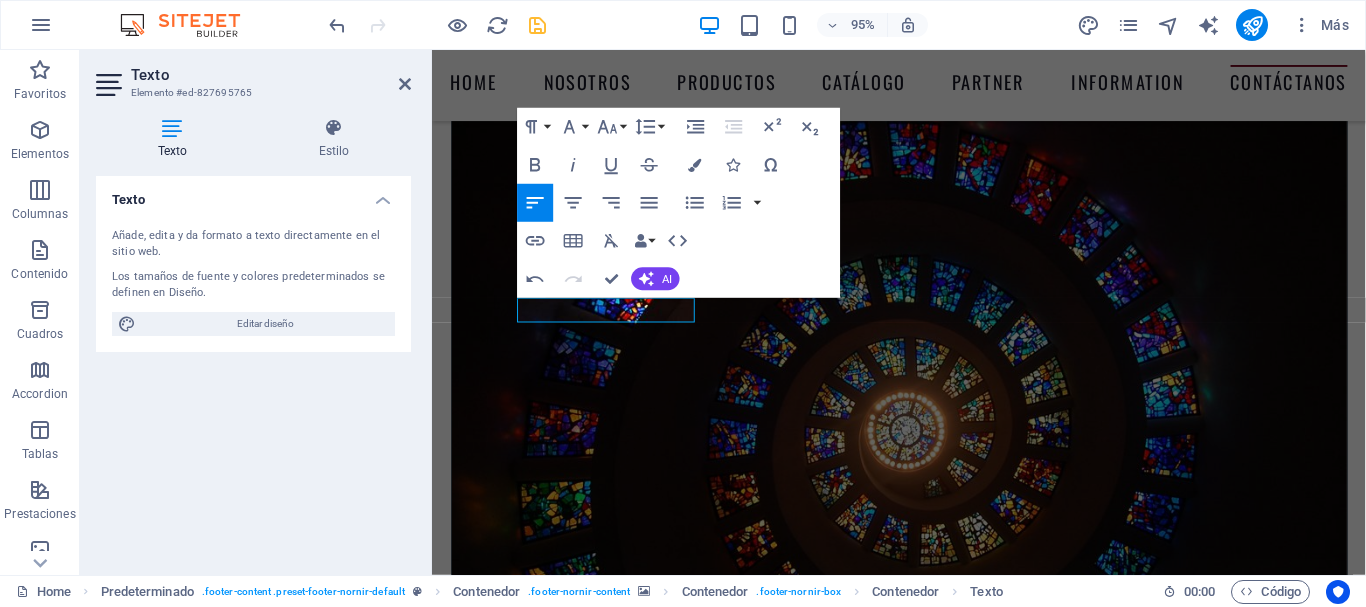click 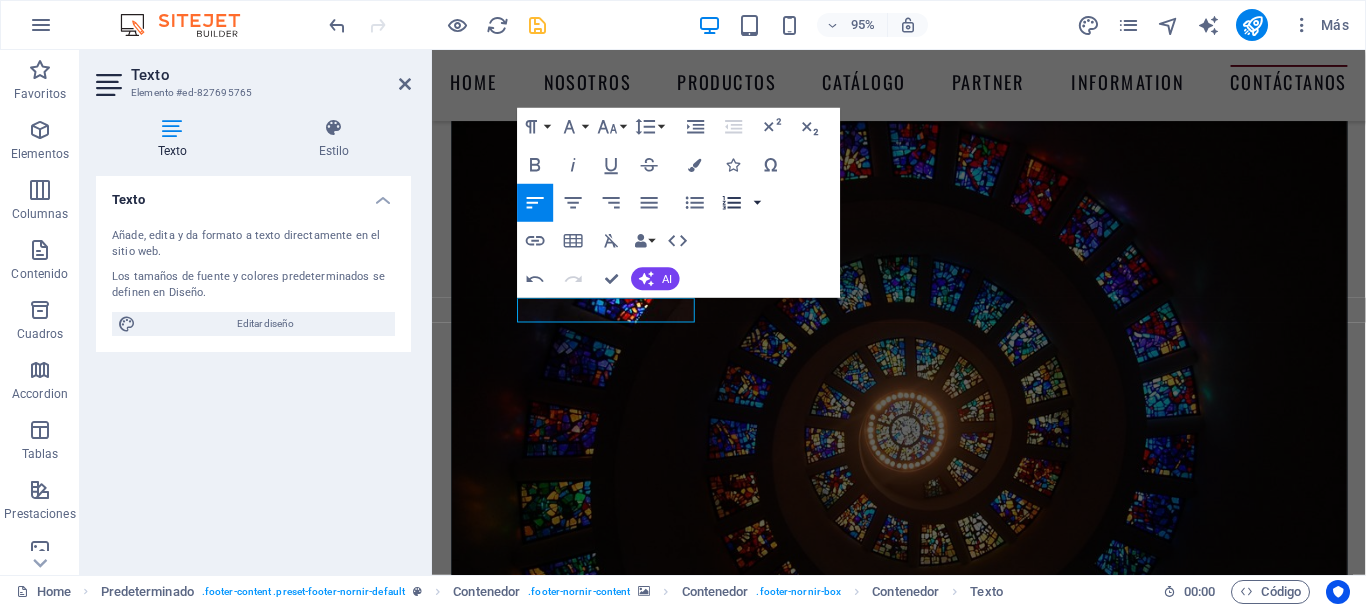 click at bounding box center (757, 203) 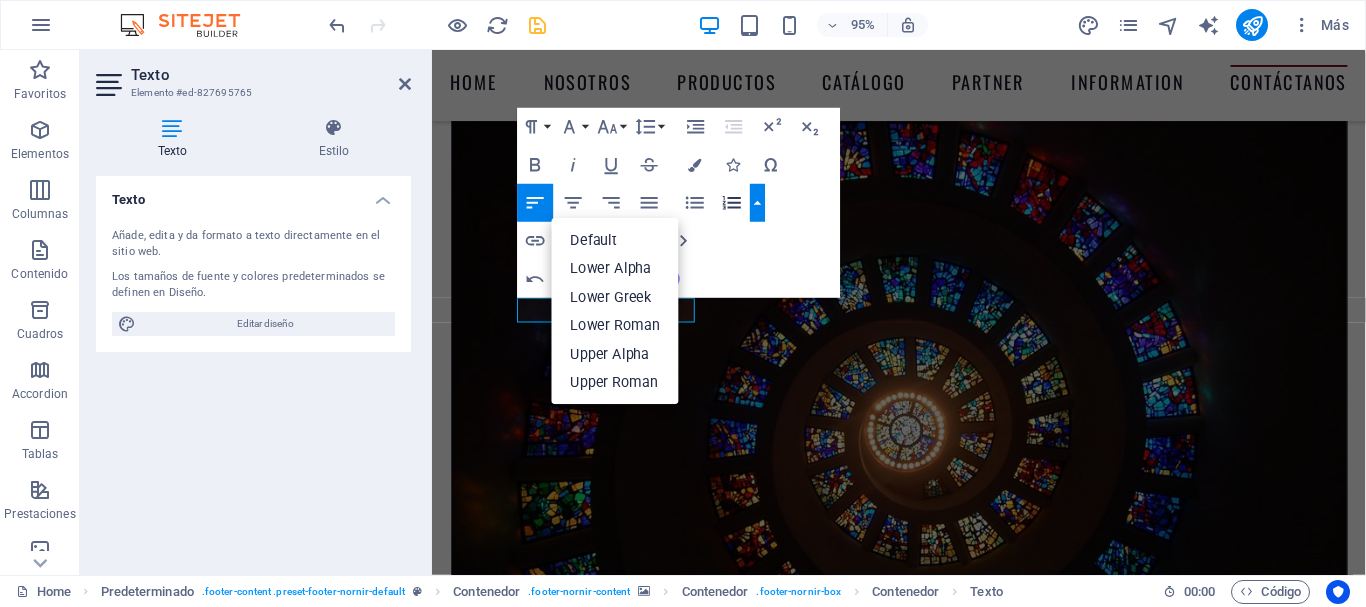 click at bounding box center (757, 203) 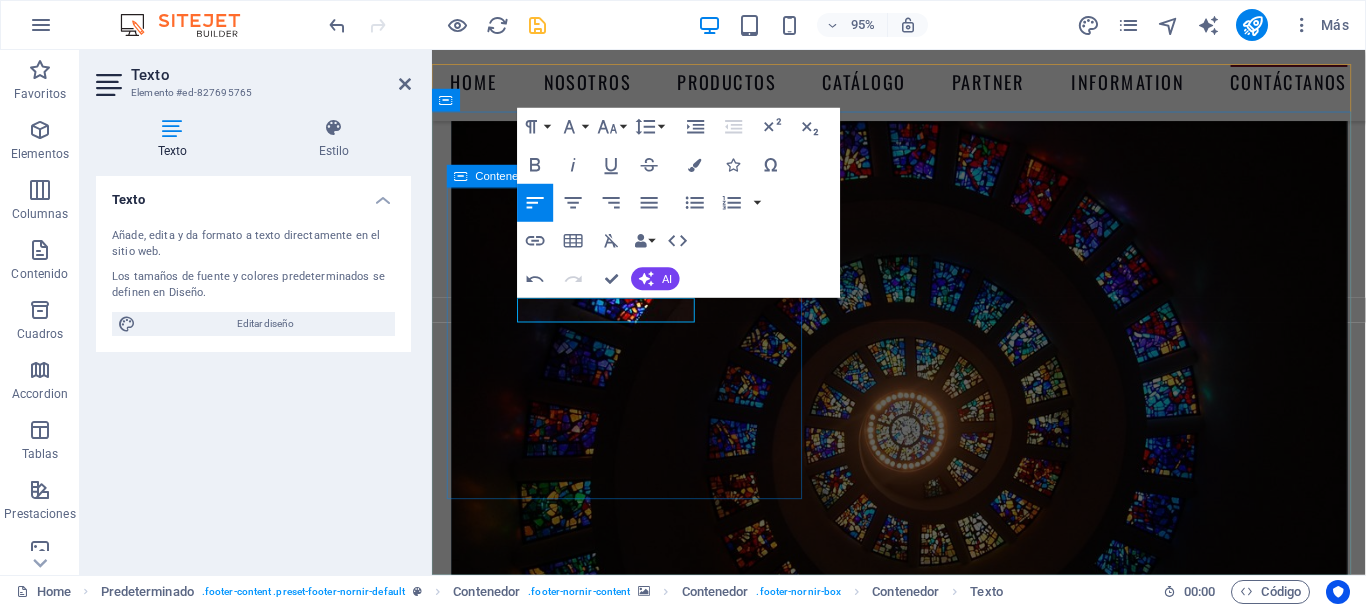 click on "Contacto Dirección [STREET], [CITY], [COUNTRY] [POSTAL_CODE] Teléfono contacto [PHONE] contacto@[WEBSITE] Aviso Legal | Privac idad" at bounding box center [924, 8636] 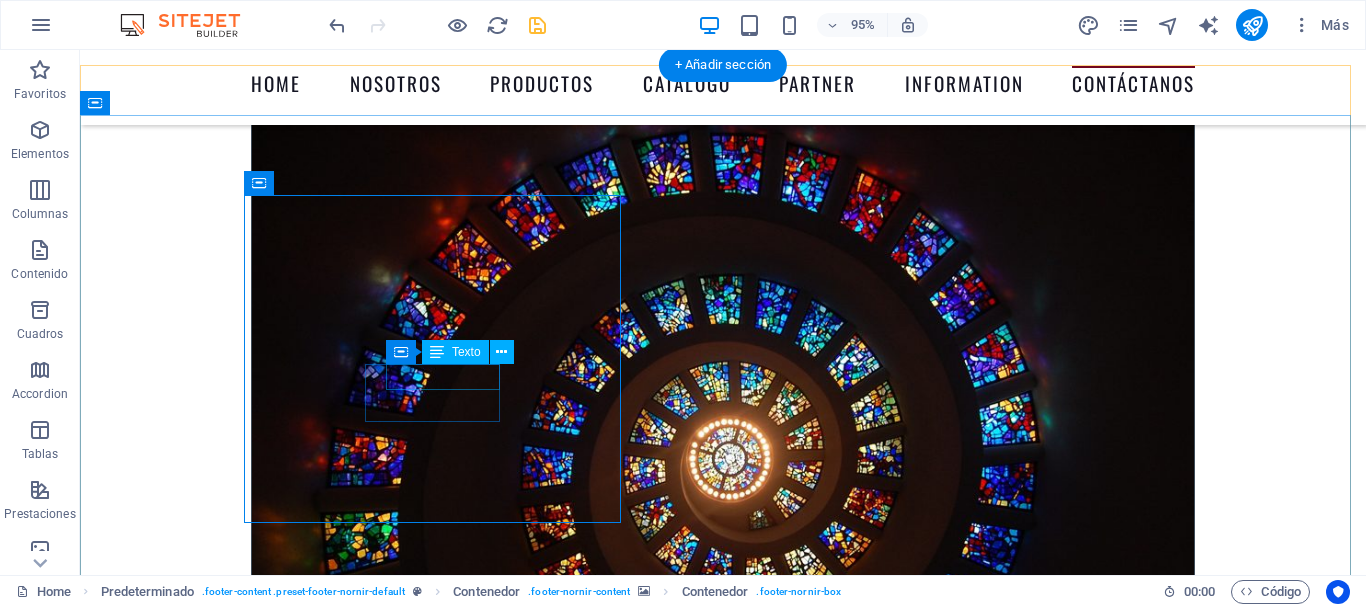 scroll, scrollTop: 8989, scrollLeft: 0, axis: vertical 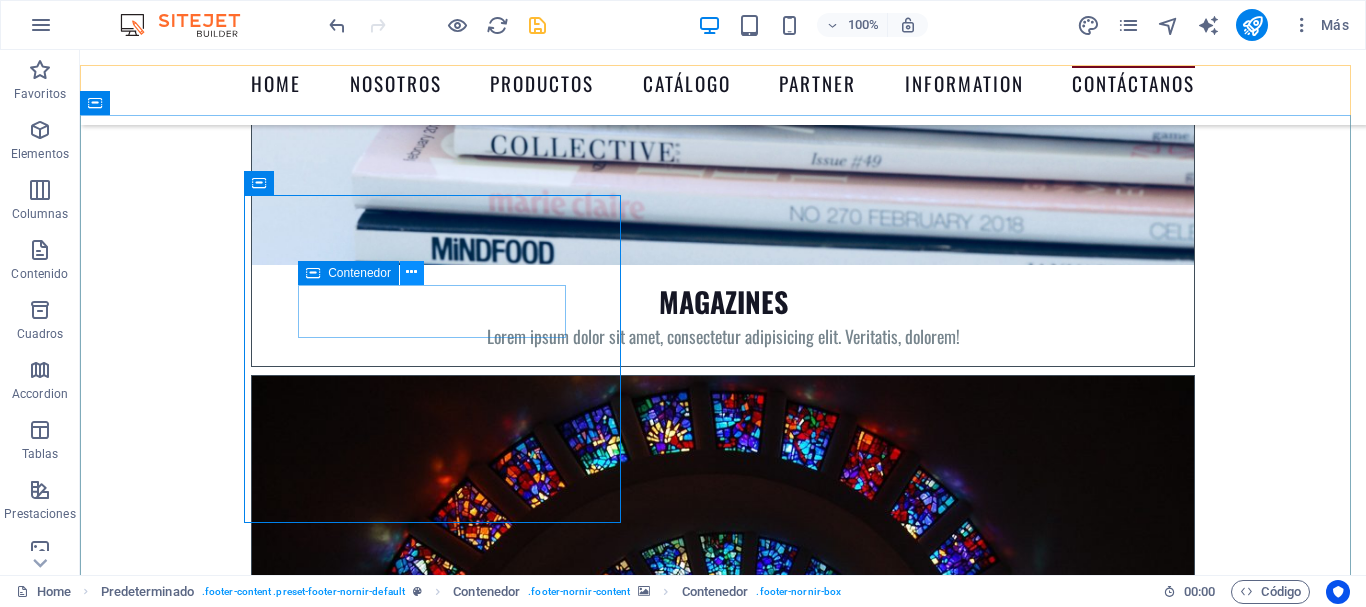 click at bounding box center (411, 272) 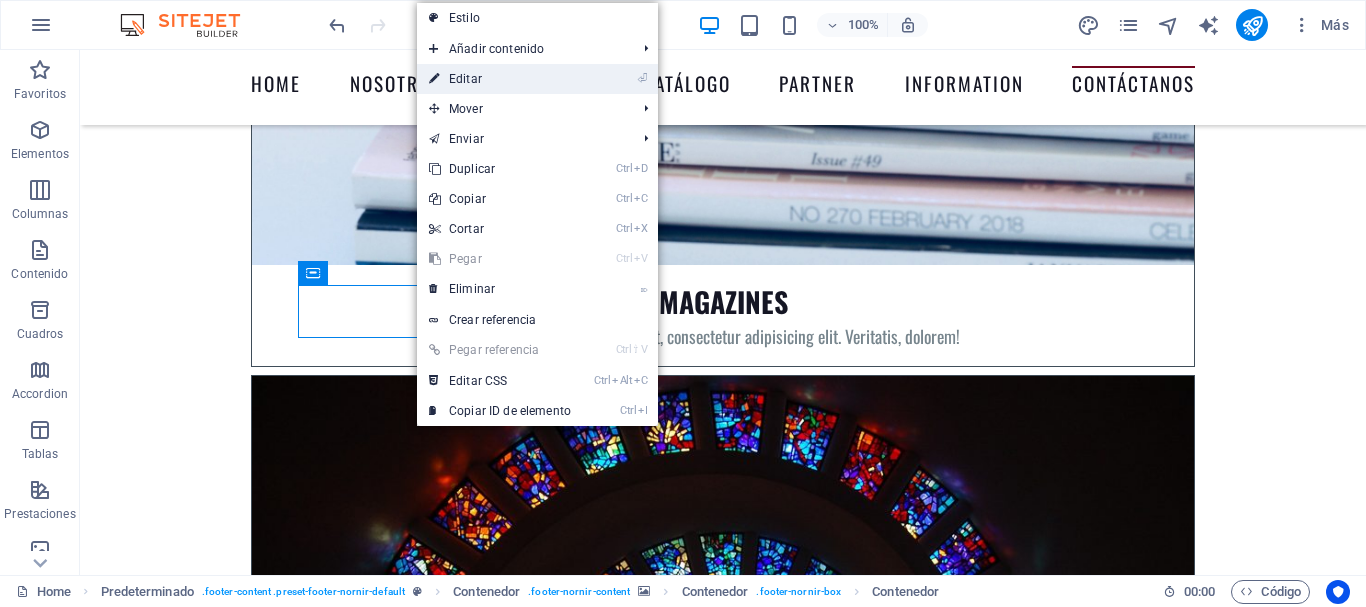 click on "⏎  Editar" at bounding box center (500, 79) 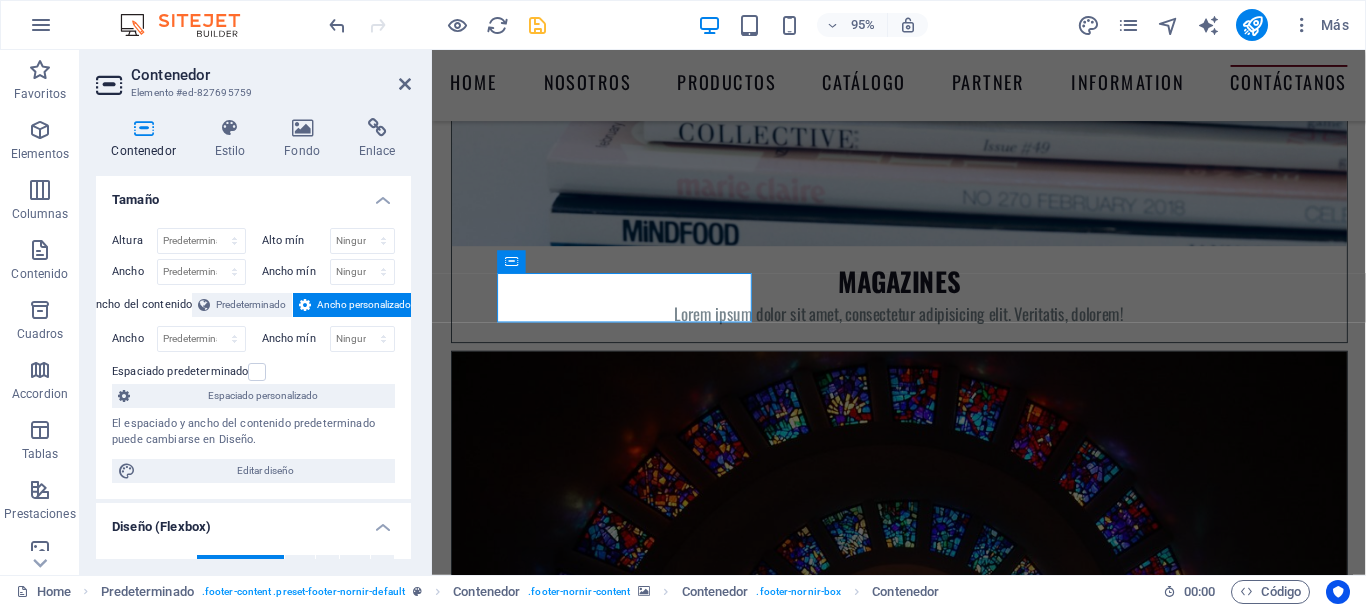 scroll, scrollTop: 9247, scrollLeft: 0, axis: vertical 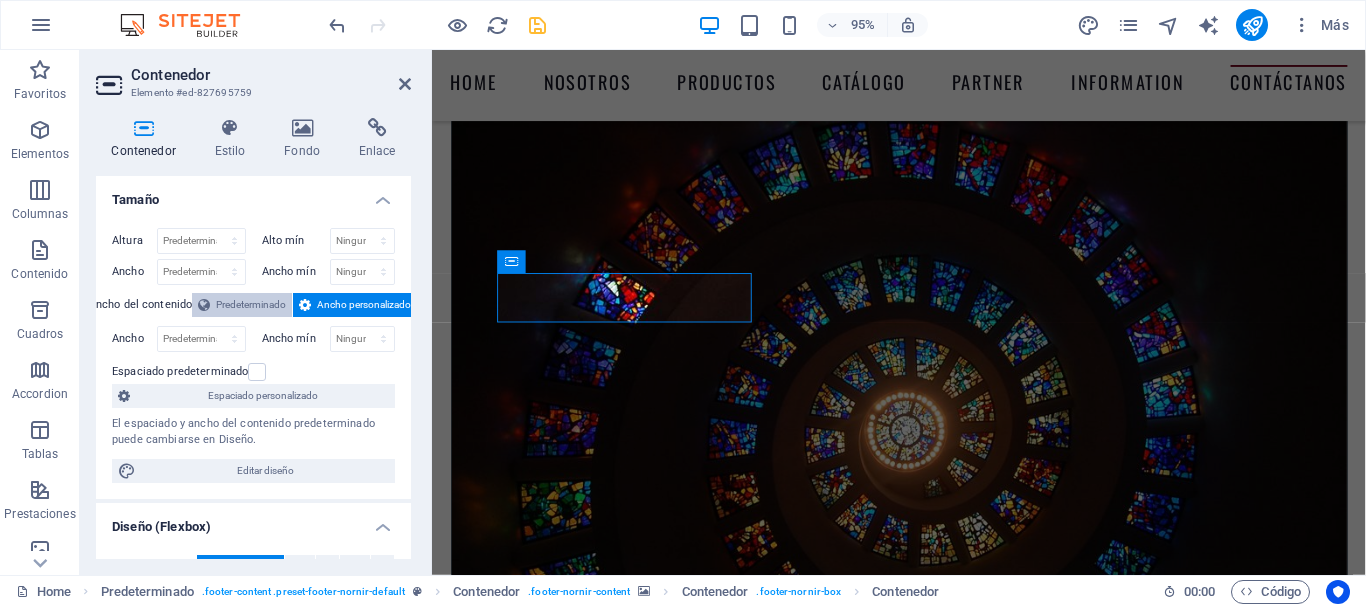 click on "Predeterminado" at bounding box center (251, 305) 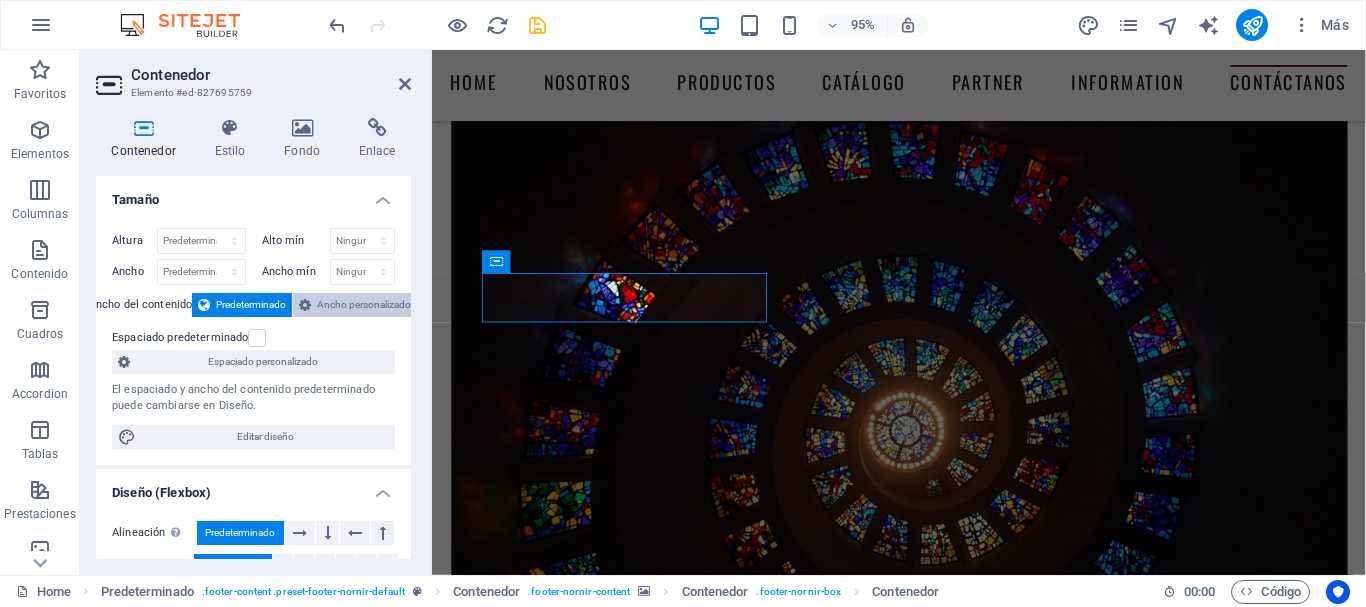 click on "Ancho personalizado" at bounding box center [355, 305] 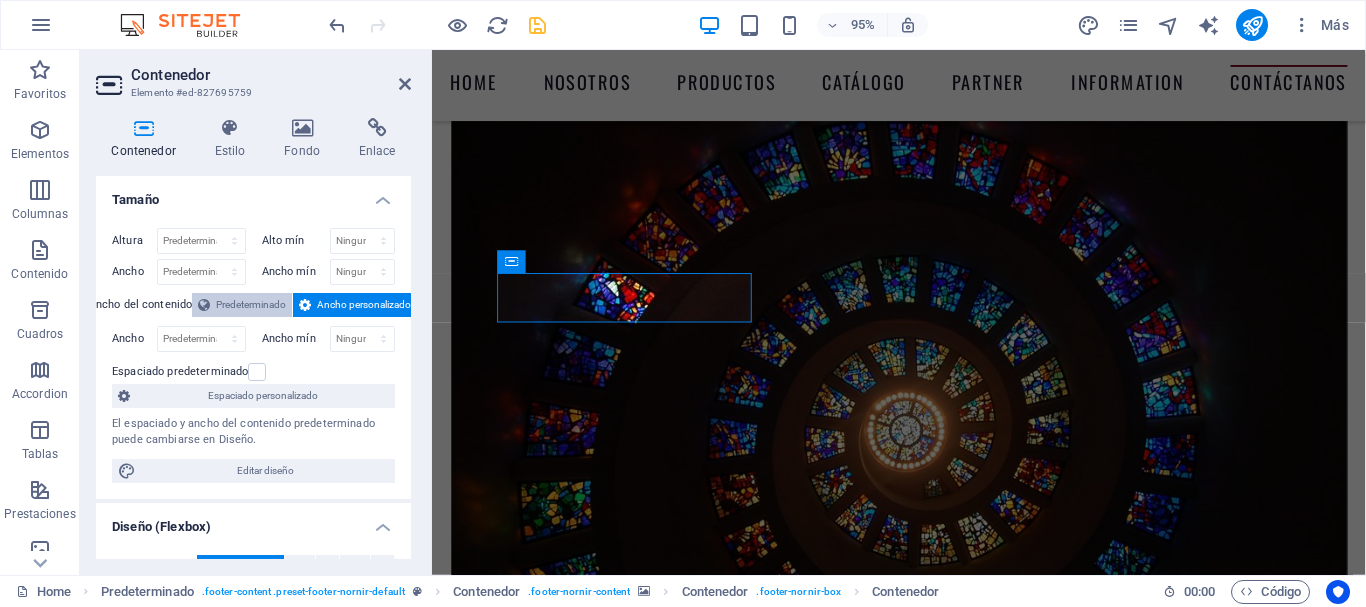 click on "Predeterminado" at bounding box center (251, 305) 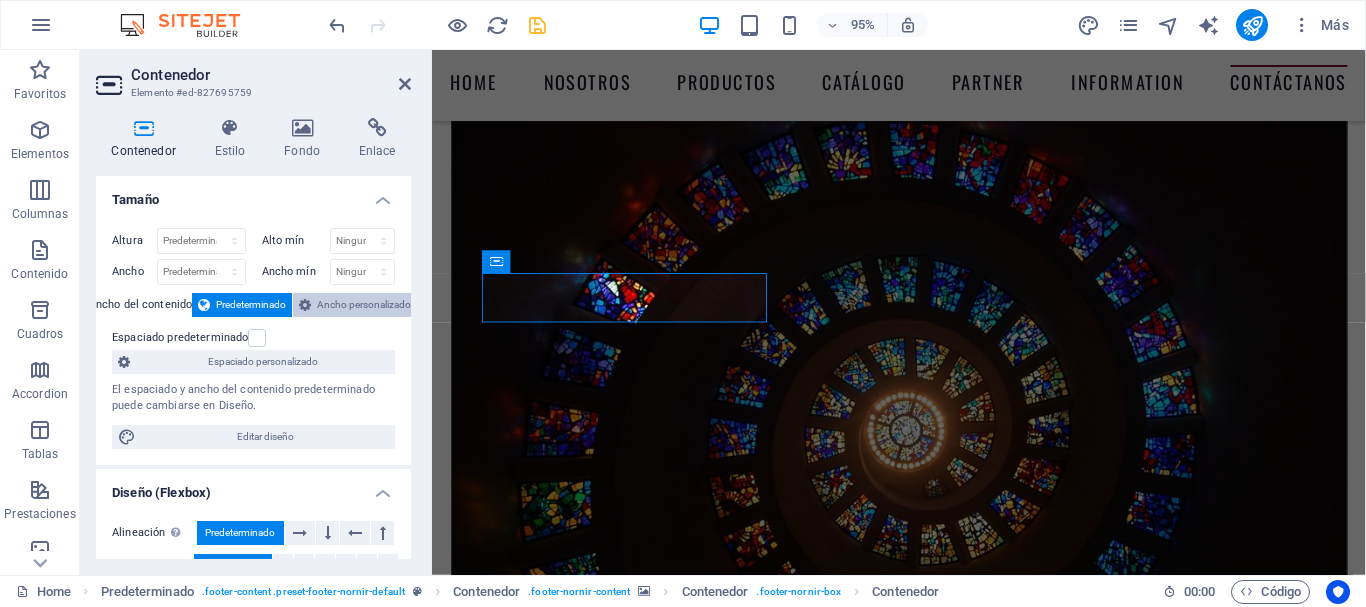 click on "Ancho personalizado" at bounding box center [364, 305] 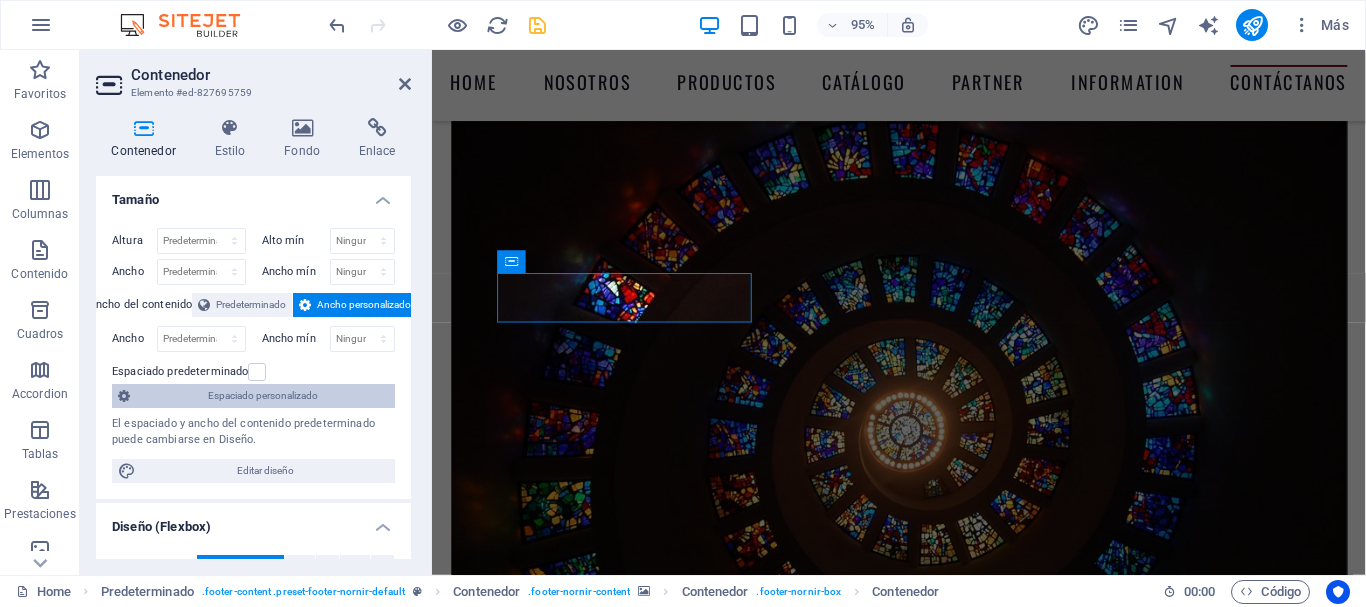 click on "Espaciado personalizado" at bounding box center [262, 396] 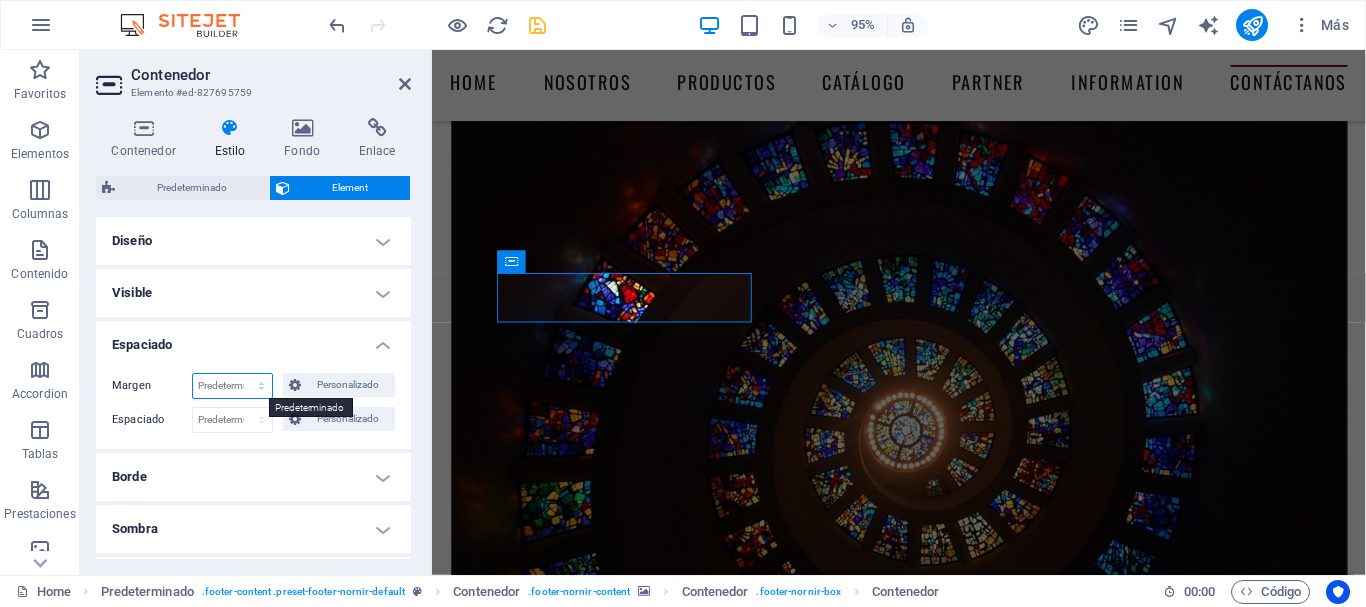 click on "Predeterminado automático px % rem vw vh Personalizado" at bounding box center (232, 386) 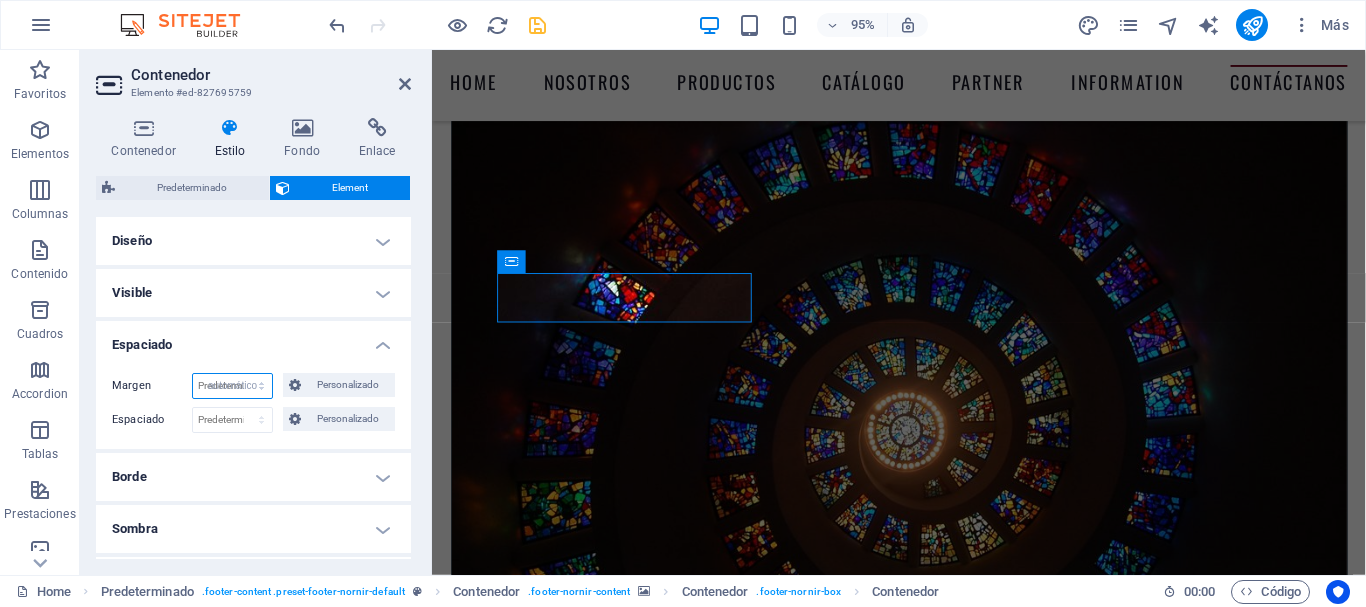 click on "Predeterminado automático px % rem vw vh Personalizado" at bounding box center (232, 386) 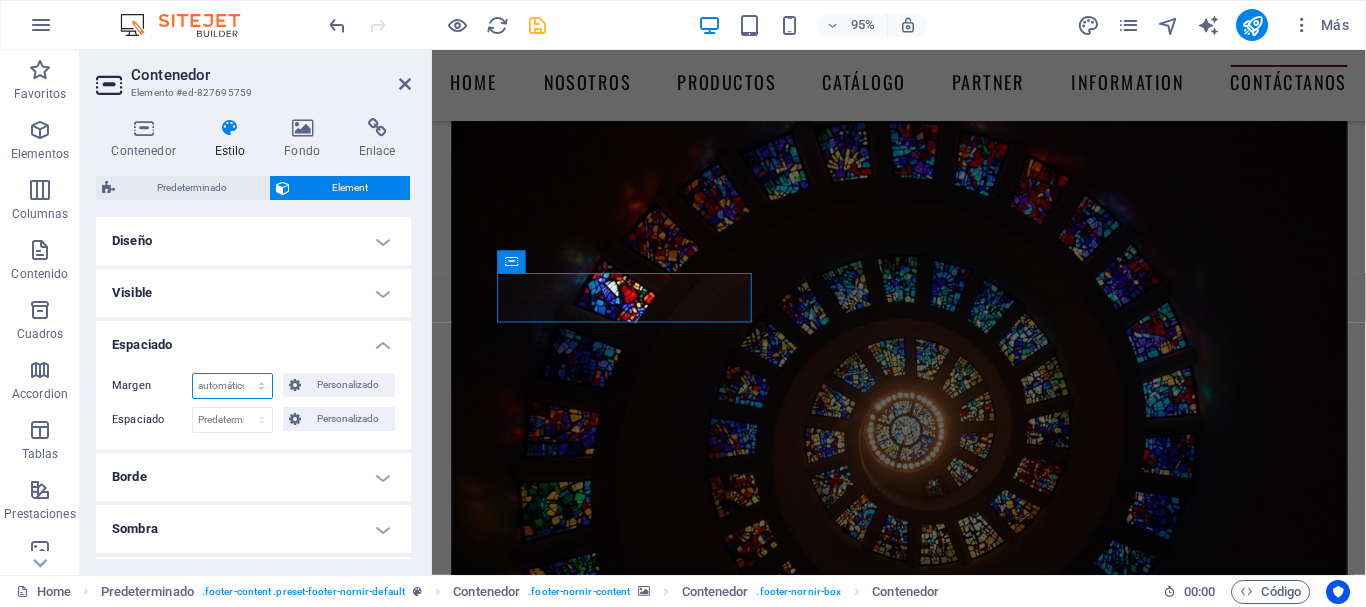 click on "Predeterminado automático px % rem vw vh Personalizado" at bounding box center [232, 386] 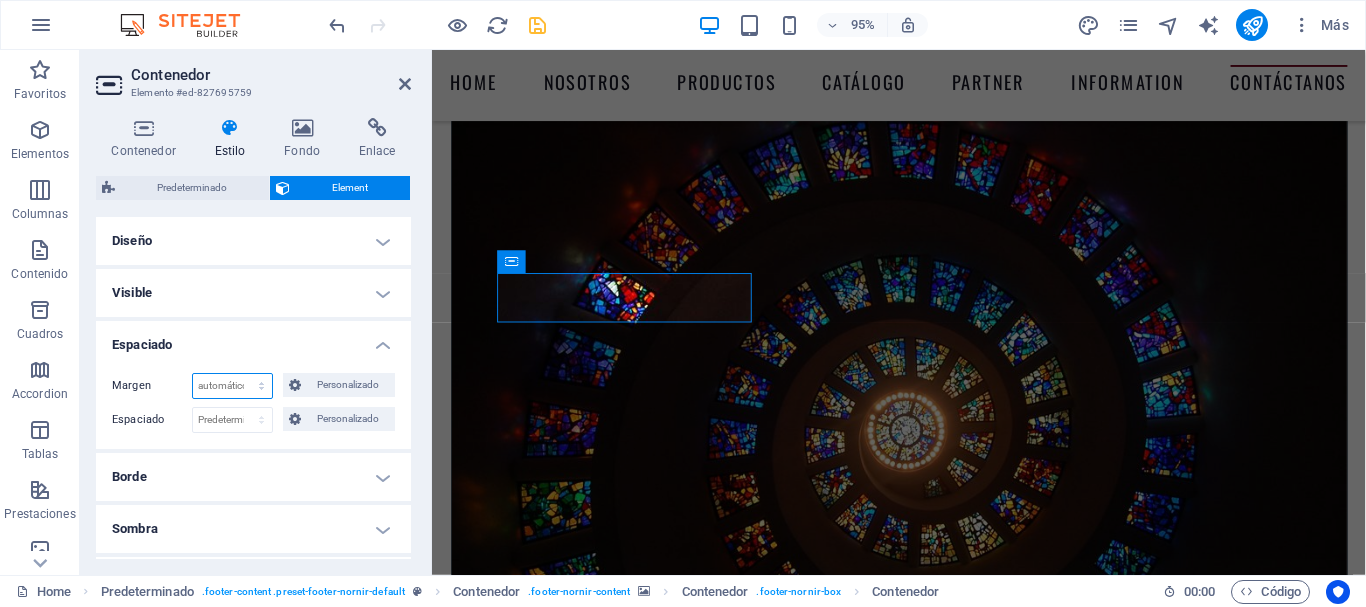 select on "rem" 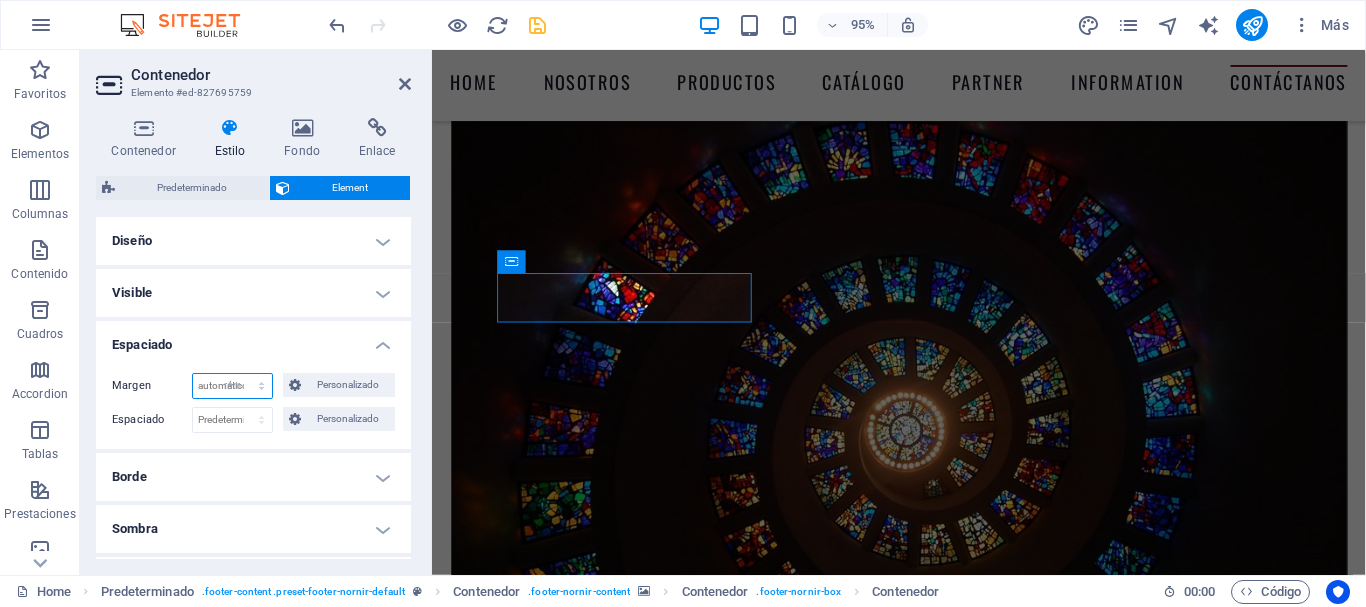 click on "Predeterminado automático px % rem vw vh Personalizado" at bounding box center (232, 386) 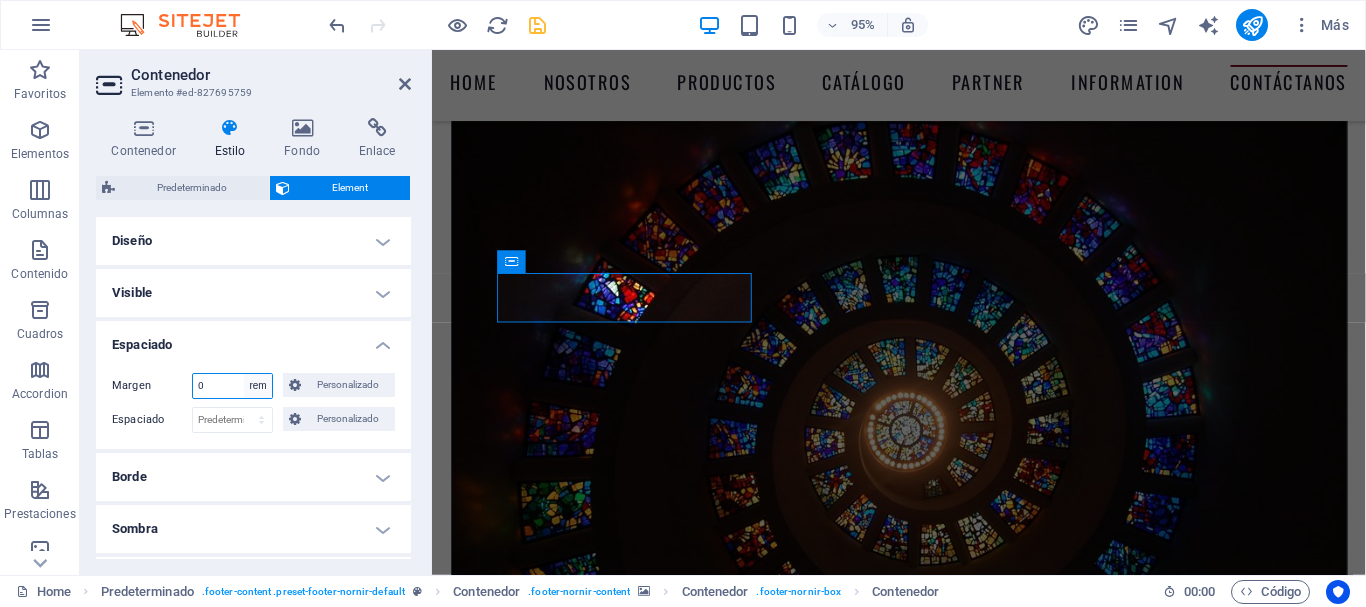 click on "Predeterminado automático px % rem vw vh Personalizado" at bounding box center (258, 386) 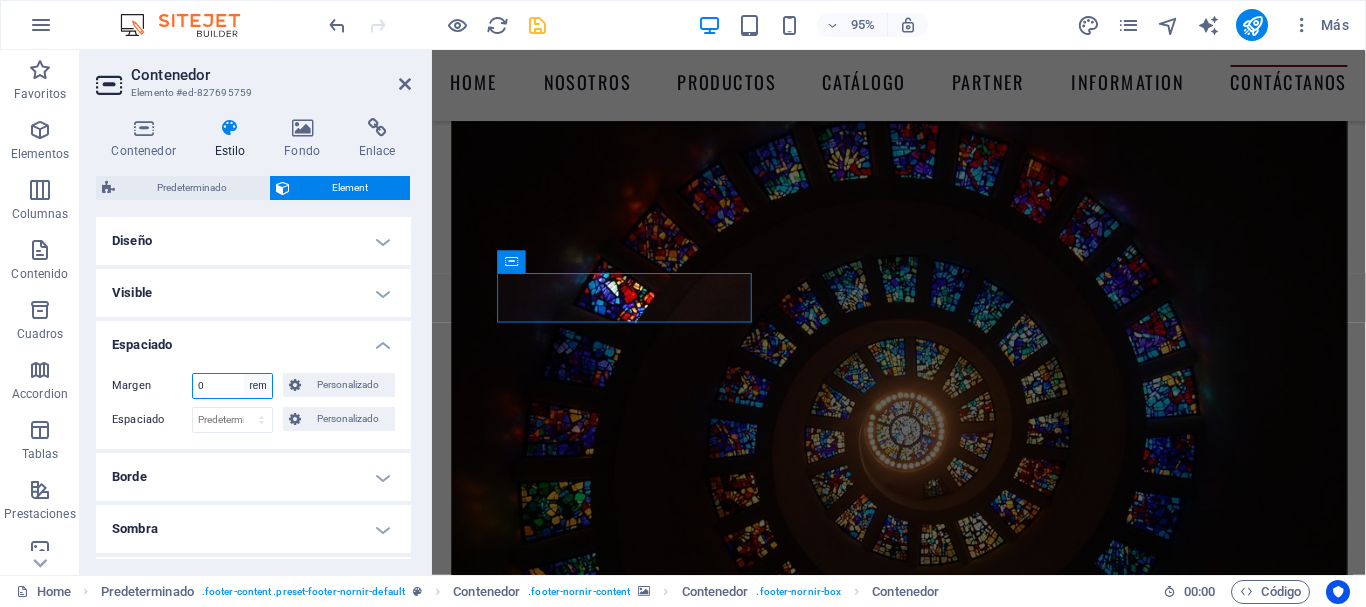 select on "%" 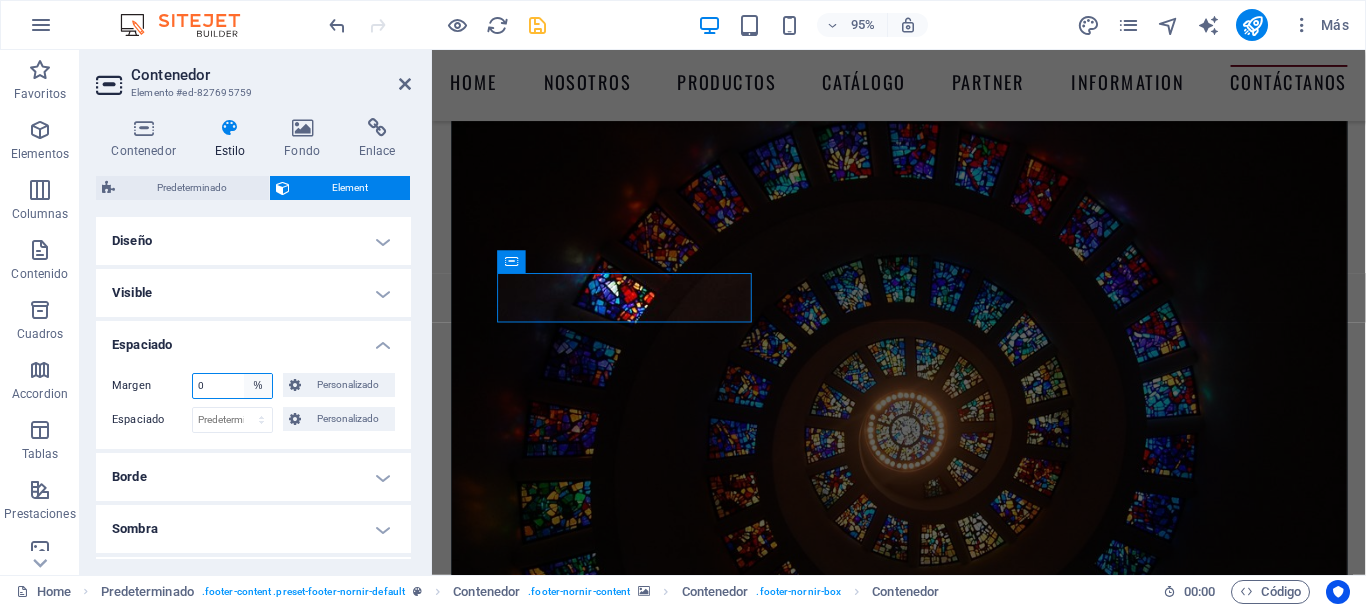 click on "Predeterminado automático px % rem vw vh Personalizado" at bounding box center [258, 386] 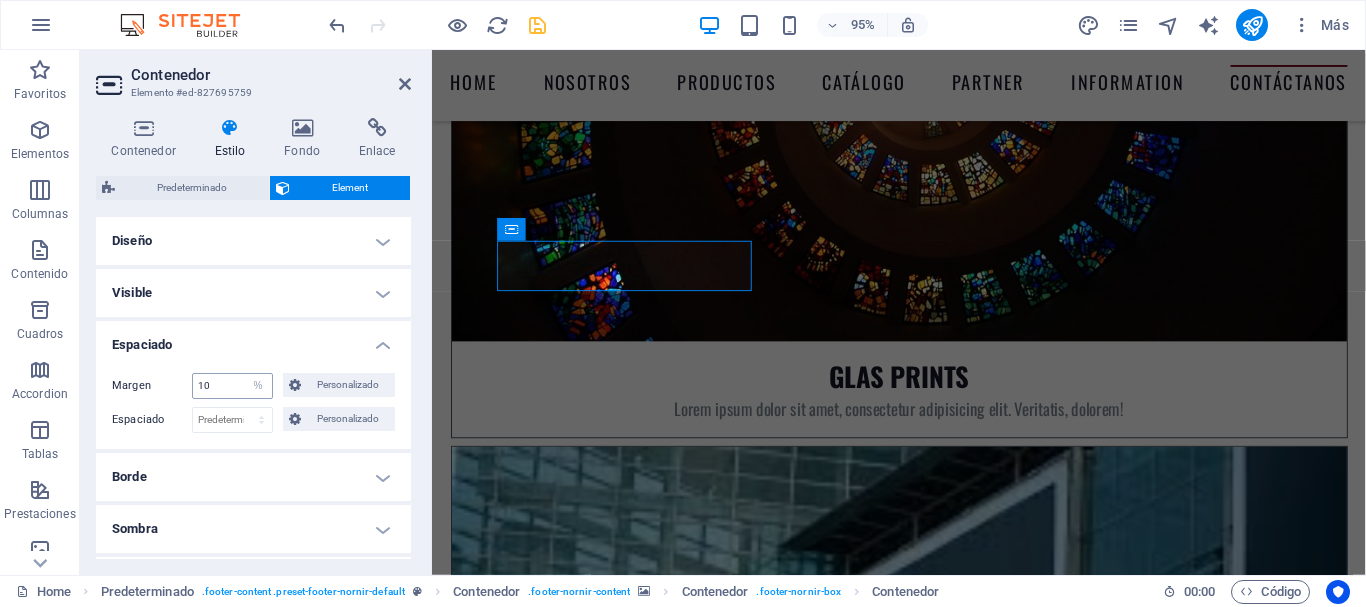 scroll, scrollTop: 9315, scrollLeft: 0, axis: vertical 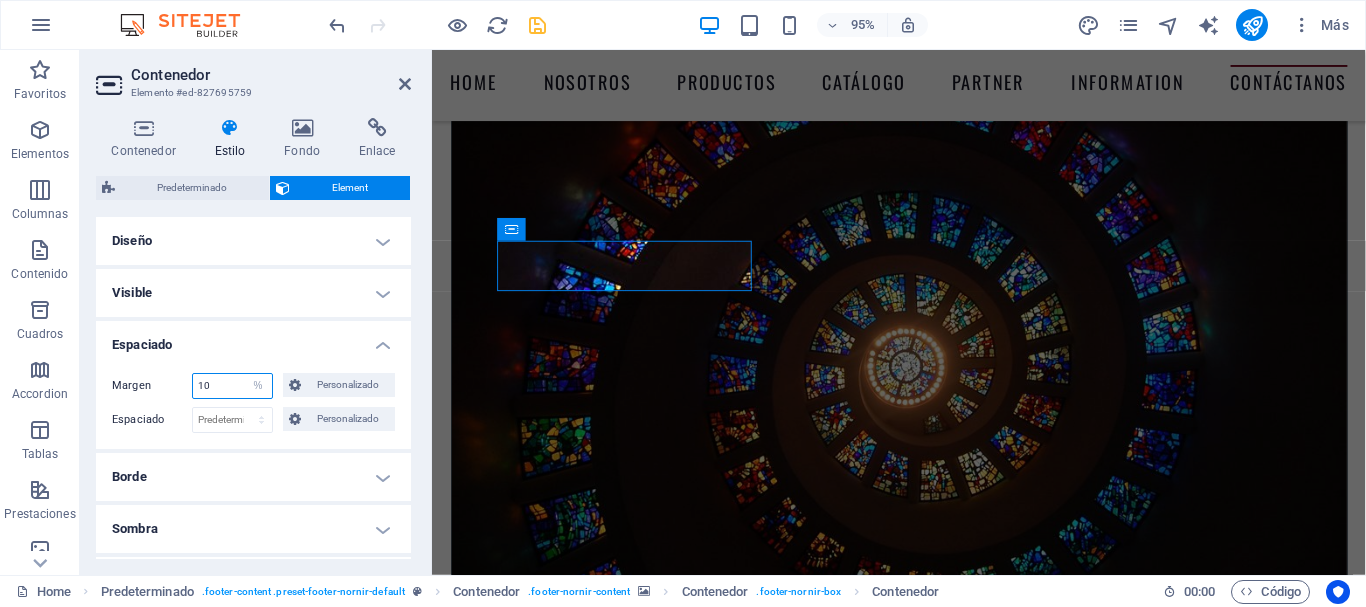 click on "10" at bounding box center [232, 386] 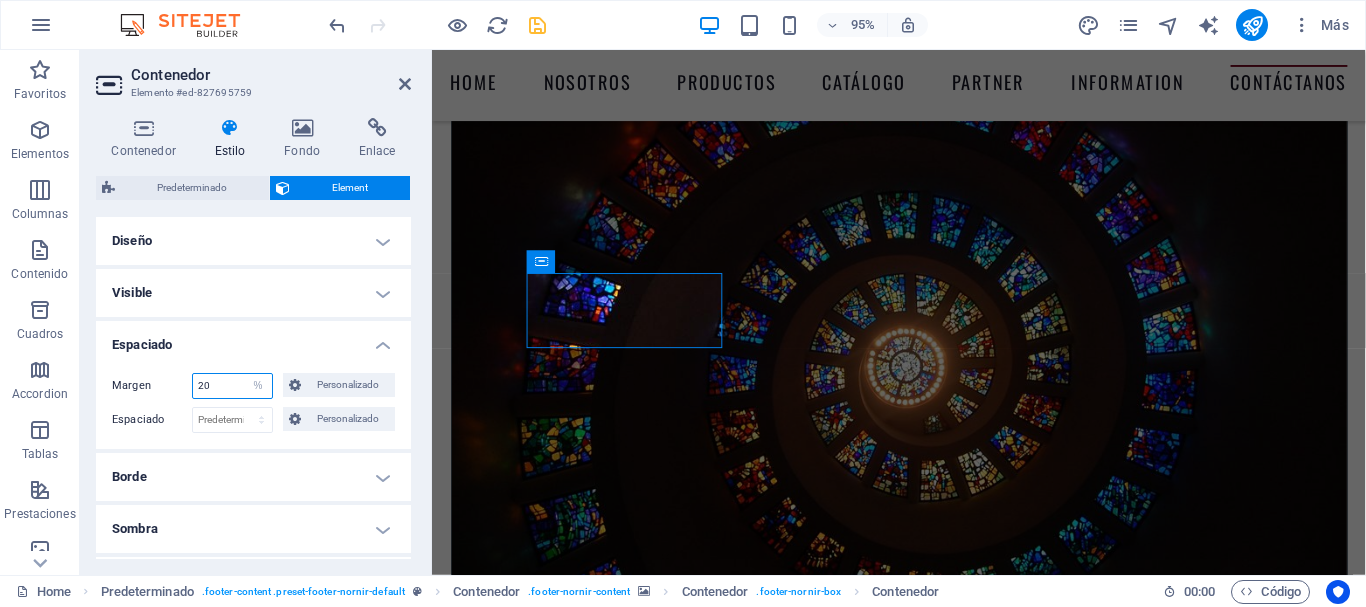 click on "20" at bounding box center [232, 386] 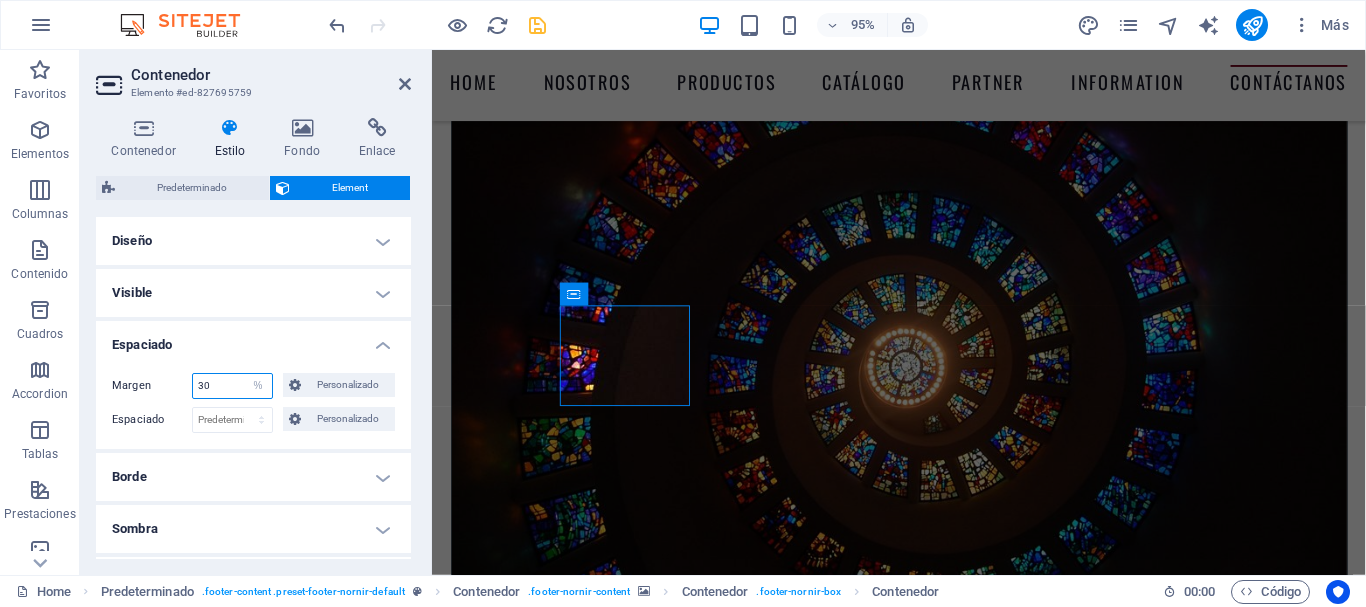 drag, startPoint x: 223, startPoint y: 379, endPoint x: 180, endPoint y: 383, distance: 43.185646 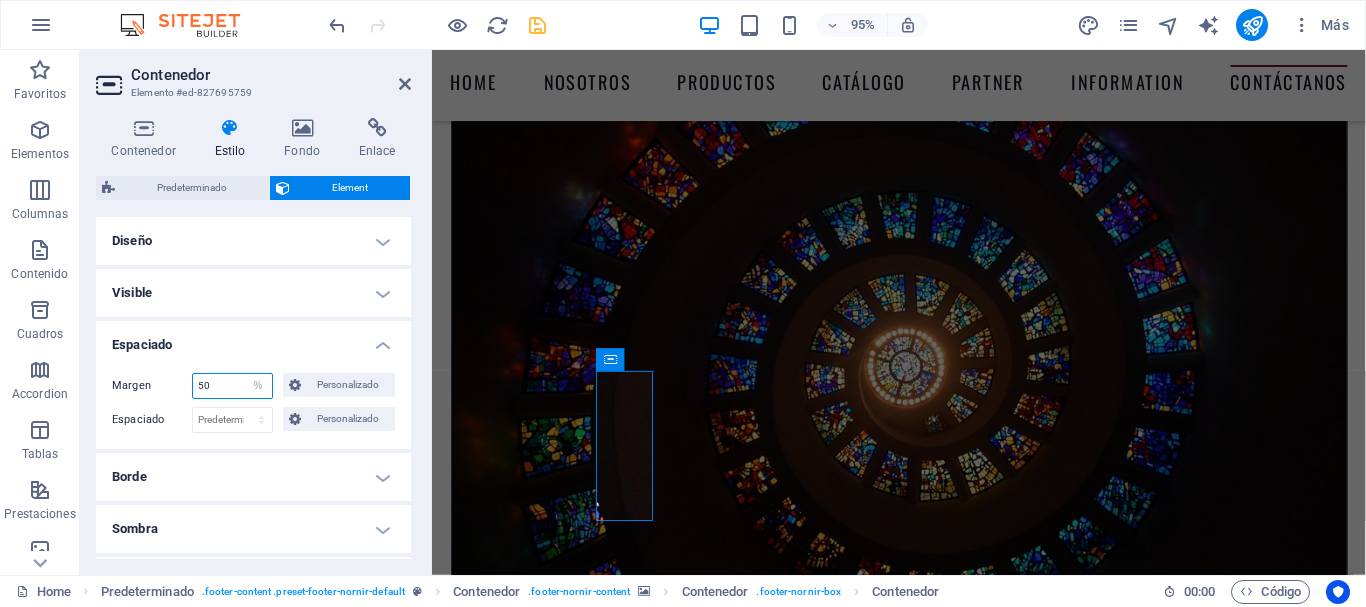 type on "5" 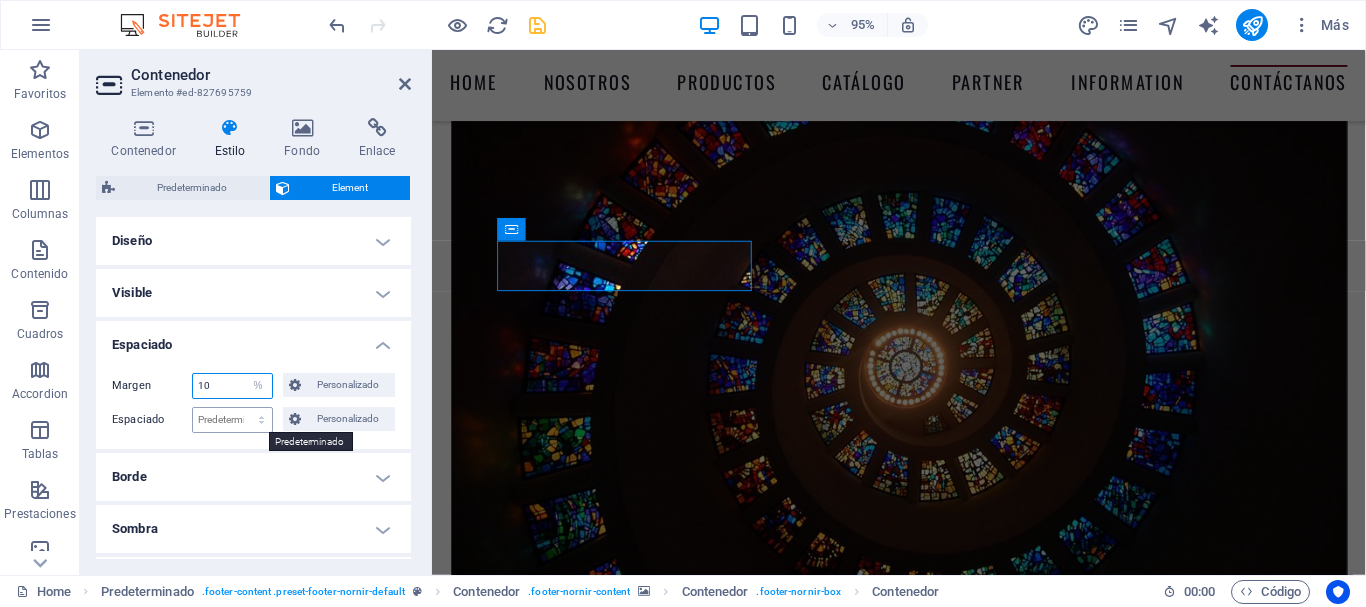 type on "1" 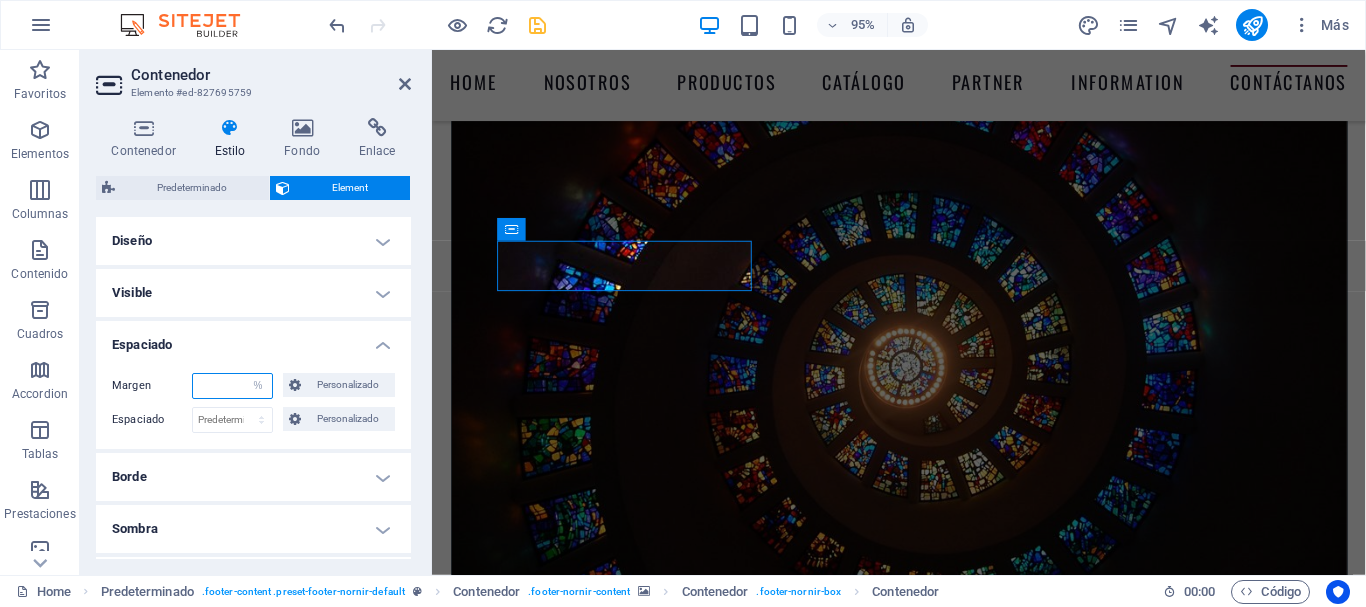 click at bounding box center [232, 386] 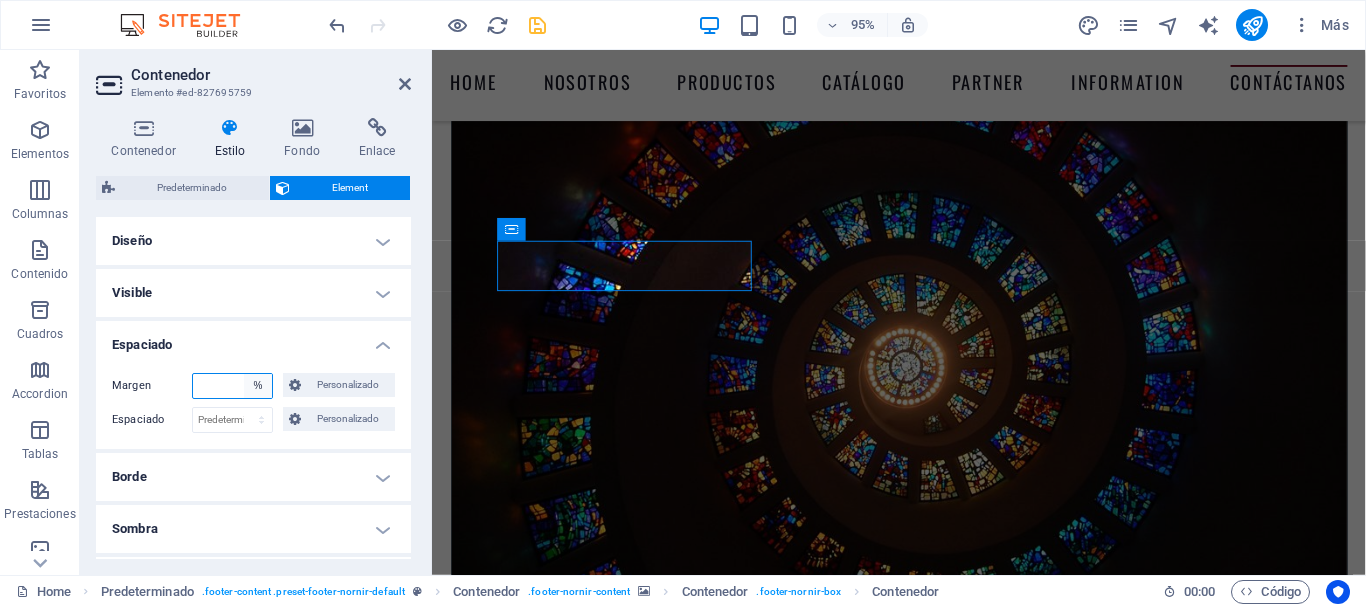type 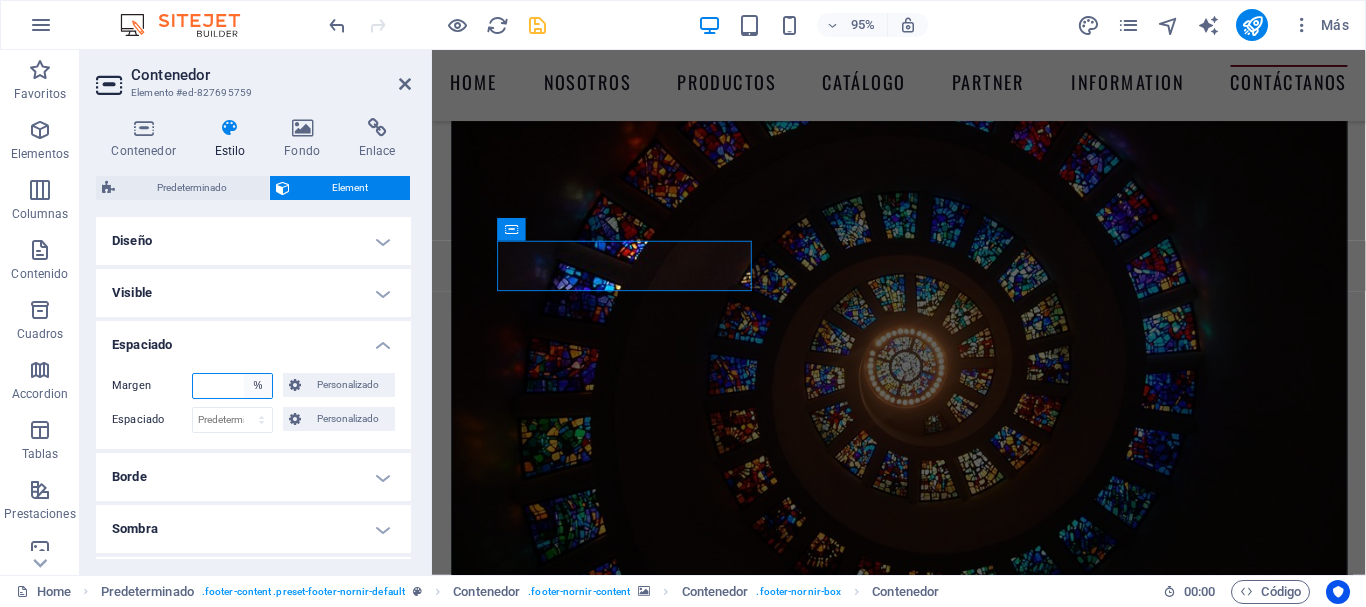 click on "Predeterminado automático px % rem vw vh Personalizado" at bounding box center [258, 386] 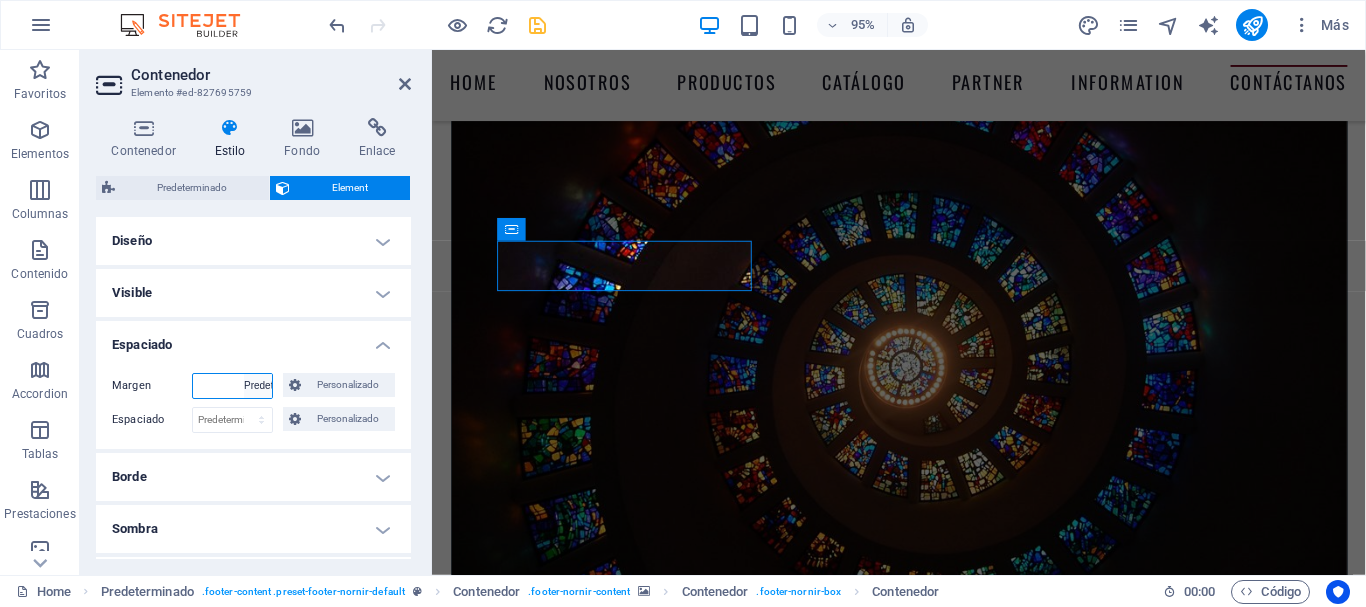 click on "Predeterminado automático px % rem vw vh Personalizado" at bounding box center (258, 386) 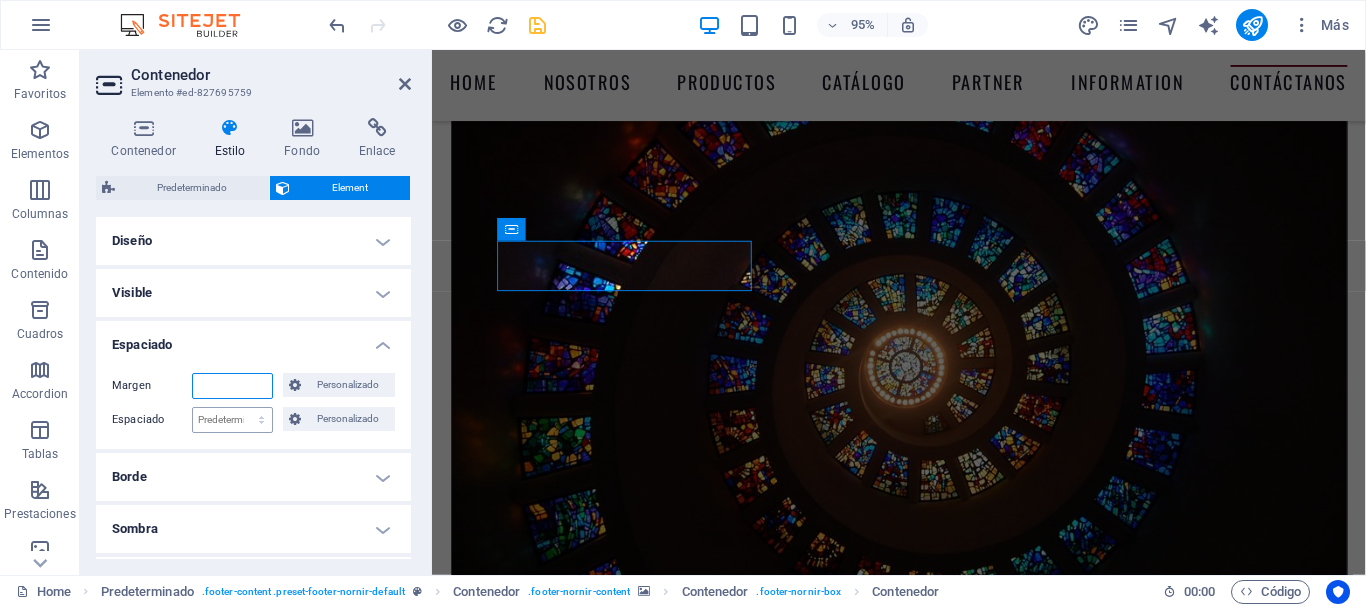 scroll, scrollTop: 9247, scrollLeft: 0, axis: vertical 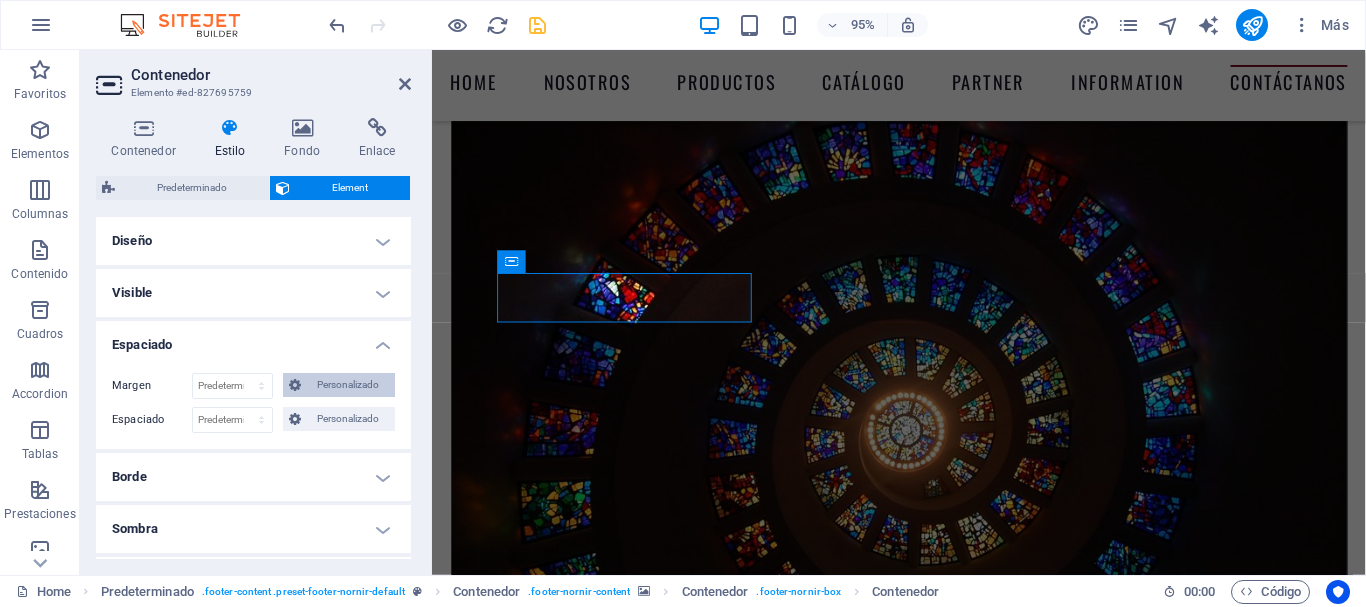 click on "Personalizado" at bounding box center [348, 385] 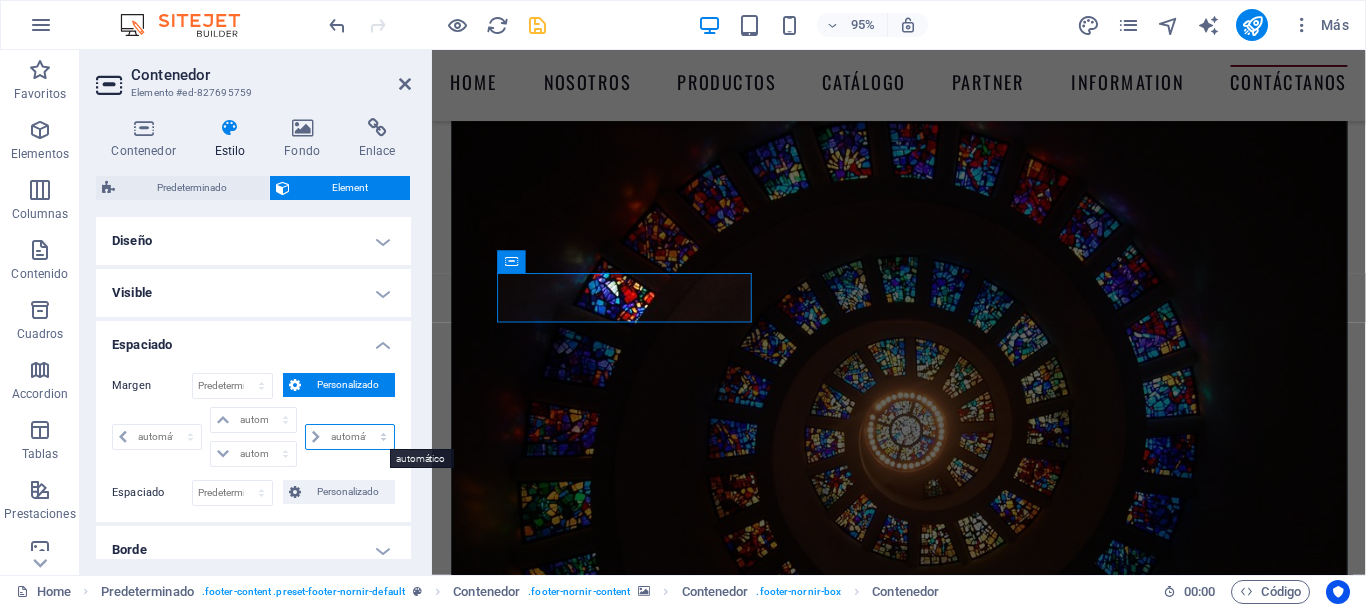 click on "automático px % rem vw vh" at bounding box center [350, 437] 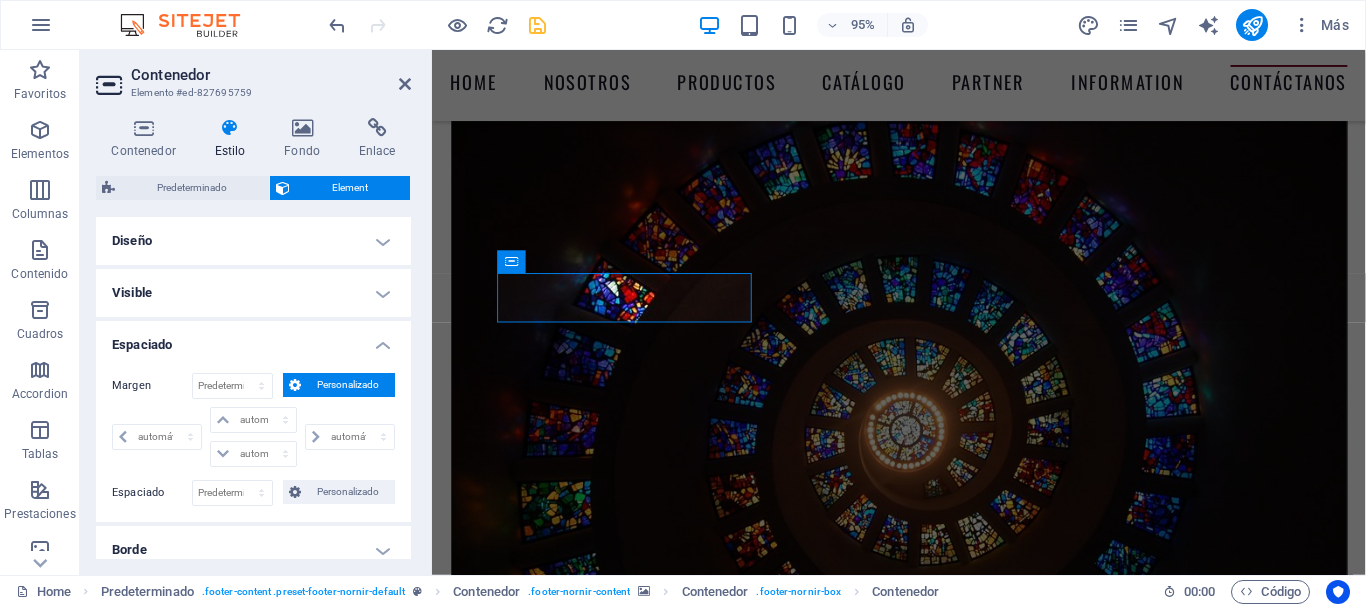 click on "automático px % rem vw vh" at bounding box center [159, 437] 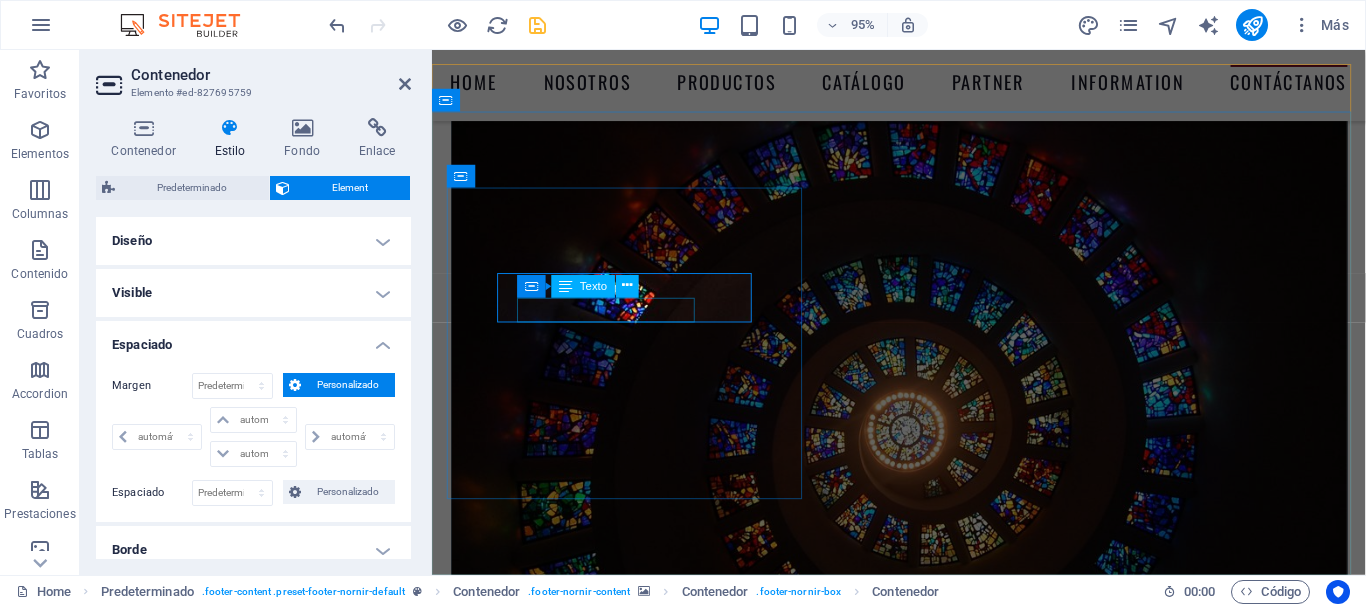 click on "[CITY], [COUNTRY]" at bounding box center (569, 8606) 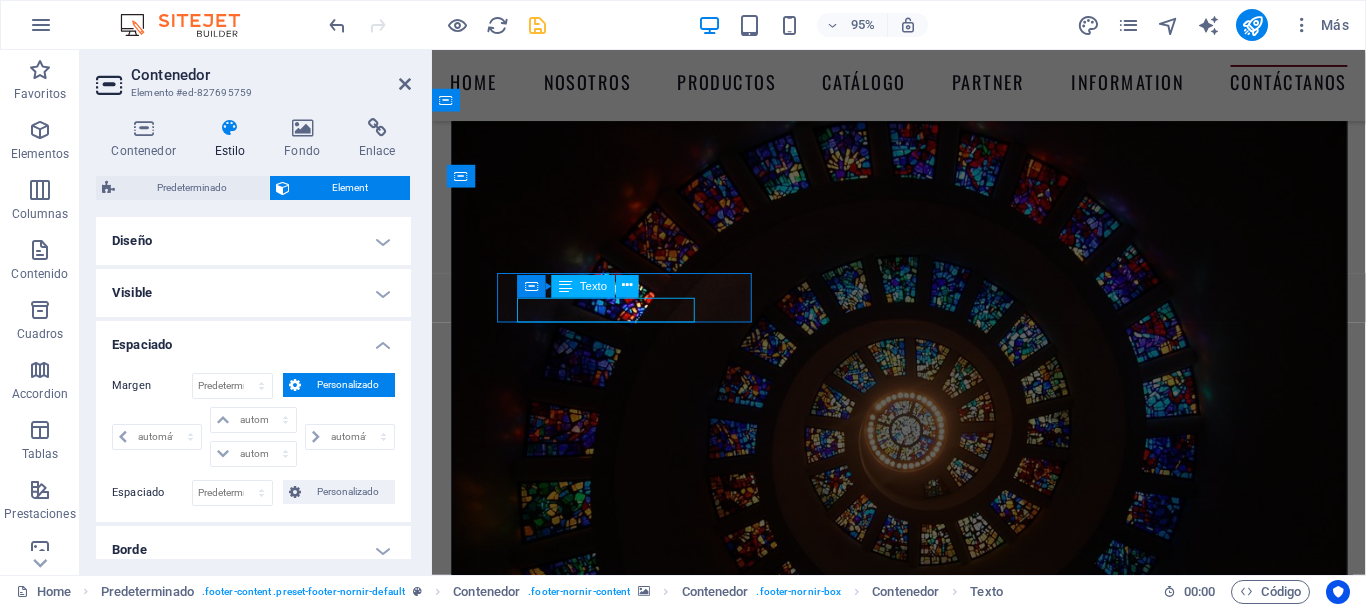 click on "[CITY], [COUNTRY]" at bounding box center [569, 8606] 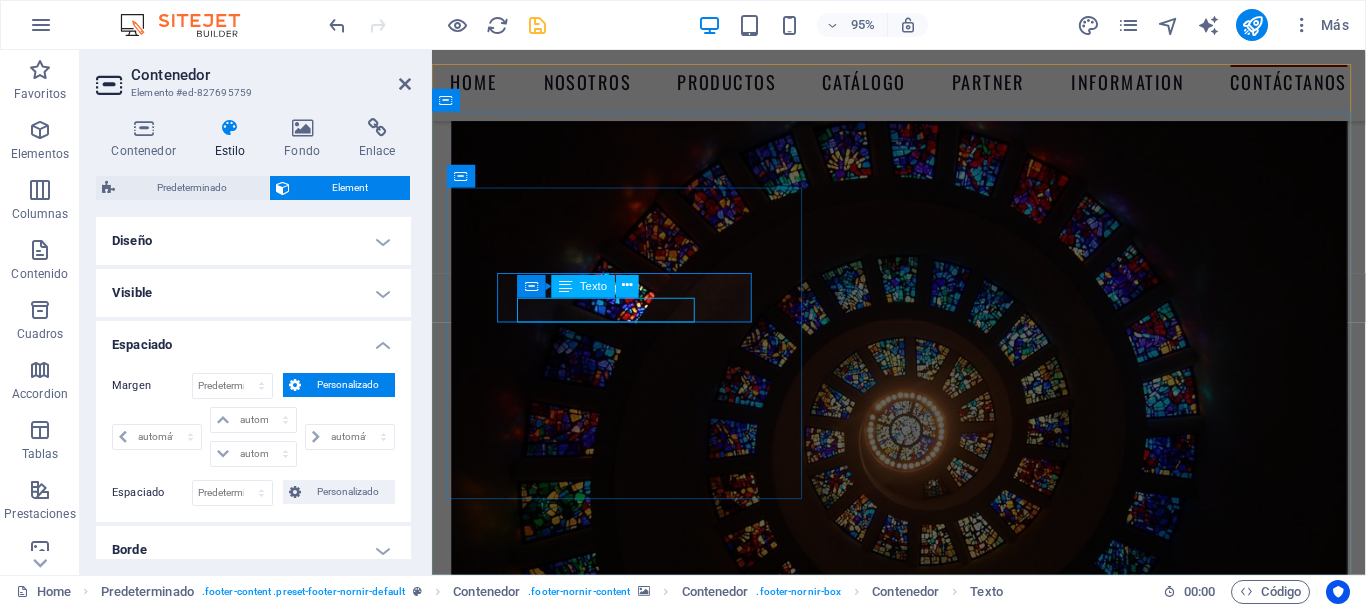 click on "Ñuñoa" at bounding box center [487, 8606] 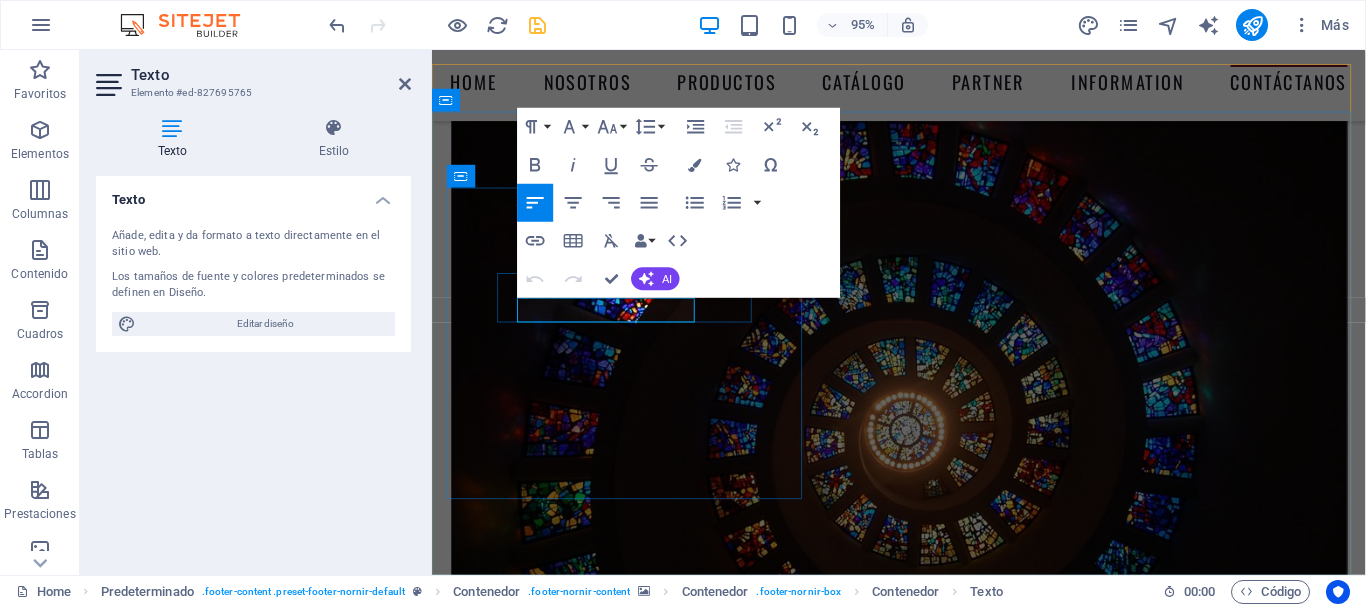 click on "Ñuñoa" at bounding box center (487, 8606) 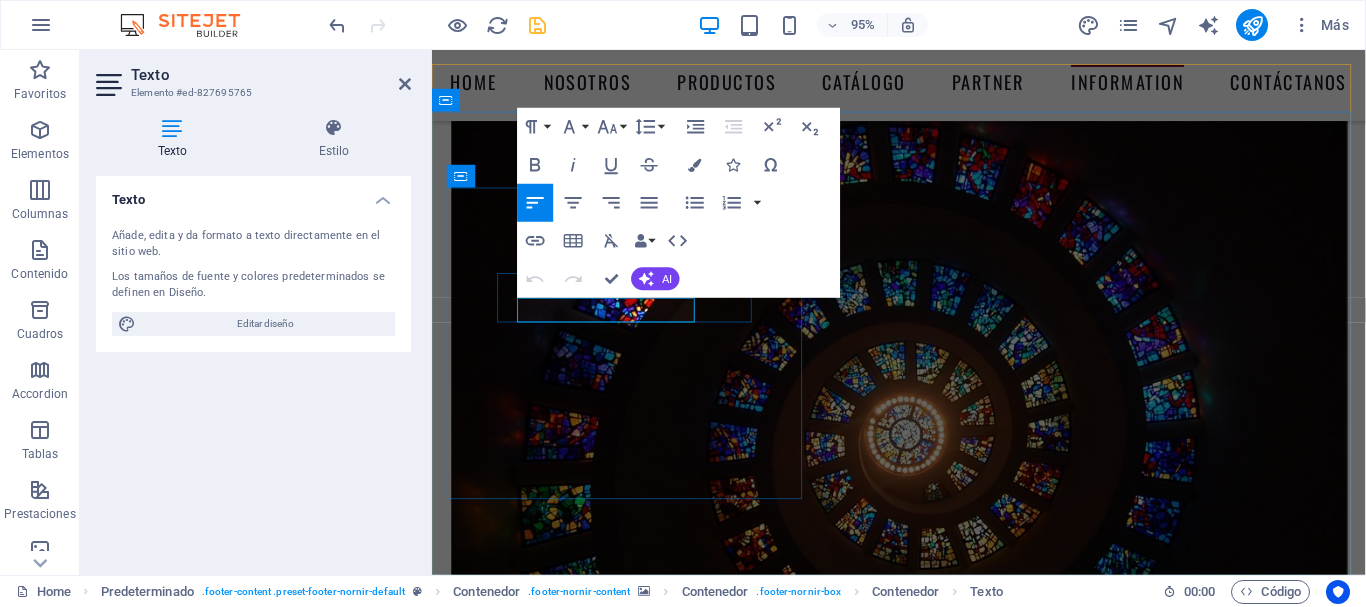 scroll, scrollTop: 8641, scrollLeft: 0, axis: vertical 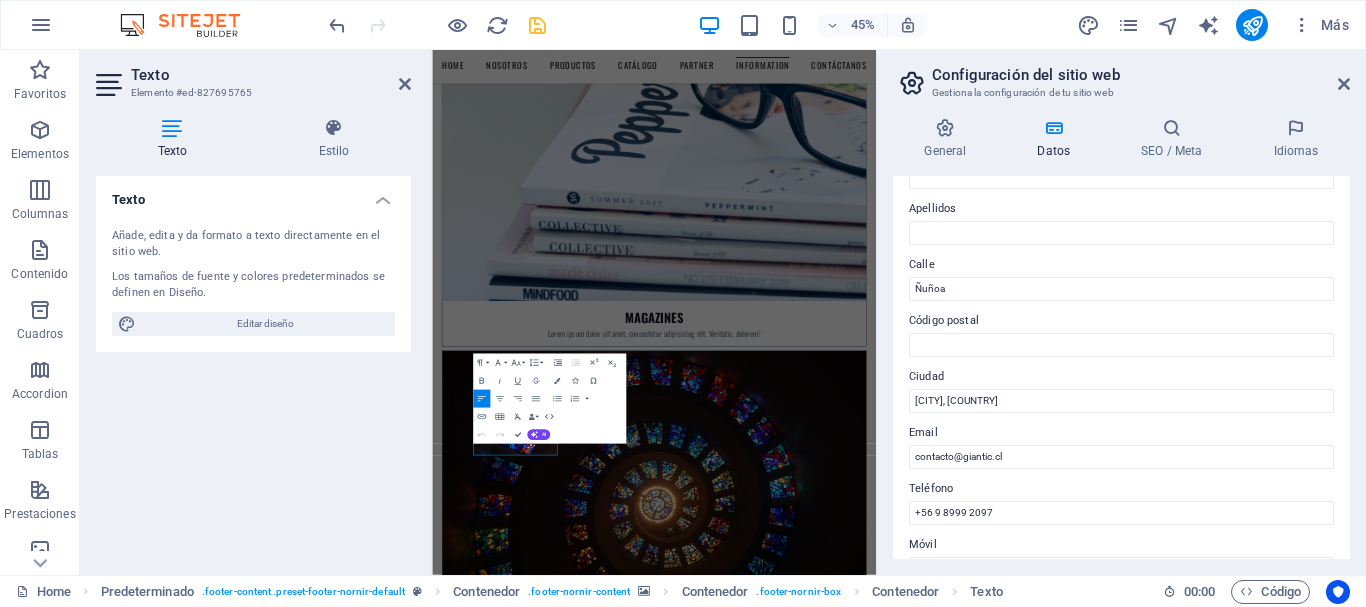 click on "Código postal" at bounding box center (1121, 321) 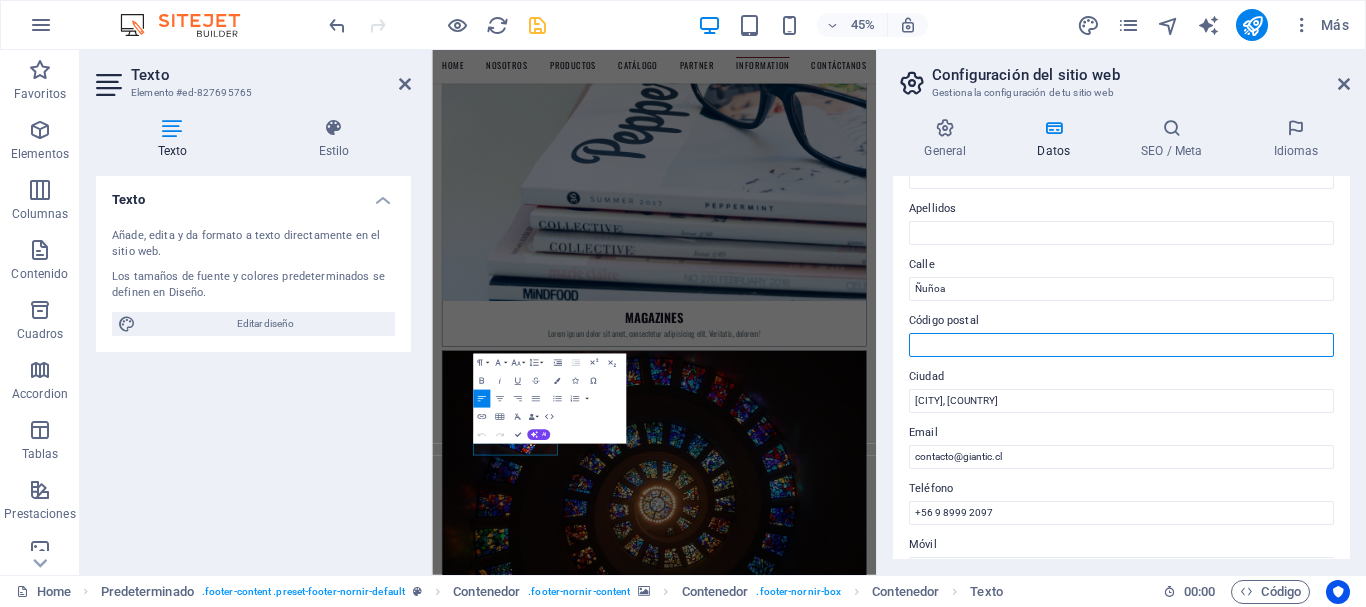click on "Código postal" at bounding box center (1121, 345) 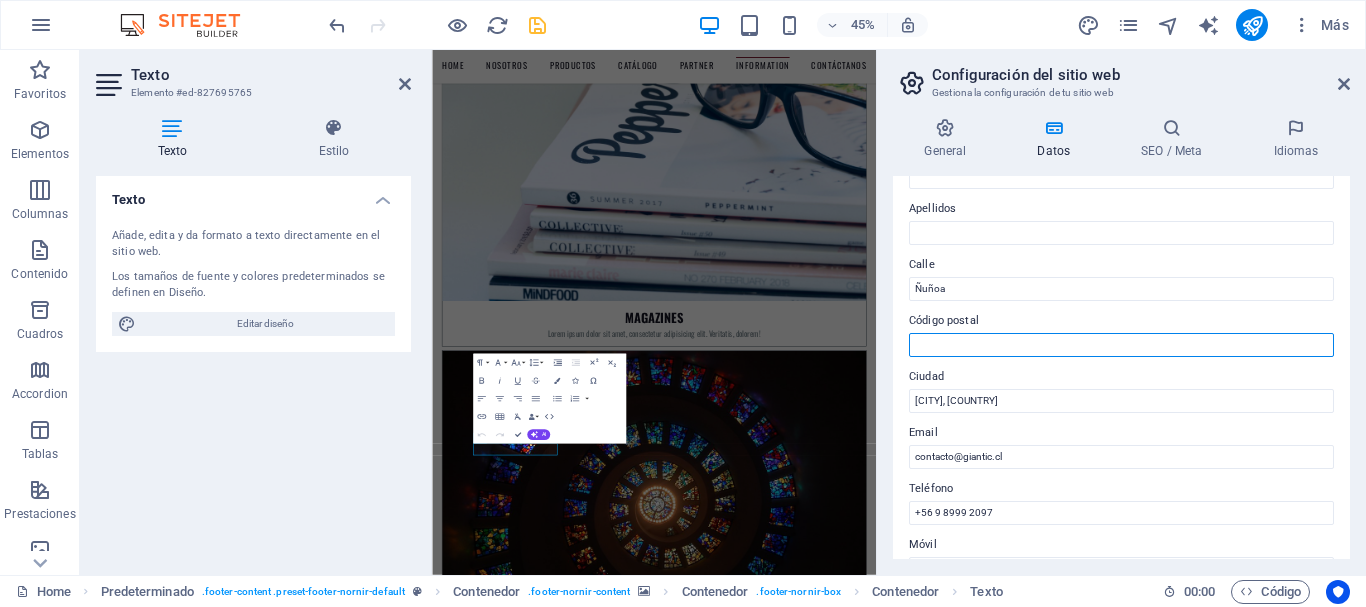 drag, startPoint x: 1012, startPoint y: 350, endPoint x: 996, endPoint y: 343, distance: 17.464249 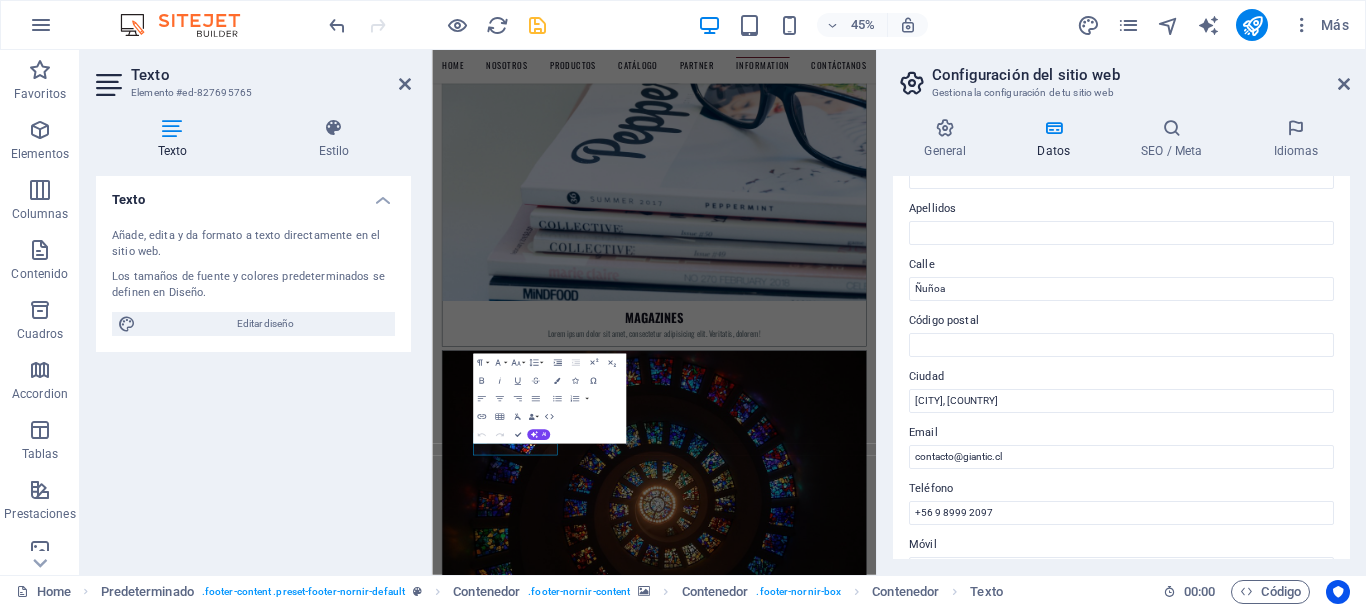 click on "Datos de contacto para este sitio web. Pueden usarse en cualquier parte del sitio web y se actualizarán de forma automática. Empresa [WEBSITE] Nombre Apellidos Calle [STREET] [POSTAL_CODE] Ciudad [CITY], [COUNTRY] Email contacto@[WEBSITE] Teléfono [PHONE] Móvil Fax Campo personalizado 1 Campo personalizado 2 Campo personalizado 3 Campo personalizado 4 Campo personalizado 5 Campo personalizado 6" at bounding box center [1121, 367] 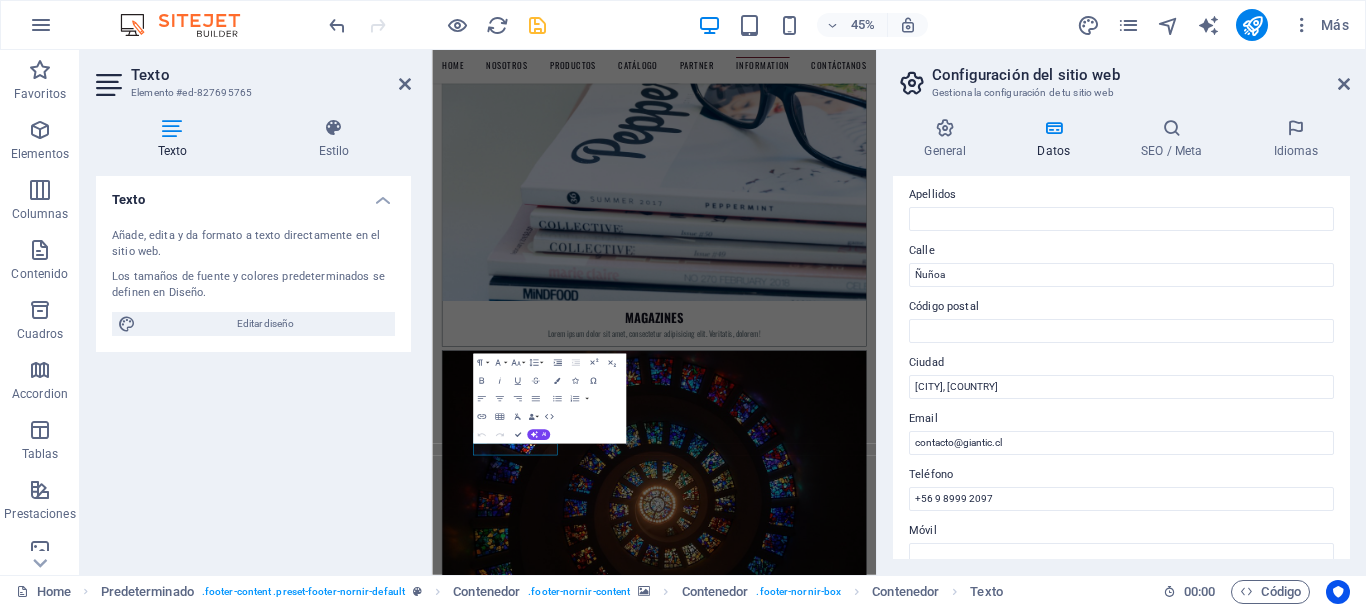 scroll, scrollTop: 0, scrollLeft: 0, axis: both 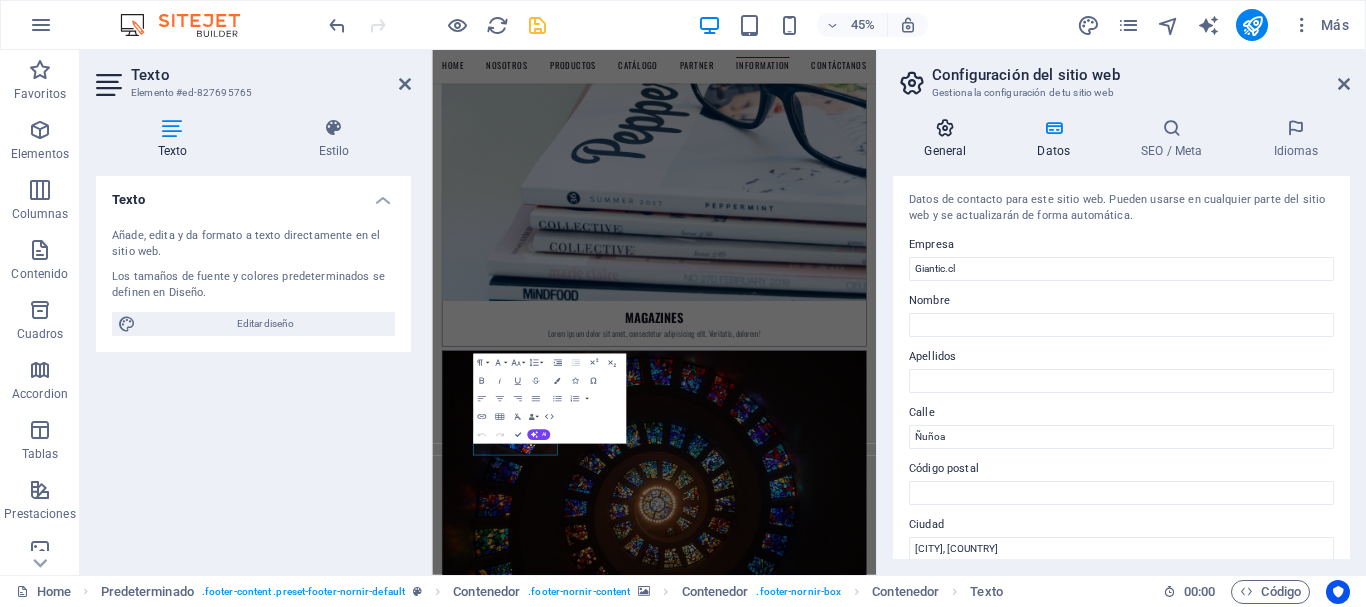 click at bounding box center (945, 128) 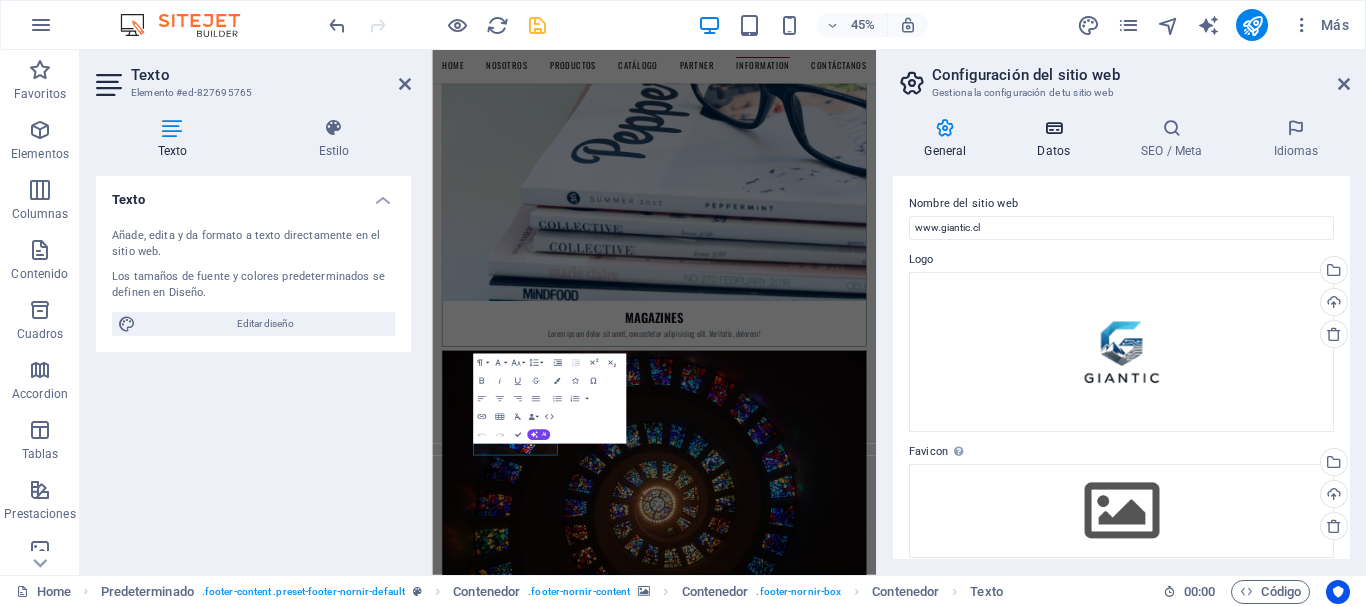 click on "Datos" at bounding box center [1058, 139] 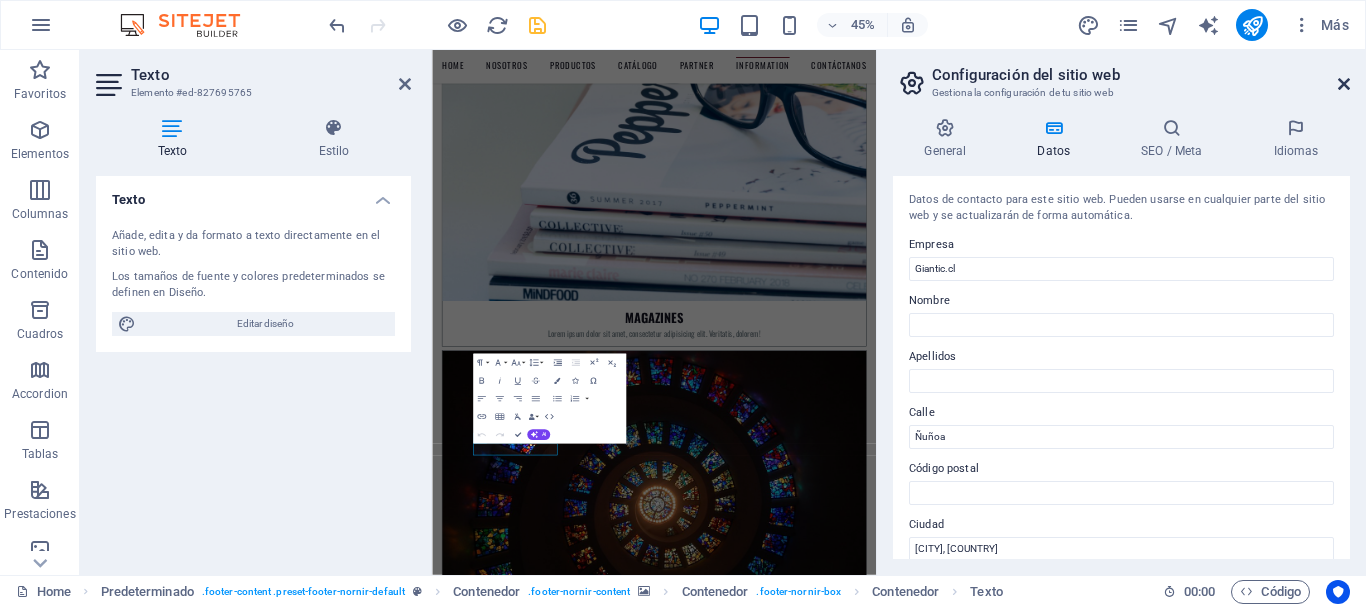 click at bounding box center [1344, 84] 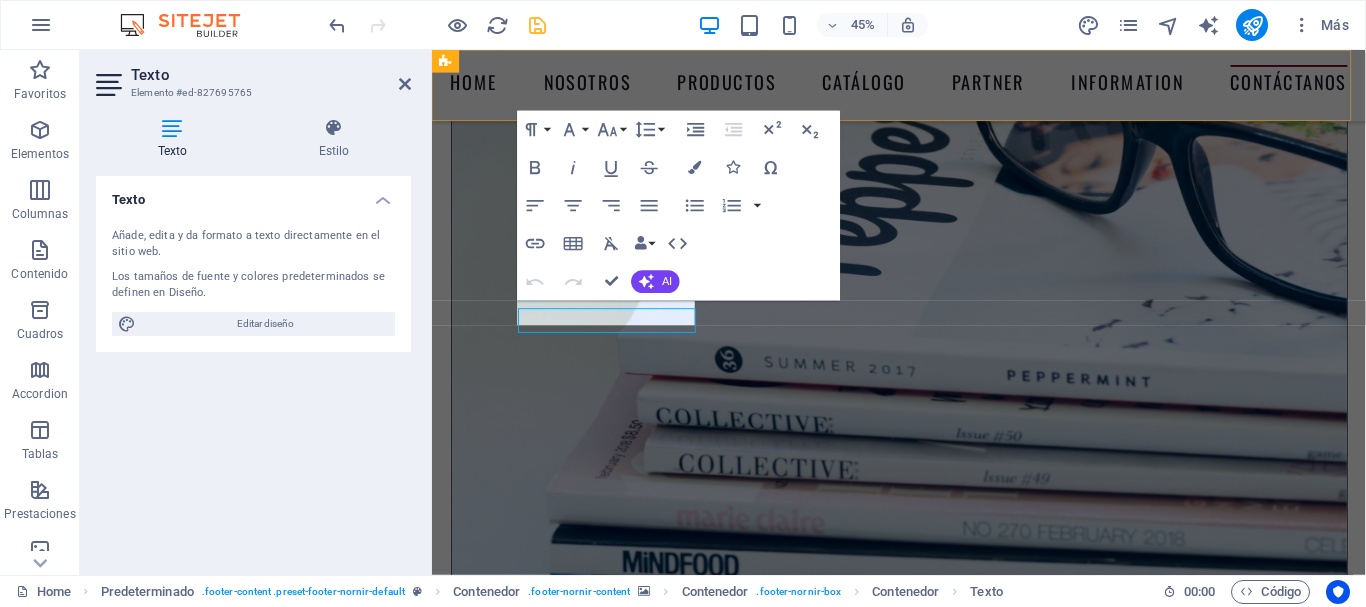 scroll, scrollTop: 9244, scrollLeft: 0, axis: vertical 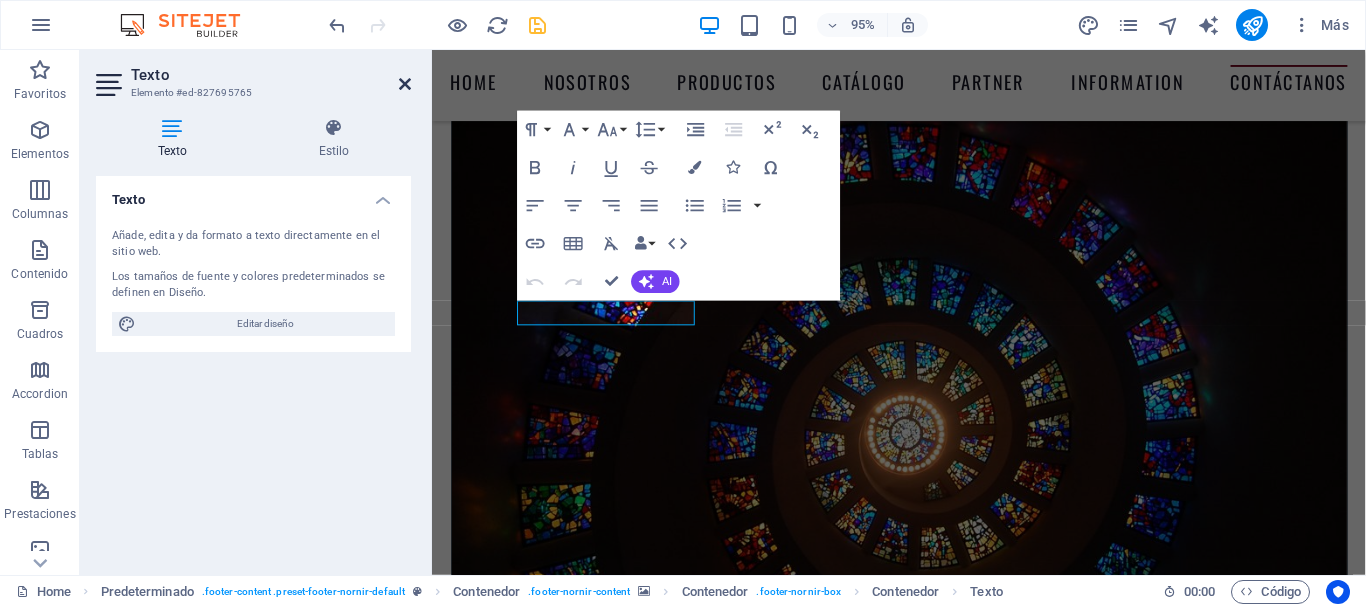 click at bounding box center [405, 84] 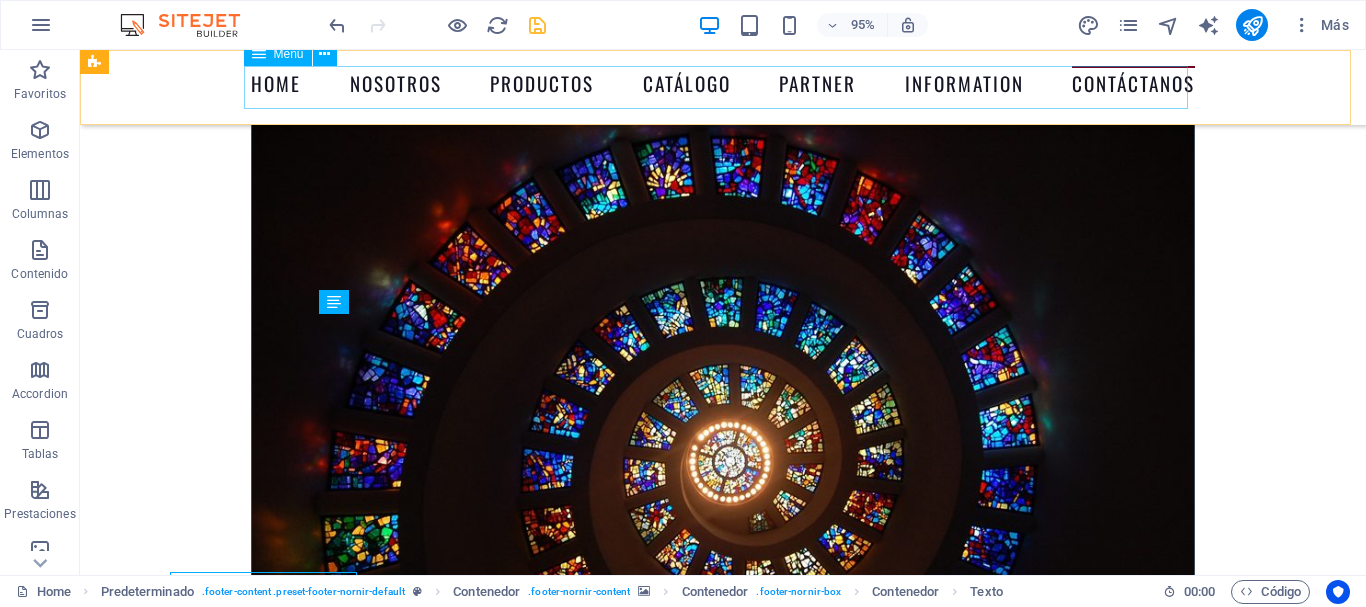 scroll, scrollTop: 8986, scrollLeft: 0, axis: vertical 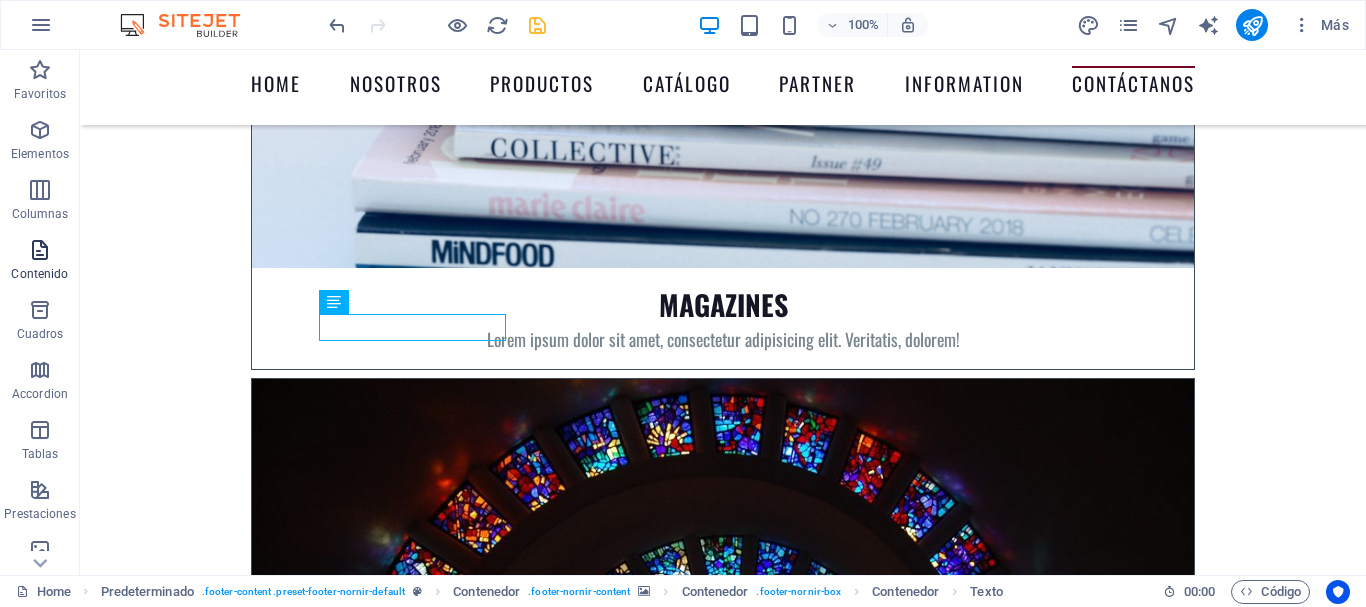 click on "Contenido" at bounding box center [39, 274] 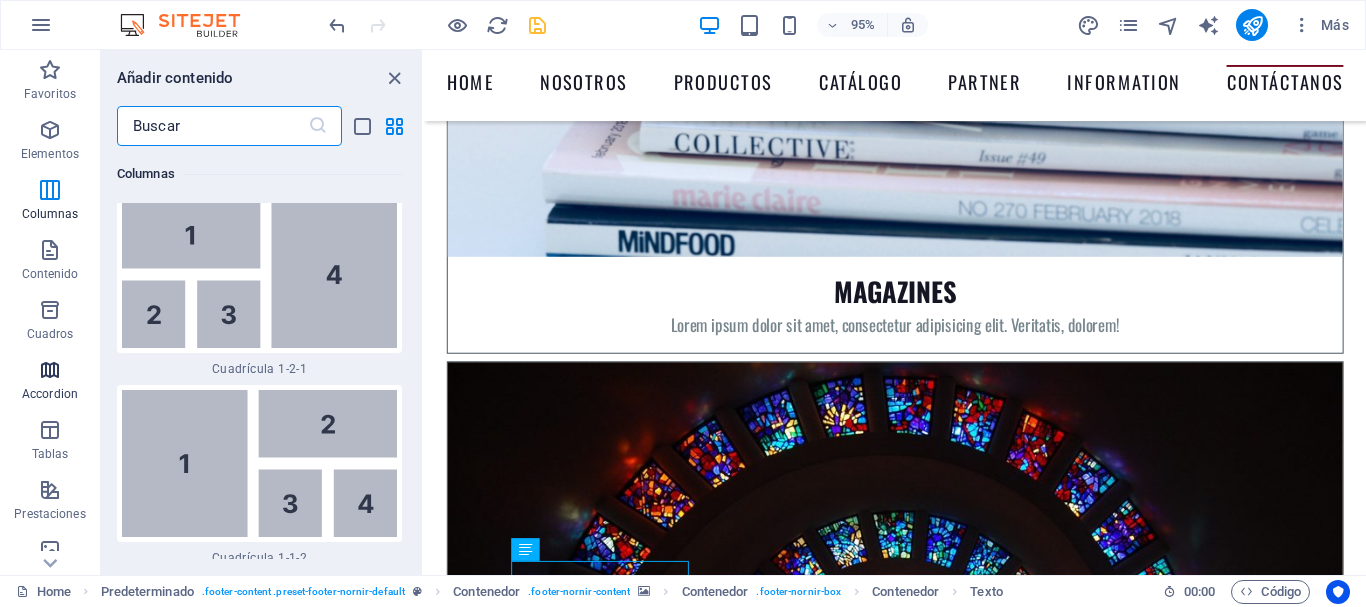 scroll, scrollTop: 5584, scrollLeft: 0, axis: vertical 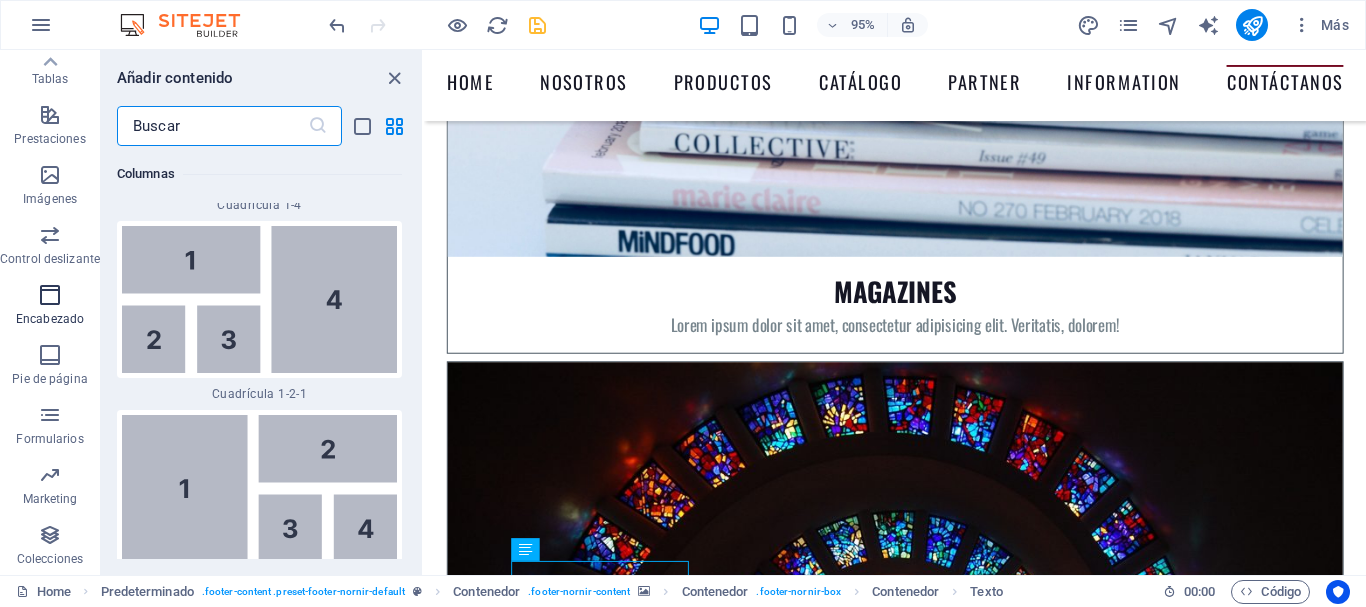 click at bounding box center [50, 295] 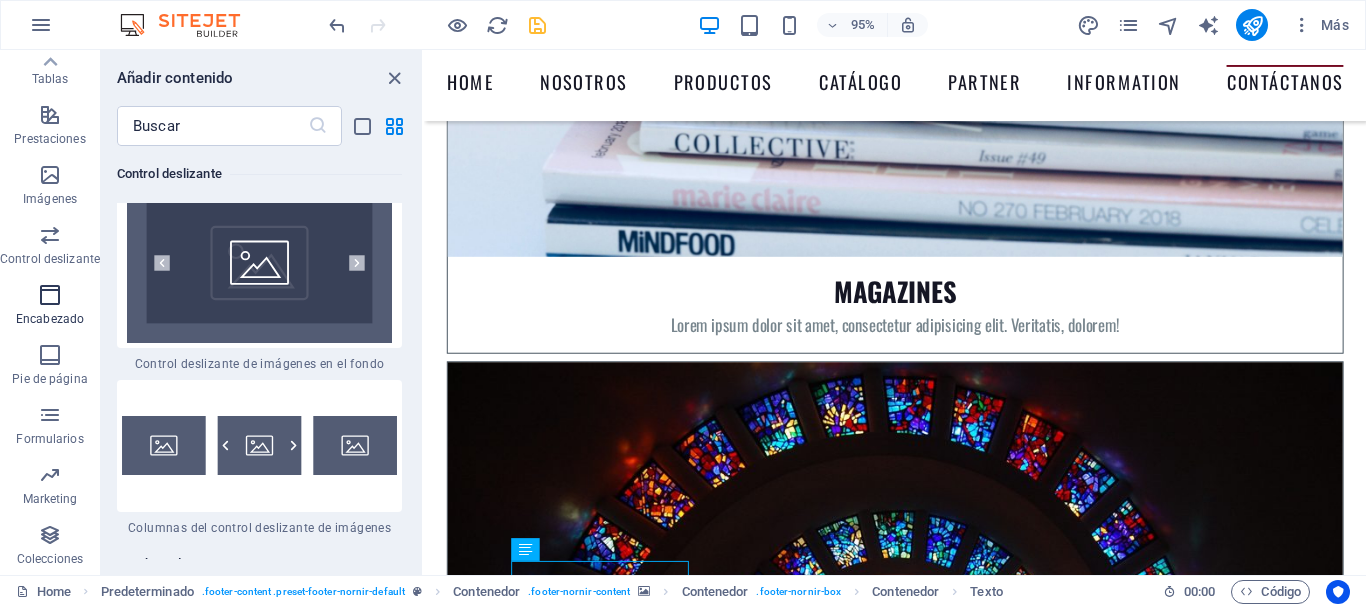 scroll, scrollTop: 24033, scrollLeft: 0, axis: vertical 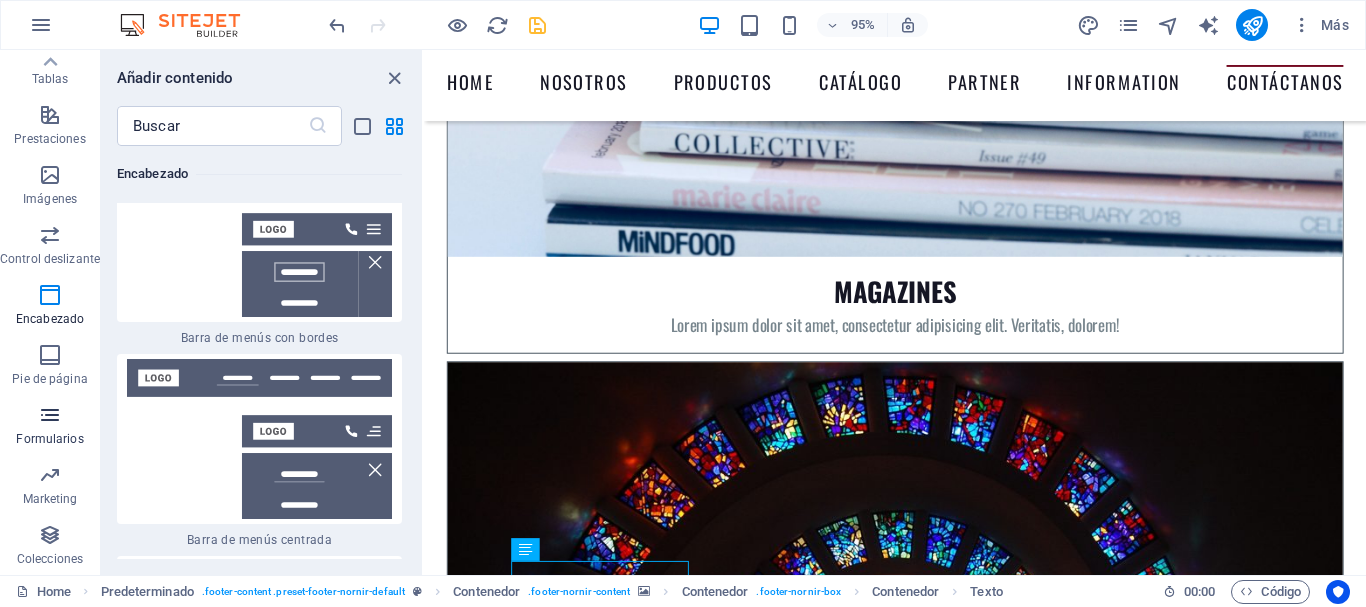 click at bounding box center [50, 415] 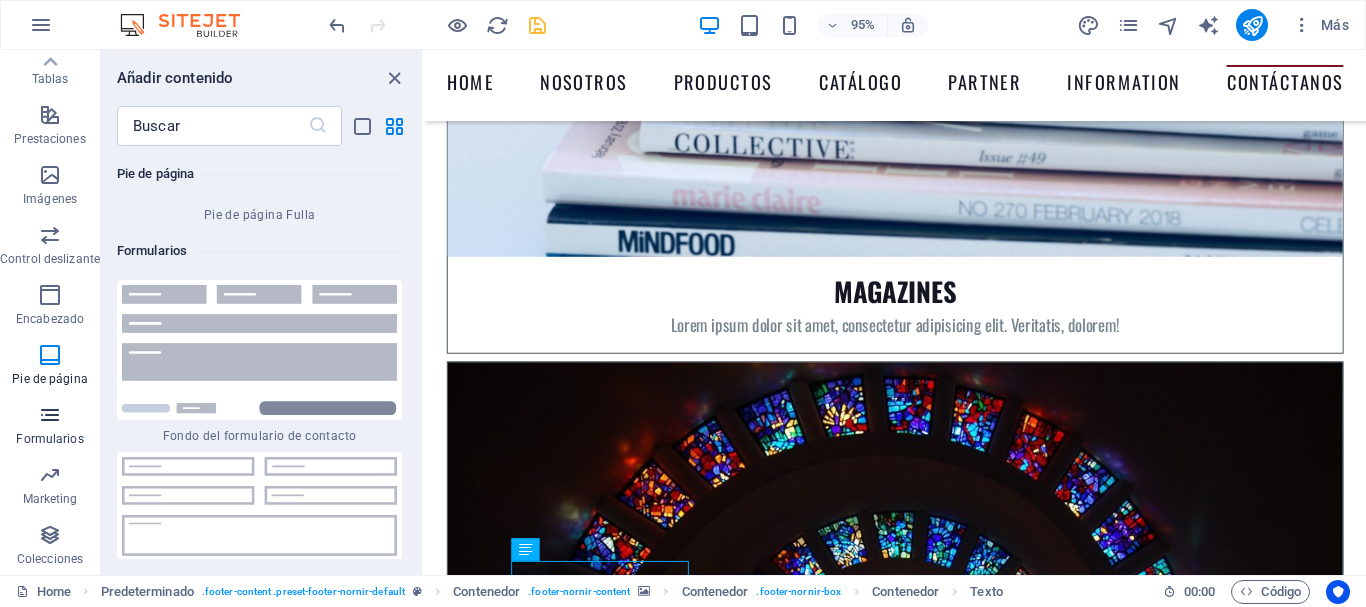 scroll, scrollTop: 29442, scrollLeft: 0, axis: vertical 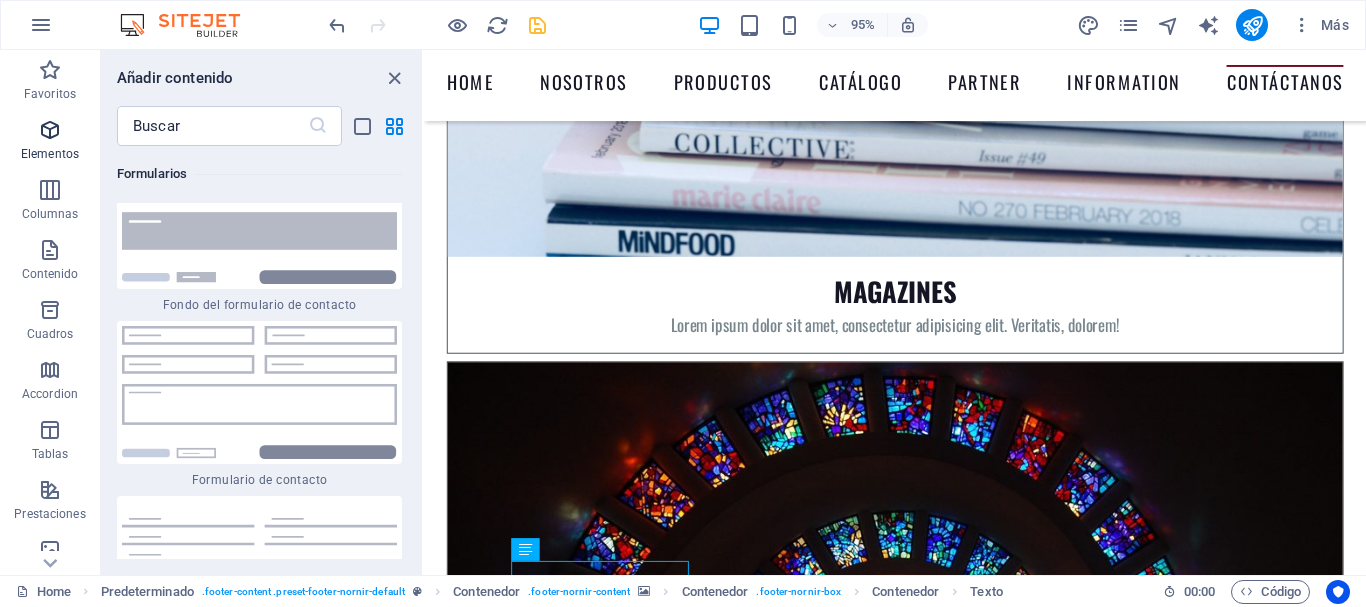 click on "Elementos" at bounding box center [50, 142] 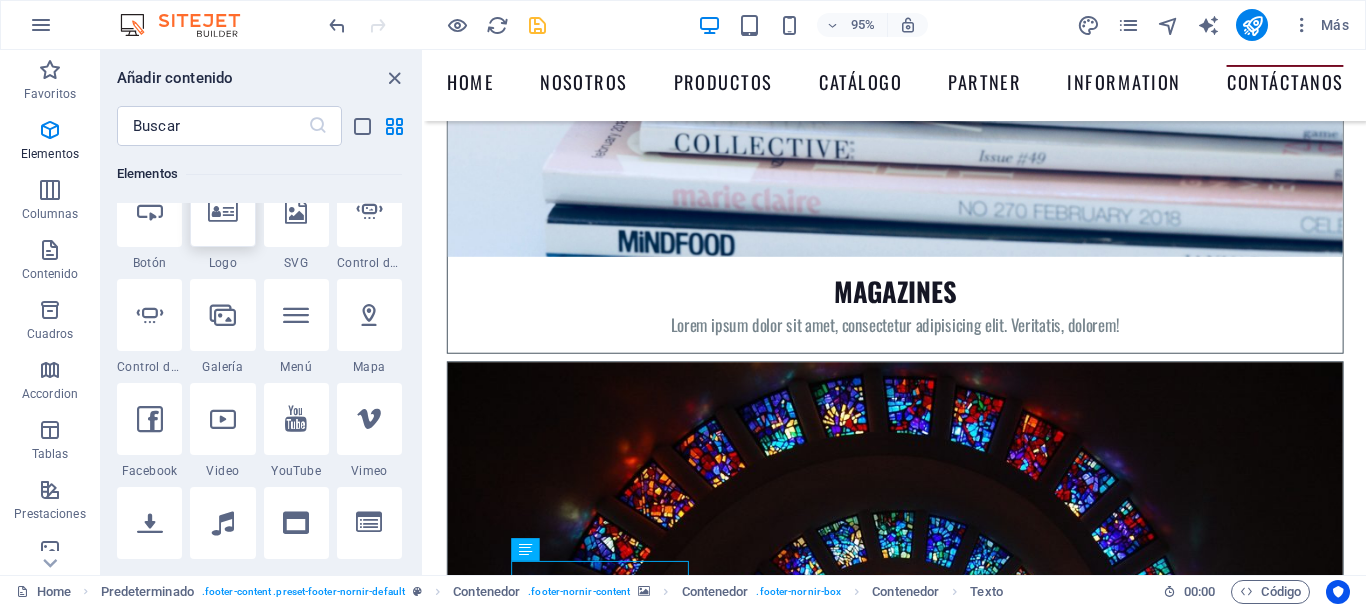 scroll, scrollTop: 612, scrollLeft: 0, axis: vertical 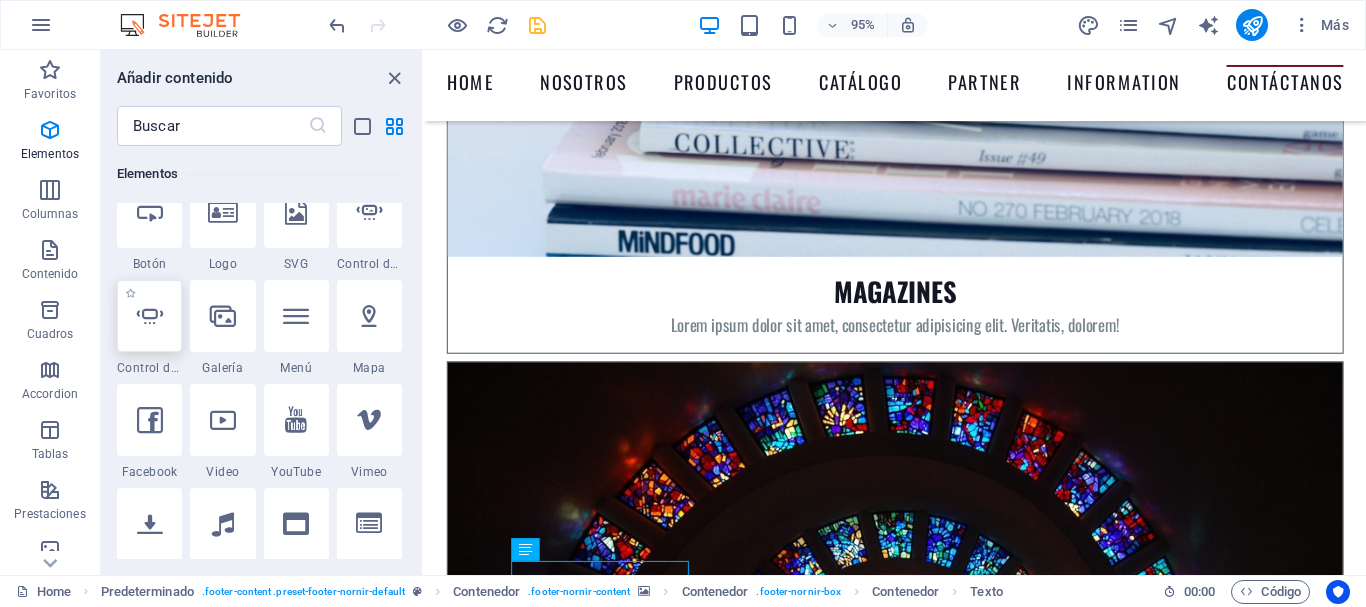 click at bounding box center (150, 316) 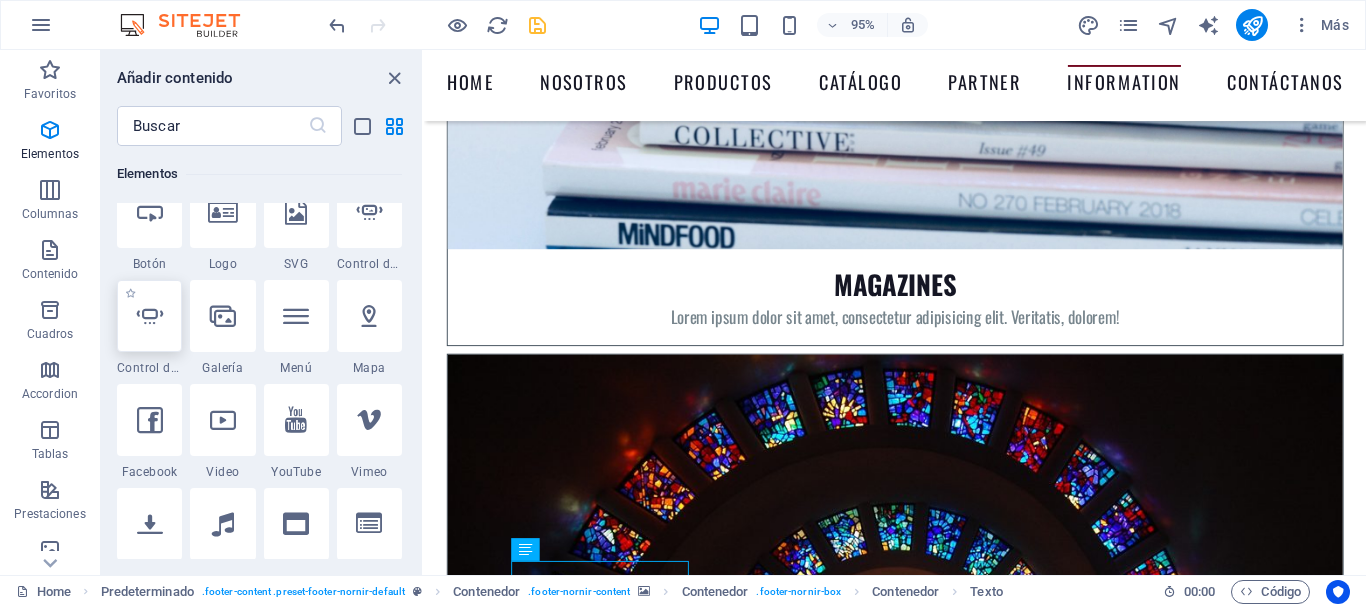 select on "ms" 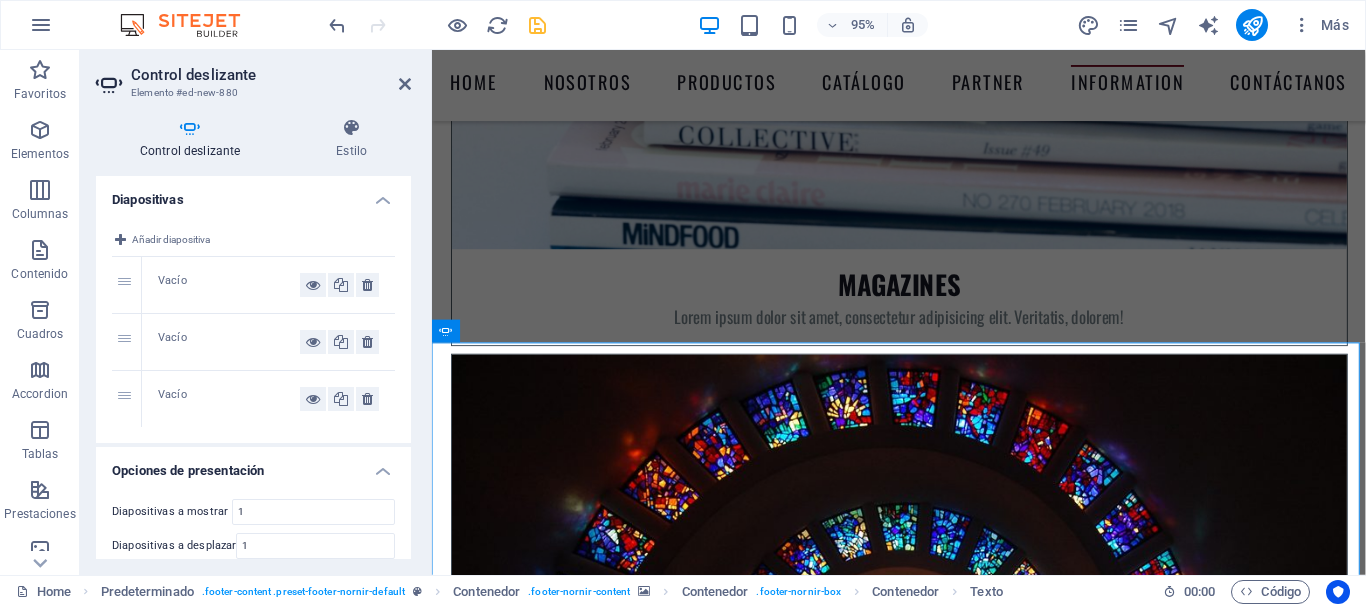 scroll, scrollTop: 8970, scrollLeft: 0, axis: vertical 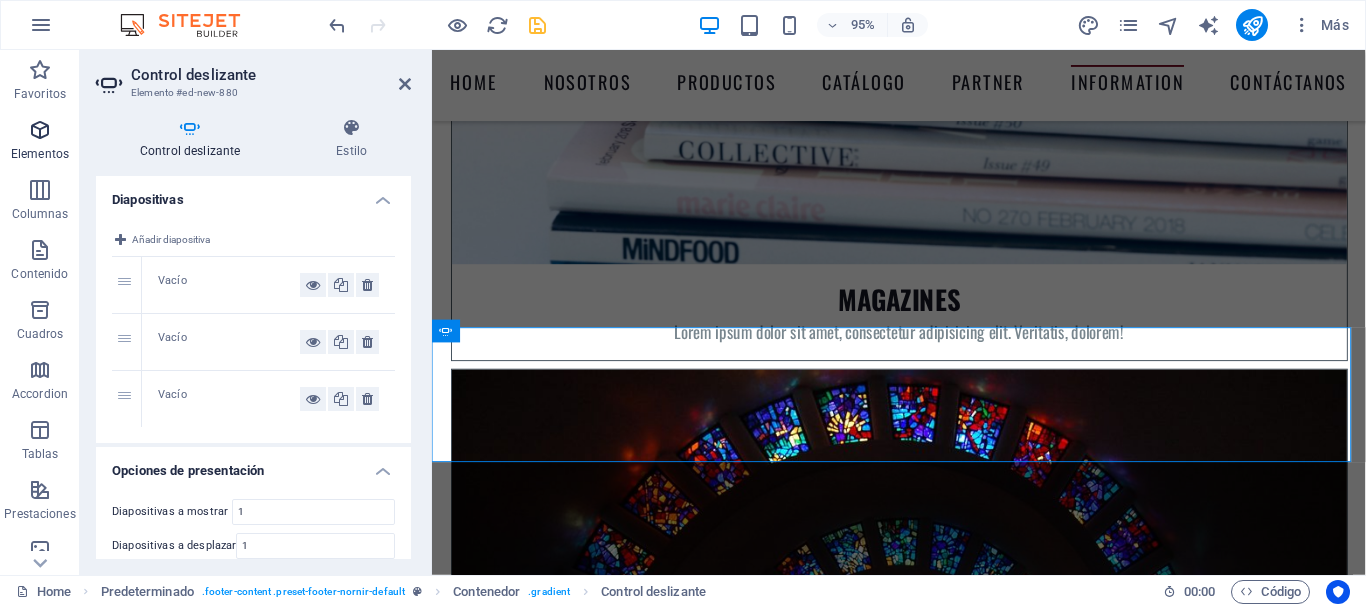 click on "Elementos" at bounding box center [40, 154] 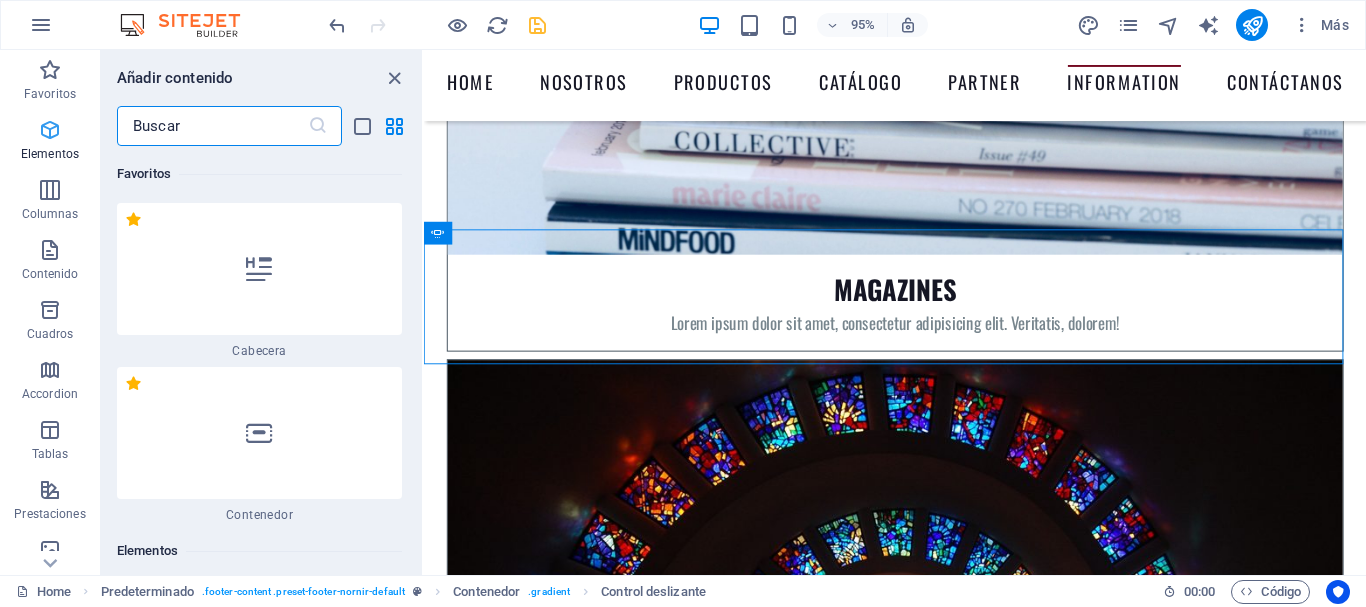 scroll, scrollTop: 9073, scrollLeft: 0, axis: vertical 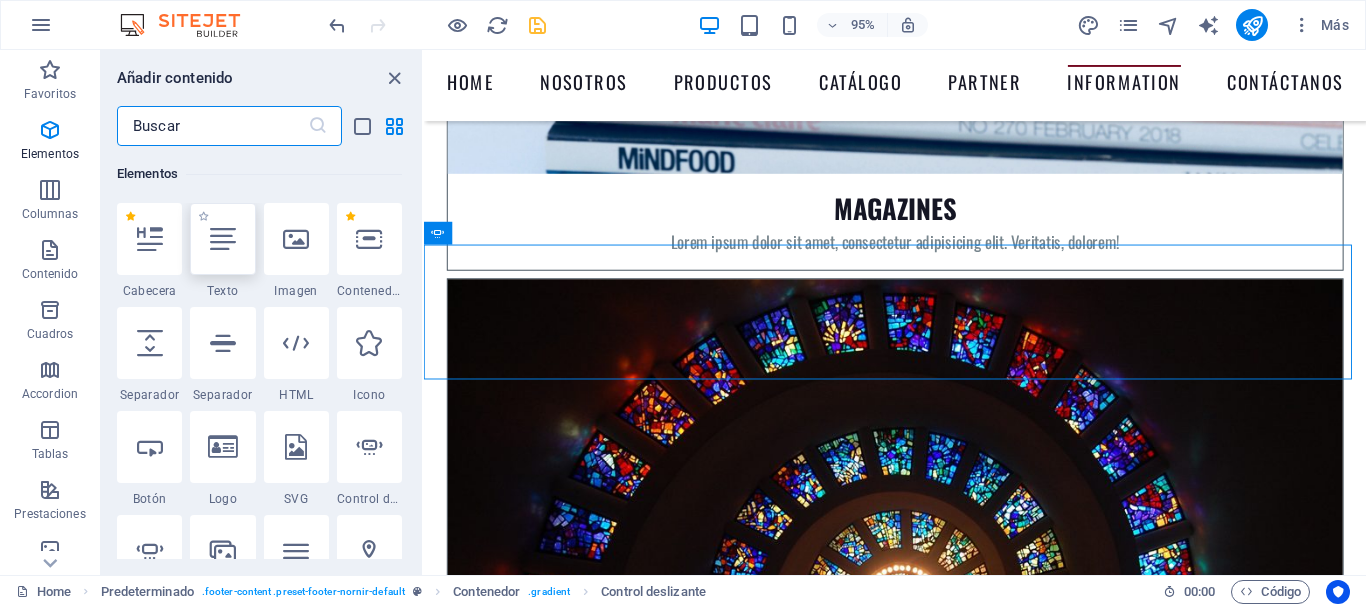 click at bounding box center [223, 239] 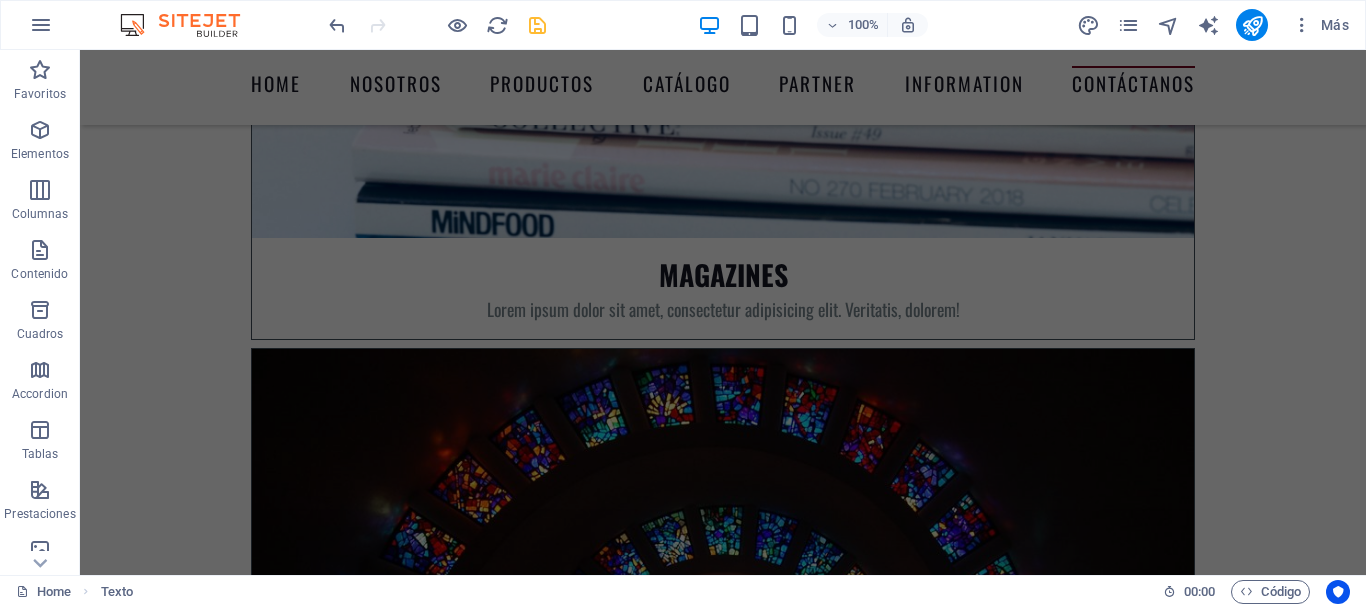 scroll, scrollTop: 9017, scrollLeft: 0, axis: vertical 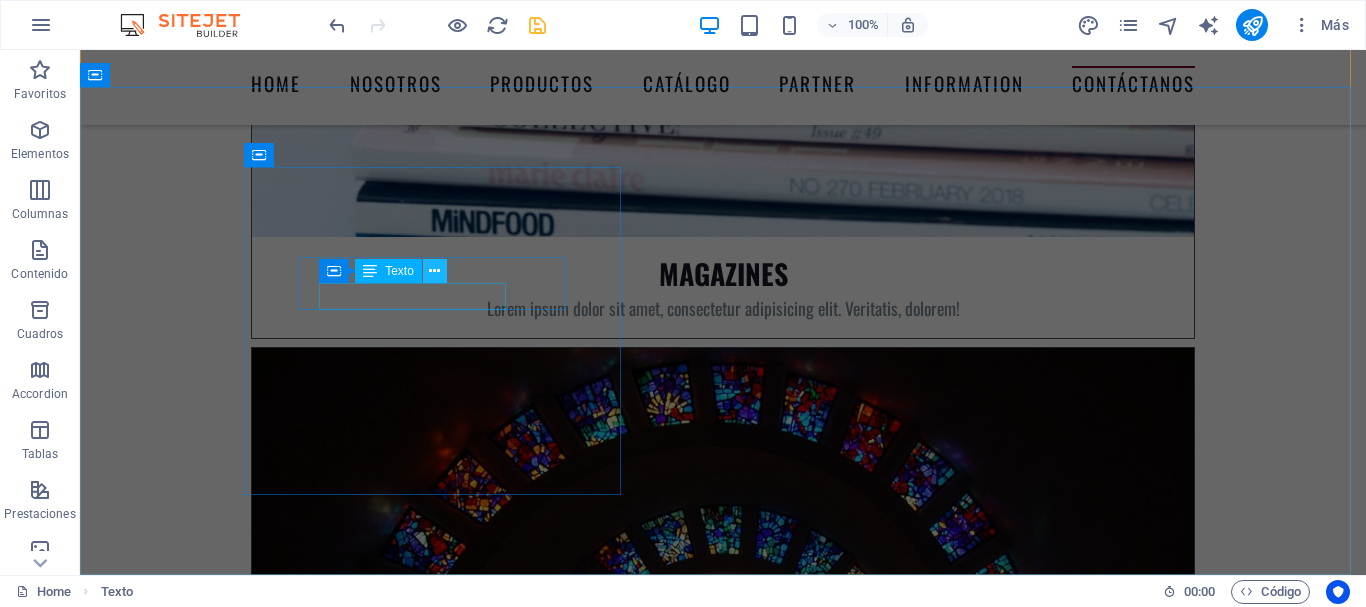 click at bounding box center [434, 271] 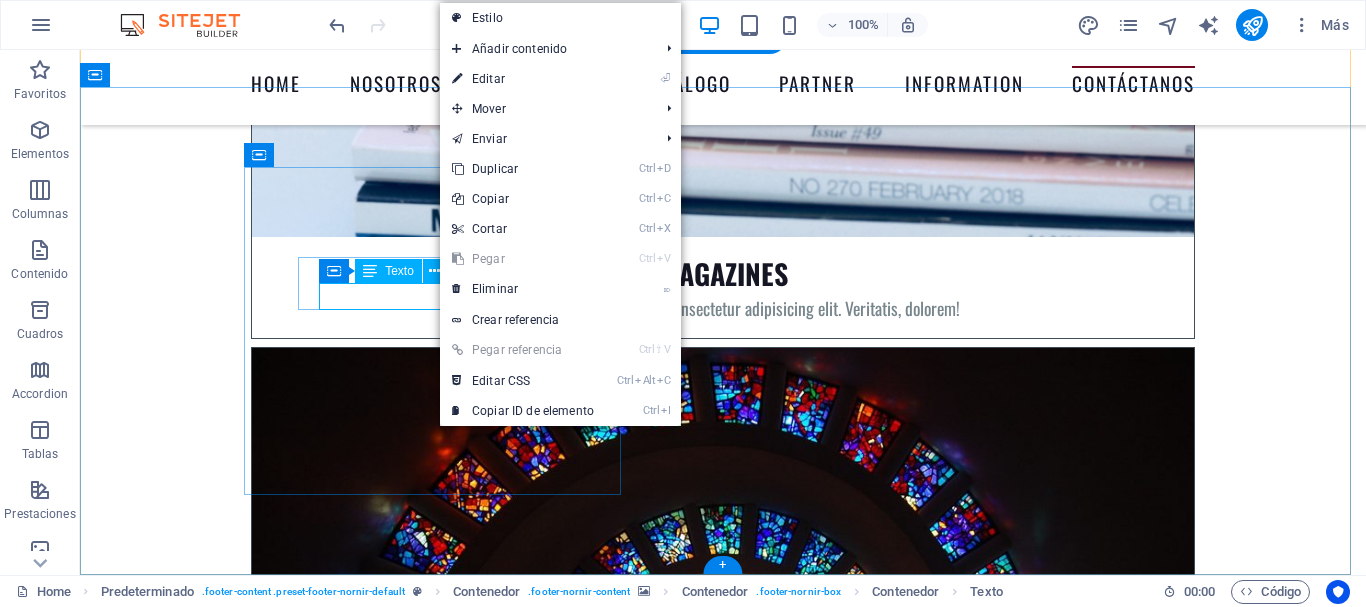 click on "[CITY], [COUNTRY]" at bounding box center (368, 8844) 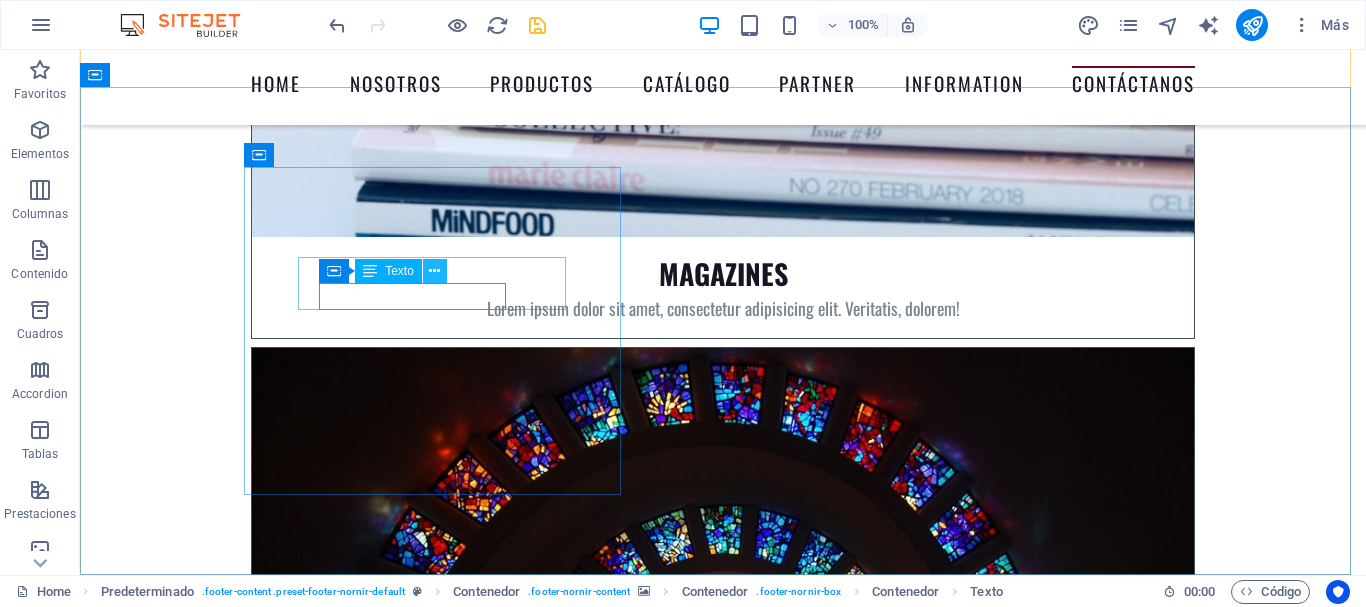click at bounding box center (434, 271) 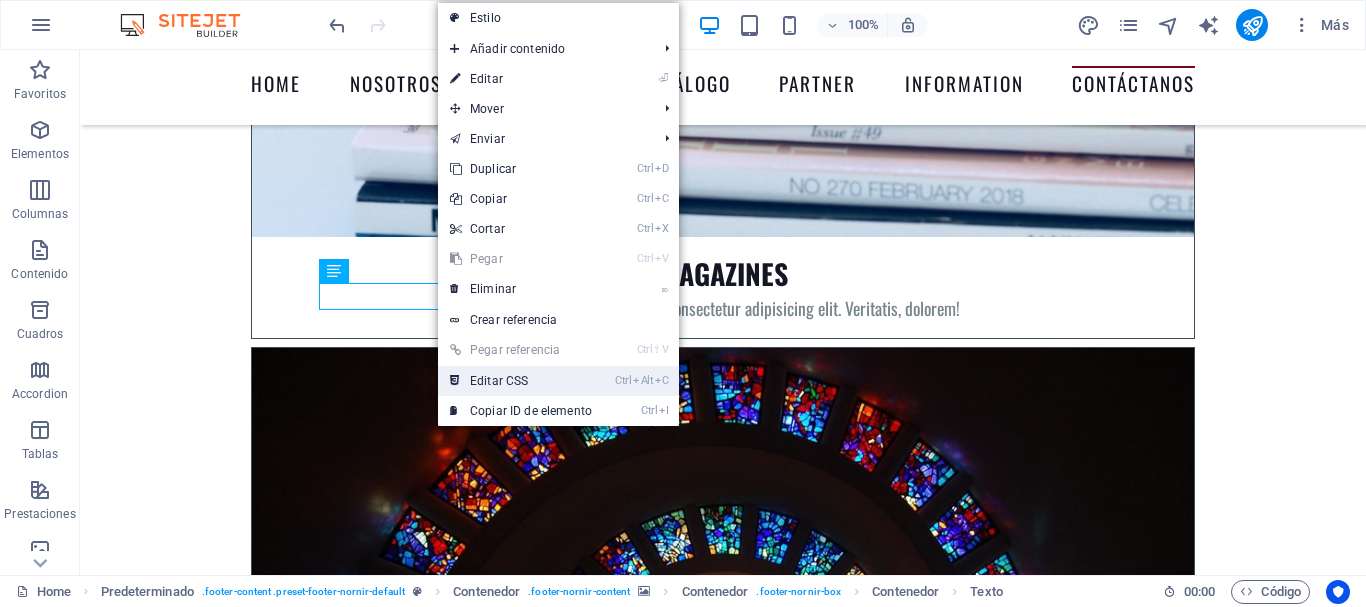 click on "Ctrl Alt C  Editar CSS" at bounding box center [521, 381] 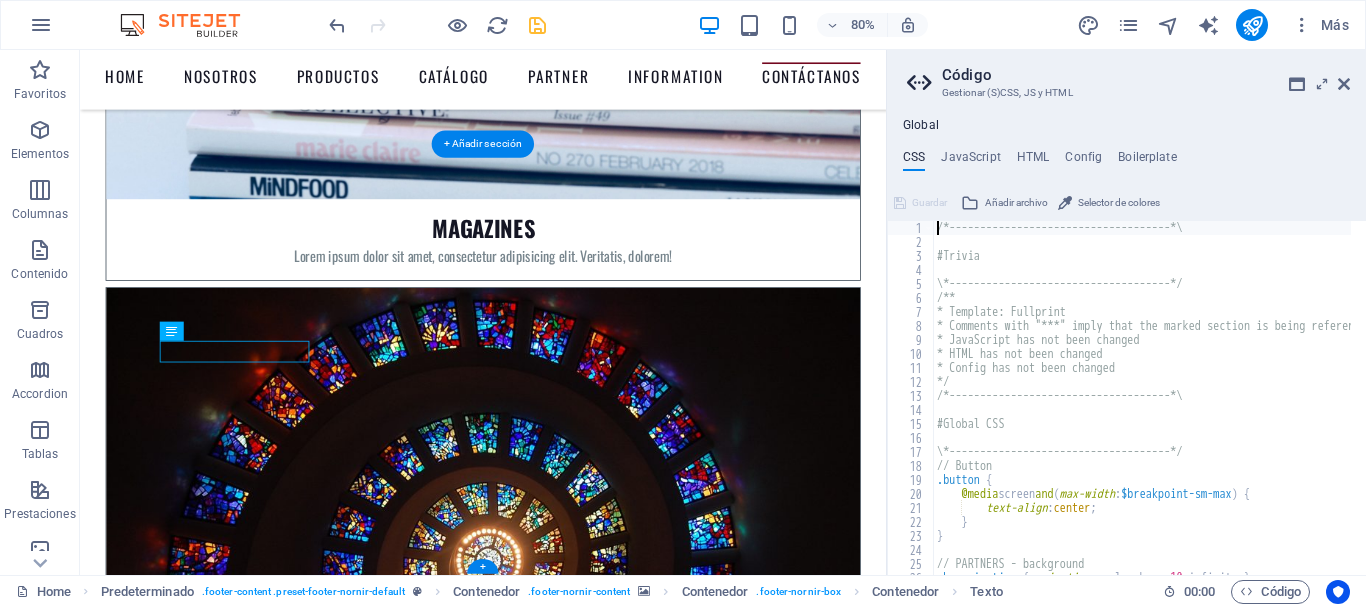 scroll, scrollTop: 9160, scrollLeft: 0, axis: vertical 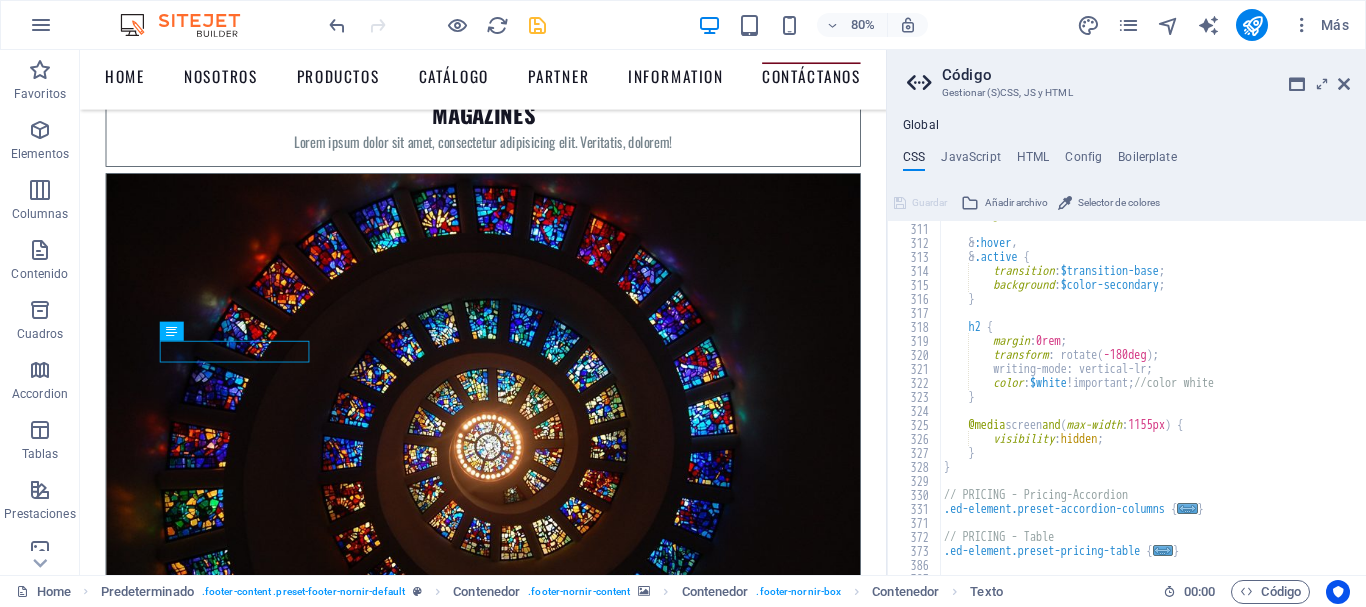 type on "transition: $transition-base;" 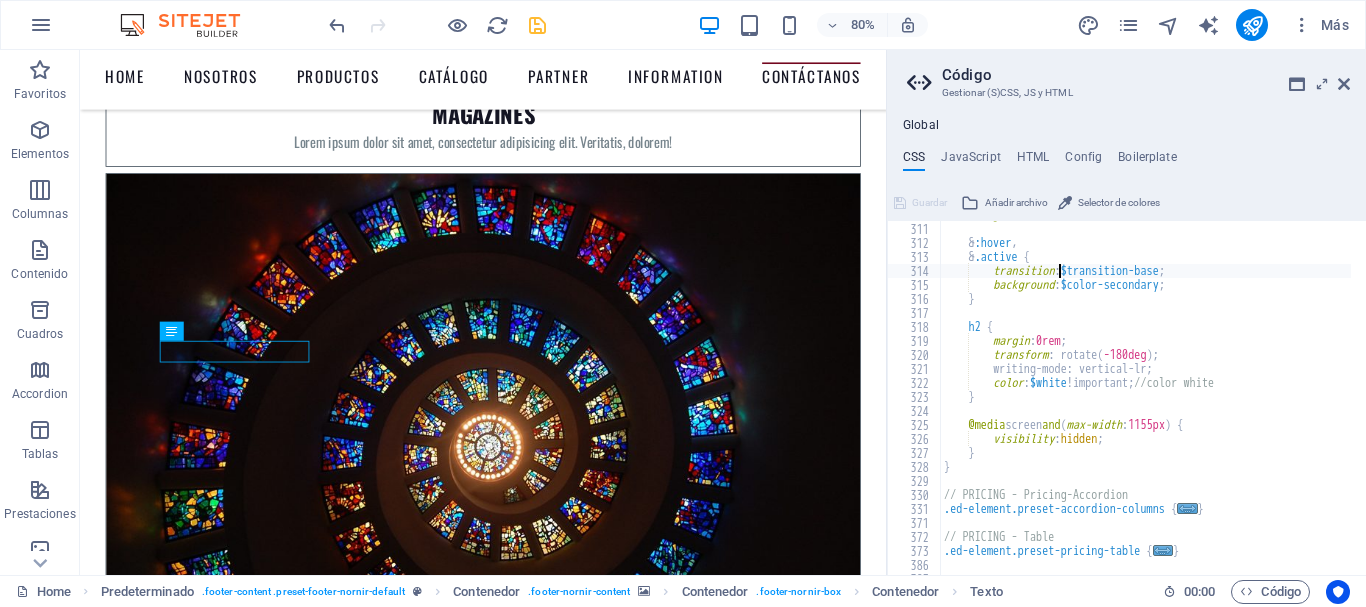 click on "background :  $color-user-1 ;      & :hover ,      & .active   {           transition :  $transition-base ;           background :  $color-secondary ;      }      h2   {           margin :  0rem ;           transform : rotate ( -180deg ) ;           writing-mode: vertical-lr;           color :  $white  !important;  //color white      }      @media  screen  and ( max-width :  1155px )   {           visibility :  hidden ;      } } // PRICING - Pricing-Accordion .ed-element.preset-accordion-columns   { ... } // PRICING - Table .ed-element.preset-pricing-table   { ... }" at bounding box center (1439, 391) 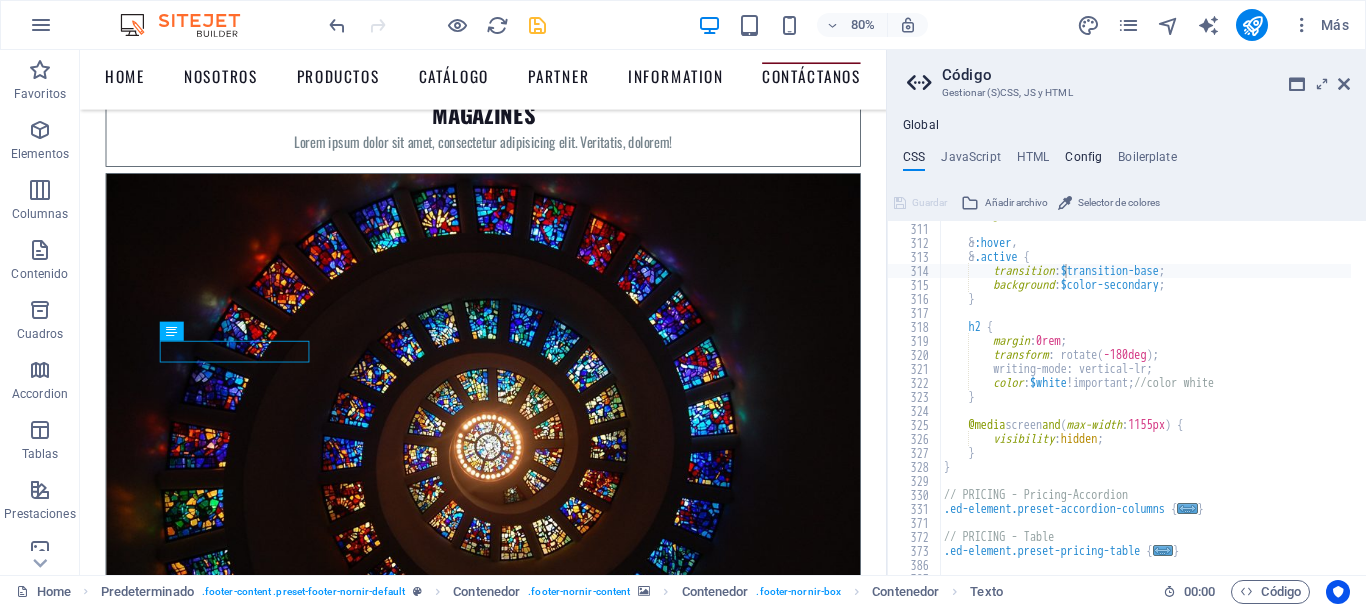click on "Config" at bounding box center [1083, 161] 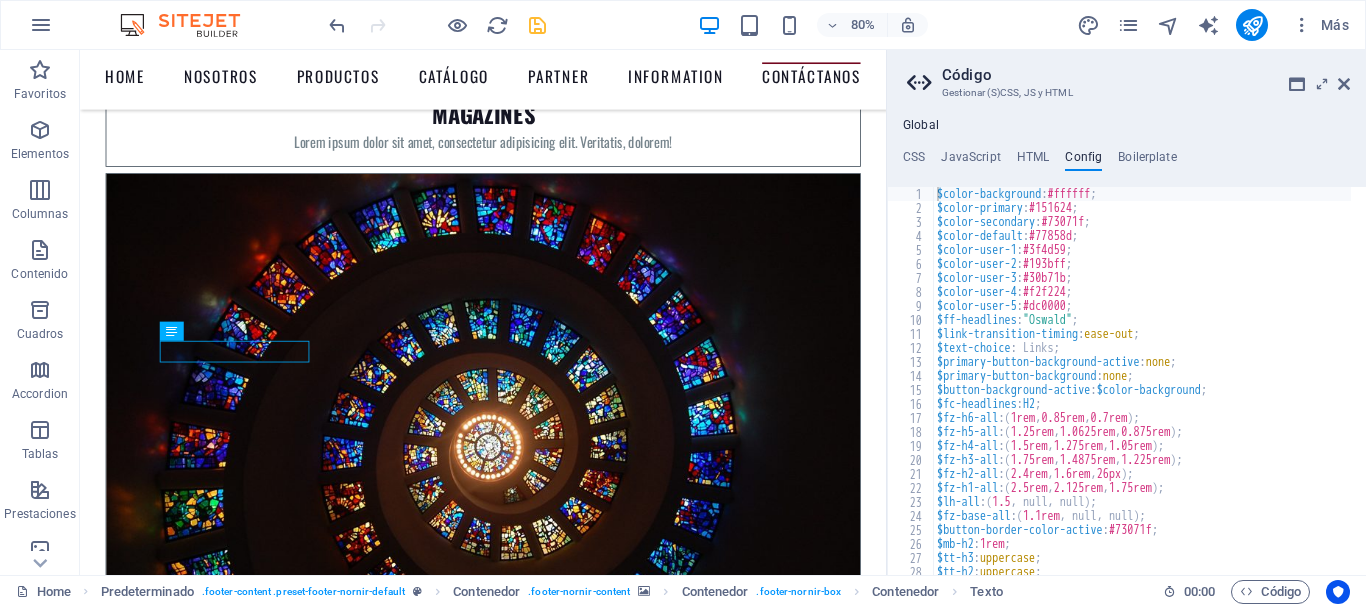 click on "Global CSS JavaScript HTML Config Boilerplate transition: $transition-base; 310 311 312 313 314 315 316 317 318 319 320 321 322 323 324 325 326 327 328 329 330 331 371 372 373 386 387 388 background : $color-user-1 ; & :hover , & .active { transition : $transition-base ; background : $color-secondary ; } h2 { margin : 0rem ; transform : rotate ( -180deg ) ; writing-mode: vertical-lr; color : $white !important; //color white } @media screen and ( max-width : 1155px ) { visibility : hidden ; } } // PRICING - Pricing-Accordion .ed-element.preset-accordion-columns { ... } // PRICING - Table .ed-element.preset-pricing-table { ... } Guardar Añadir archivo Selector de colores Saltar al error Guardar Añadir archivo $color-background: #ffffff; 1 2 3 4 5 6 7 8 9 10 11 12 13 14 15 16 17 18 19 20 21 22 23 24 25 26 27 28 29 $color-background : ; :" at bounding box center (1126, 346) 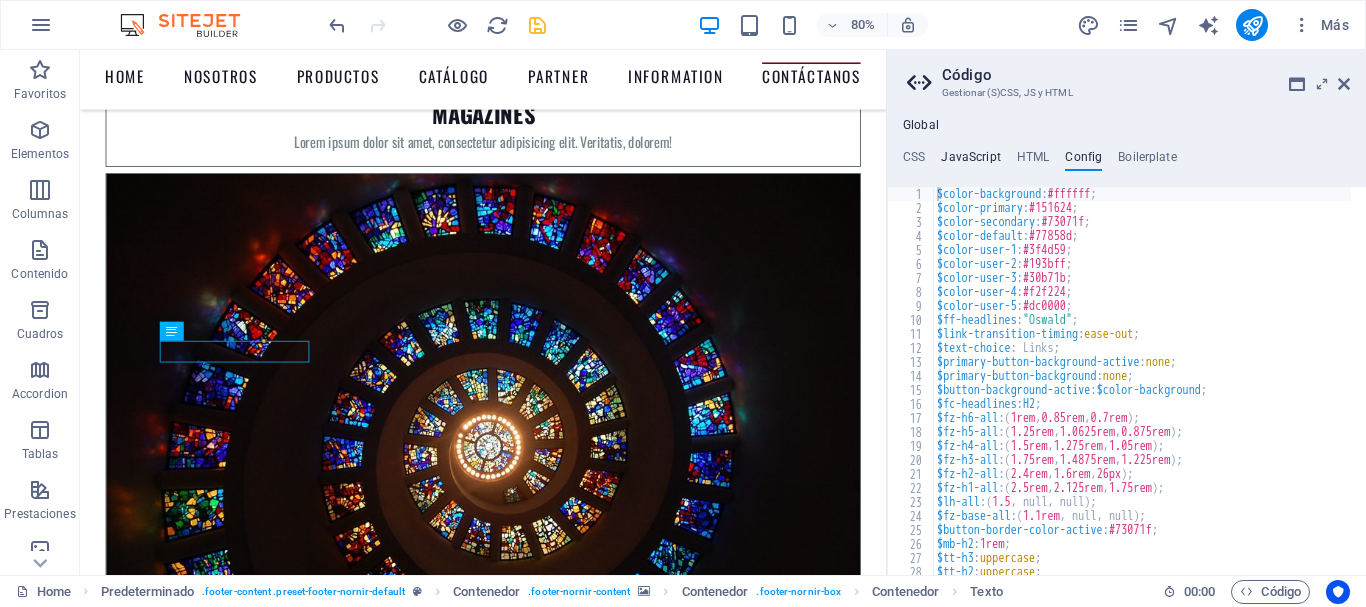 click on "JavaScript" at bounding box center [970, 161] 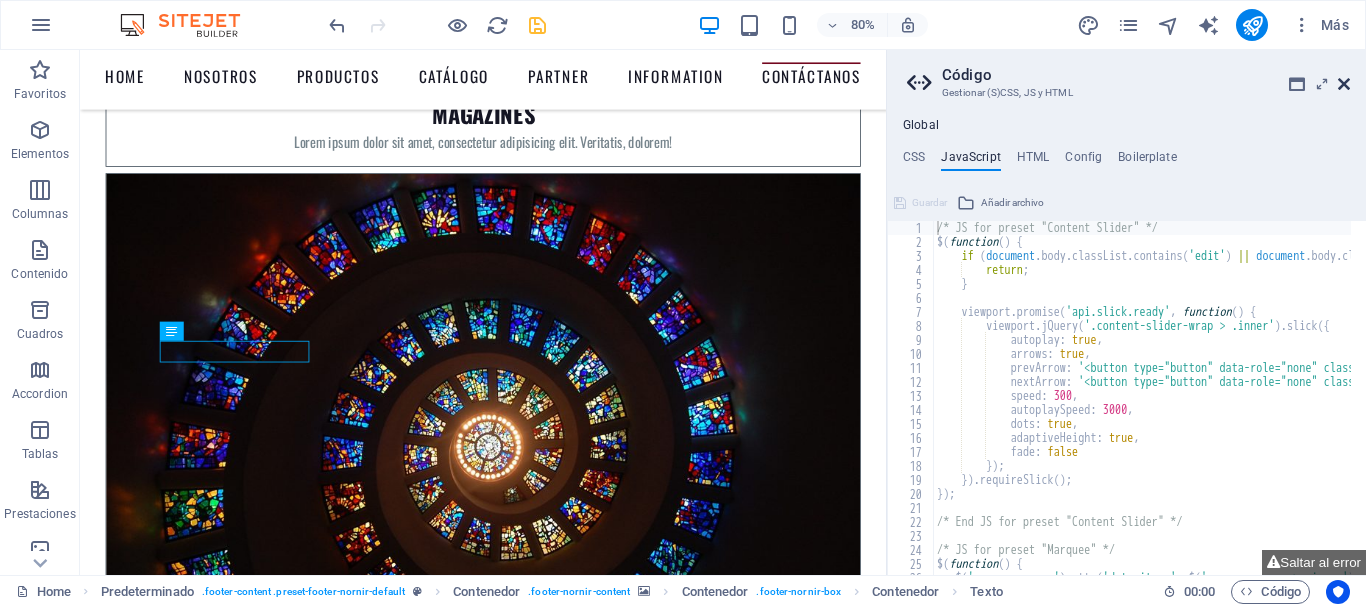 click at bounding box center (1344, 84) 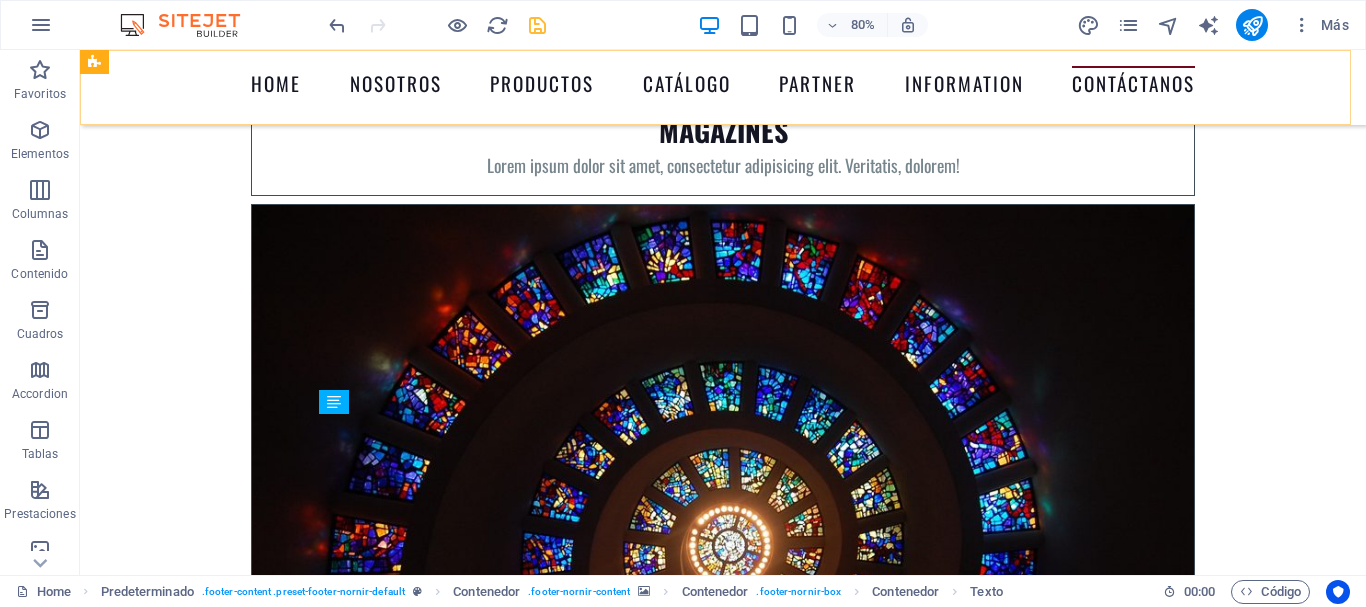 scroll, scrollTop: 8886, scrollLeft: 0, axis: vertical 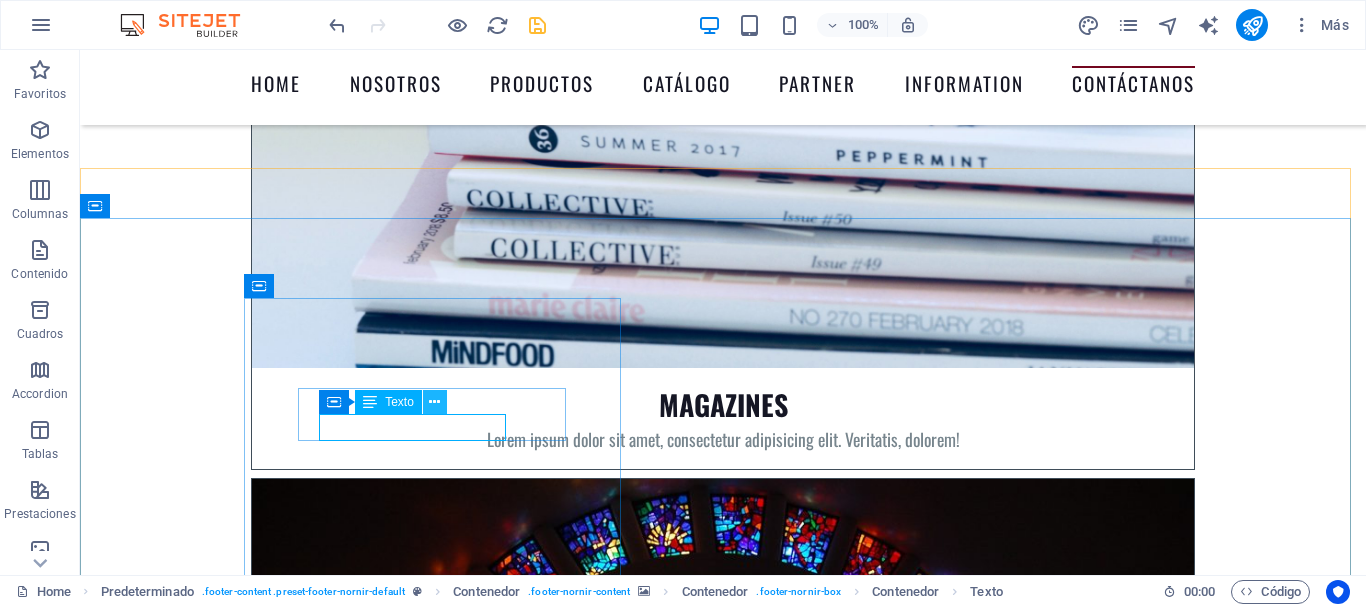 click at bounding box center (434, 402) 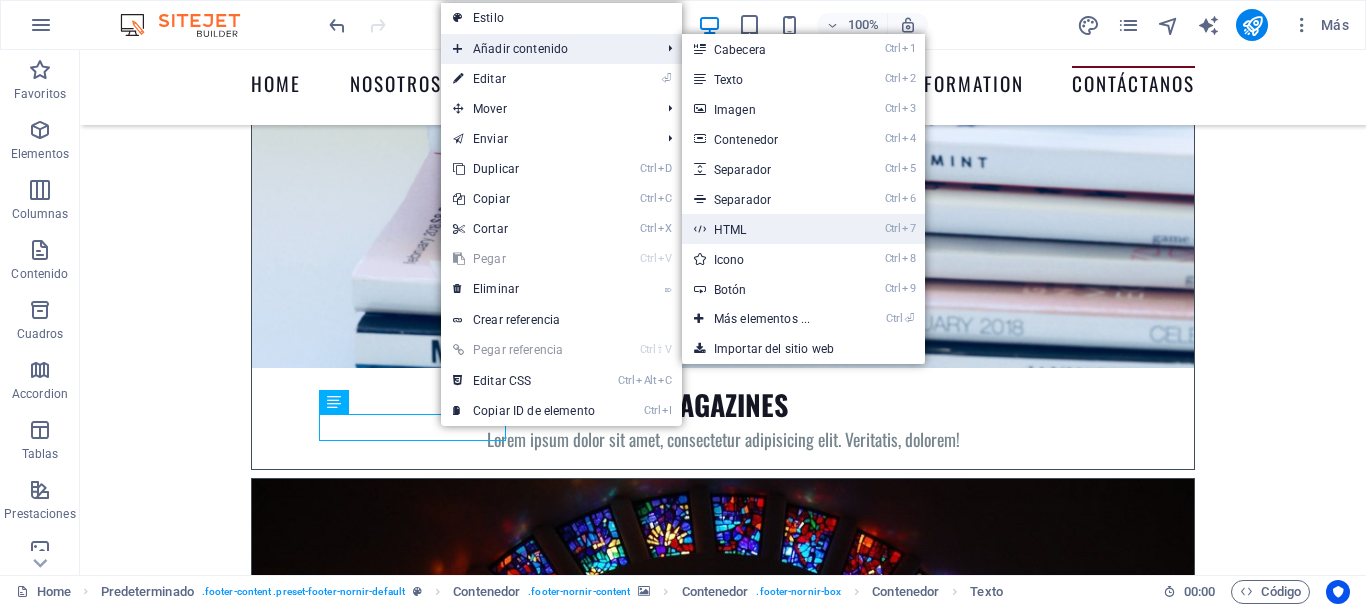 click on "Ctrl 7  HTML" at bounding box center [766, 229] 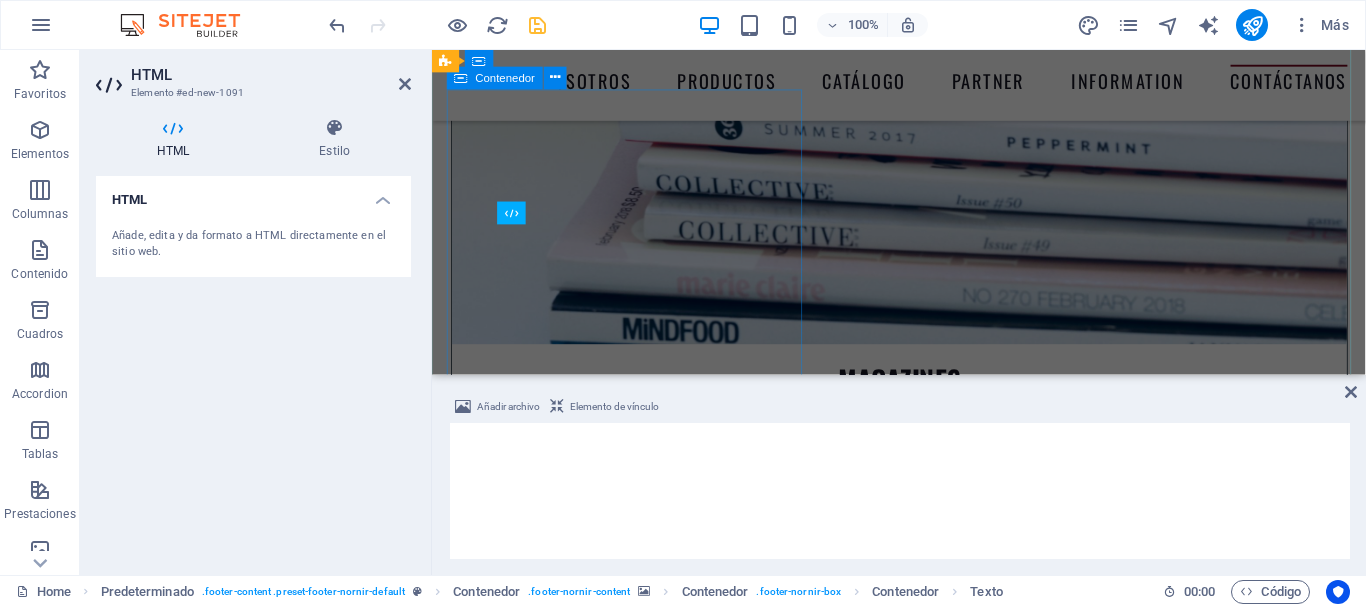 scroll, scrollTop: 9350, scrollLeft: 0, axis: vertical 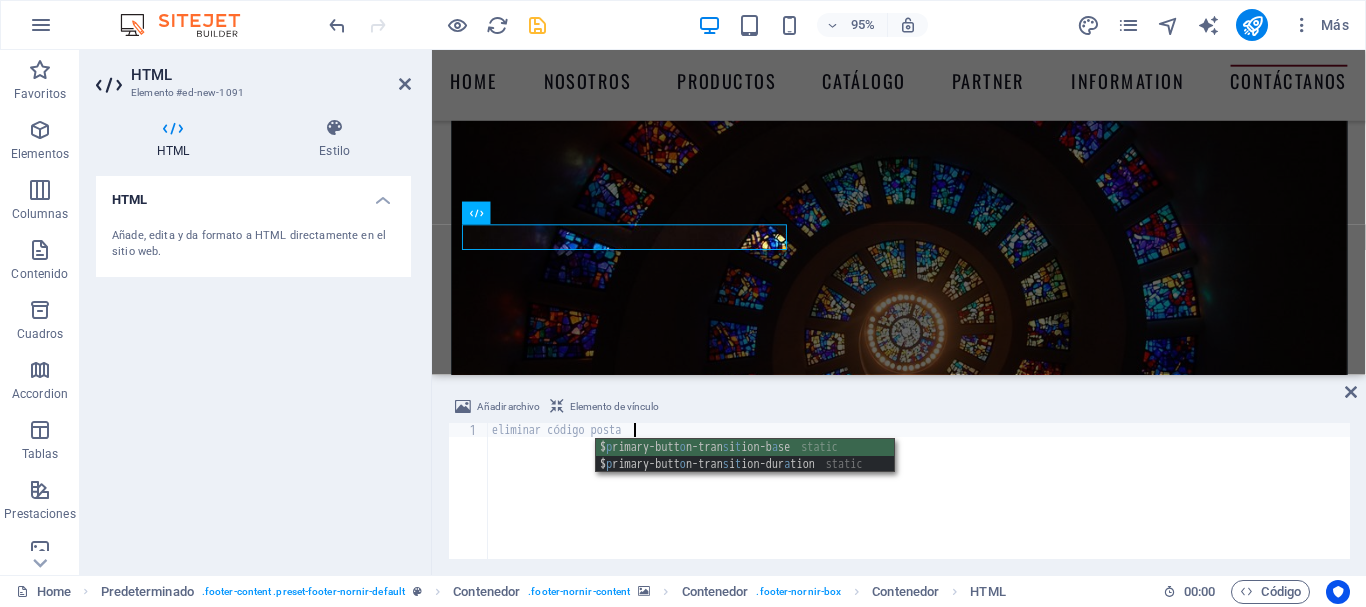 type on "eliminar código postal" 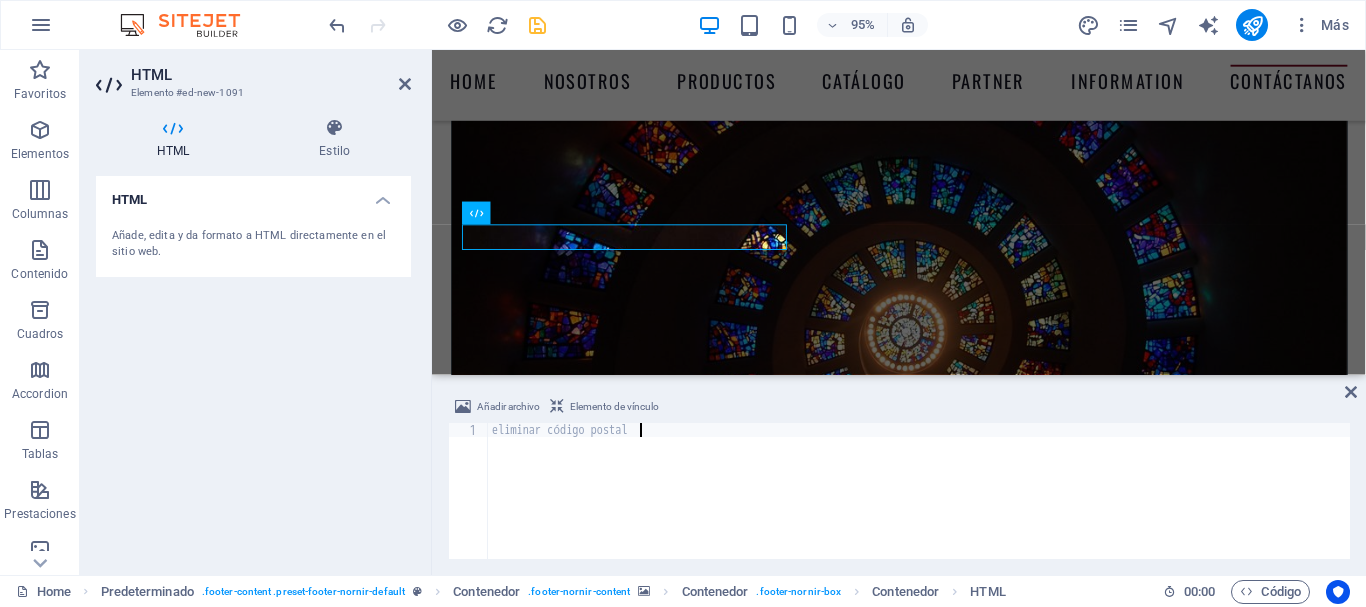 scroll, scrollTop: 0, scrollLeft: 0, axis: both 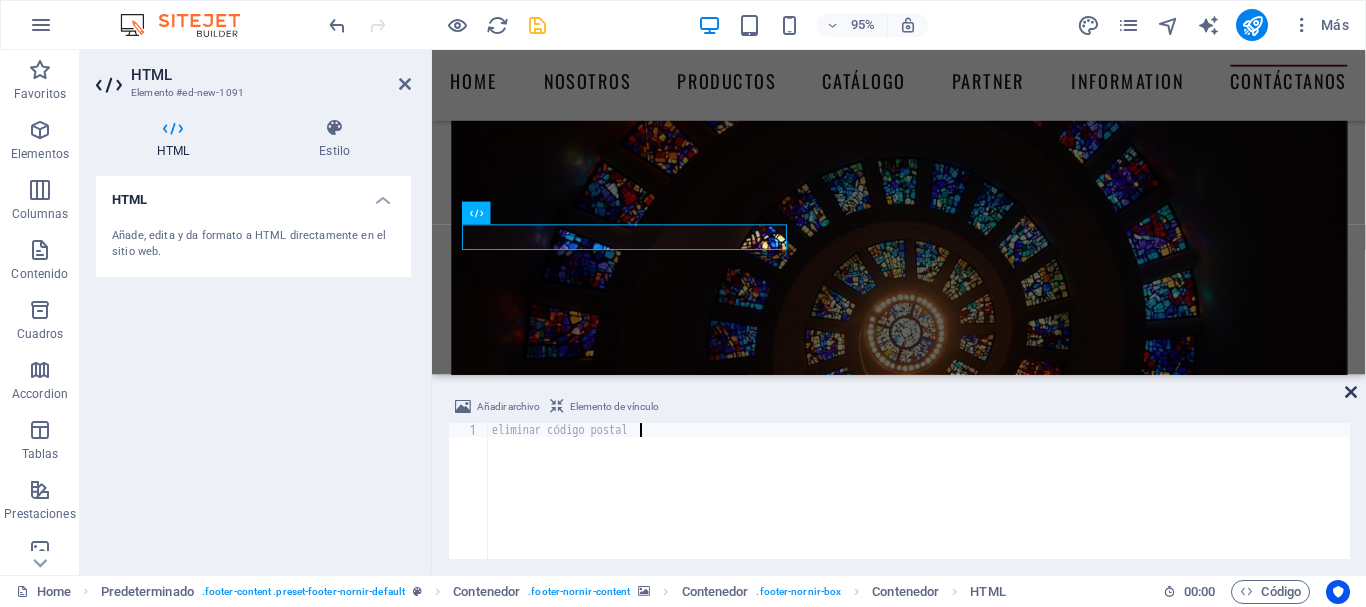 type on "eliminar código postal" 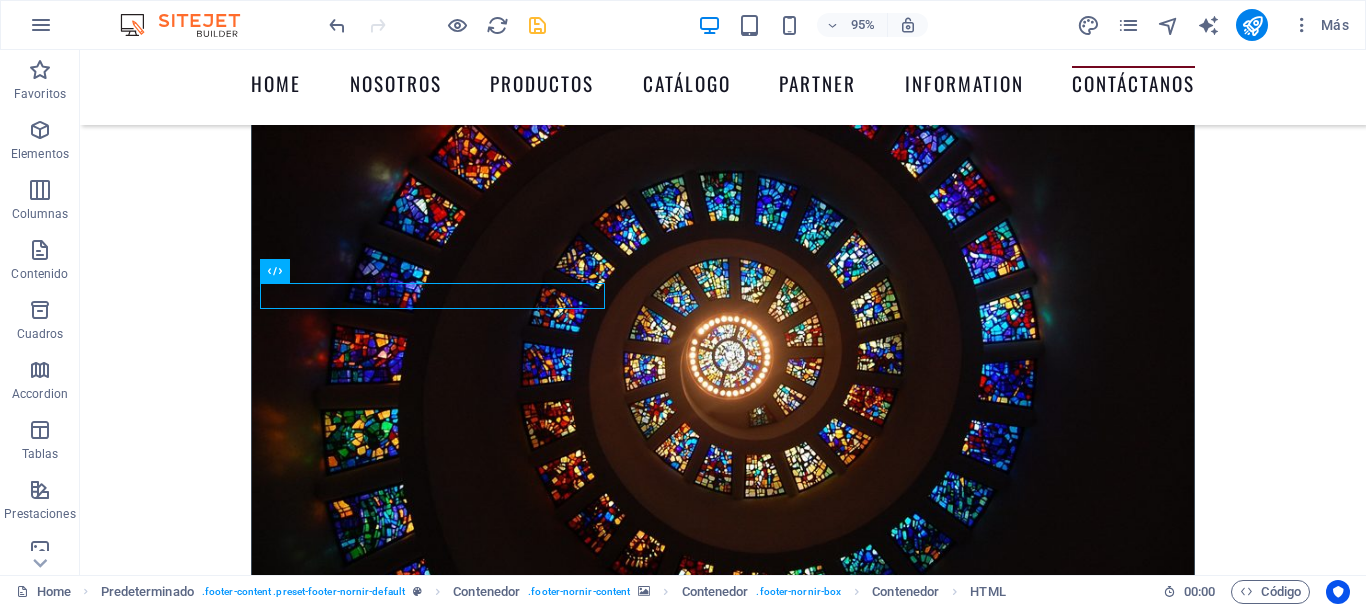 scroll, scrollTop: 9044, scrollLeft: 0, axis: vertical 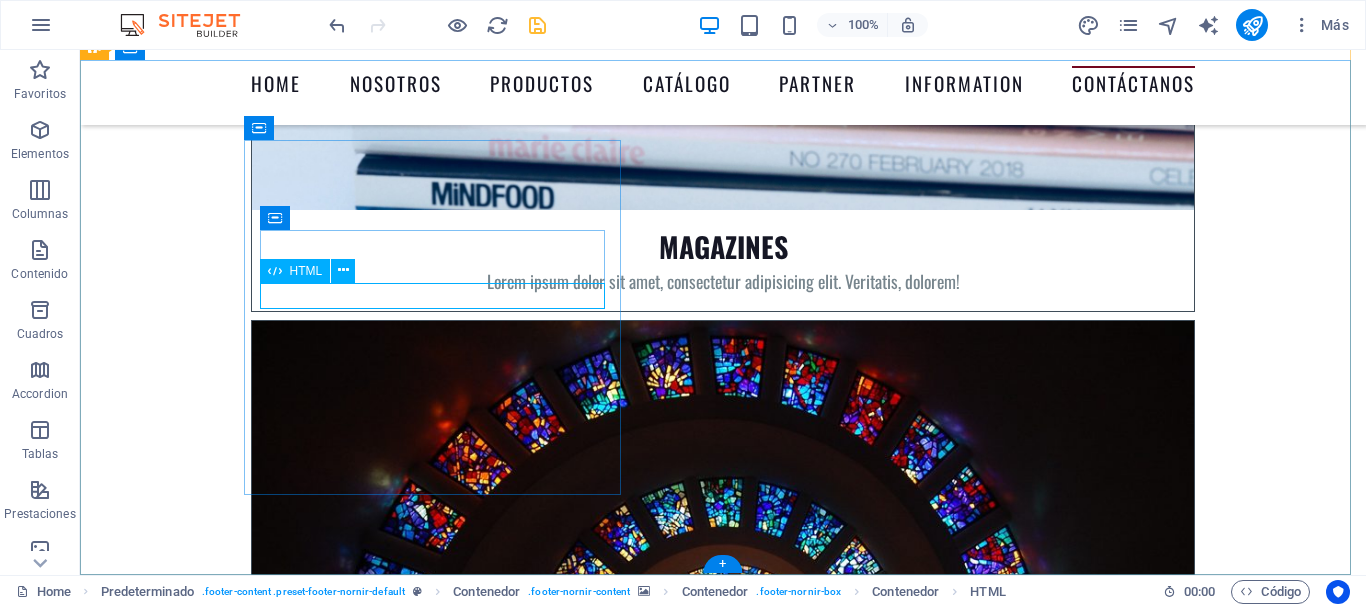 click on "eliminar código postal" at bounding box center [723, 8869] 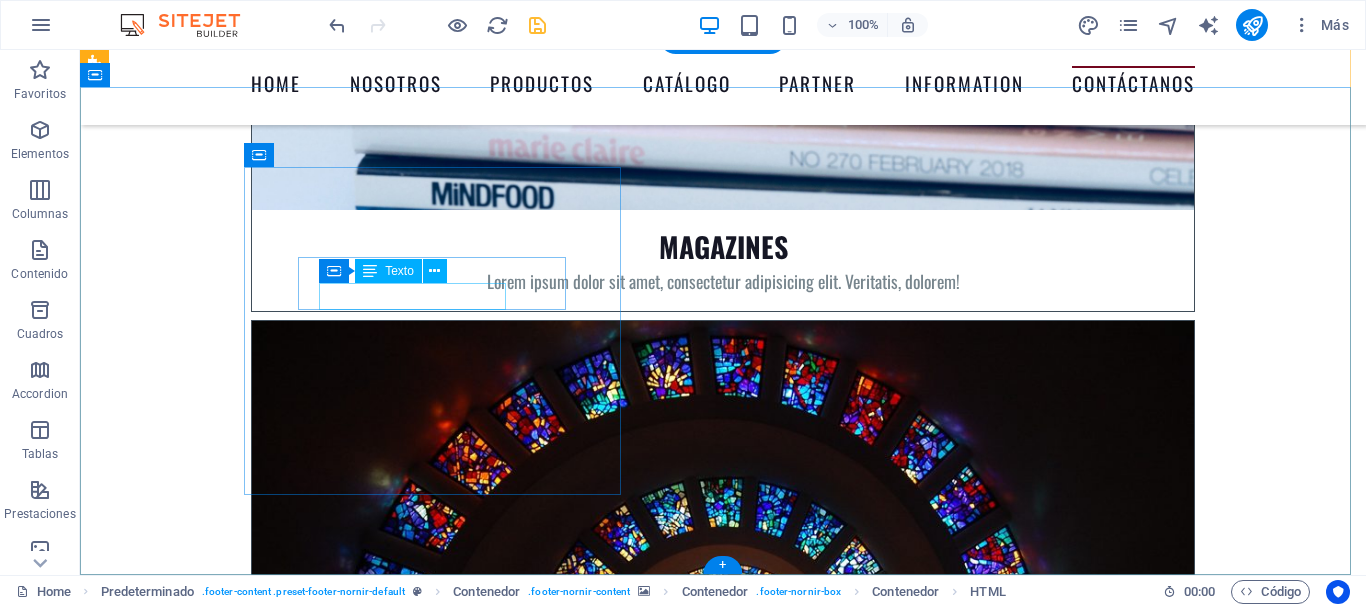 scroll, scrollTop: 9017, scrollLeft: 0, axis: vertical 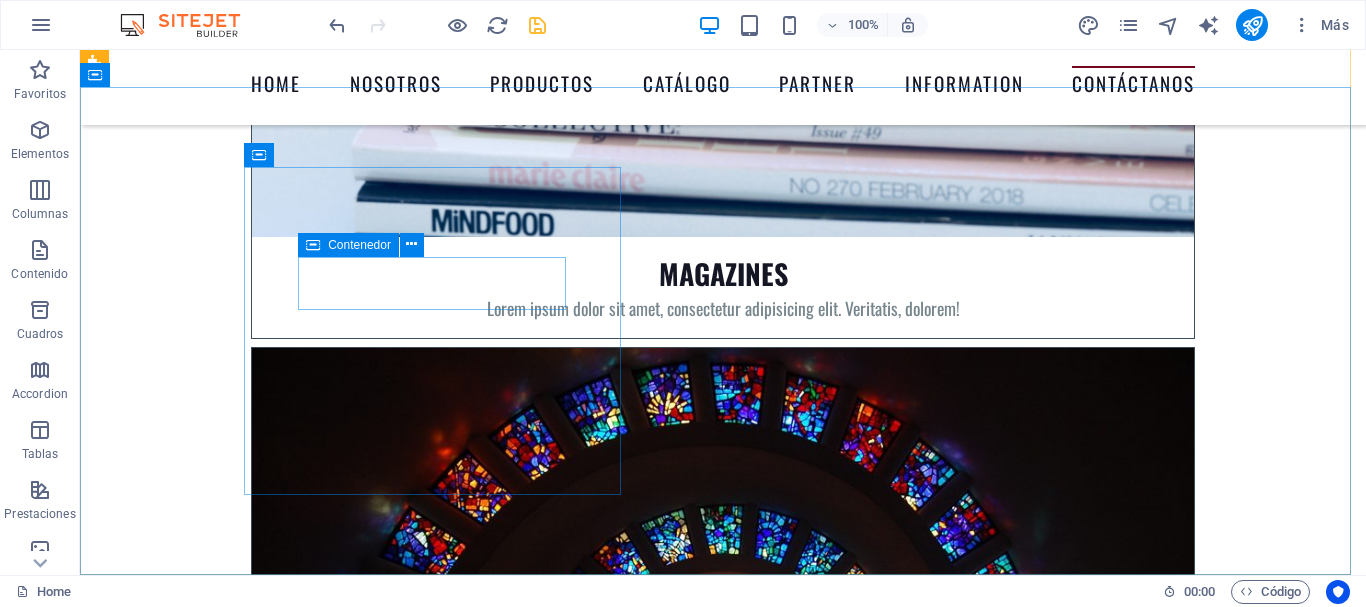 click at bounding box center [313, 245] 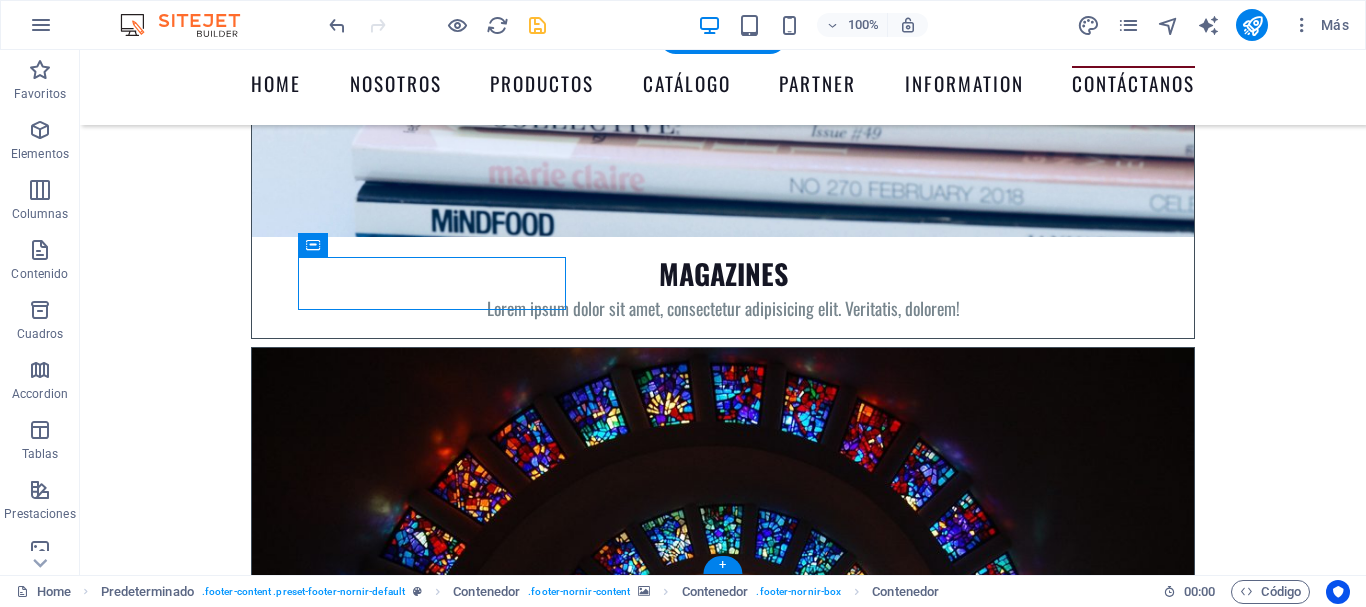 drag, startPoint x: 402, startPoint y: 296, endPoint x: 491, endPoint y: 262, distance: 95.27329 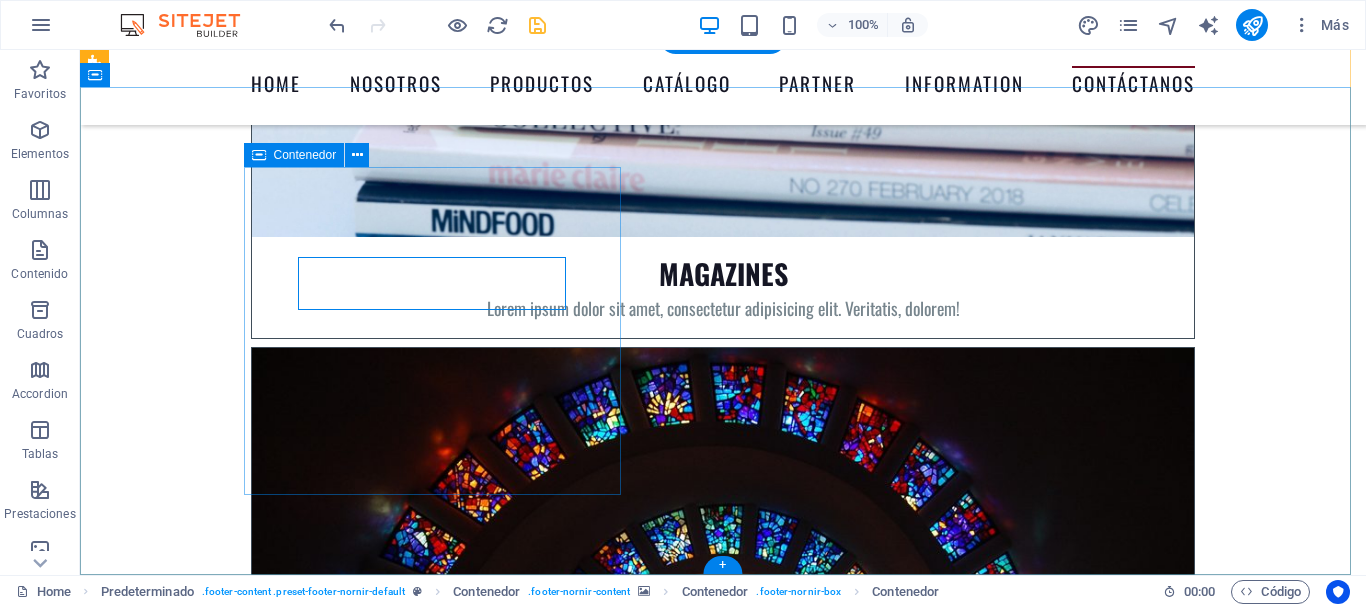 click on "Contacto Dirección [STREET], [CITY], [COUNTRY] [POSTAL_CODE] Teléfono contacto [PHONE] contacto@[WEBSITE] Aviso Legal | Privac idad" at bounding box center (723, 8874) 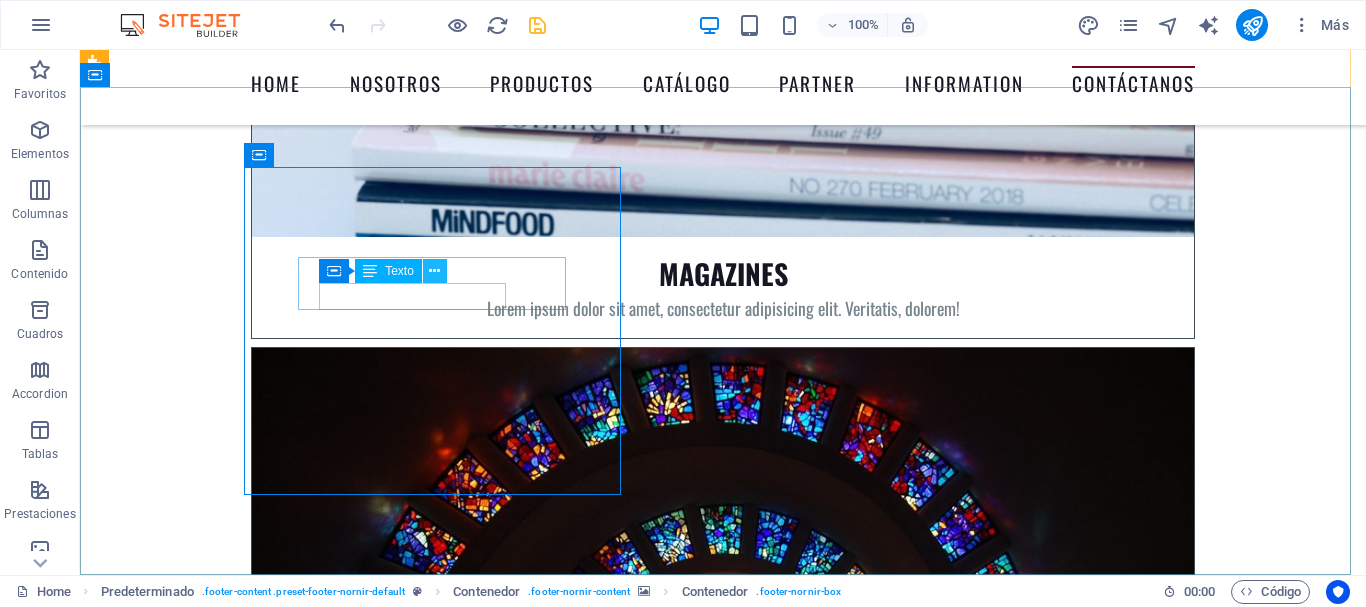 click at bounding box center (434, 271) 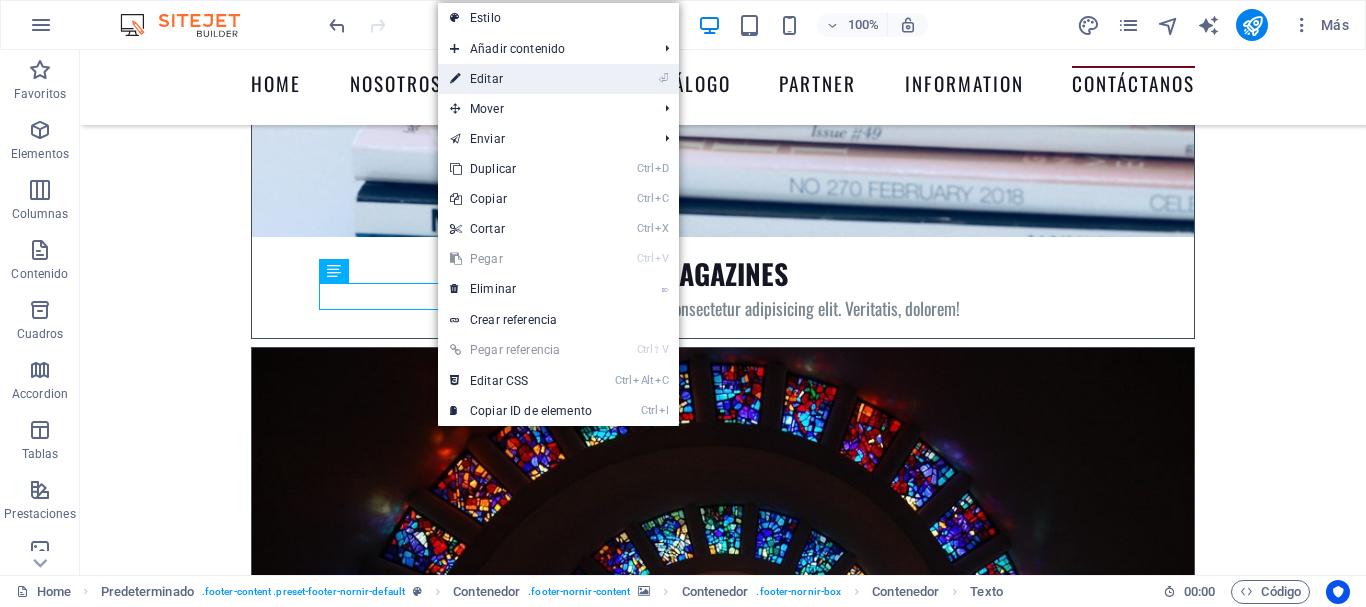 click on "⏎  Editar" at bounding box center [521, 79] 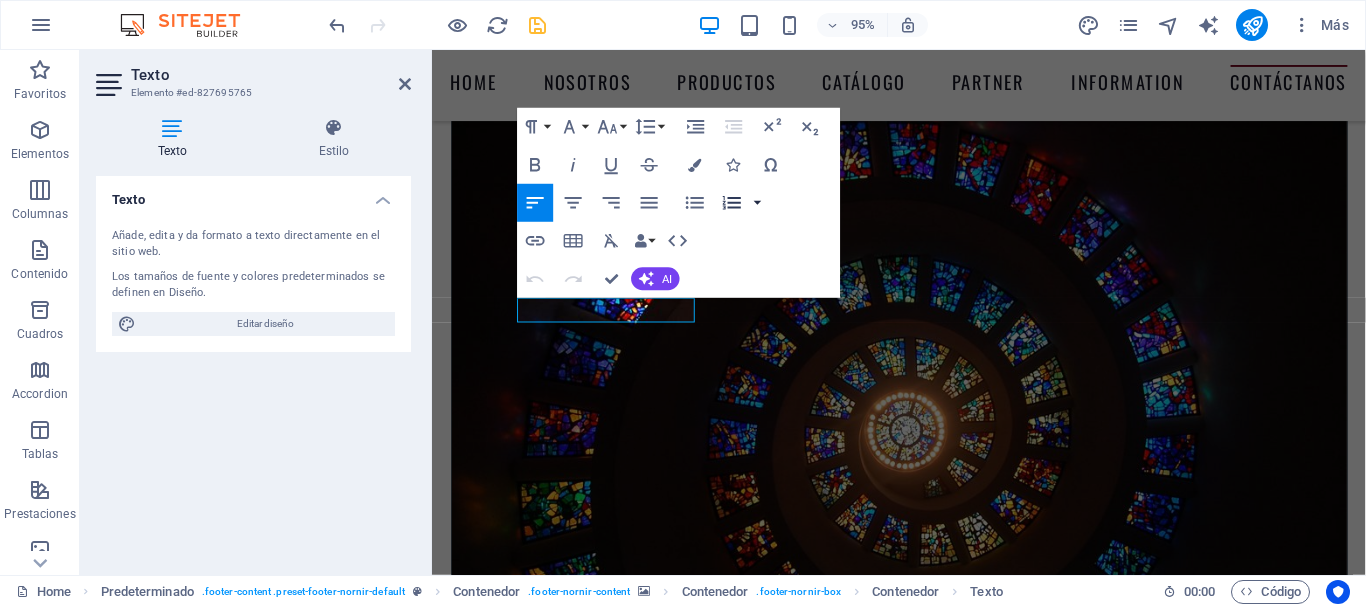 click at bounding box center (757, 203) 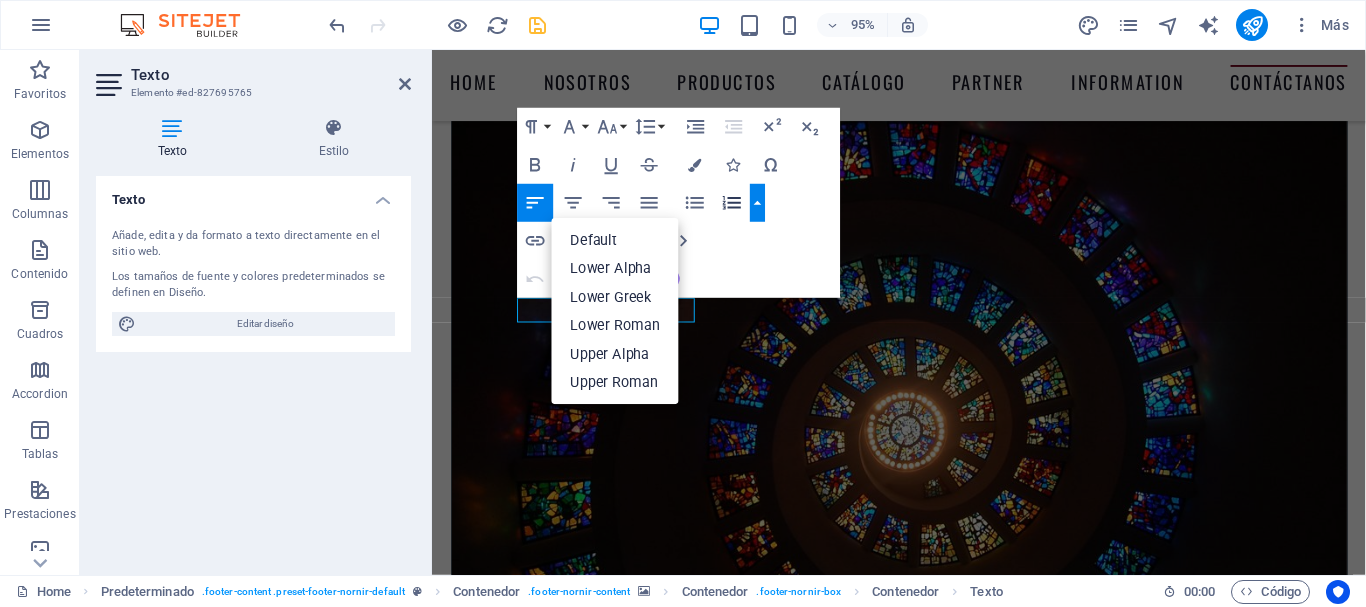 click at bounding box center [757, 203] 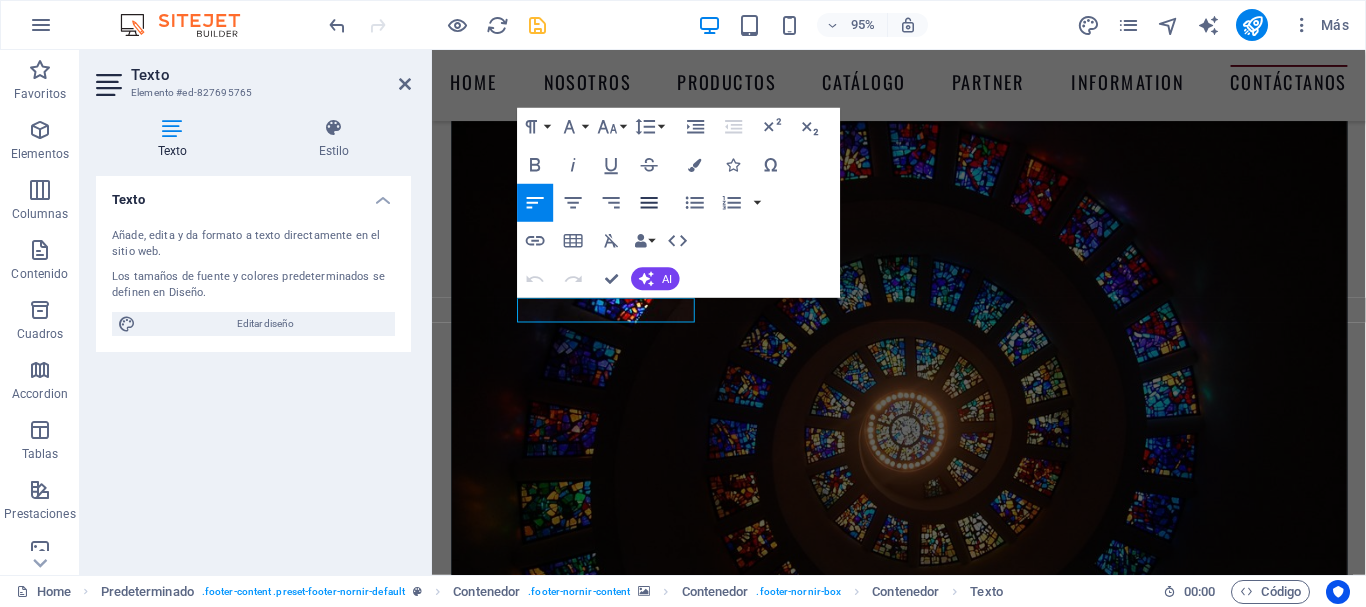 click 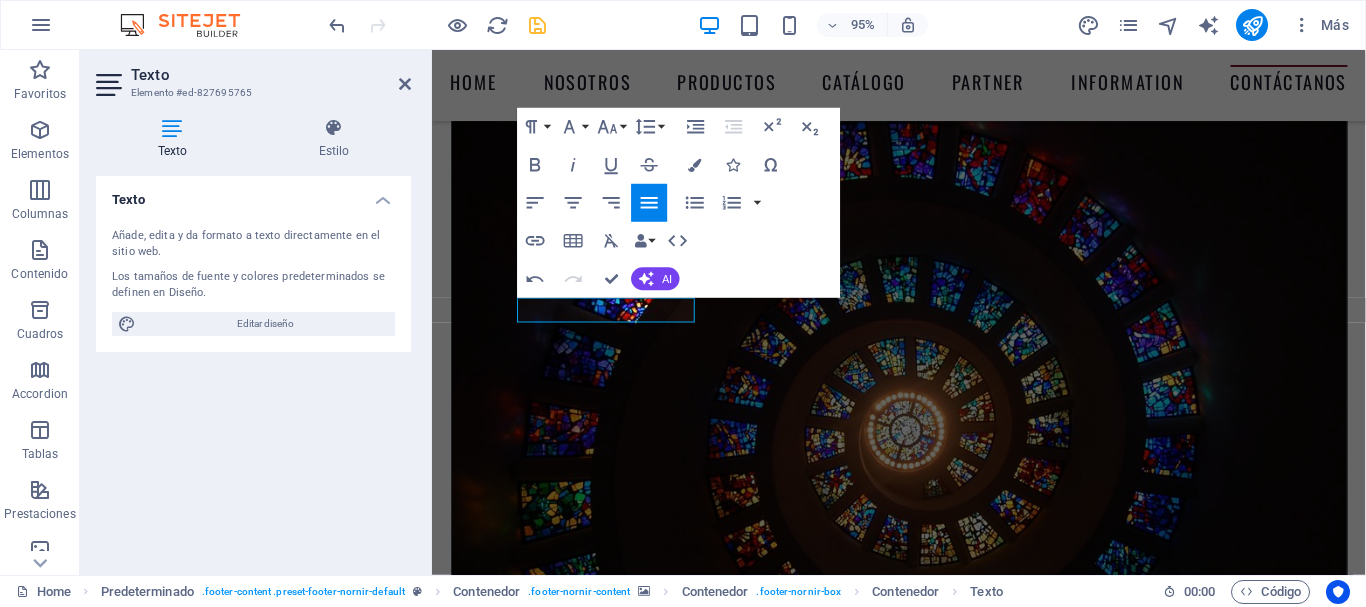 click 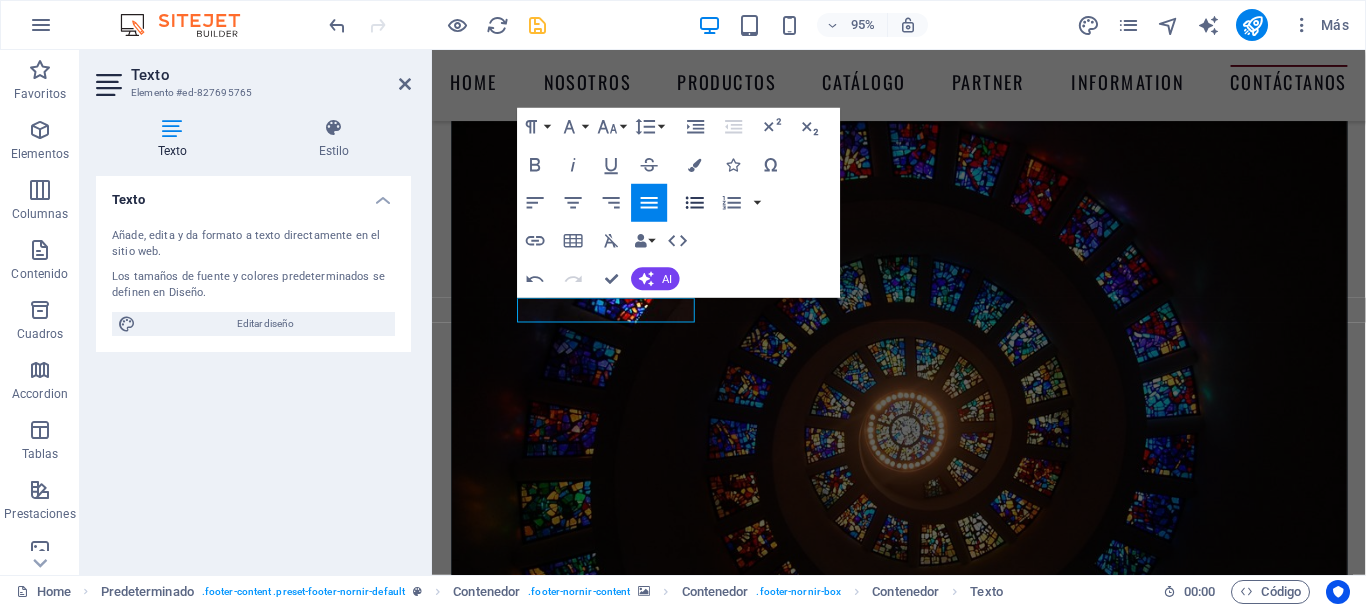 click 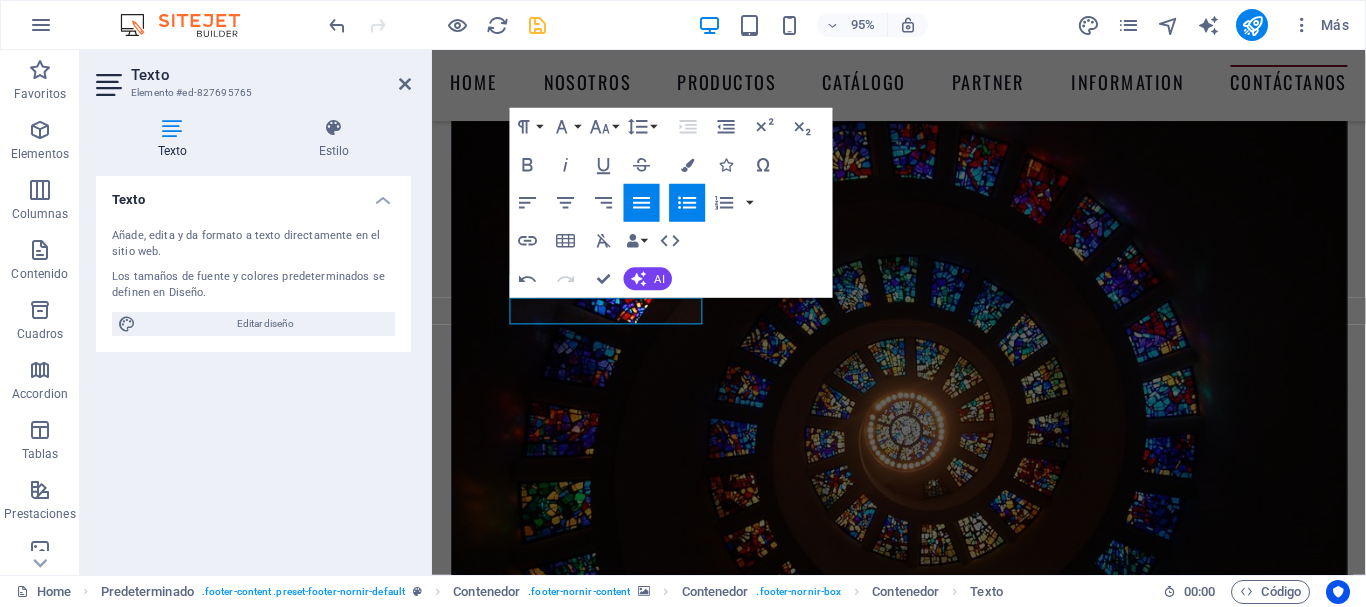 click on "Unordered List" at bounding box center (688, 203) 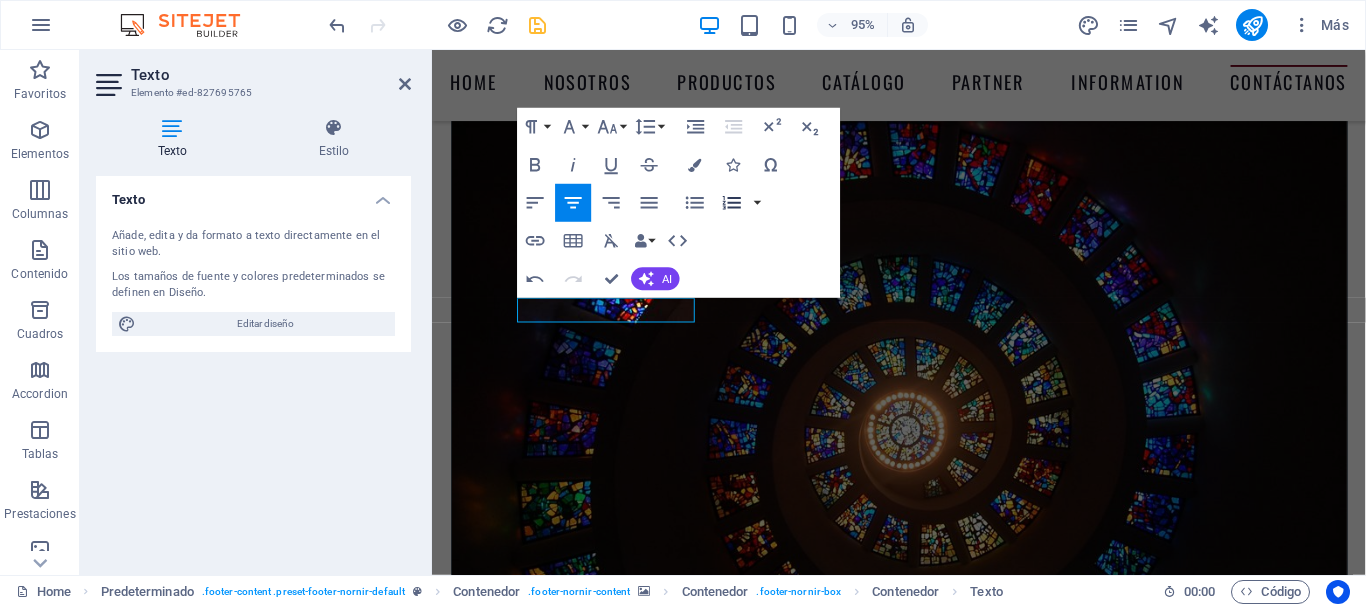 click 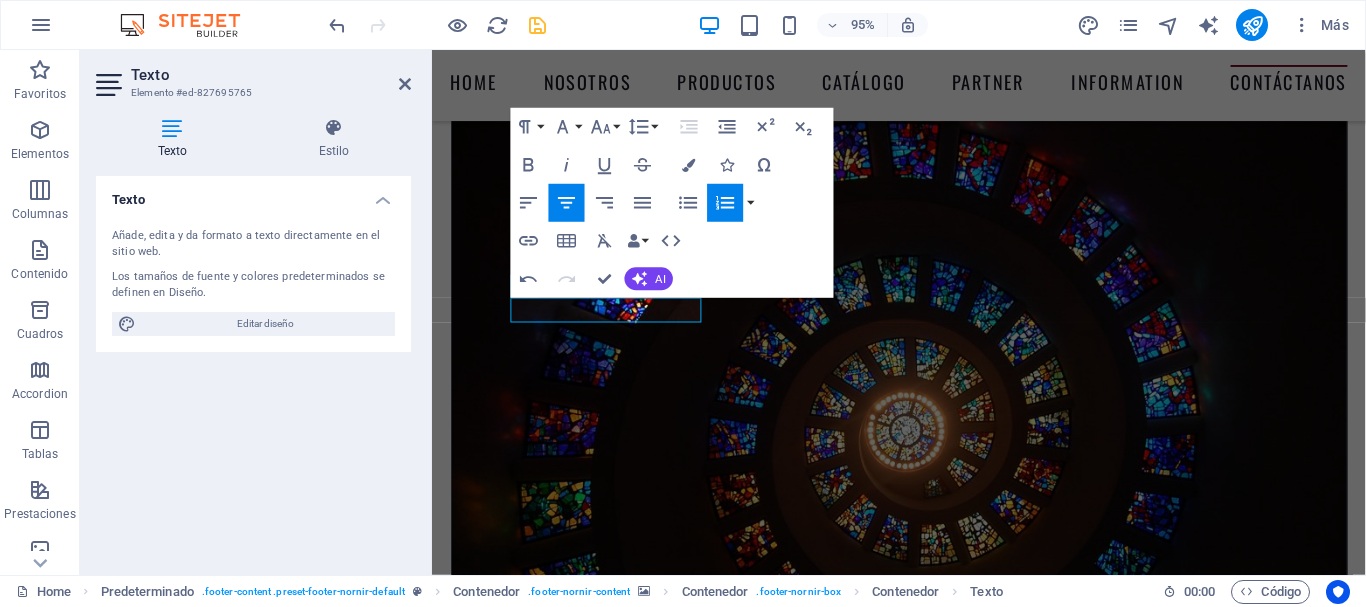 click 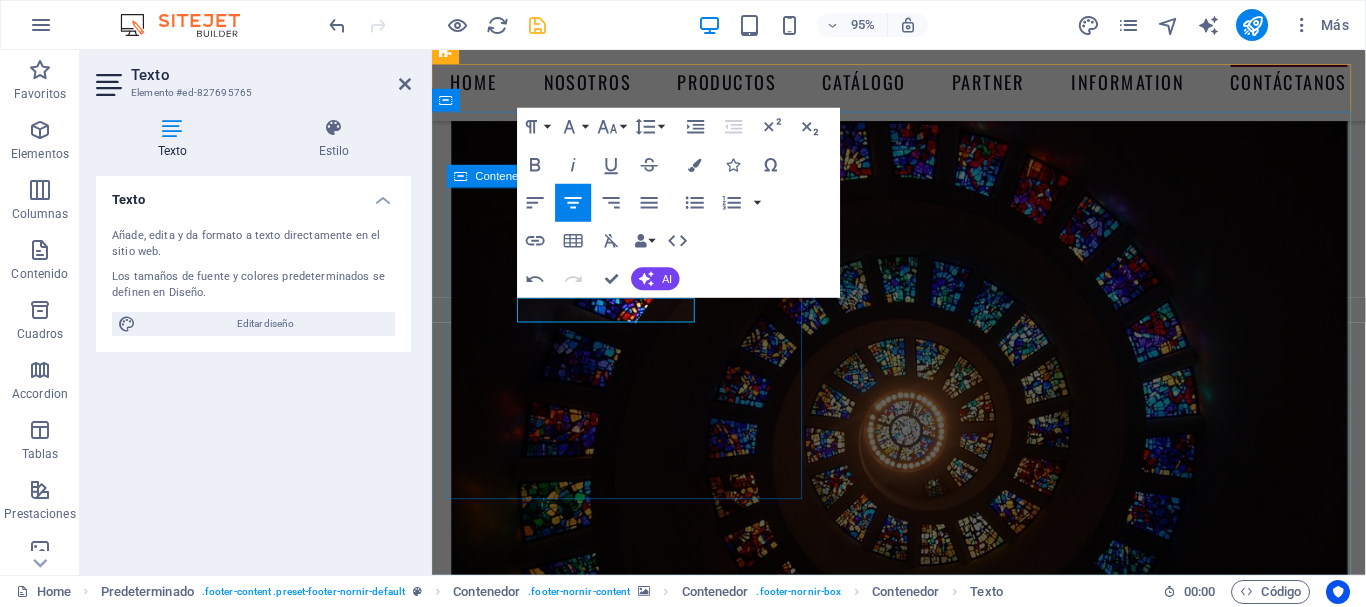 click on "Contacto Dirección [STREET], [CITY], [COUNTRY] [POSTAL_CODE] Teléfono contacto [PHONE] contacto@[WEBSITE] Aviso Legal | Privac idad" at bounding box center (924, 8636) 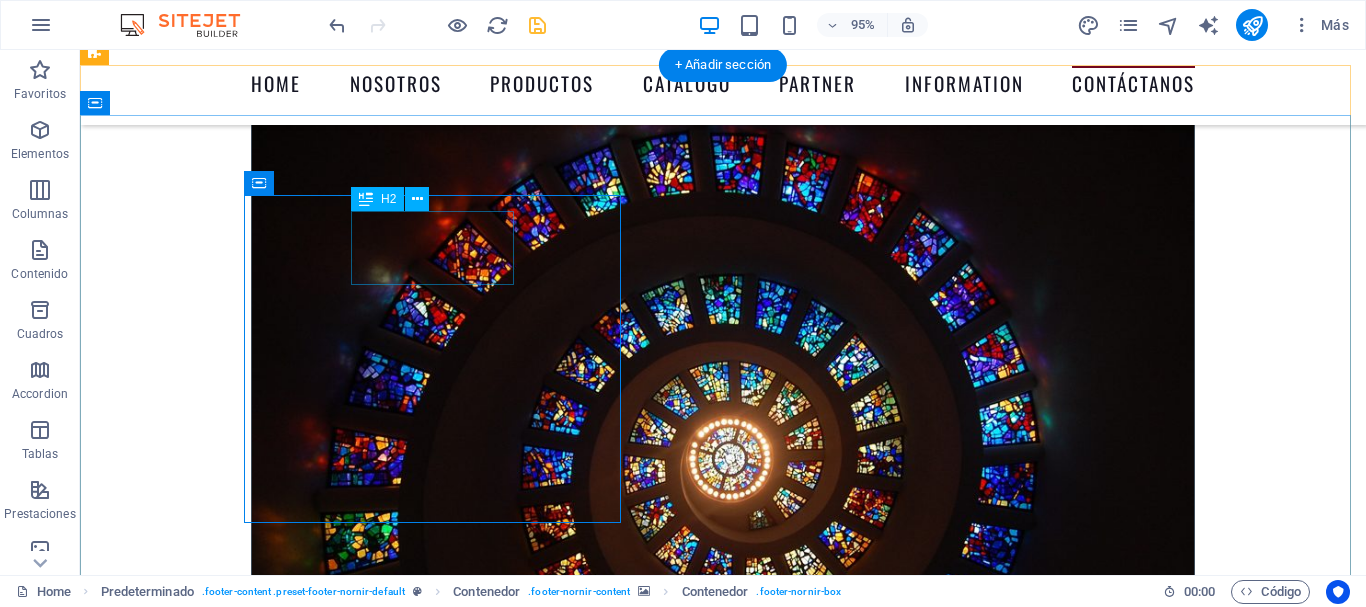 scroll, scrollTop: 8989, scrollLeft: 0, axis: vertical 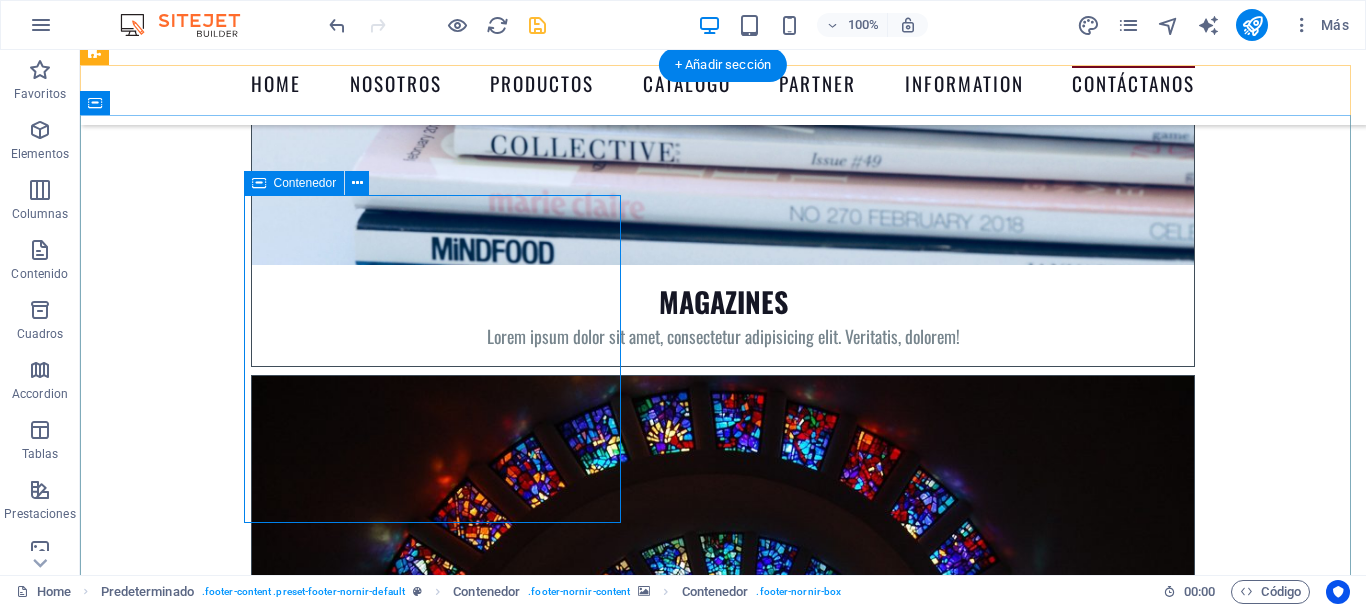 click on "Contacto Dirección [STREET], [CITY], [COUNTRY] [POSTAL_CODE] Teléfono contacto [PHONE] contacto@[WEBSITE] Aviso Legal | Privac idad" at bounding box center (723, 8902) 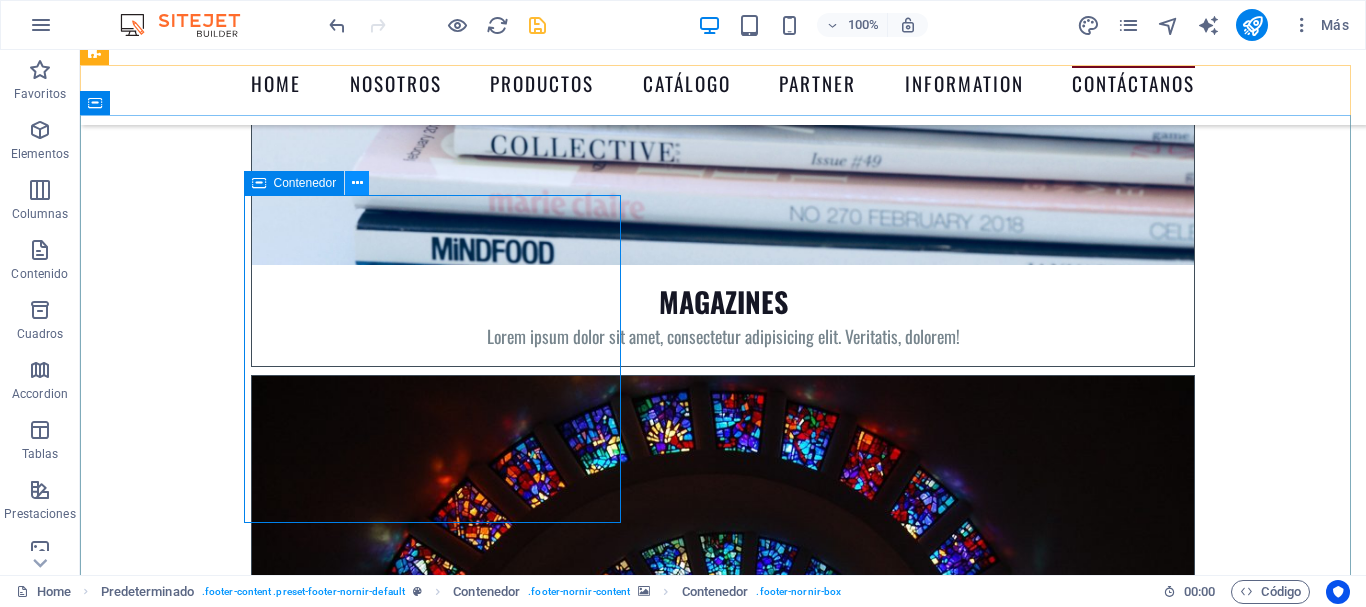 click at bounding box center (357, 183) 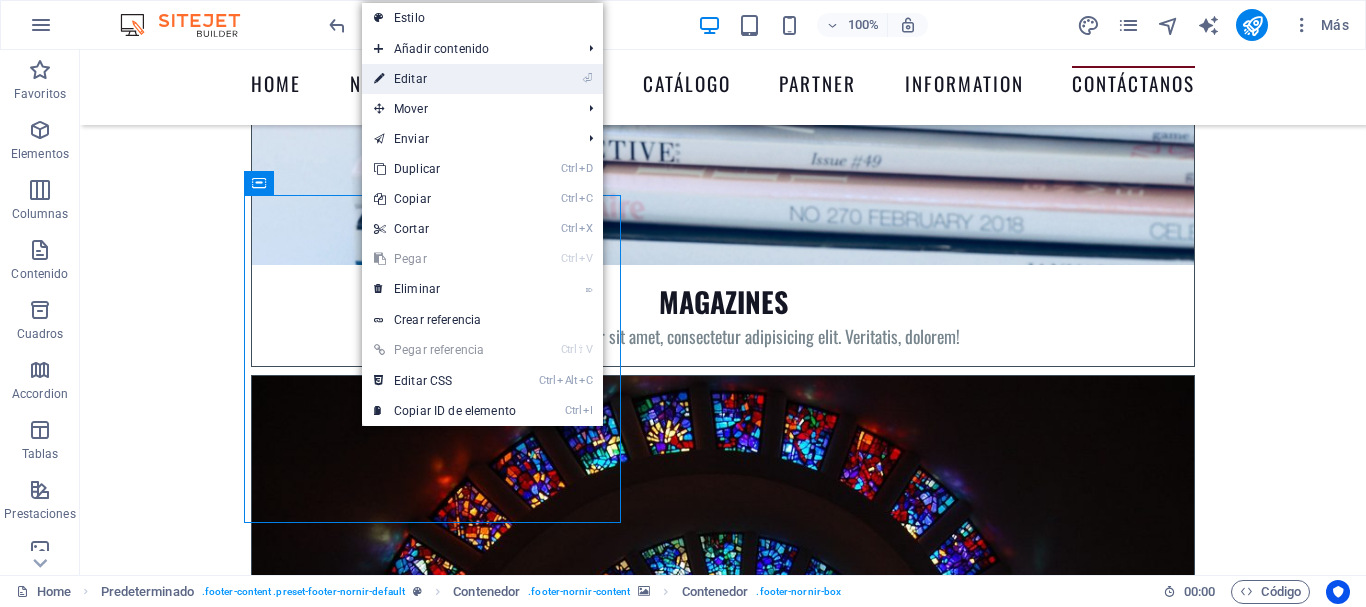 click on "⏎  Editar" at bounding box center [445, 79] 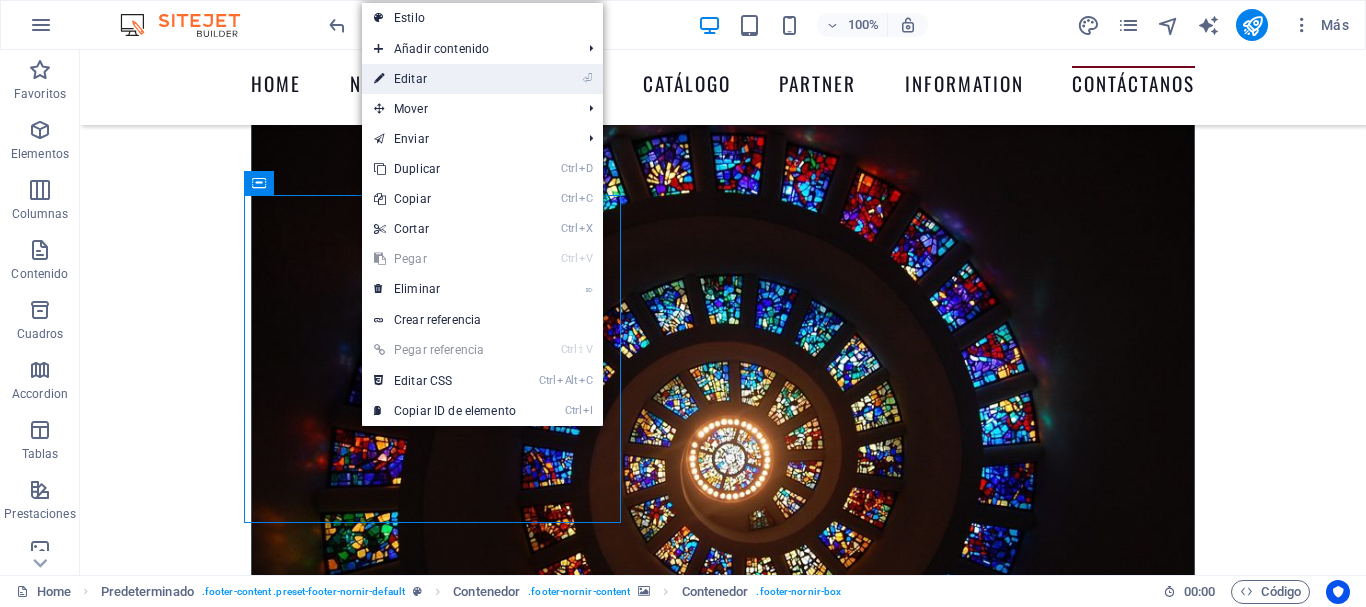 select on "px" 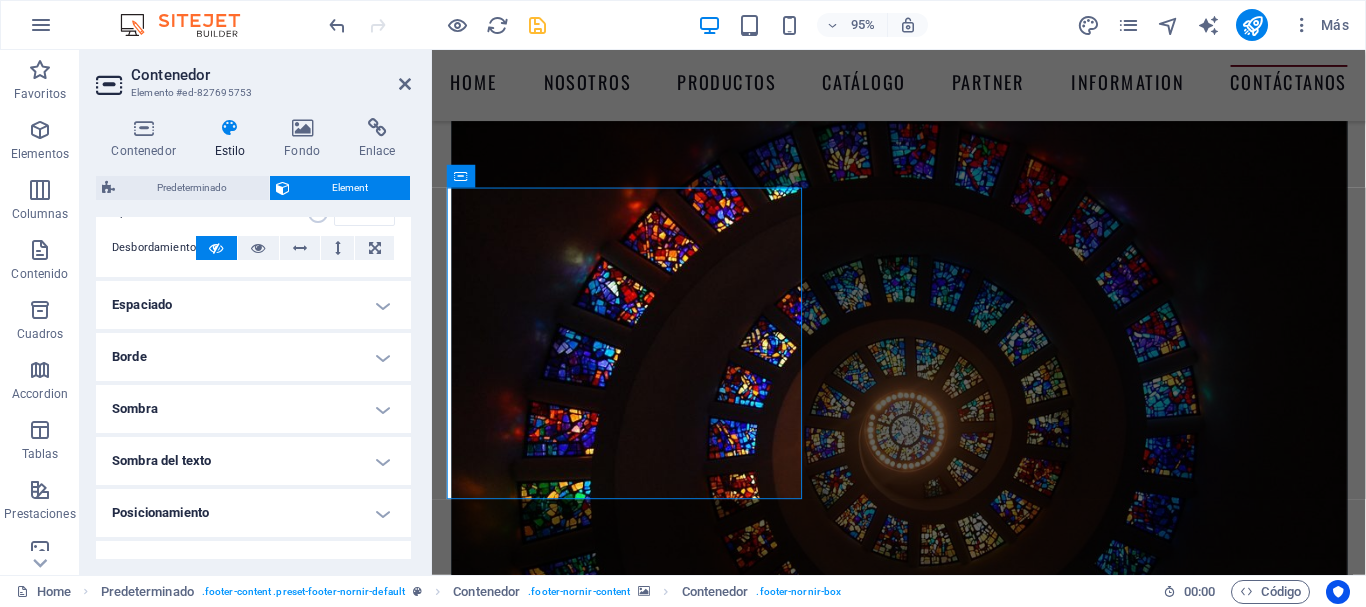 scroll, scrollTop: 704, scrollLeft: 0, axis: vertical 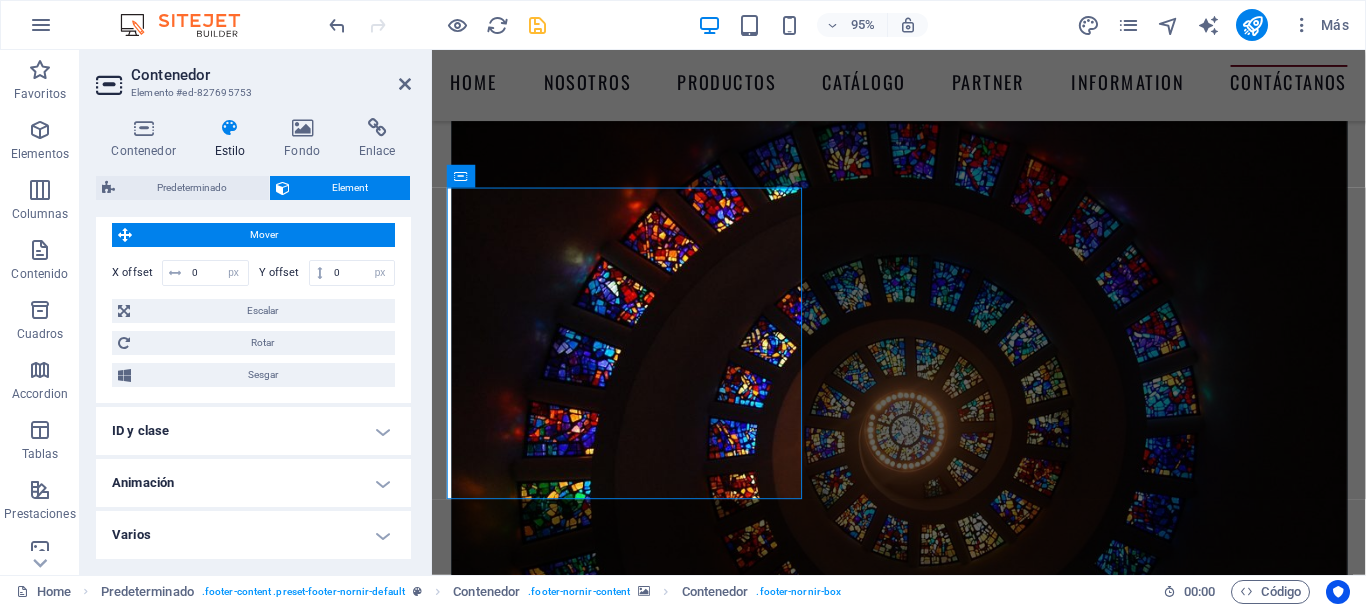 click on "Varios" at bounding box center [253, 535] 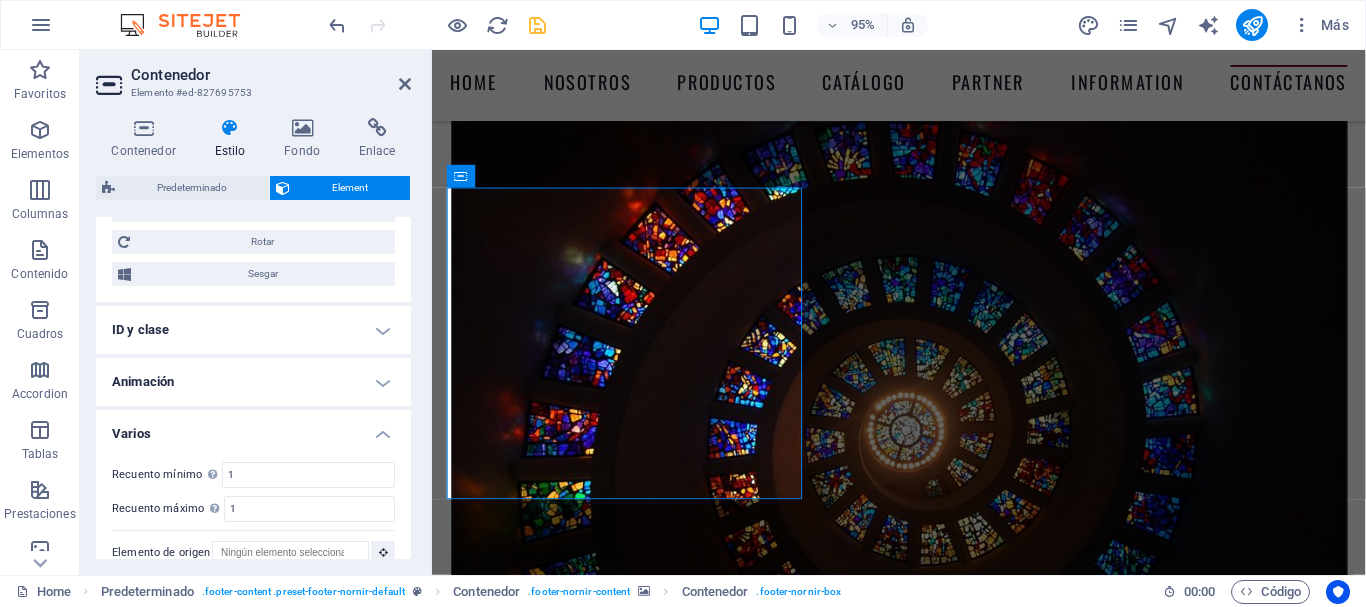 scroll, scrollTop: 828, scrollLeft: 0, axis: vertical 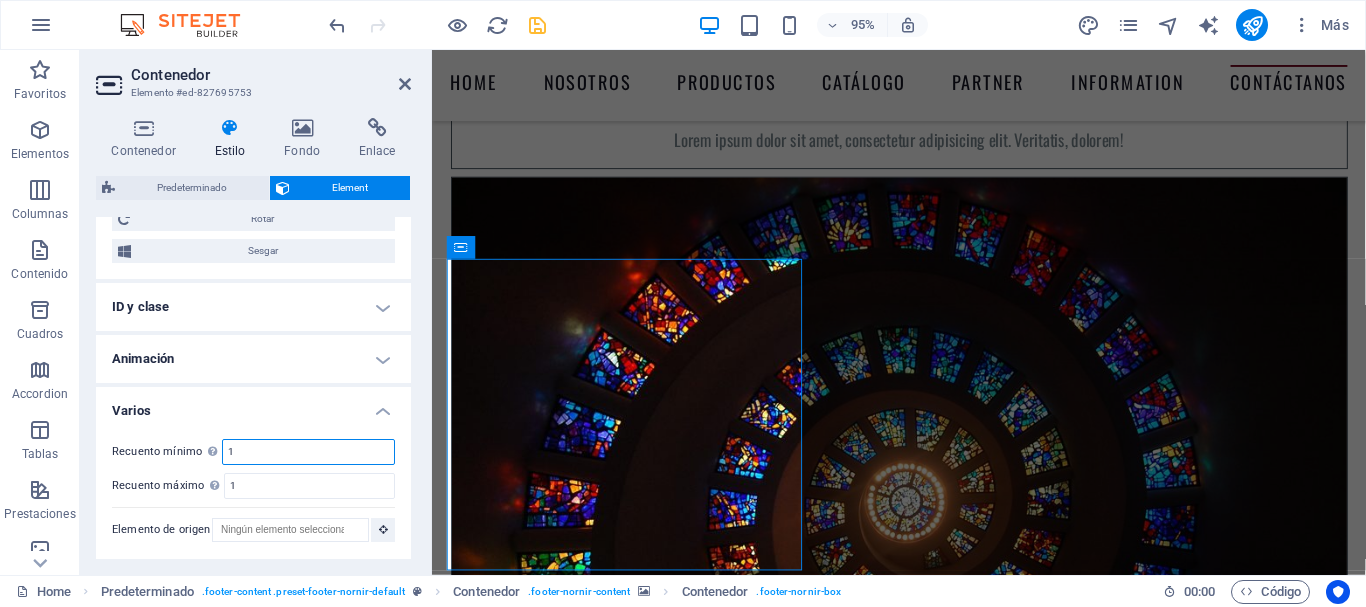 click on "1" at bounding box center [308, 452] 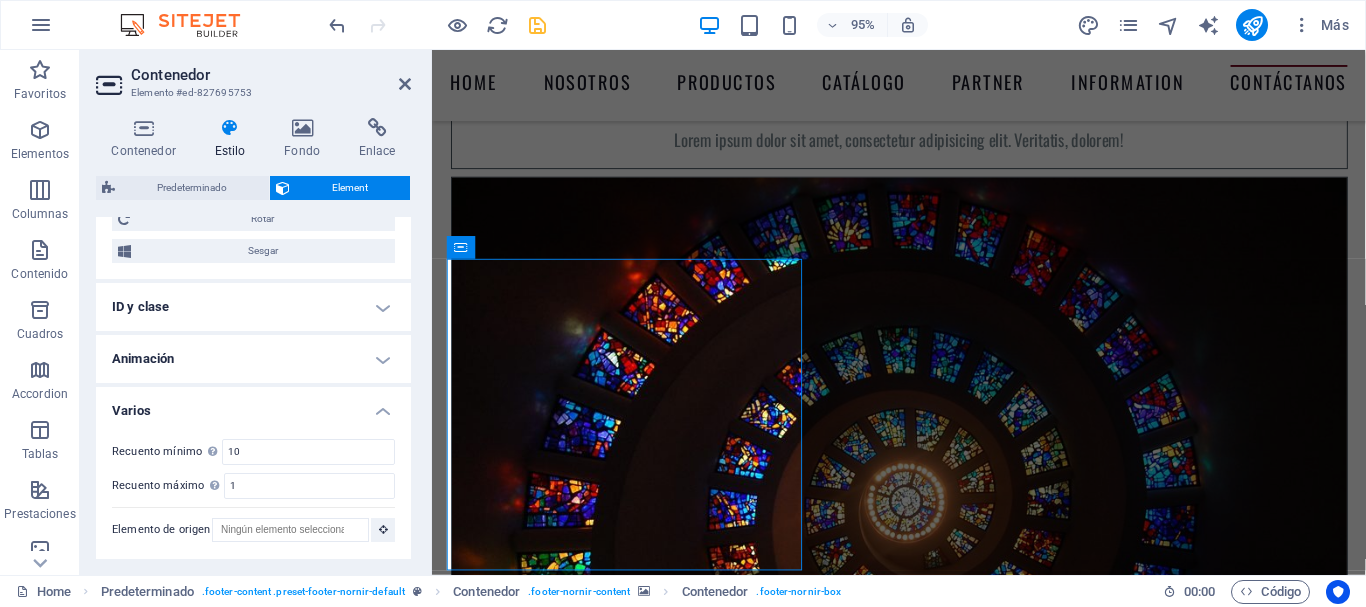 click on "Varios" at bounding box center [253, 405] 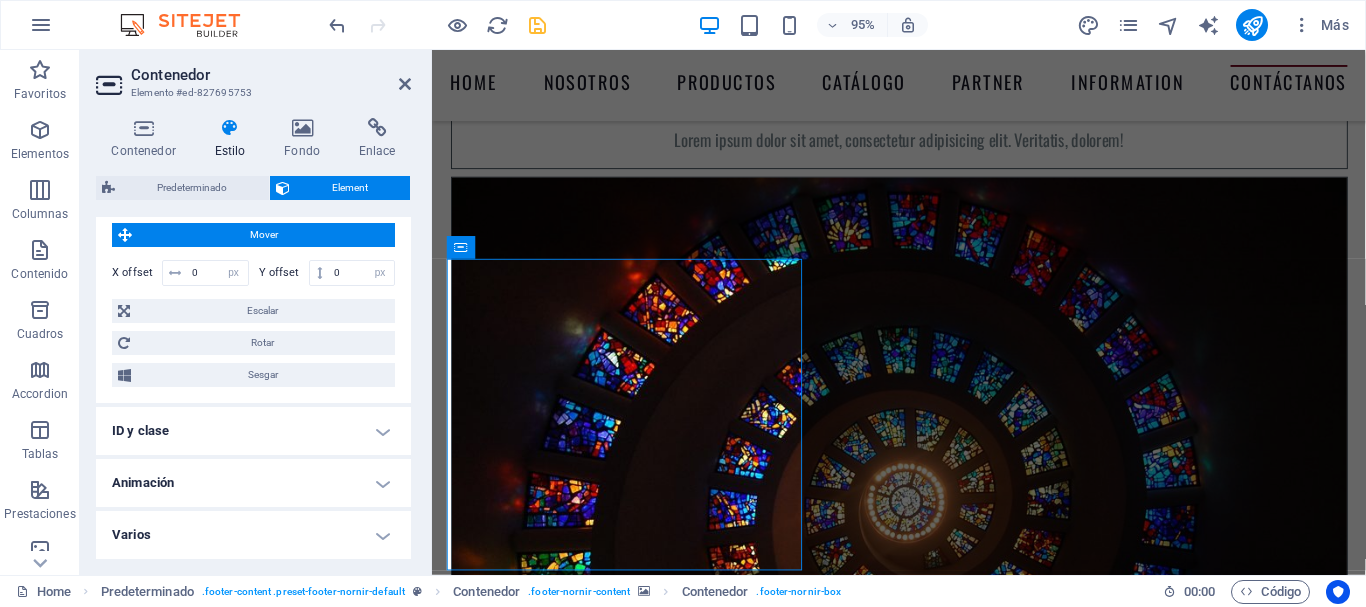 scroll, scrollTop: 704, scrollLeft: 0, axis: vertical 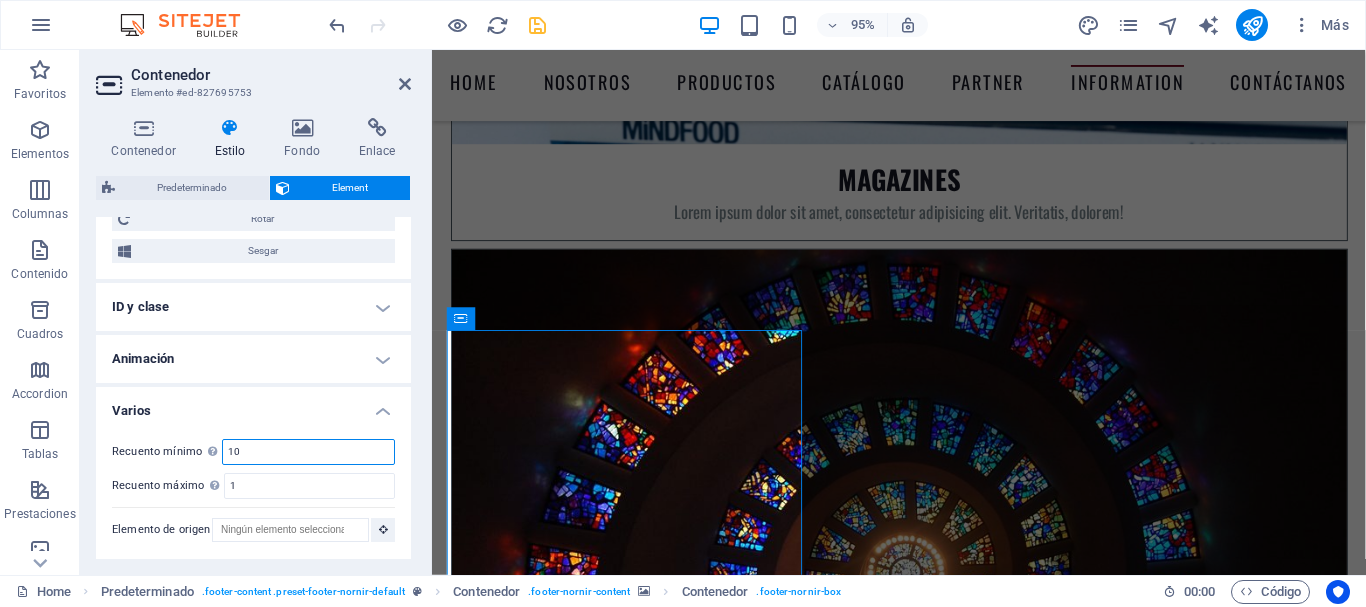 click on "10" at bounding box center (308, 452) 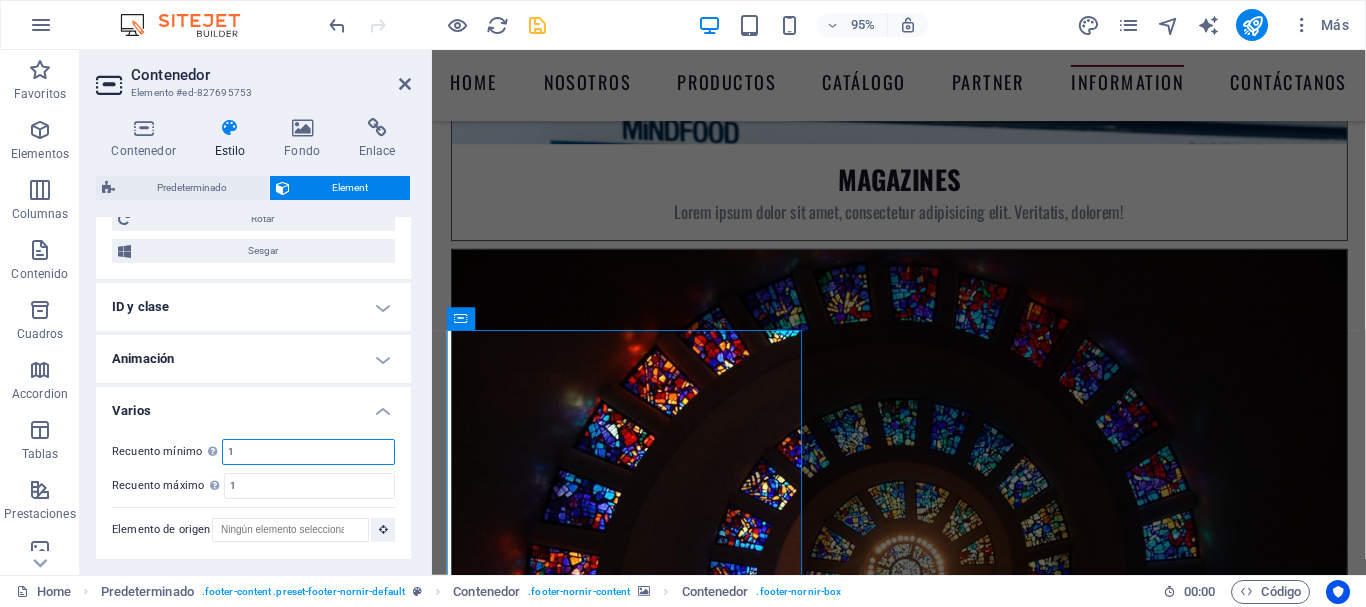type on "1" 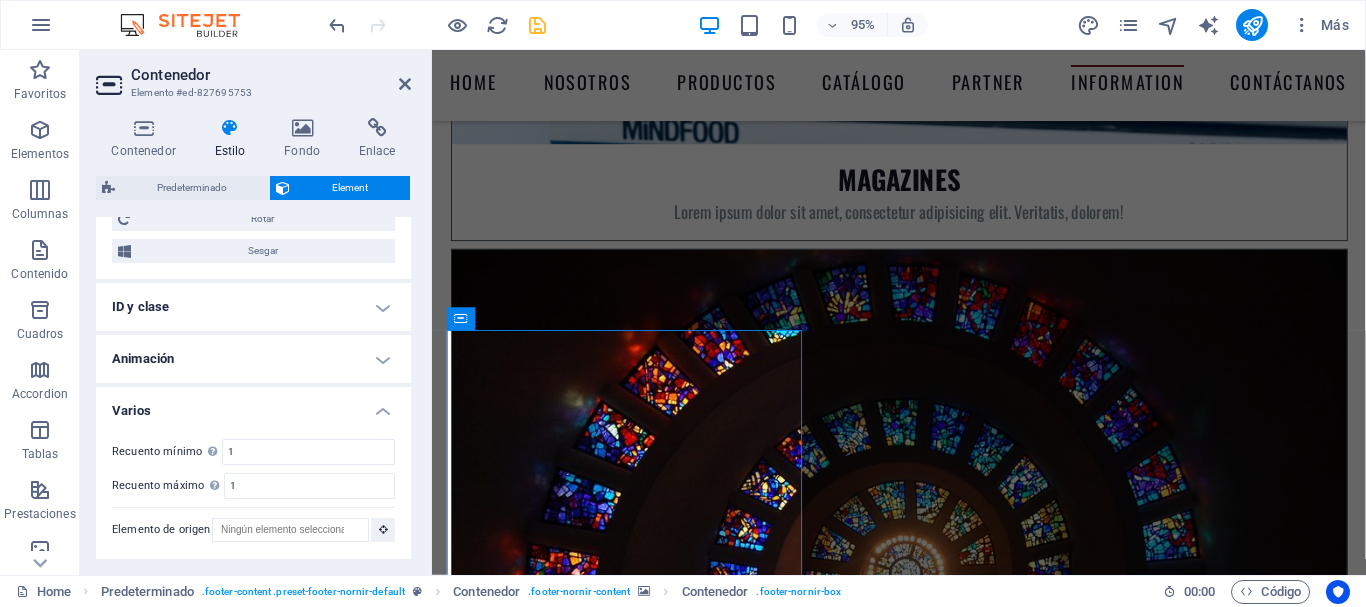 click on "Varios" at bounding box center [253, 405] 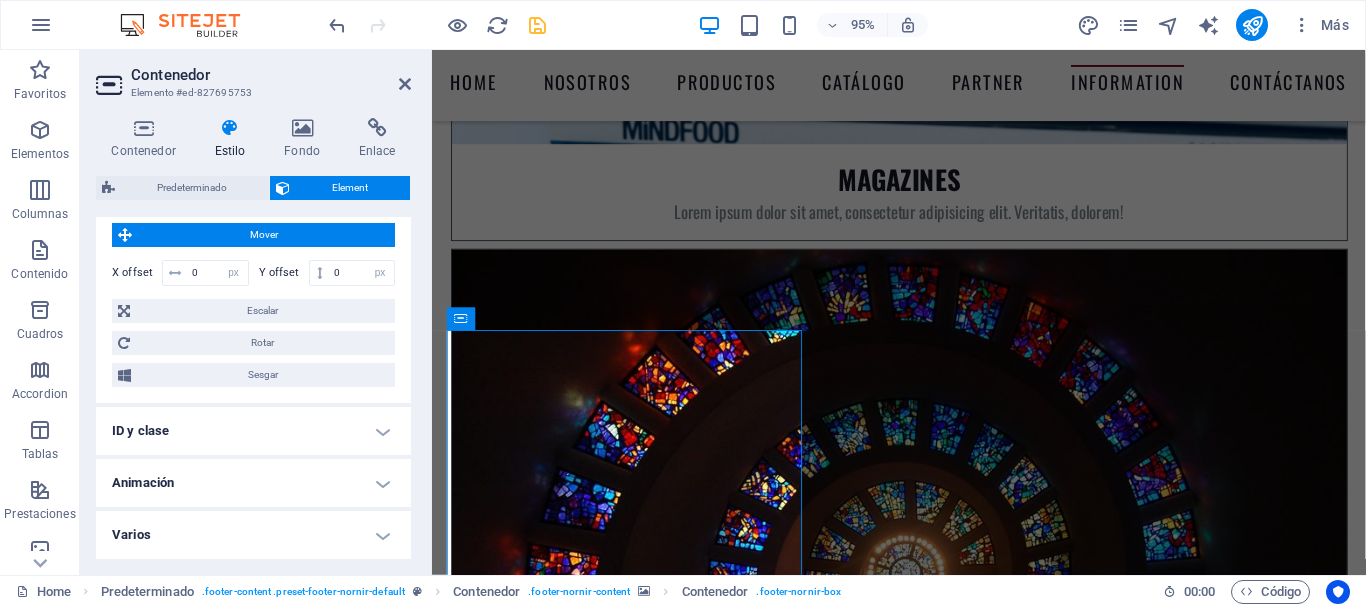 scroll, scrollTop: 704, scrollLeft: 0, axis: vertical 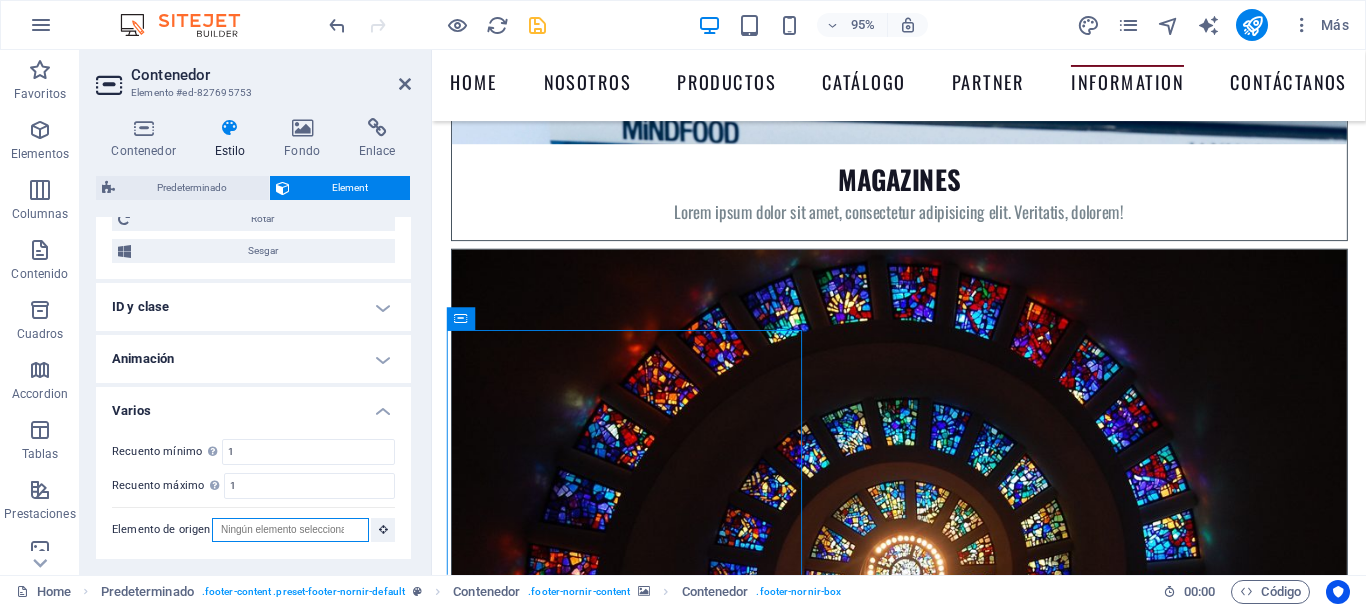 click on "Elemento de origen" at bounding box center [290, 530] 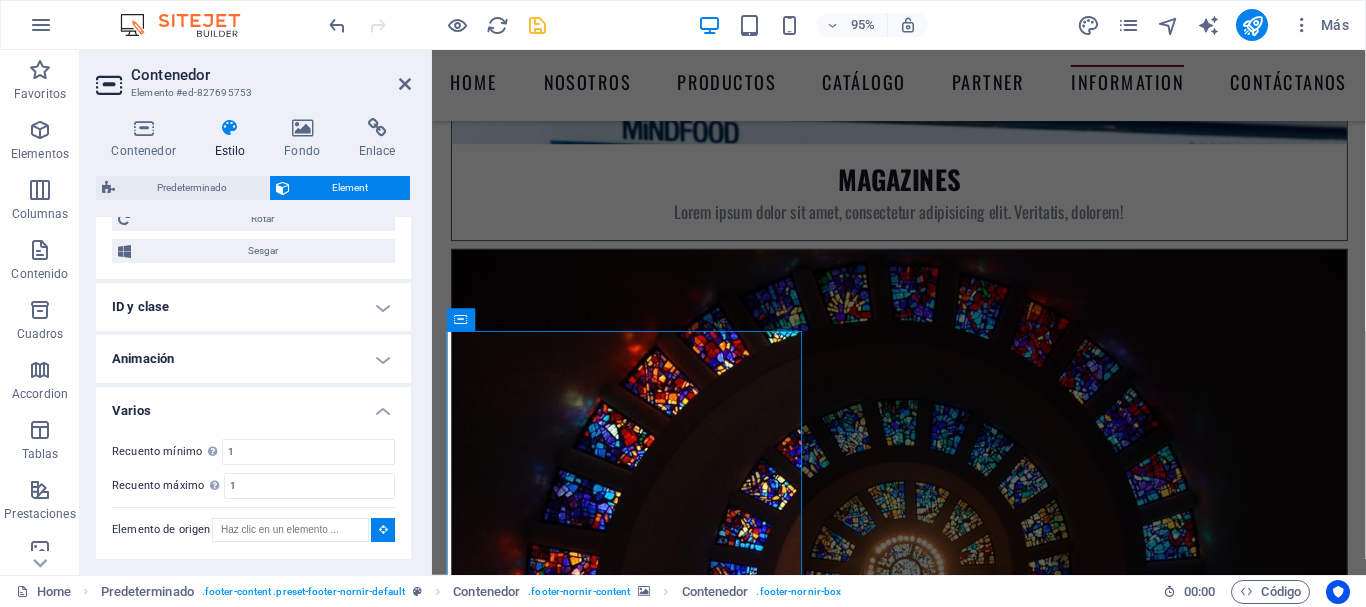 click on "Recuento mínimo Define si este elemento debería ser duplicable. 1 Recuento máximo Define si este elemento debería ser duplicable. 1 Elemento de origen" at bounding box center [253, 491] 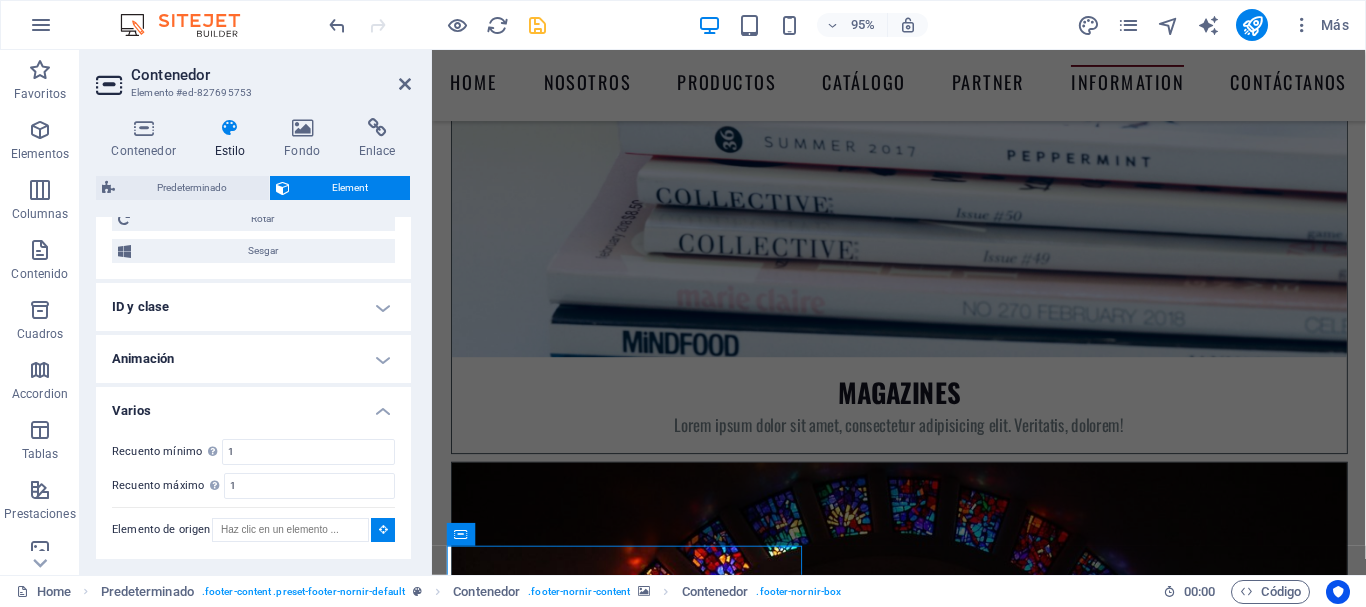 scroll, scrollTop: 8797, scrollLeft: 0, axis: vertical 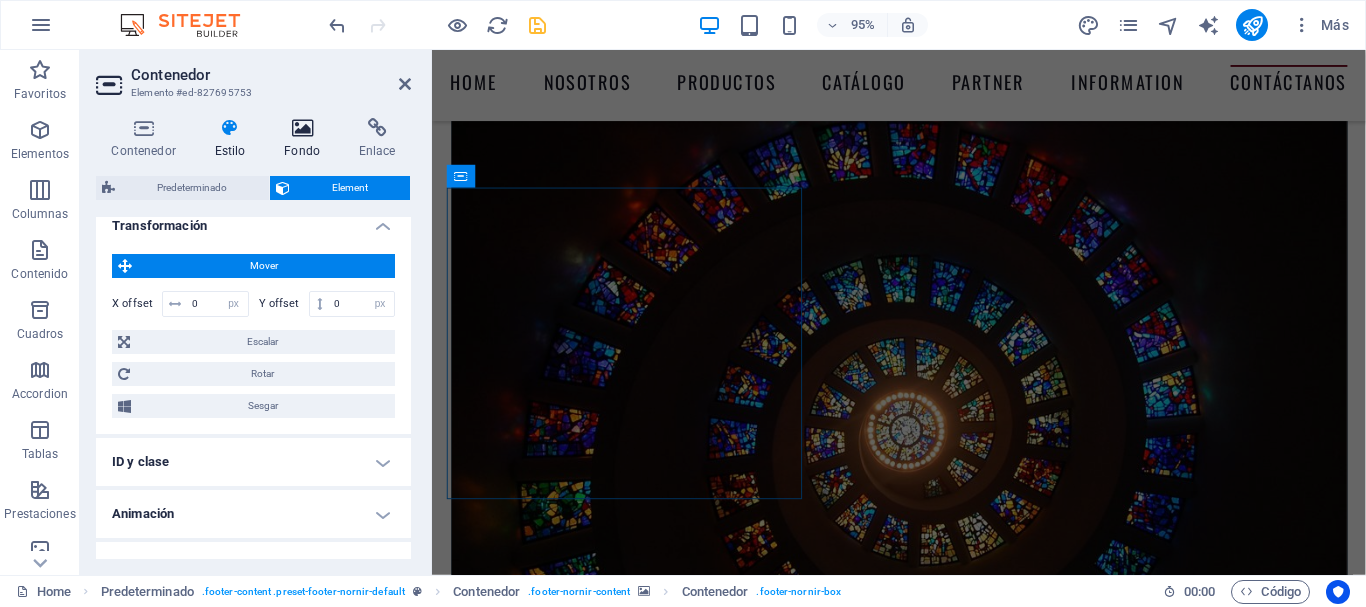 click on "Fondo" at bounding box center [306, 139] 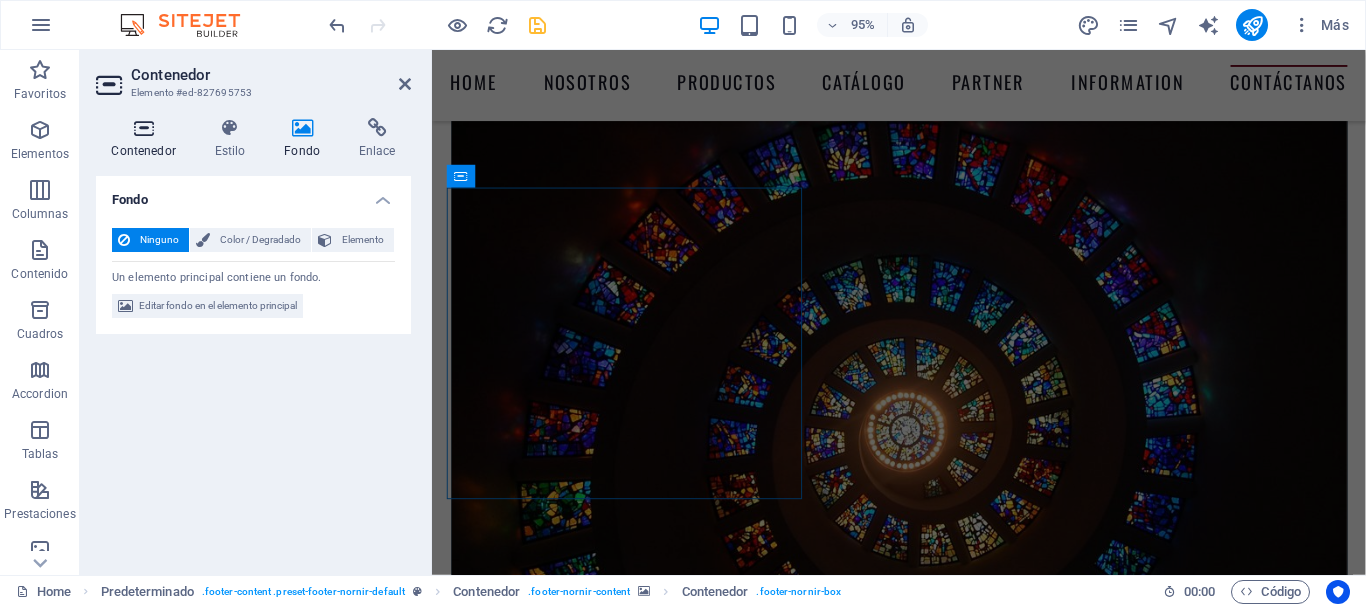 click on "Contenedor" at bounding box center [147, 139] 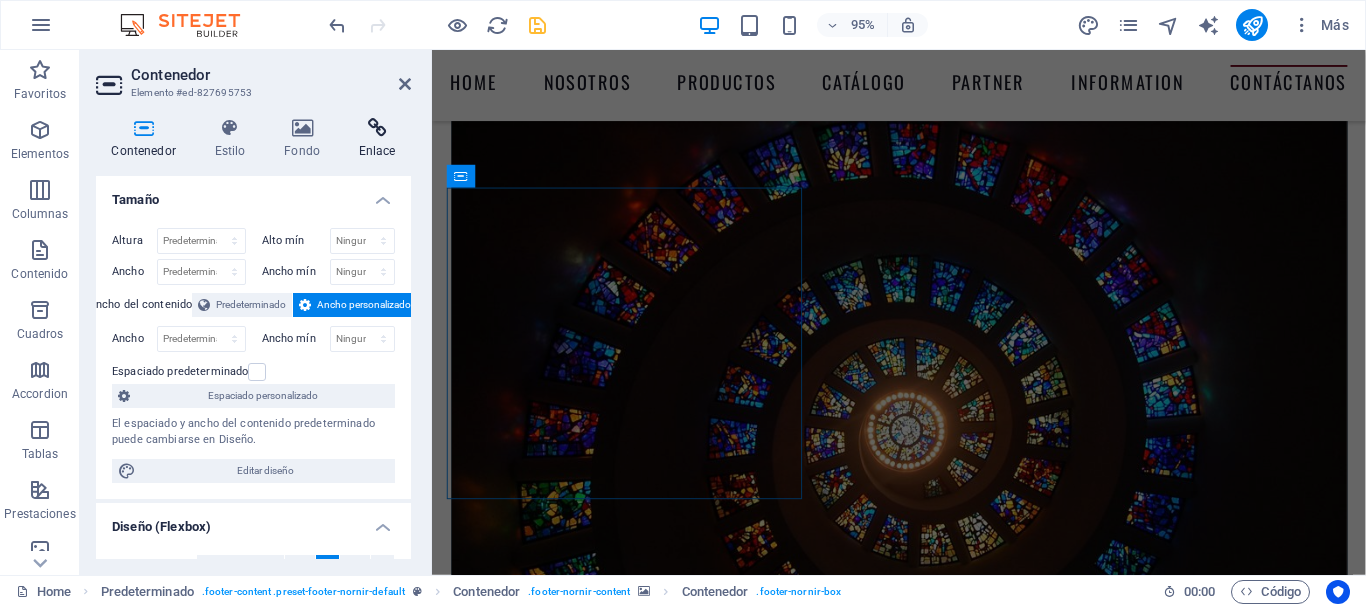 click at bounding box center (377, 128) 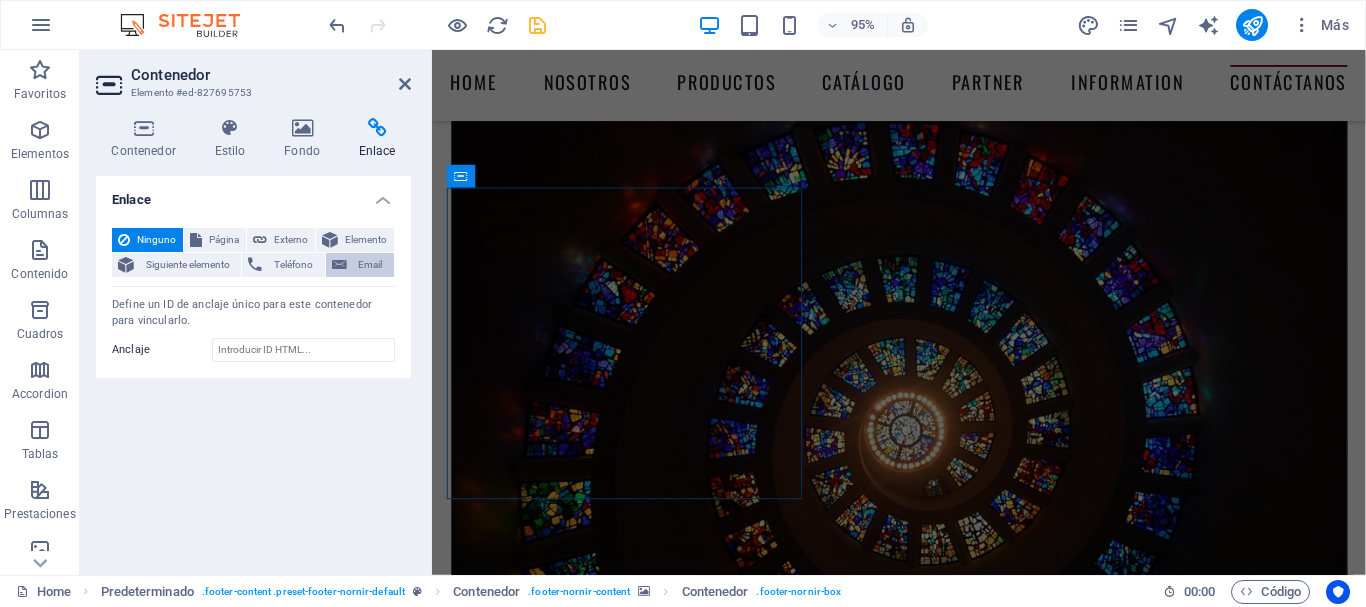 click at bounding box center [339, 265] 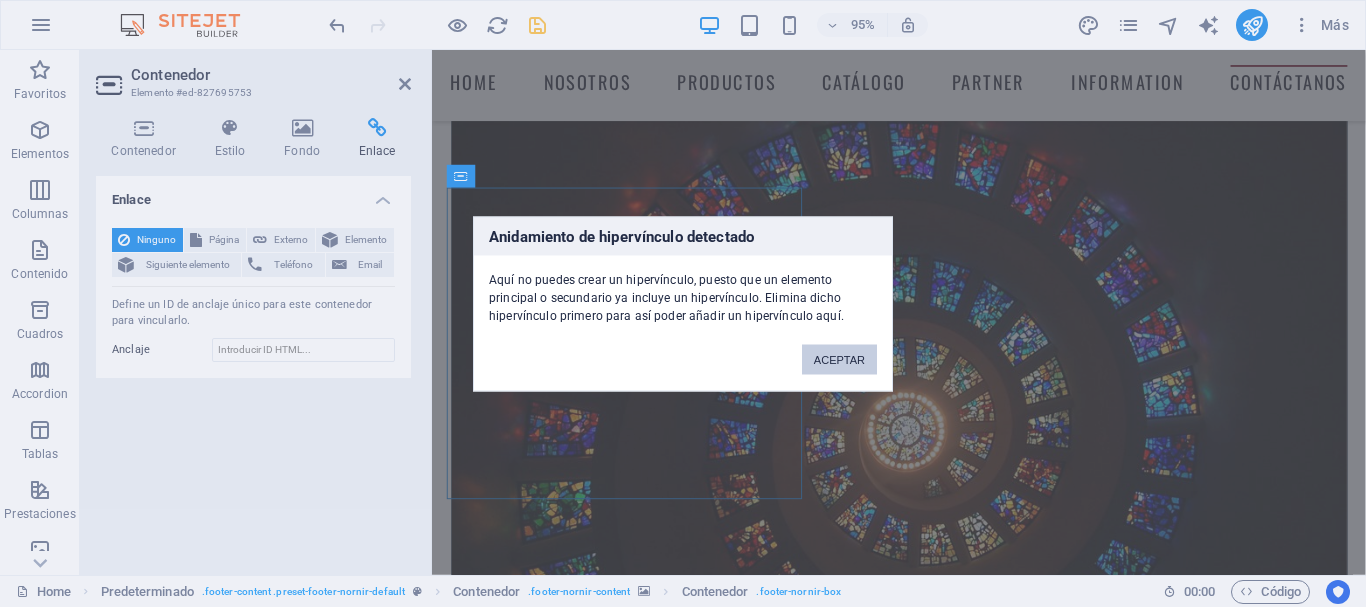 click on "ACEPTAR" at bounding box center [839, 359] 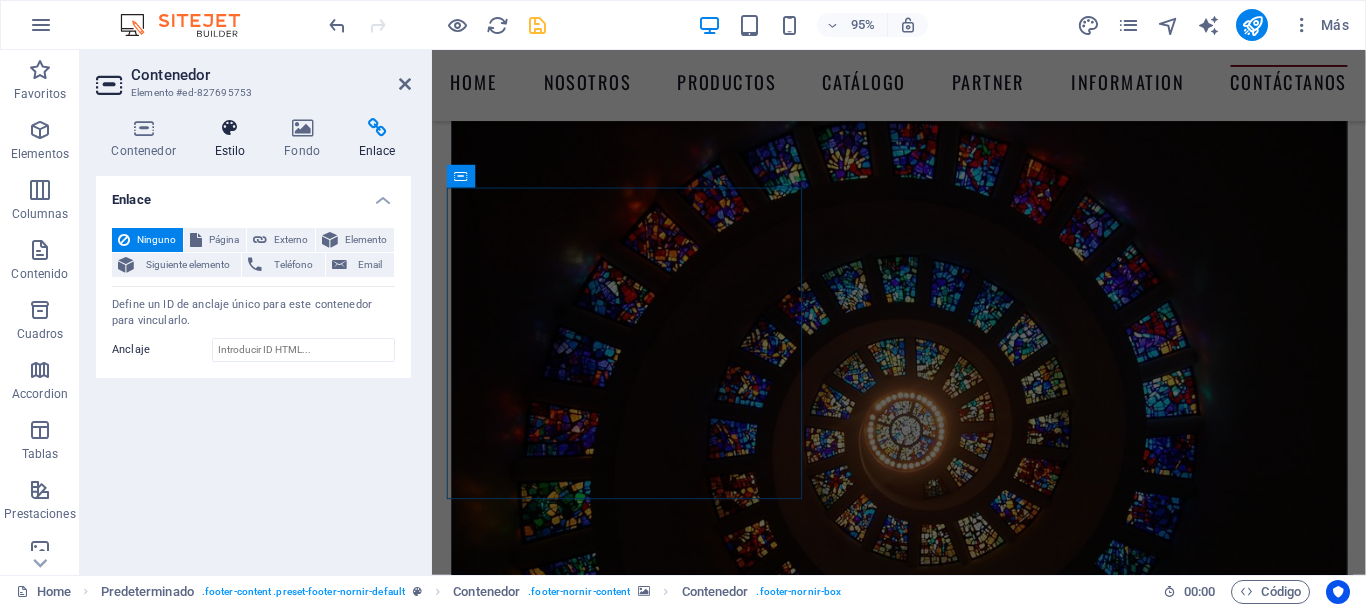 click on "Estilo" at bounding box center (234, 139) 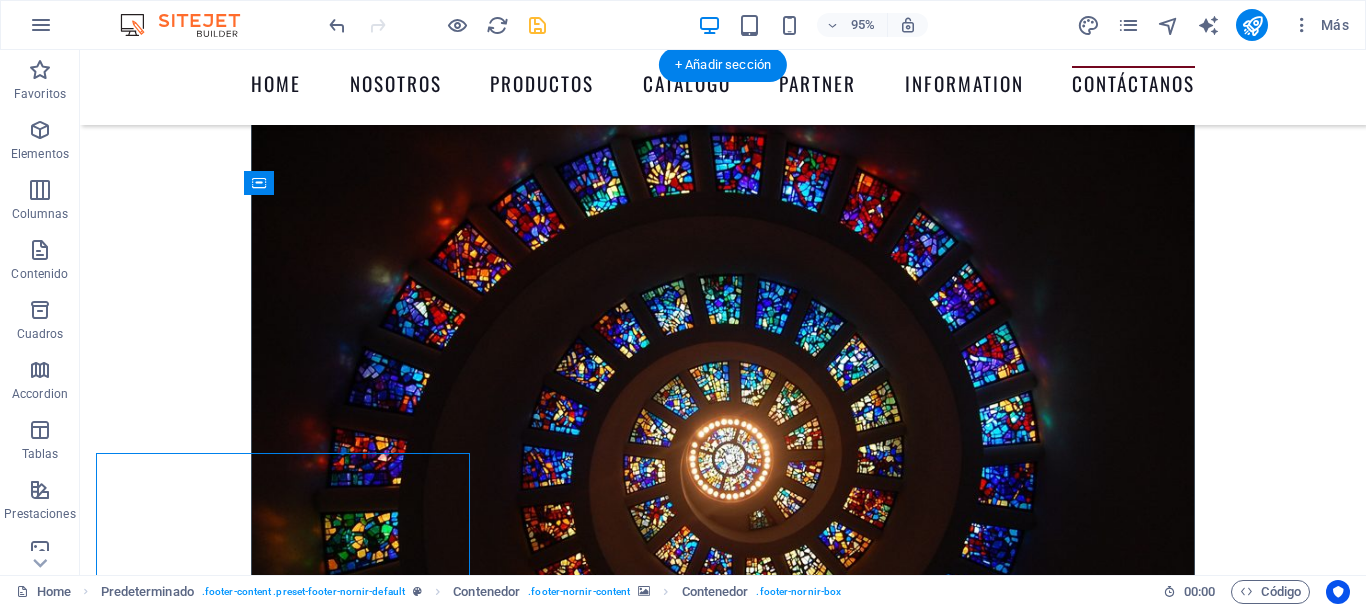 scroll, scrollTop: 8989, scrollLeft: 0, axis: vertical 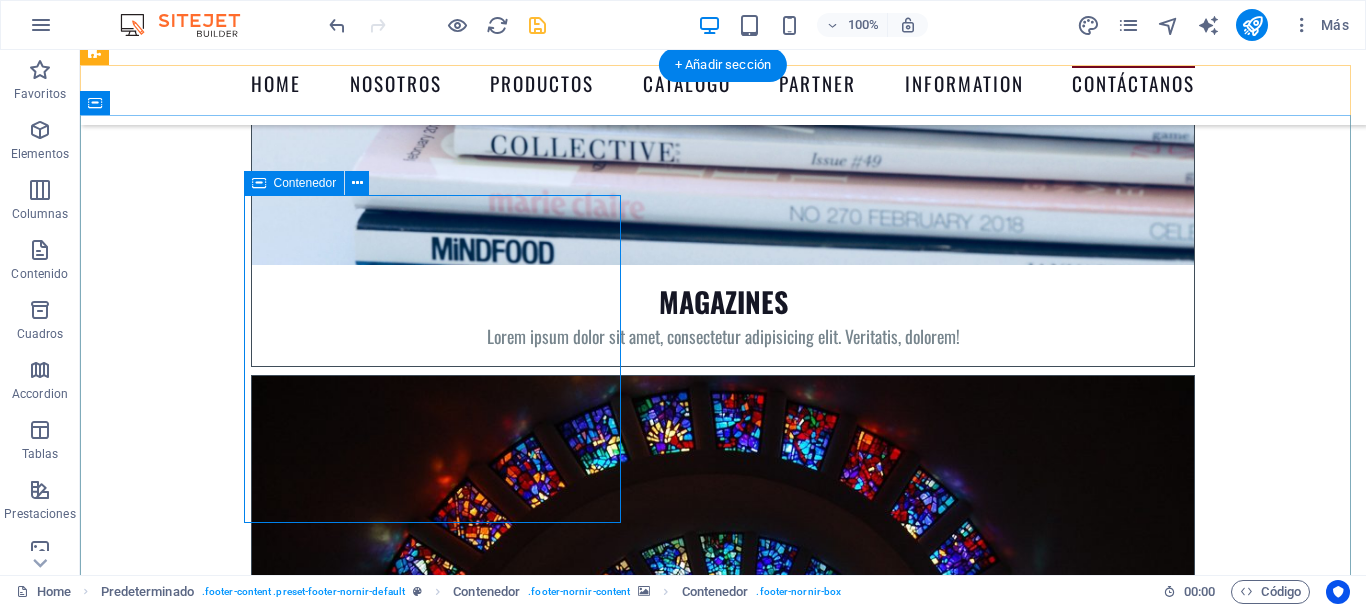 click on "Contacto Dirección [STREET], [CITY], [COUNTRY] [POSTAL_CODE] Teléfono contacto [PHONE] contacto@[WEBSITE] Aviso Legal | Privac idad" at bounding box center [723, 8902] 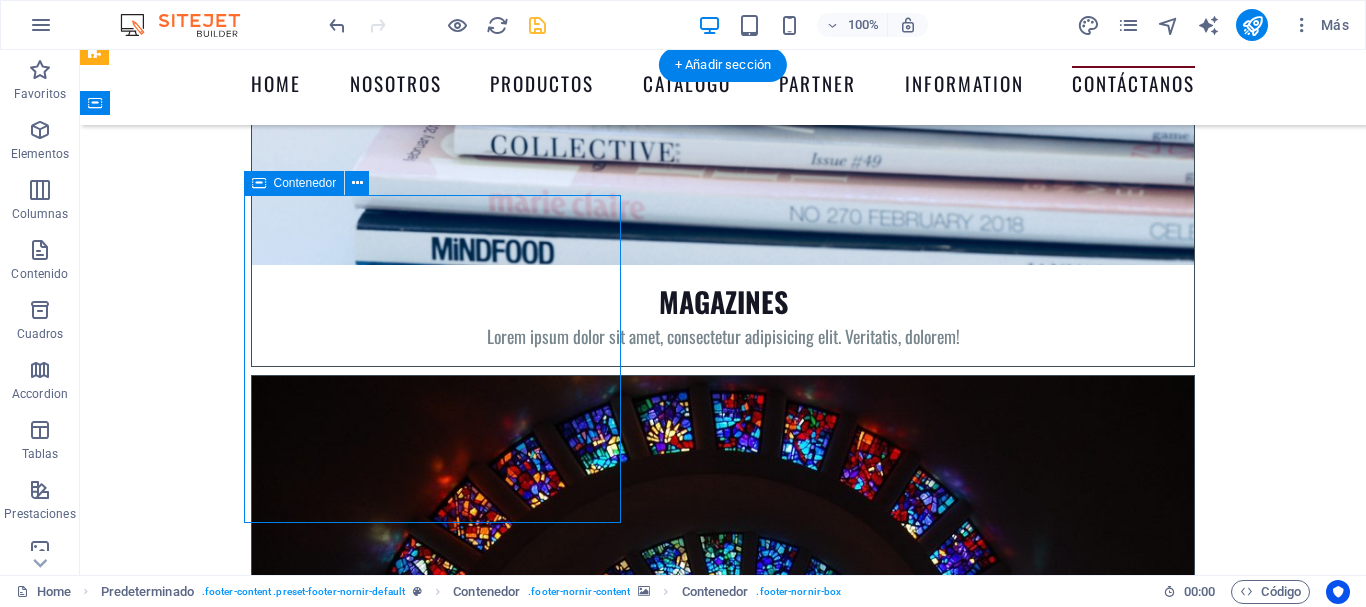 click on "Contacto Dirección [STREET], [CITY], [COUNTRY] [POSTAL_CODE] Teléfono contacto [PHONE] contacto@[WEBSITE] Aviso Legal | Privac idad" at bounding box center [723, 8902] 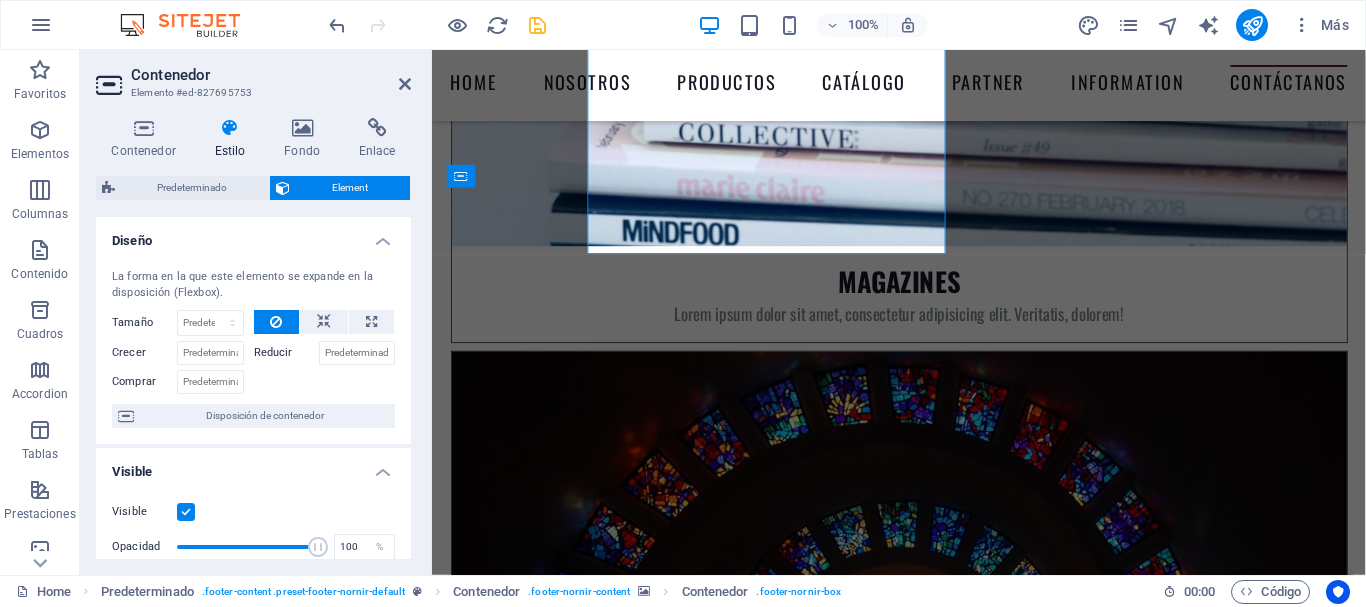 scroll, scrollTop: 9247, scrollLeft: 0, axis: vertical 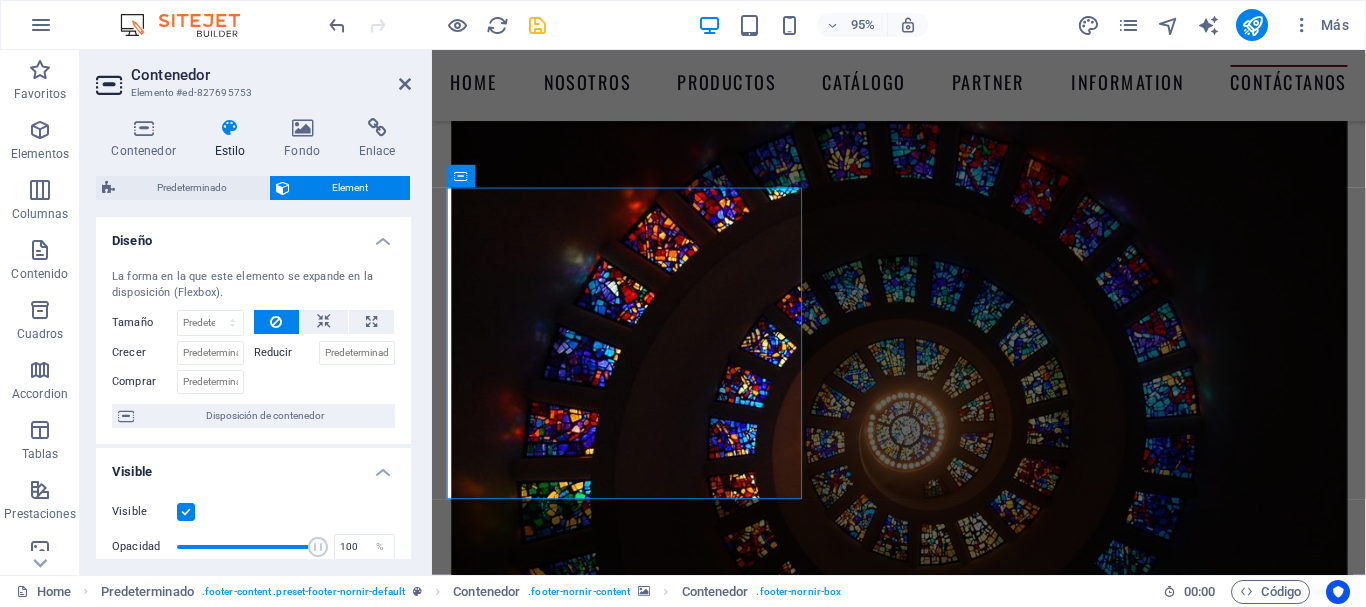 click on "Contenedor" at bounding box center (271, 75) 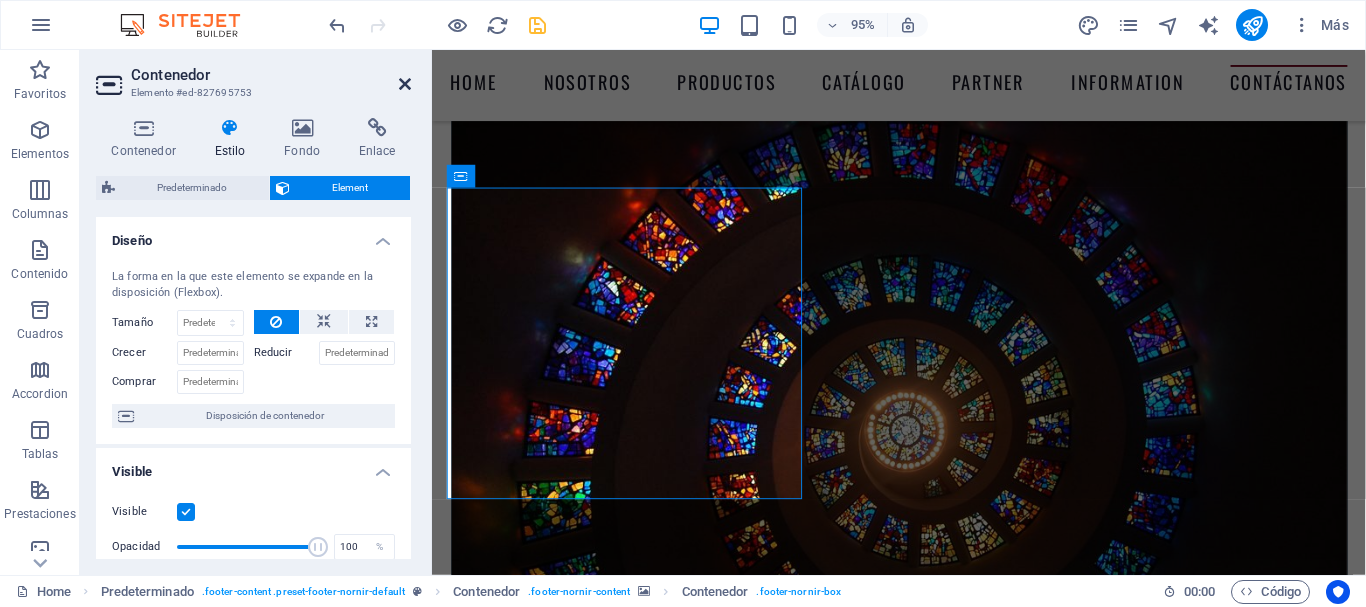 click at bounding box center (405, 84) 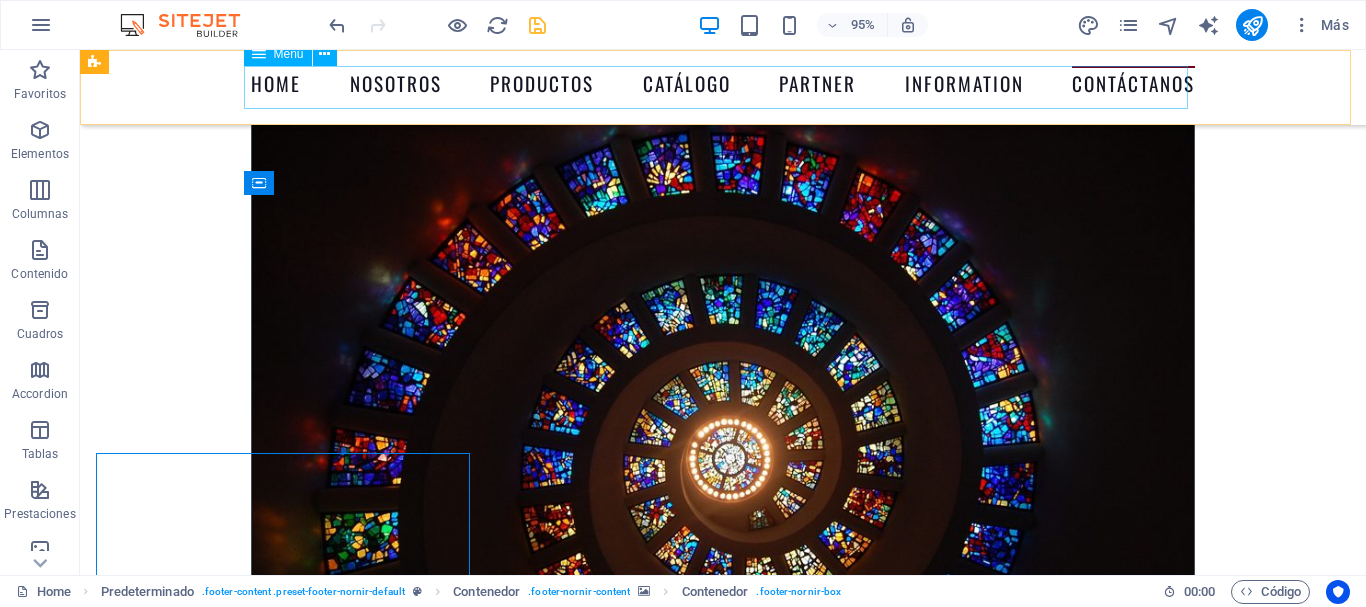 scroll, scrollTop: 8989, scrollLeft: 0, axis: vertical 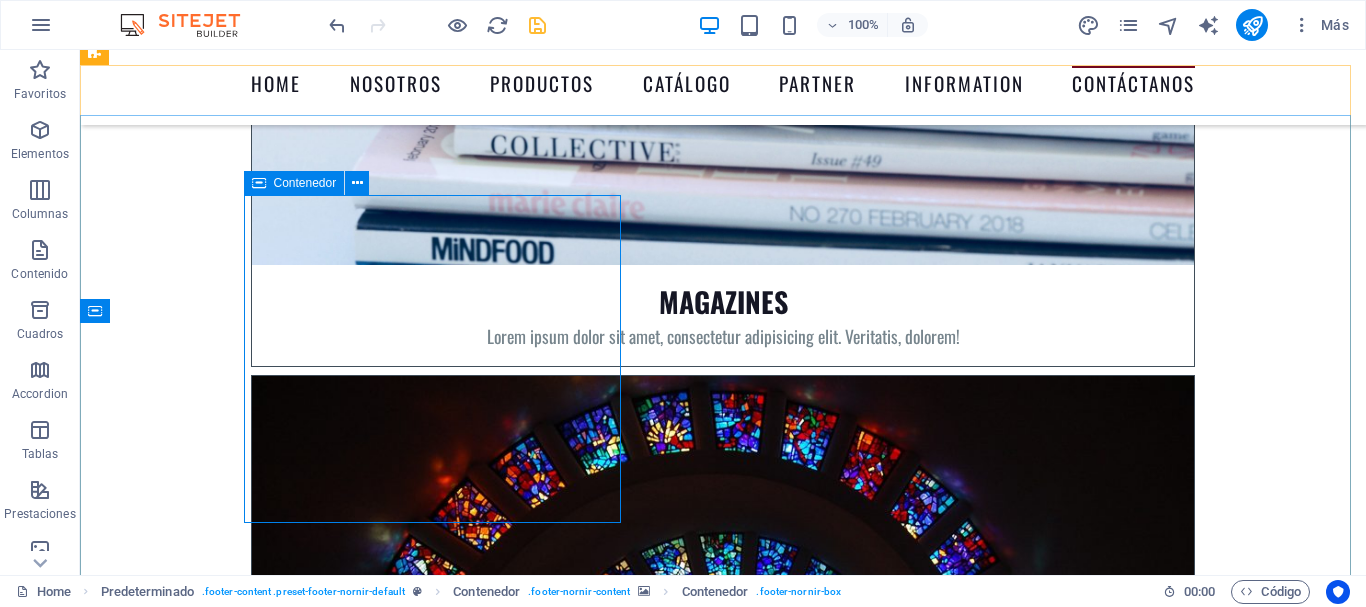 click on "Contenedor" at bounding box center [305, 183] 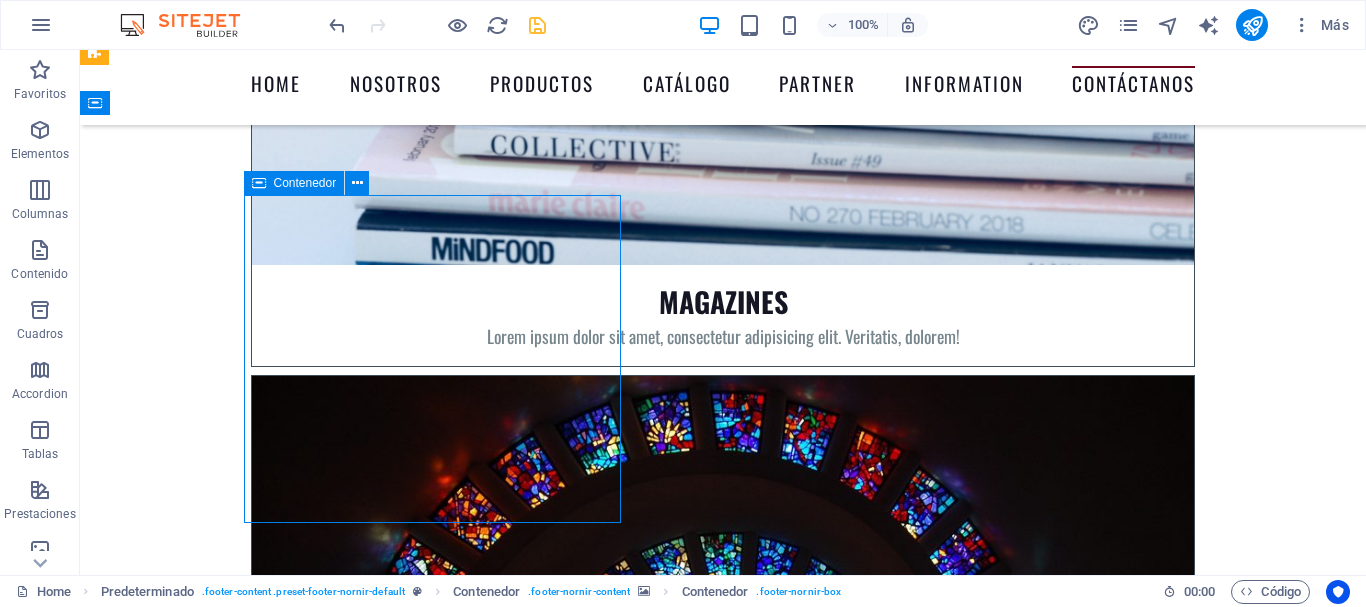 click on "Contenedor" at bounding box center [305, 183] 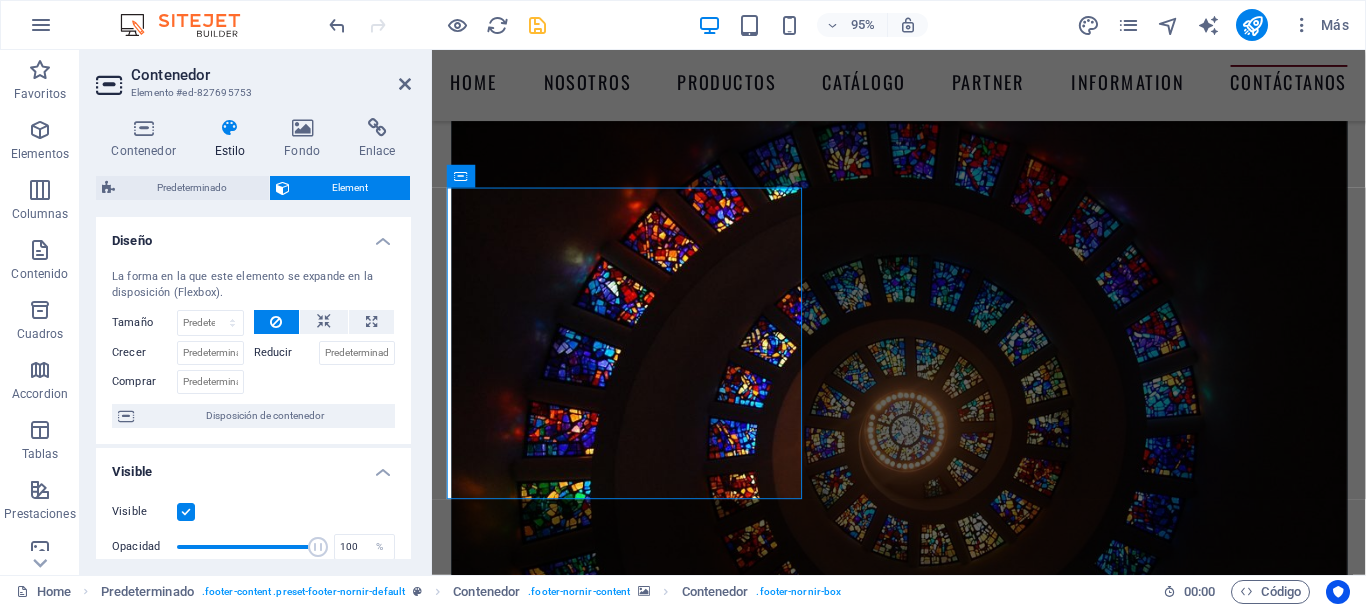 scroll, scrollTop: 8989, scrollLeft: 0, axis: vertical 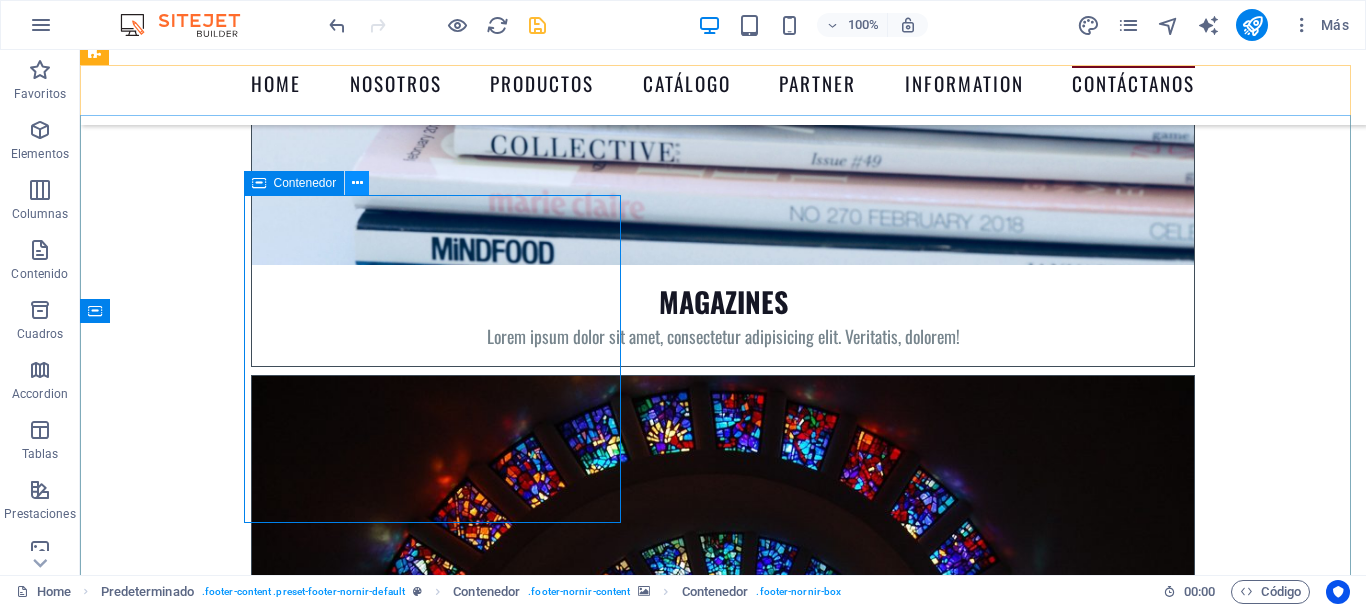 click at bounding box center [357, 183] 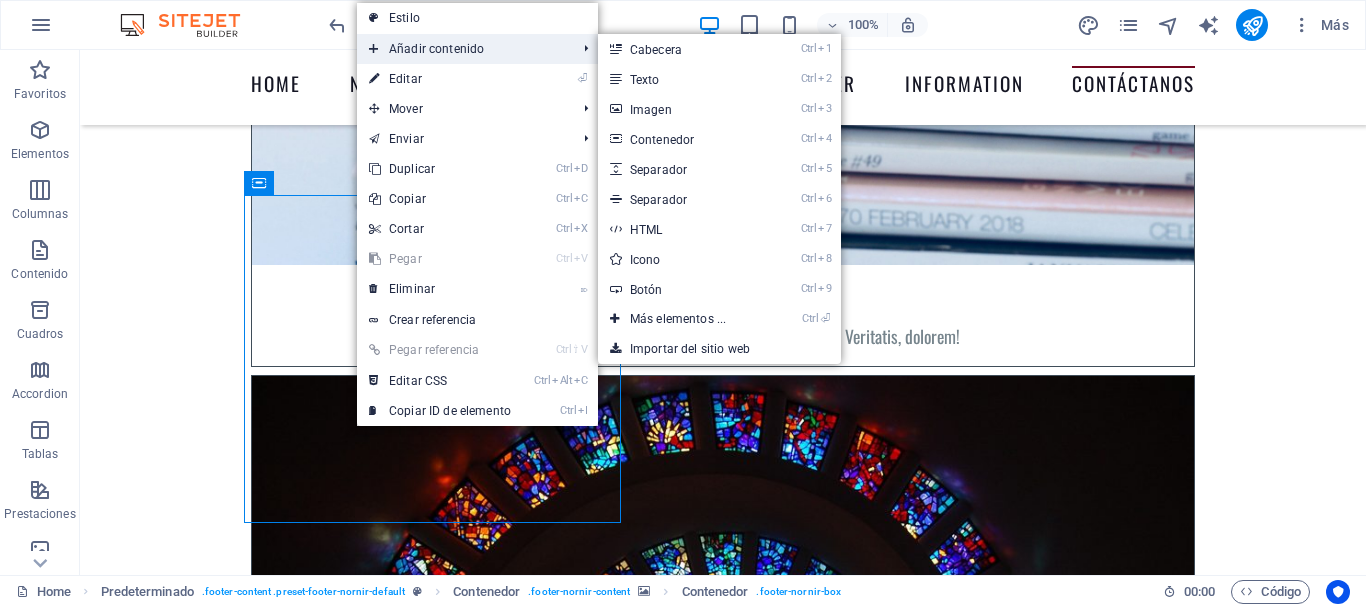 click on "Añadir contenido" at bounding box center [462, 49] 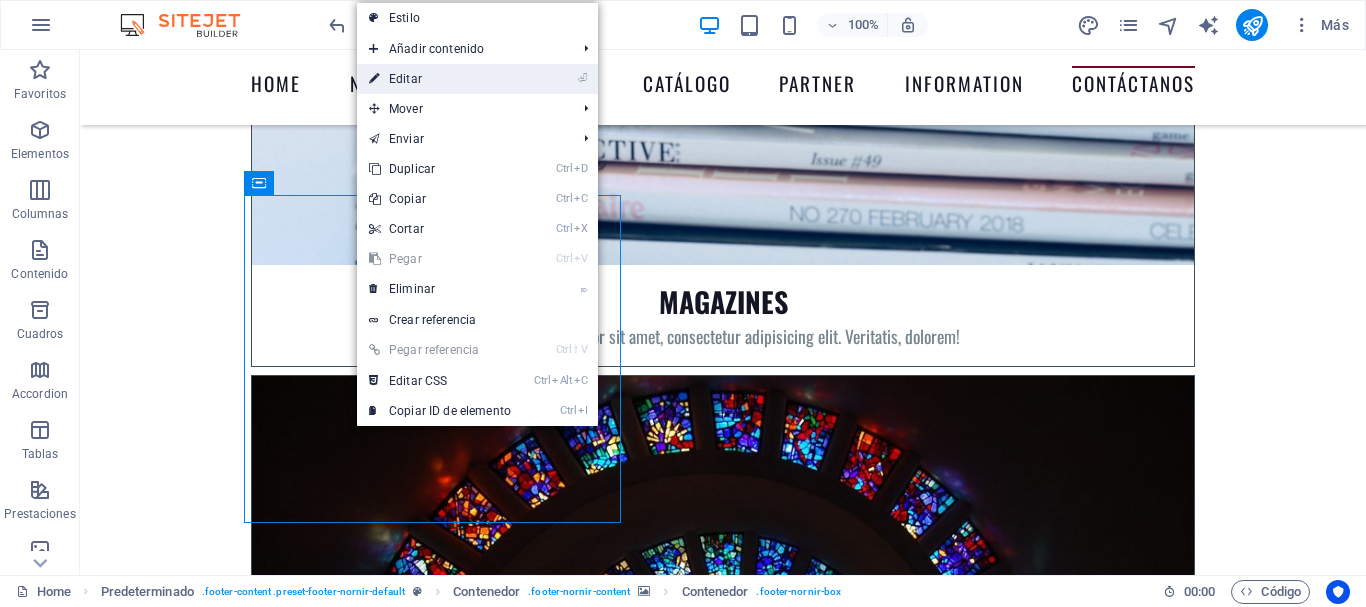 click on "⏎  Editar" at bounding box center [440, 79] 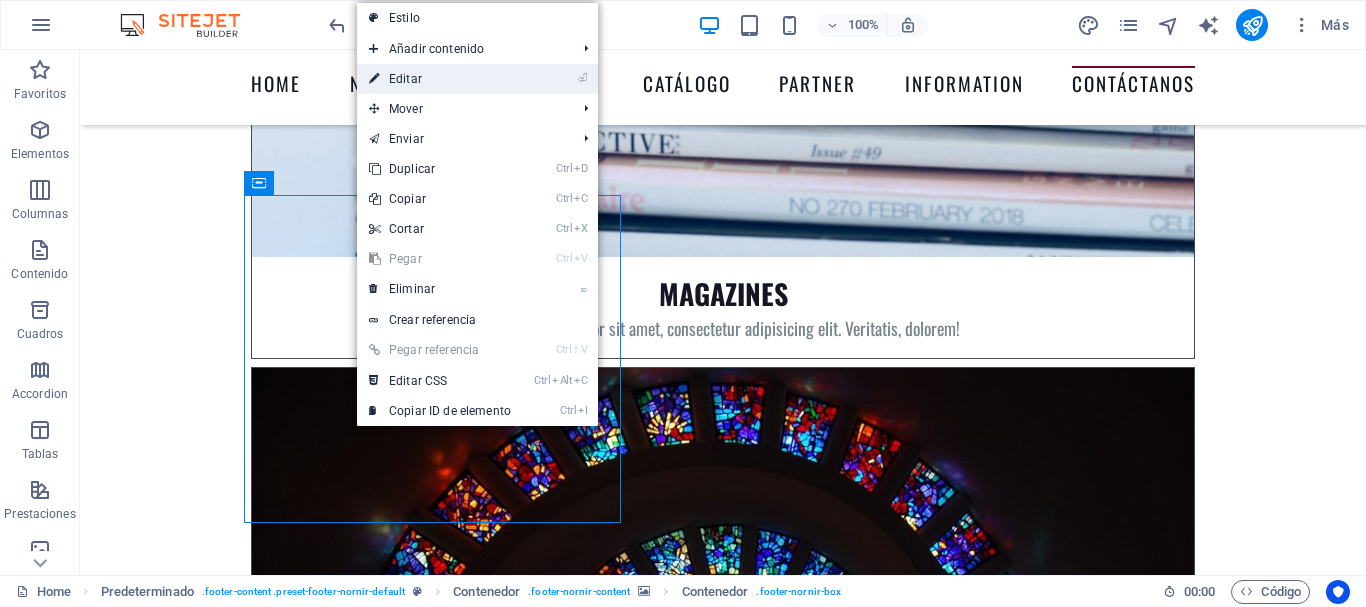 scroll, scrollTop: 9247, scrollLeft: 0, axis: vertical 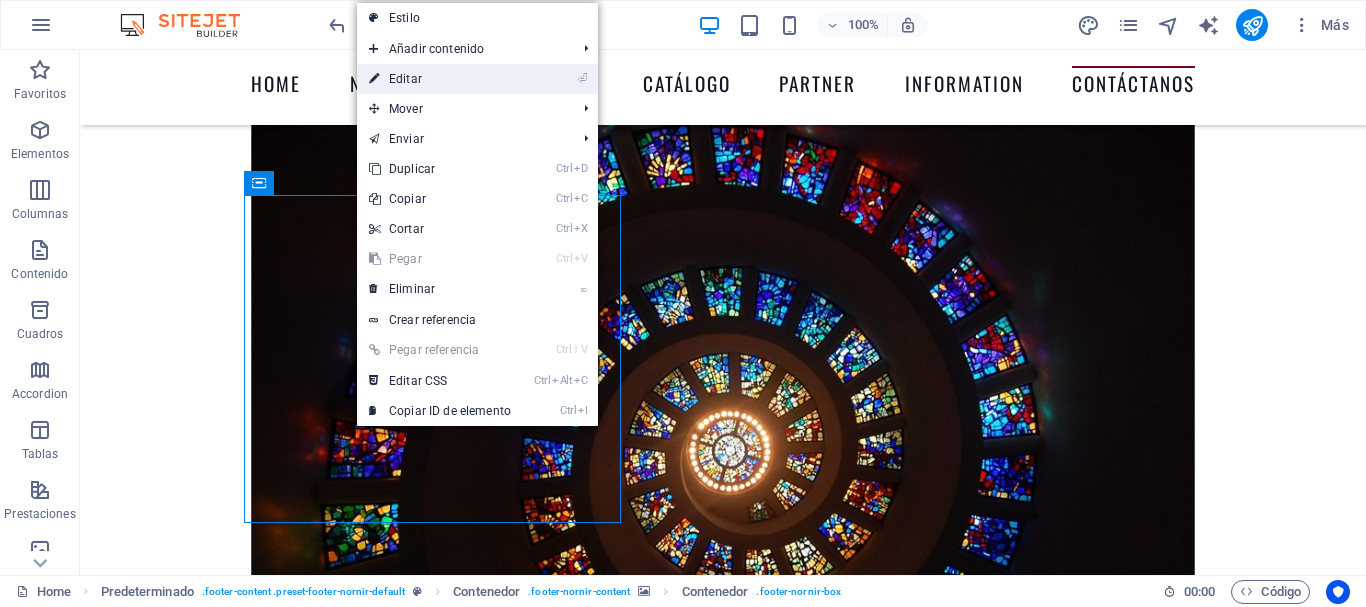 select on "px" 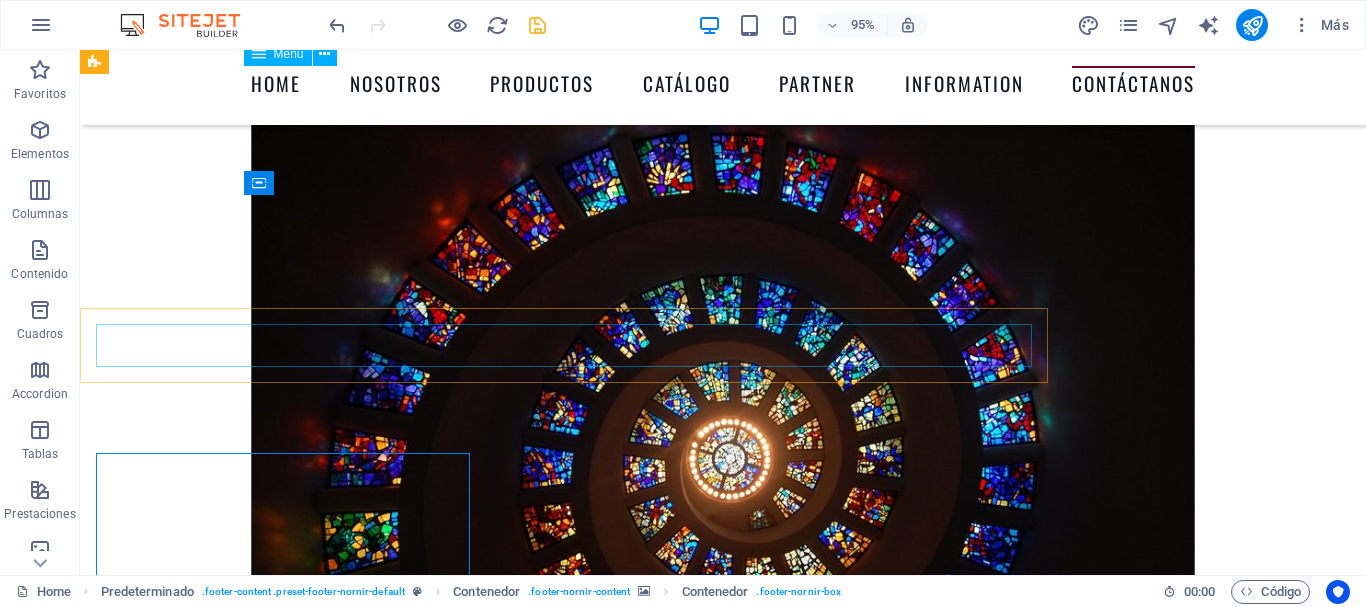 scroll, scrollTop: 8989, scrollLeft: 0, axis: vertical 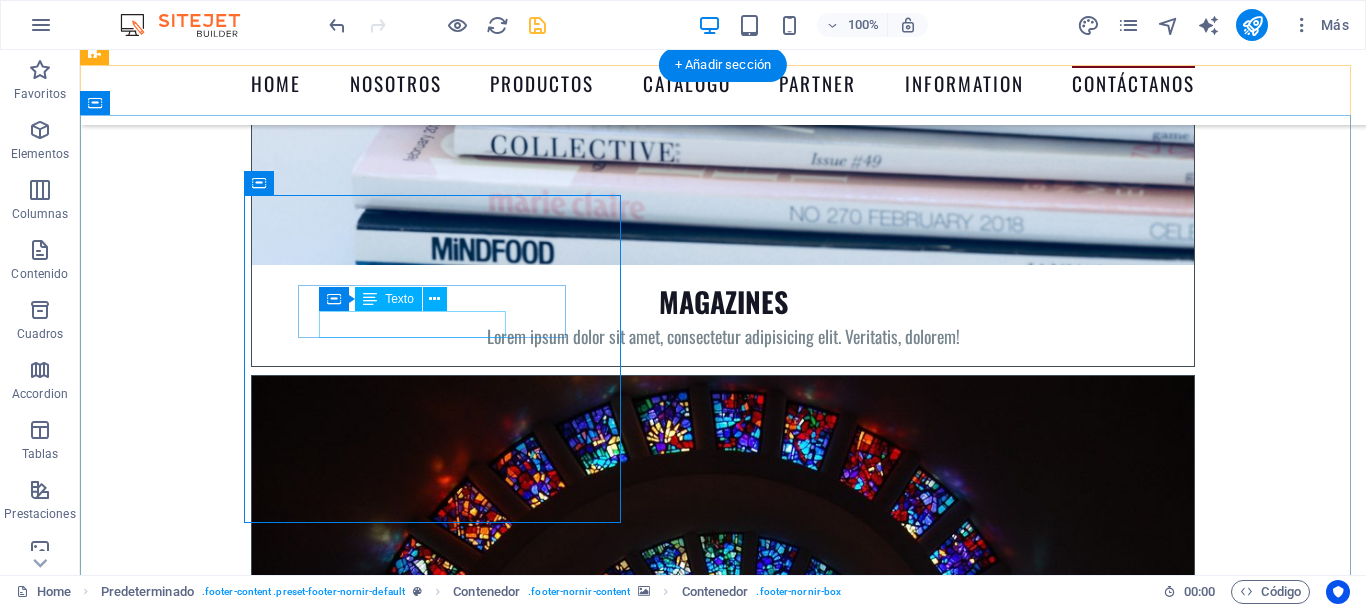 click on "[CITY], [COUNTRY]" at bounding box center (721, 8872) 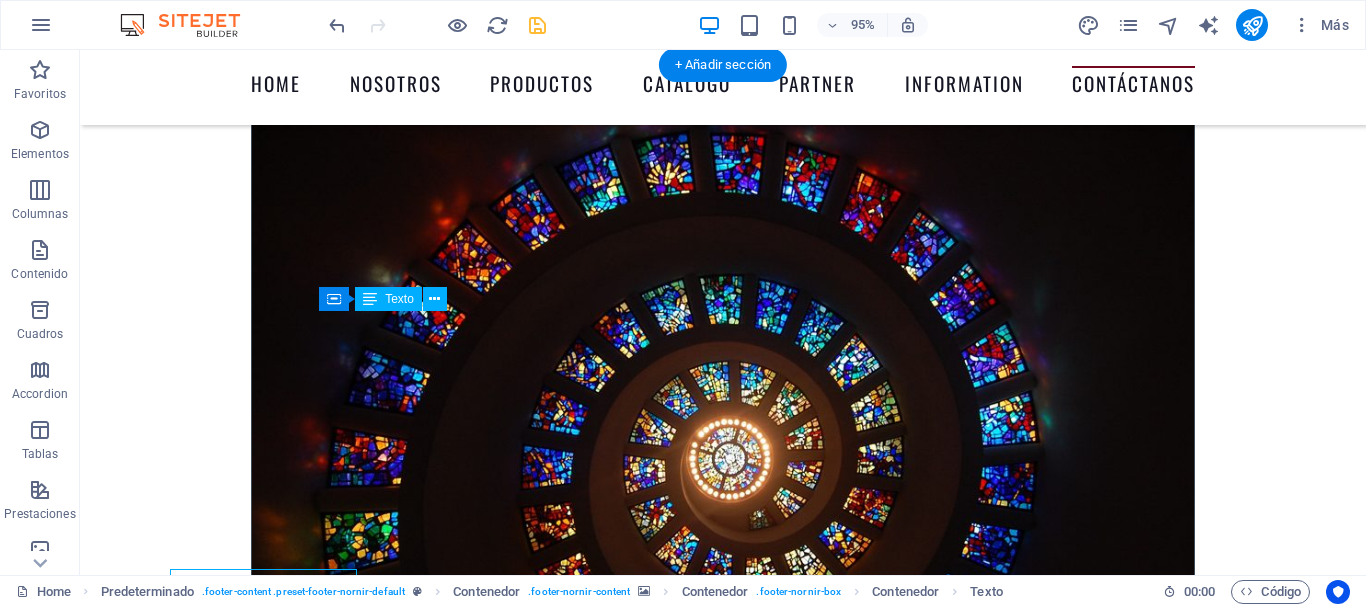 scroll, scrollTop: 8989, scrollLeft: 0, axis: vertical 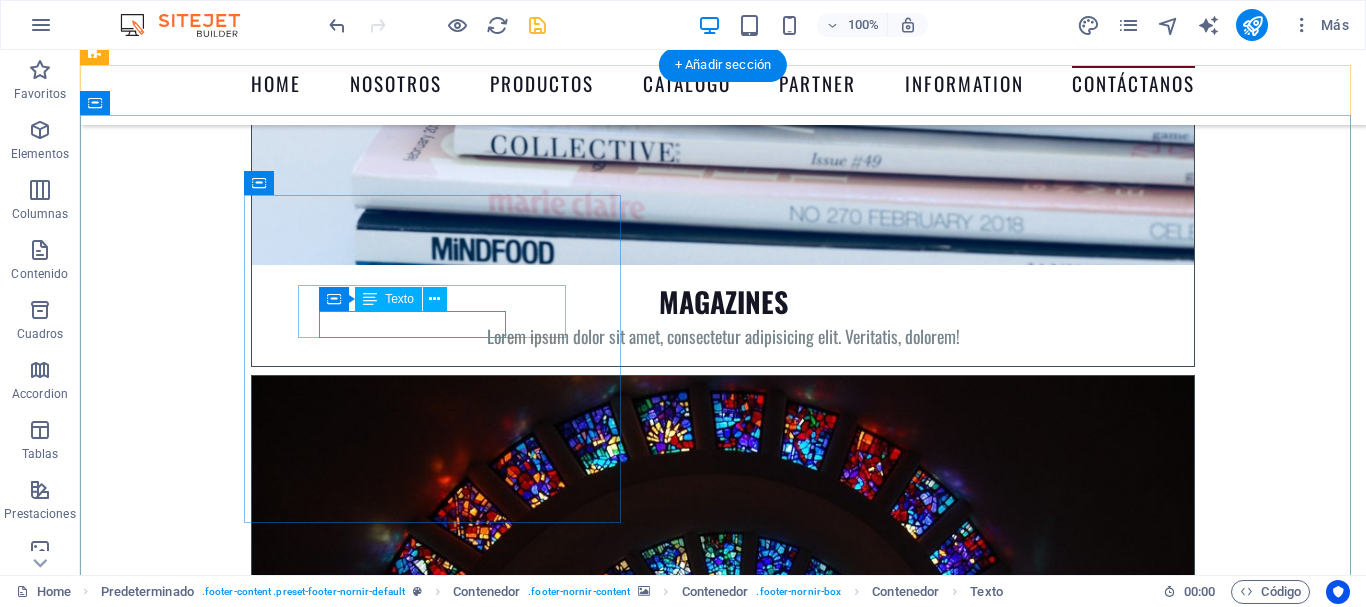 click on "[CITY], [COUNTRY]" at bounding box center (721, 8872) 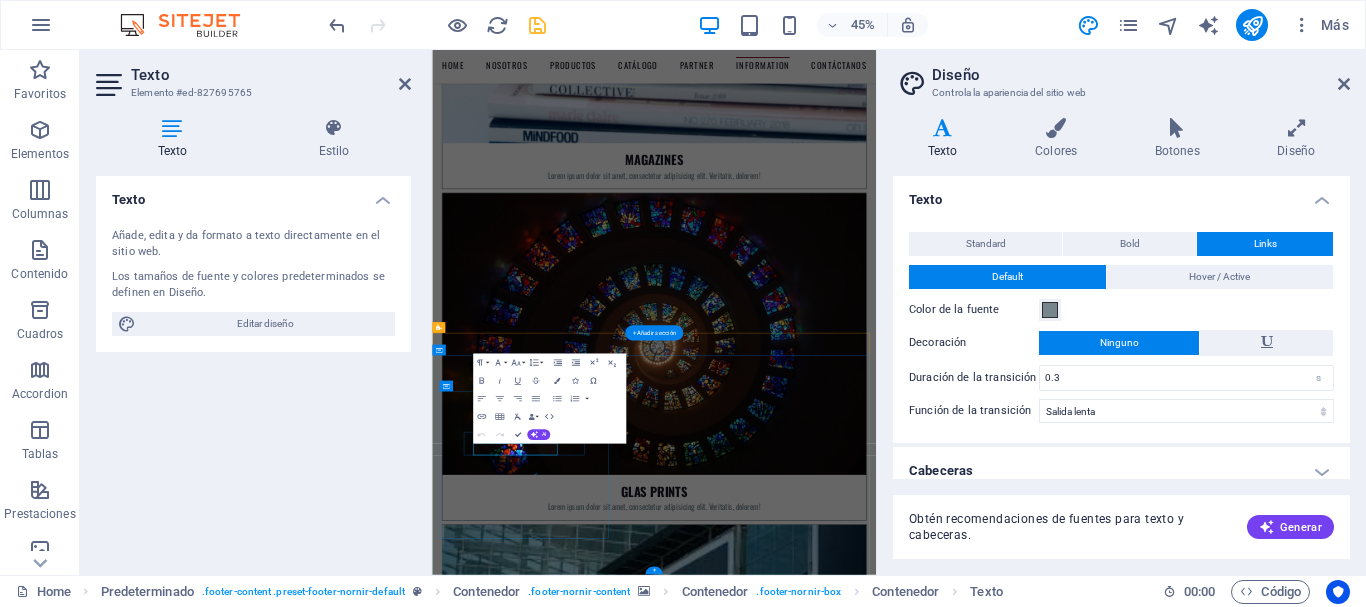 scroll, scrollTop: 8641, scrollLeft: 0, axis: vertical 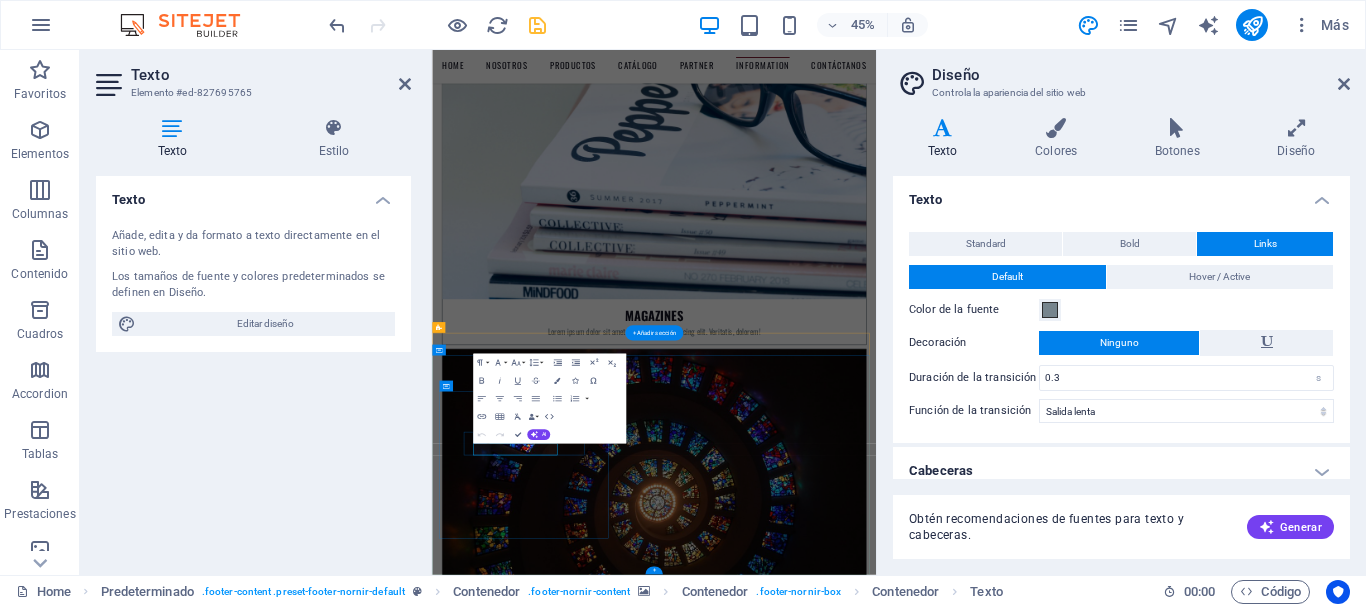 drag, startPoint x: 1149, startPoint y: 149, endPoint x: 1153, endPoint y: 170, distance: 21.377558 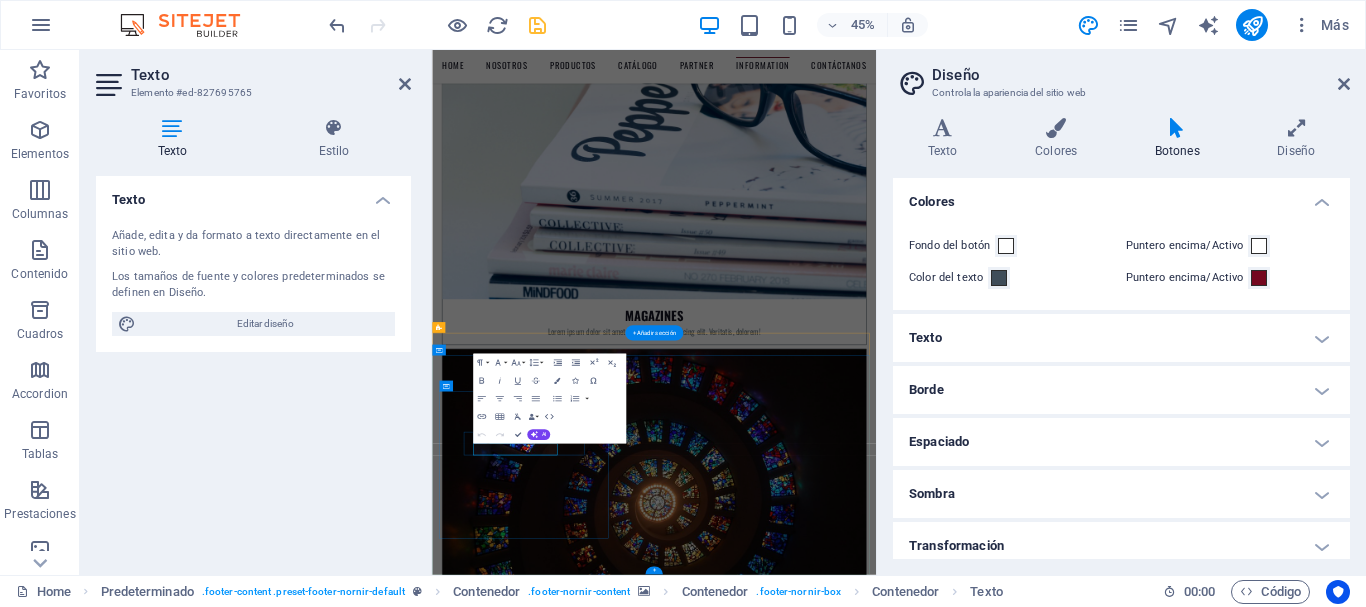 scroll, scrollTop: 0, scrollLeft: 0, axis: both 